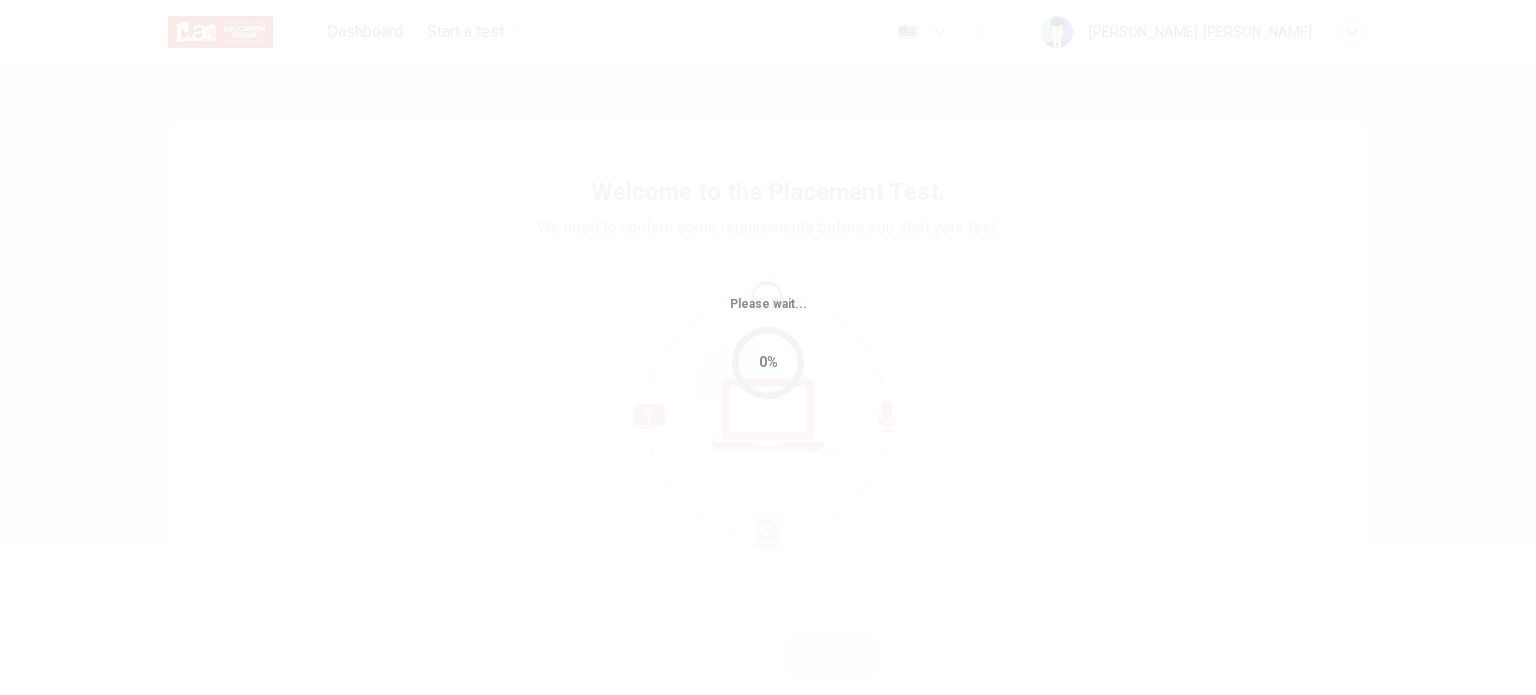 scroll, scrollTop: 0, scrollLeft: 0, axis: both 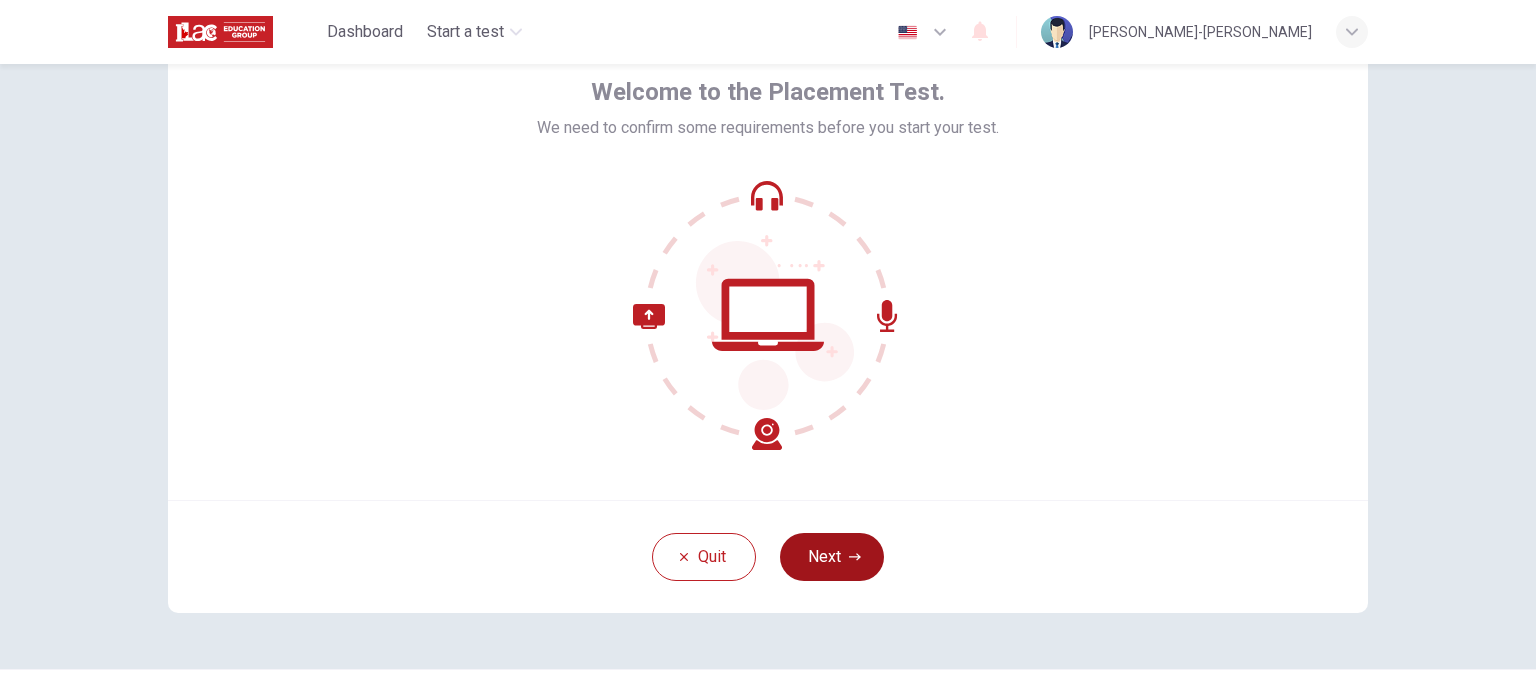 click on "Next" at bounding box center [832, 557] 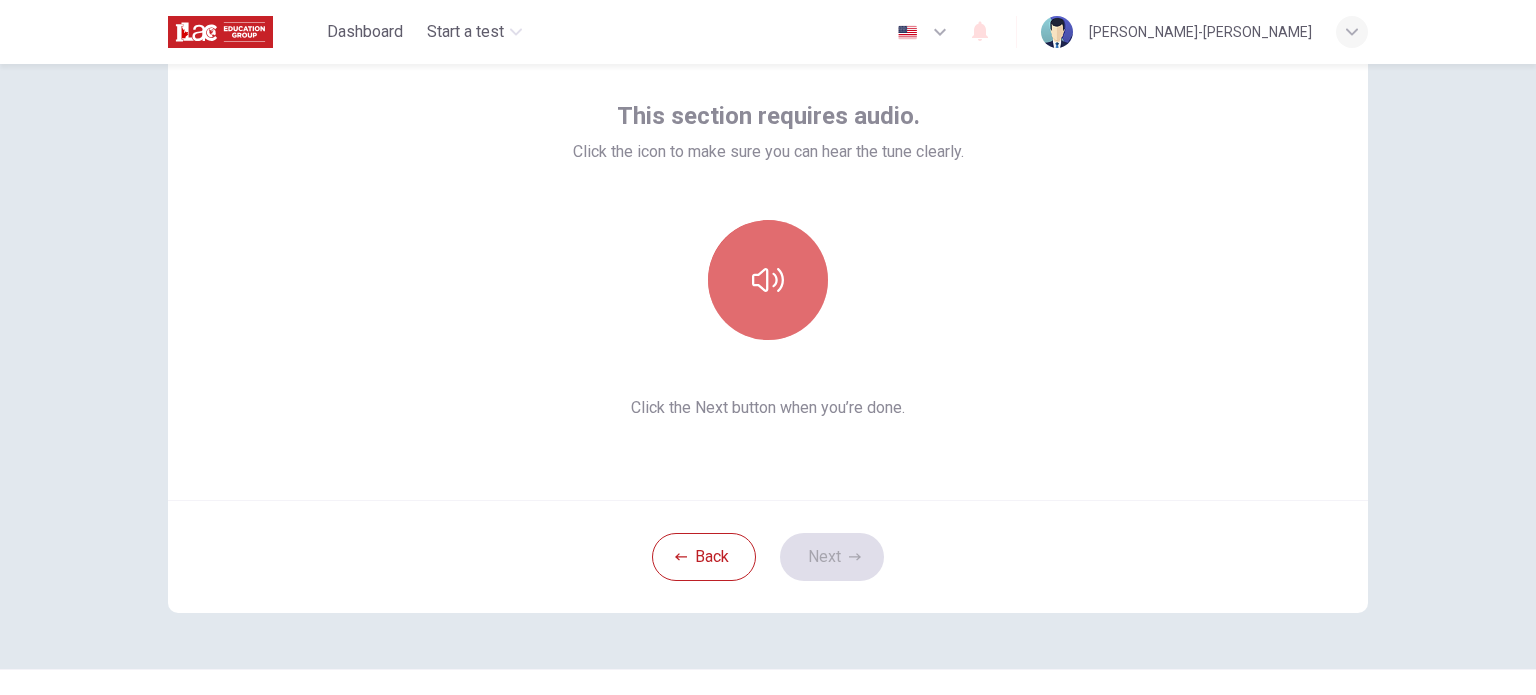 click at bounding box center (768, 280) 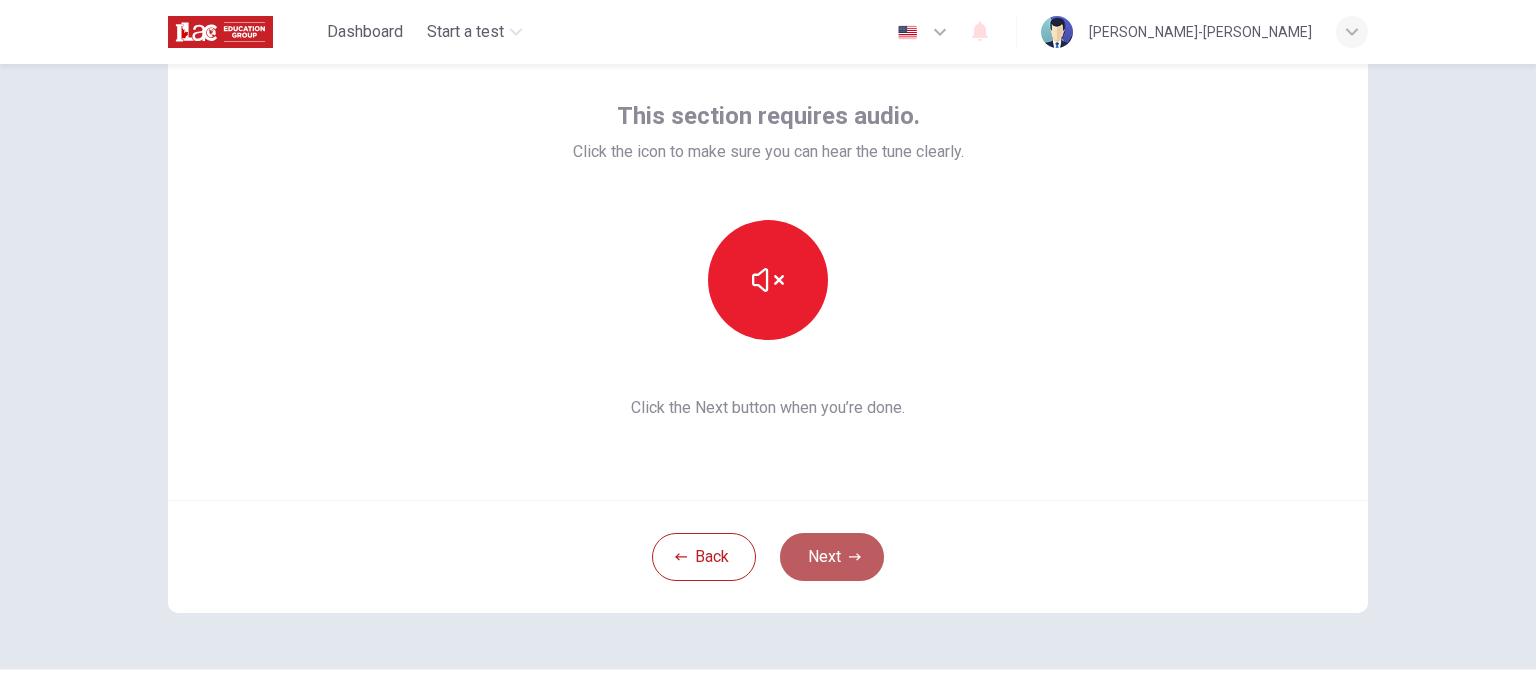 click on "Next" at bounding box center (832, 557) 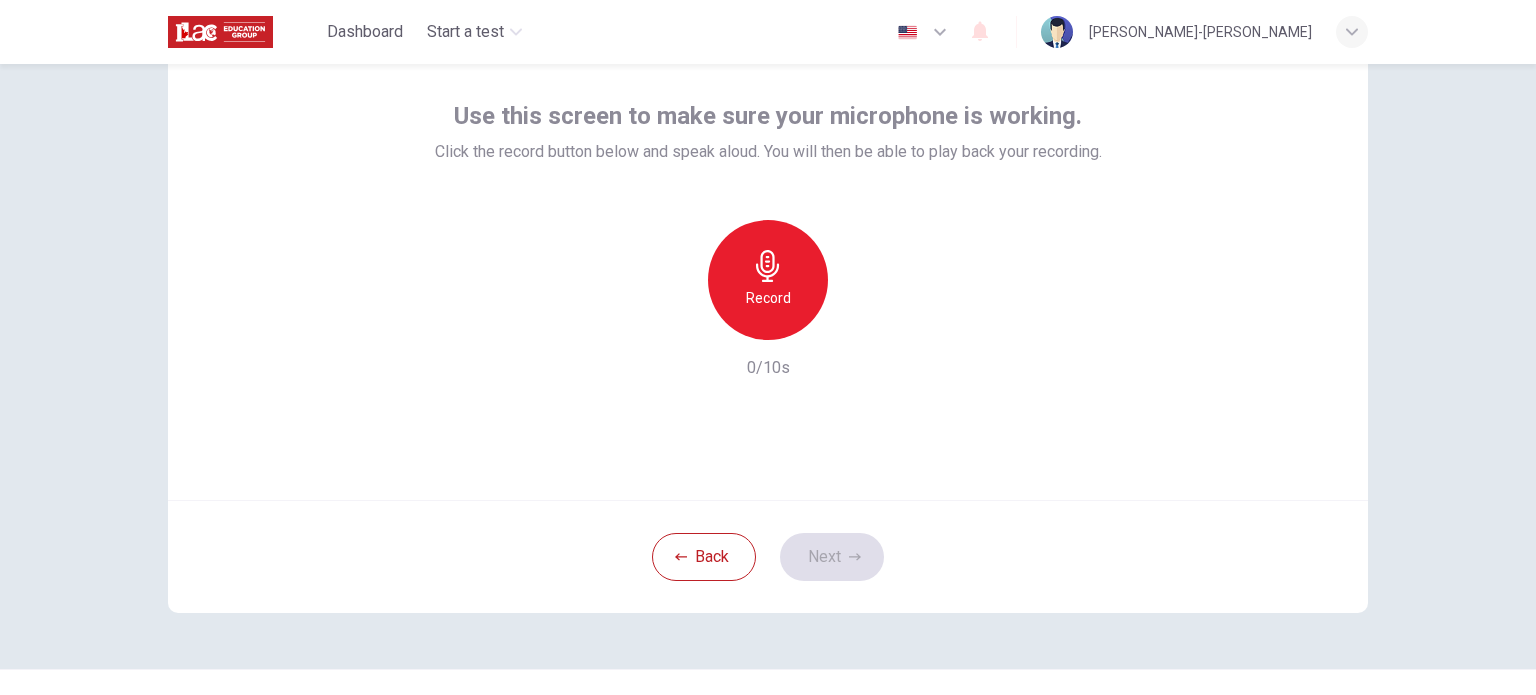 click on "Record" at bounding box center (768, 298) 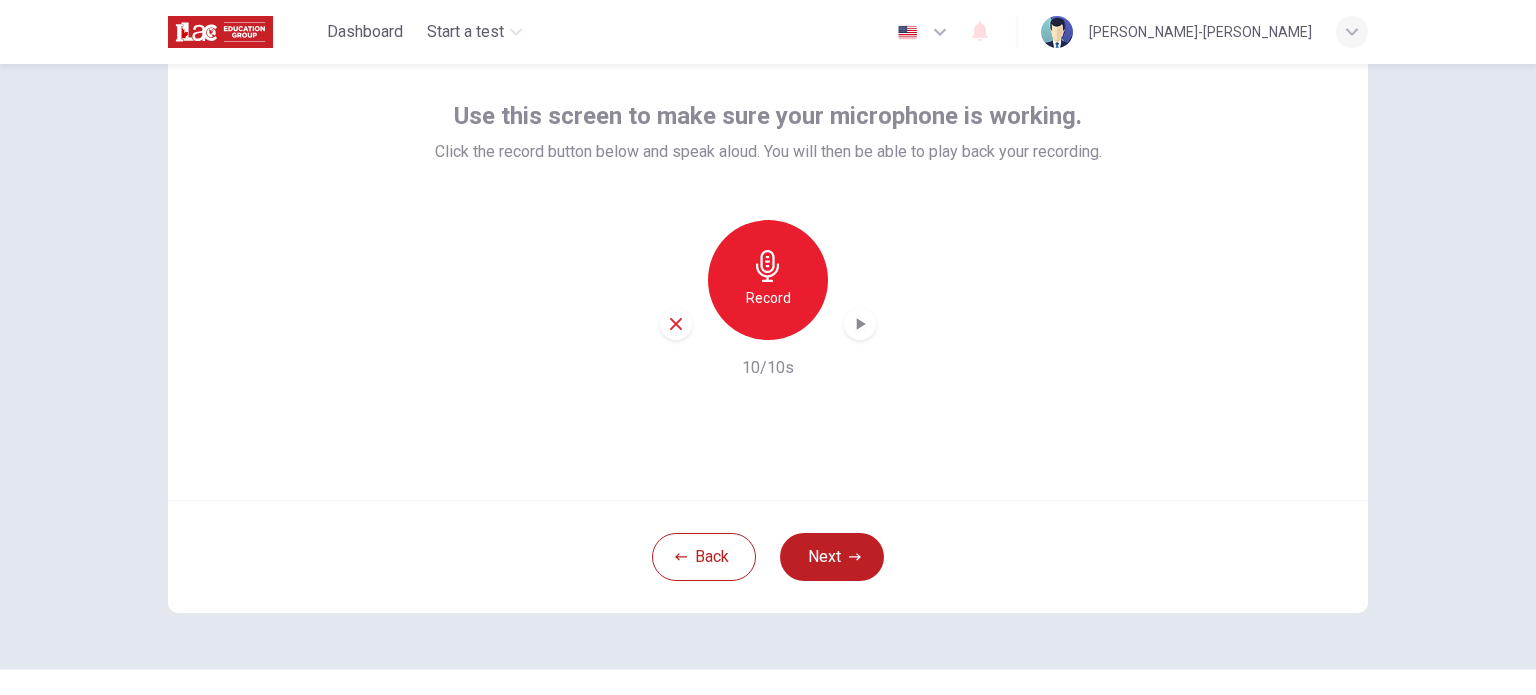 click 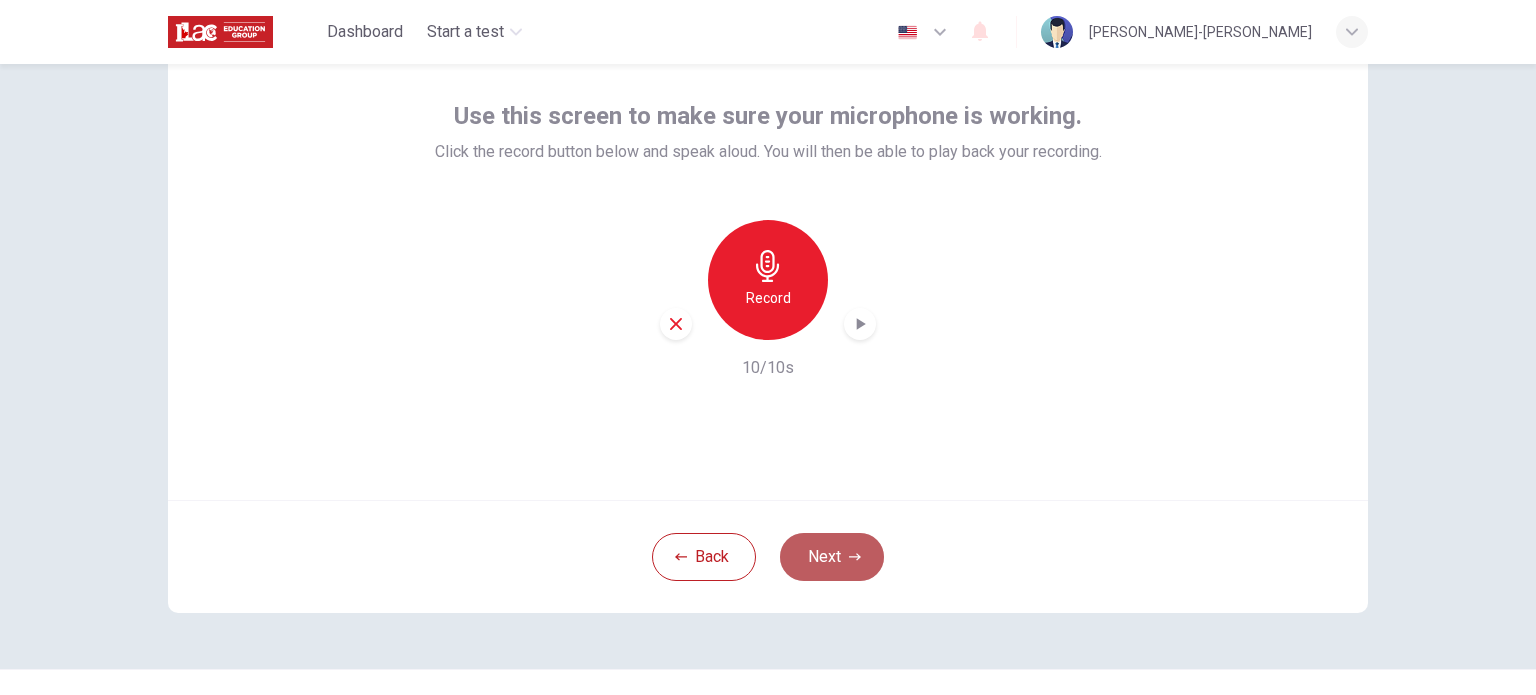 click on "Next" at bounding box center [832, 557] 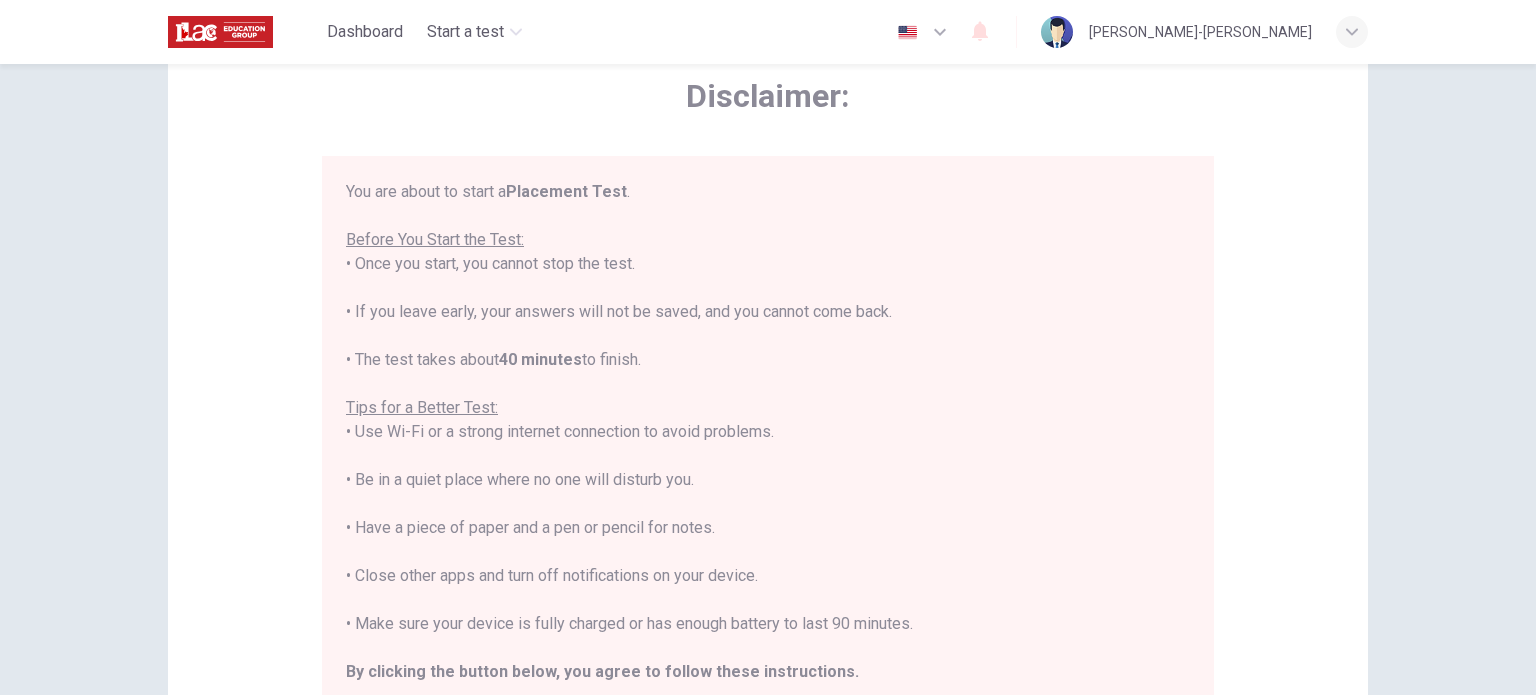 scroll, scrollTop: 23, scrollLeft: 0, axis: vertical 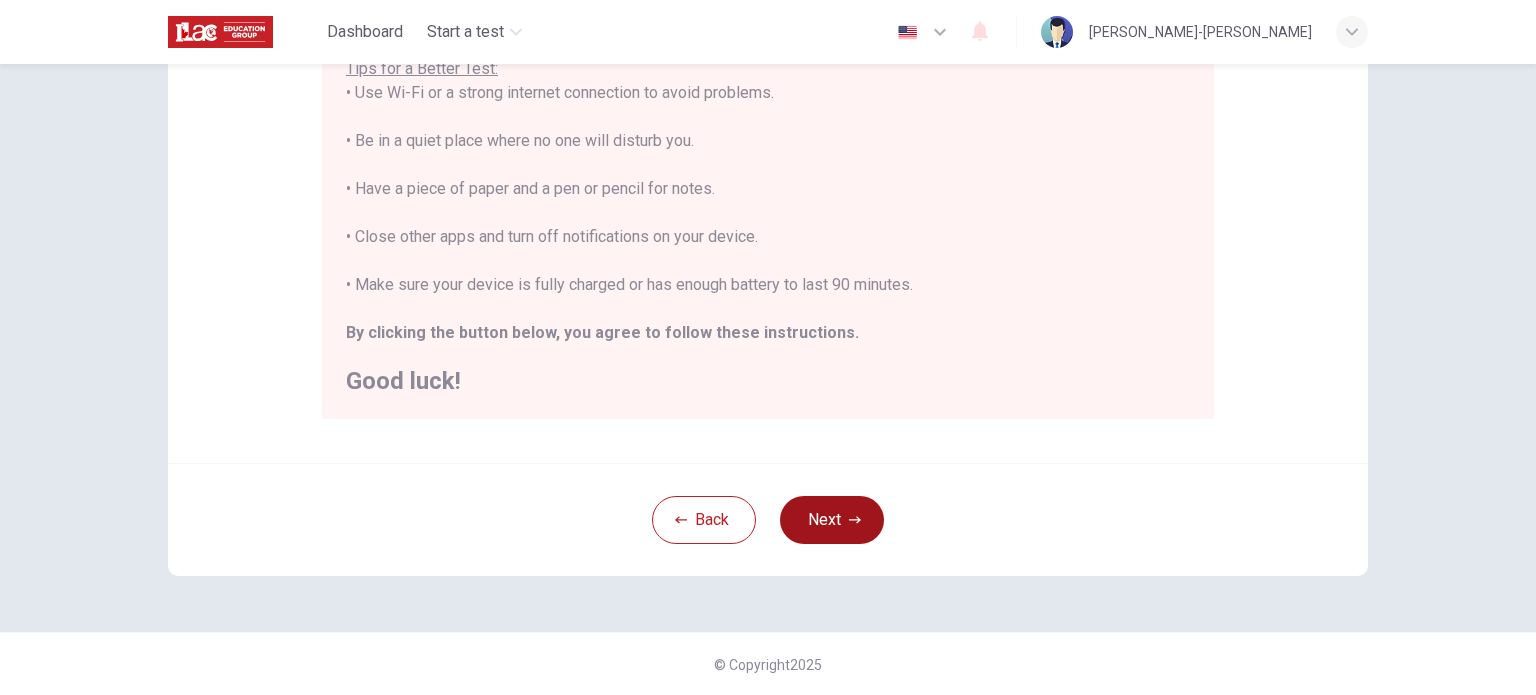 click on "Next" at bounding box center [832, 520] 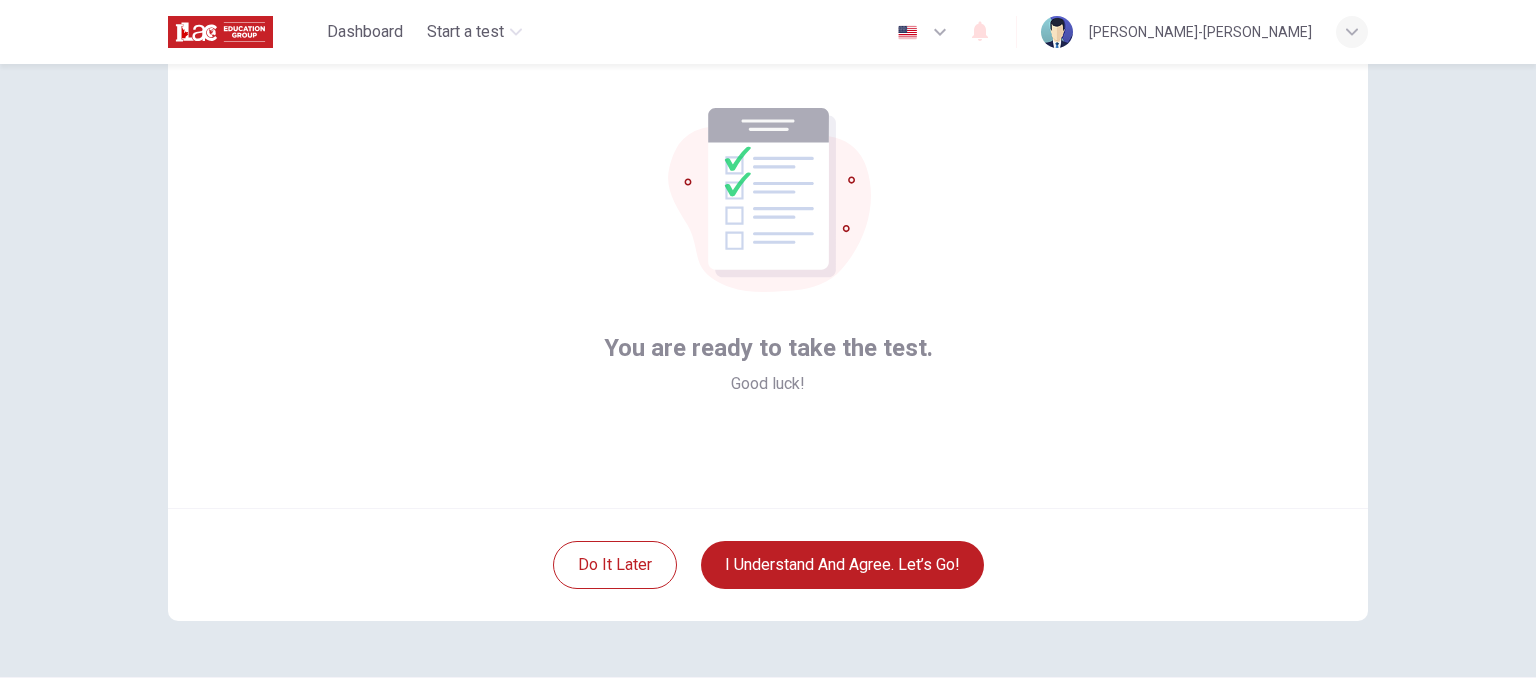 scroll, scrollTop: 37, scrollLeft: 0, axis: vertical 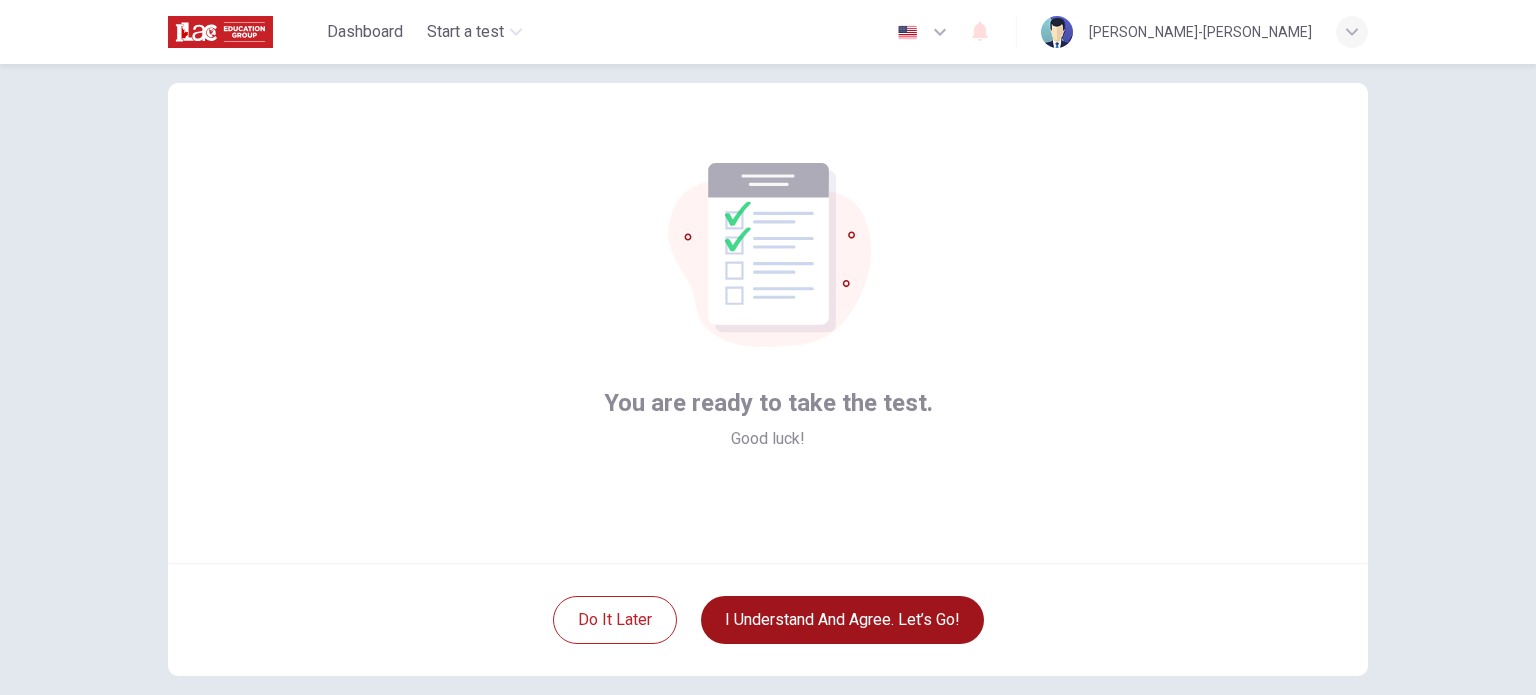 click on "I understand and agree. Let’s go!" at bounding box center [842, 620] 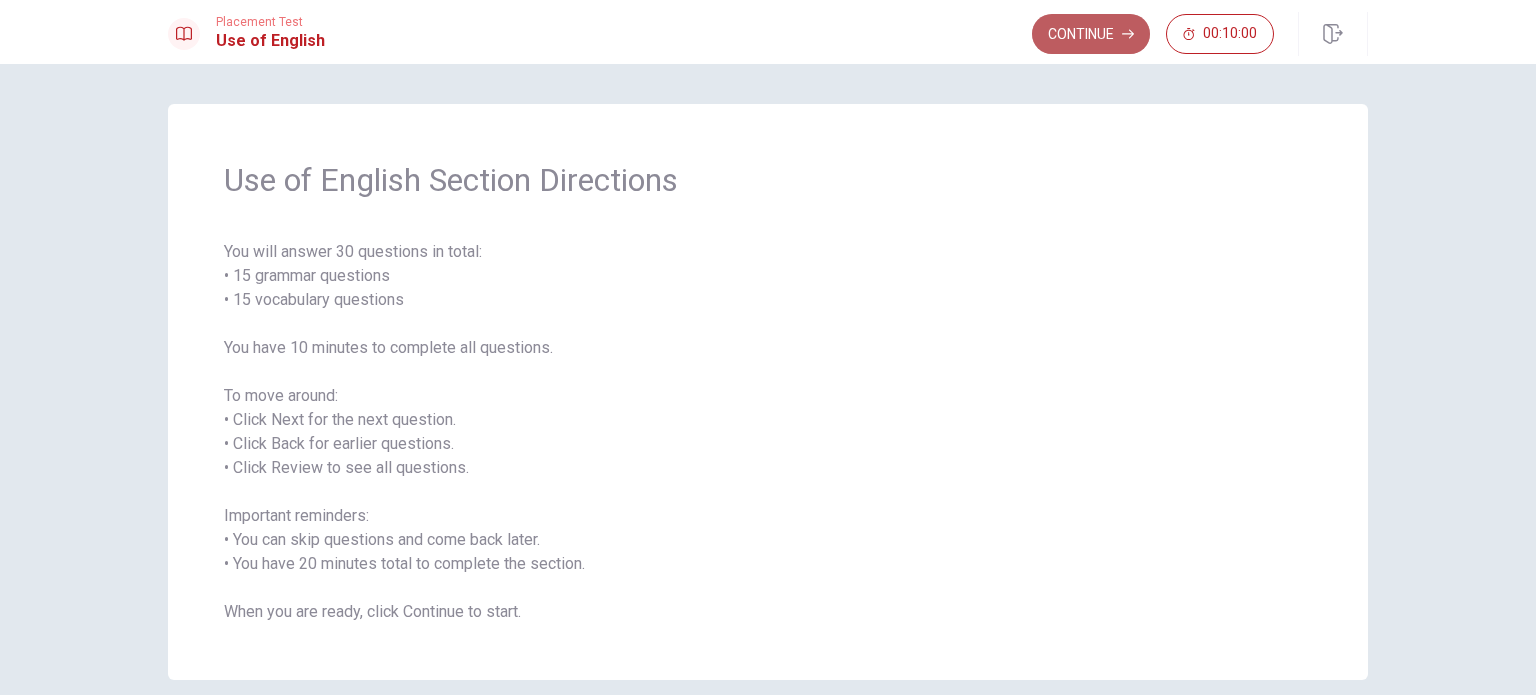 click on "Continue" at bounding box center [1091, 34] 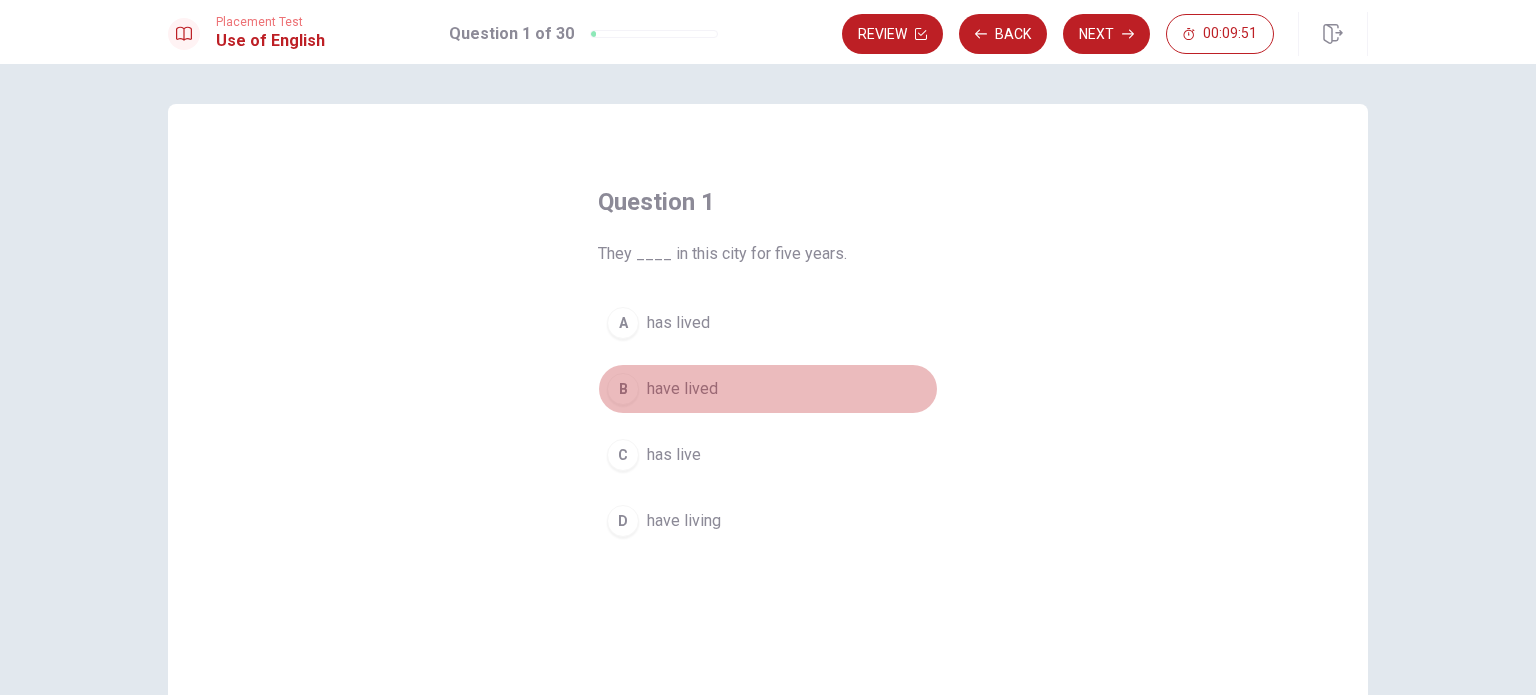 click on "B" at bounding box center (623, 389) 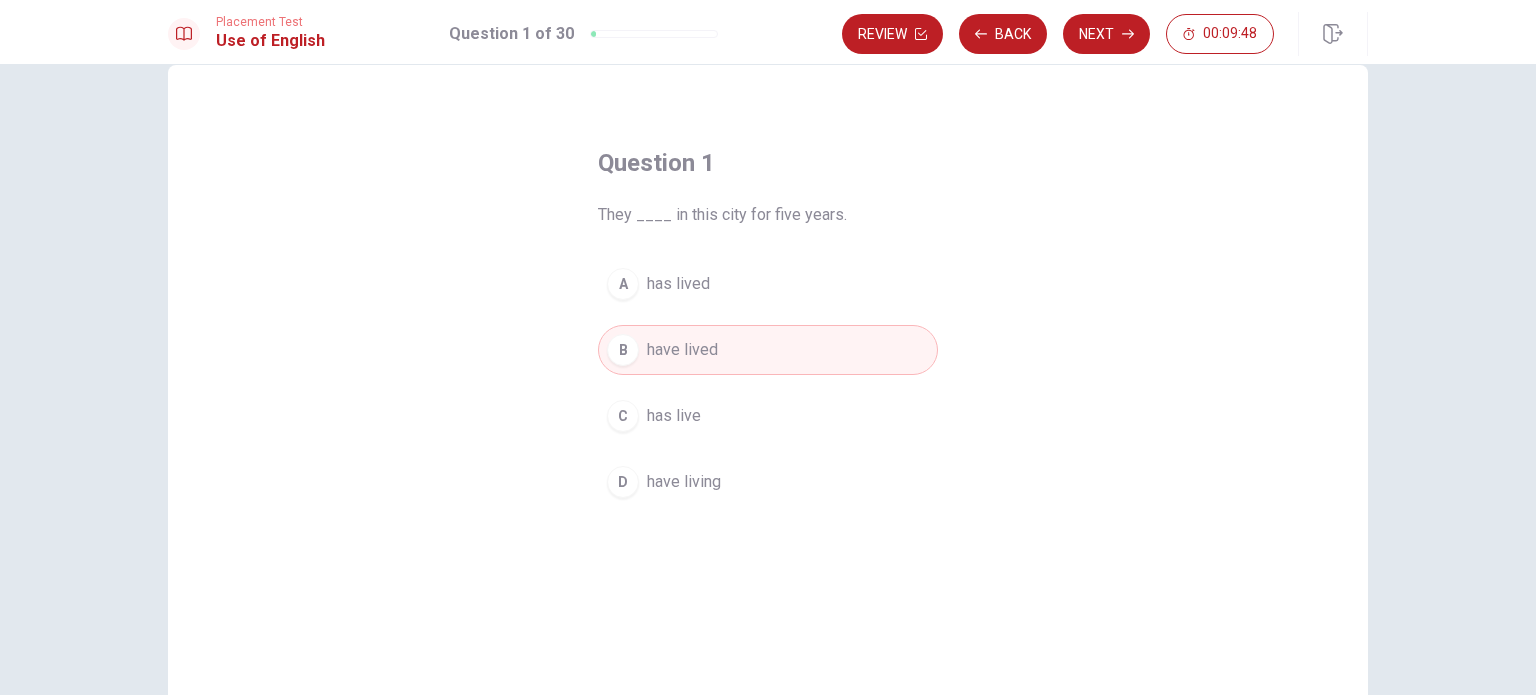 scroll, scrollTop: 0, scrollLeft: 0, axis: both 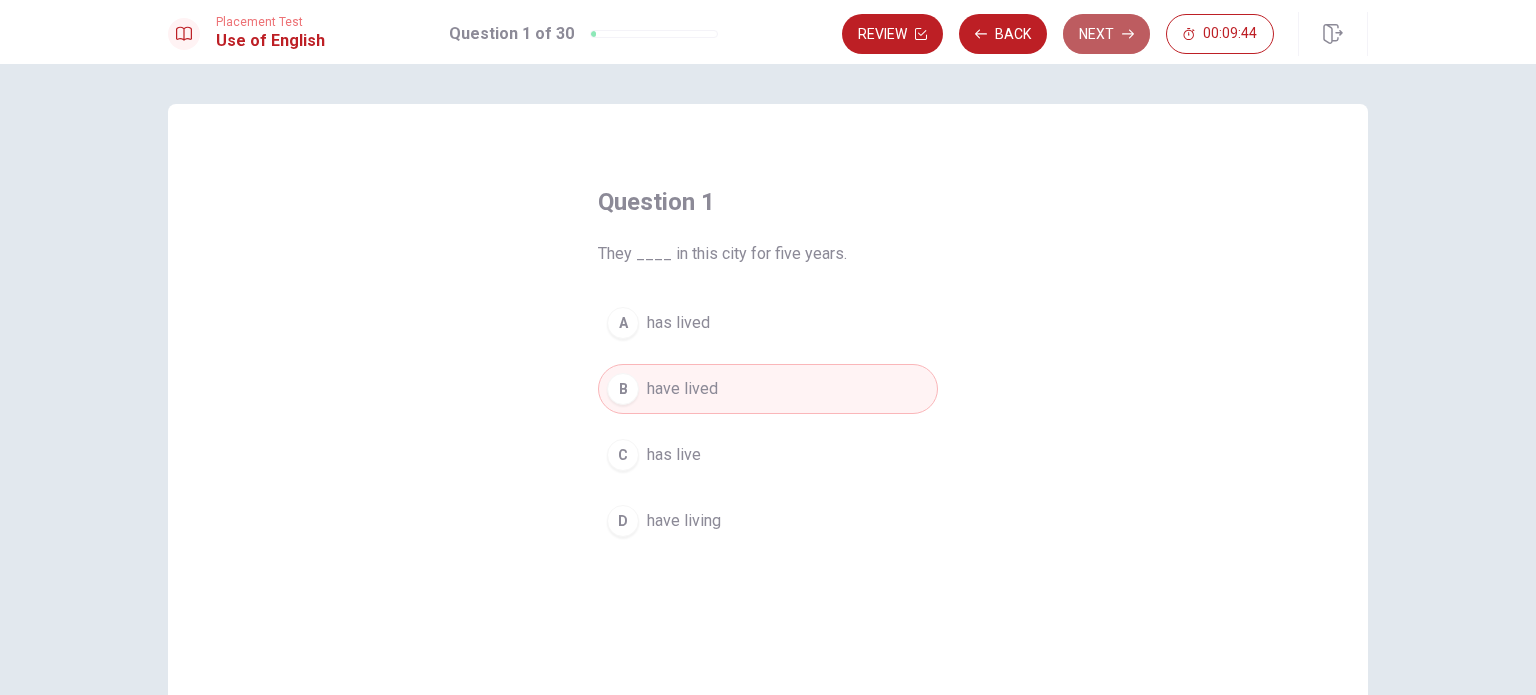 click on "Next" at bounding box center [1106, 34] 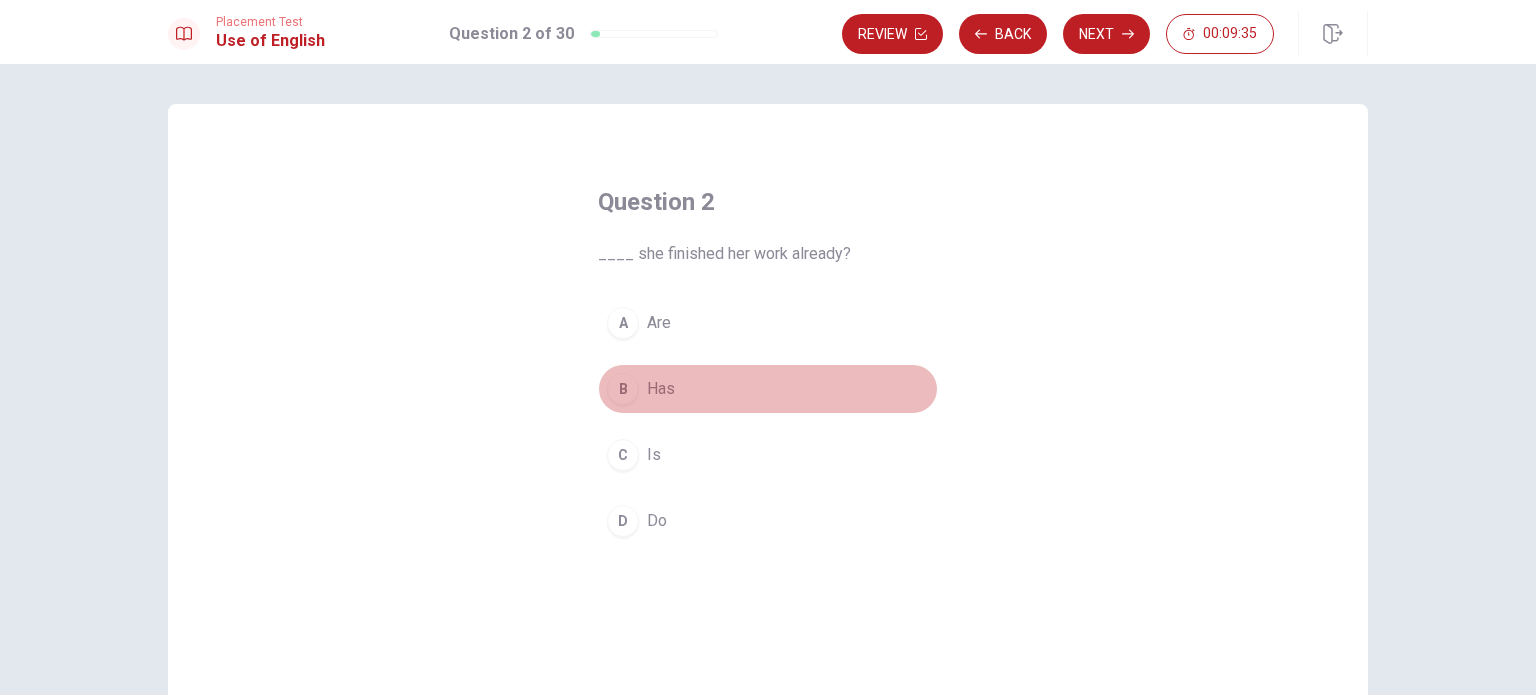 click on "B" at bounding box center (623, 389) 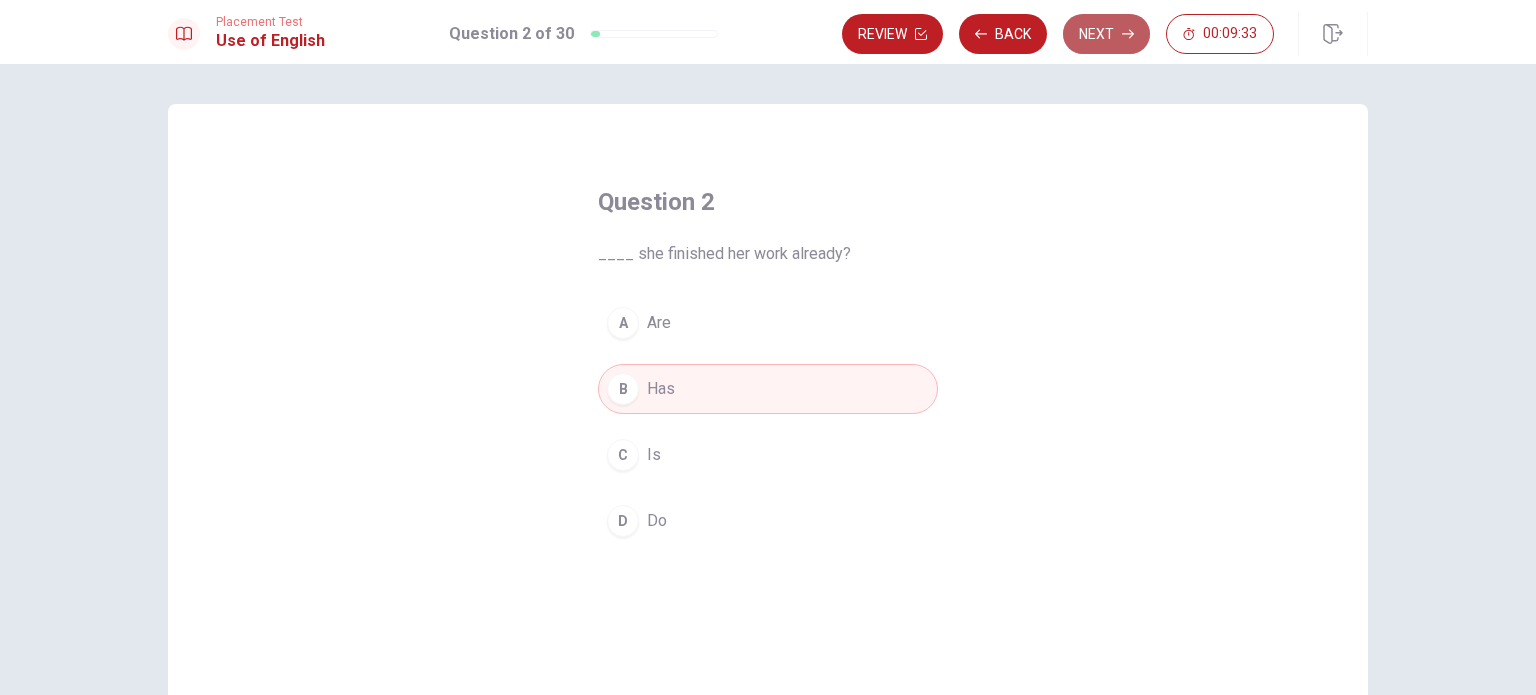 click on "Next" at bounding box center (1106, 34) 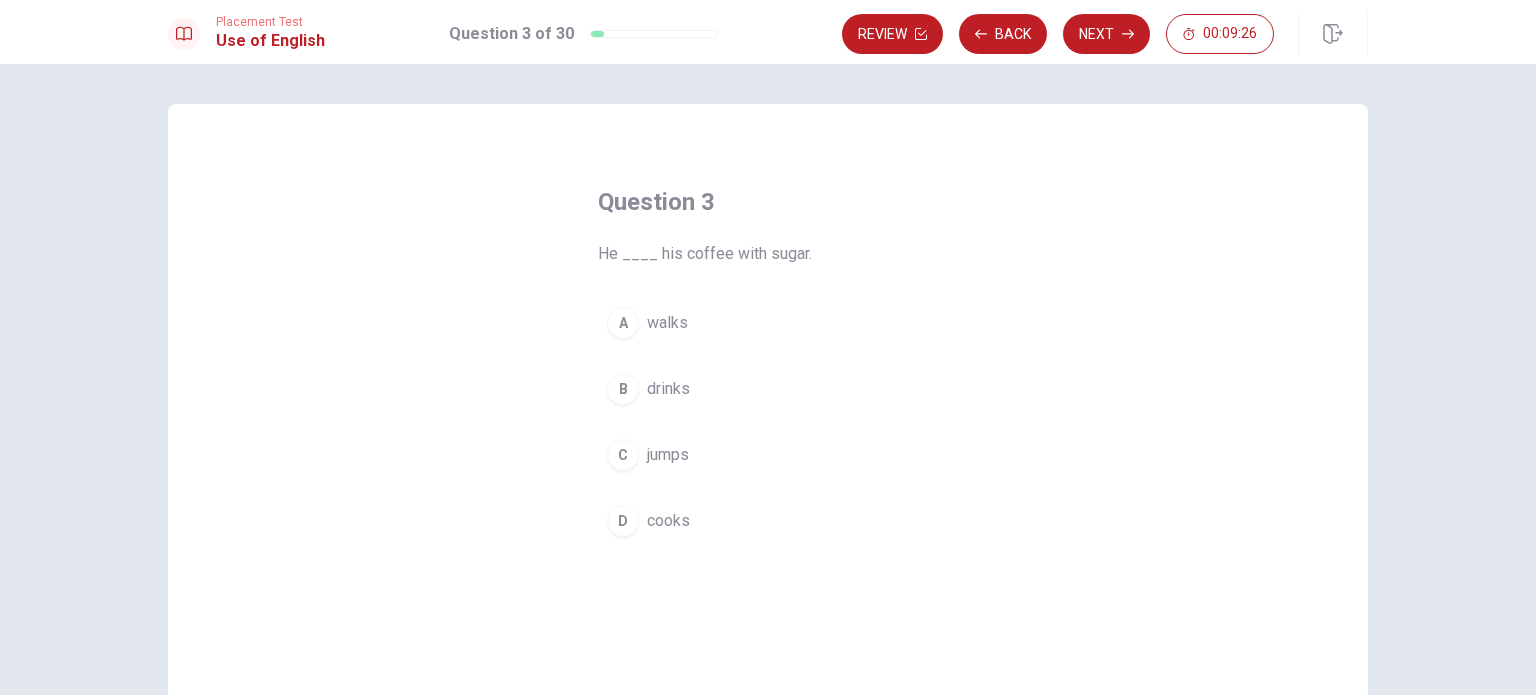 click on "B" at bounding box center [623, 389] 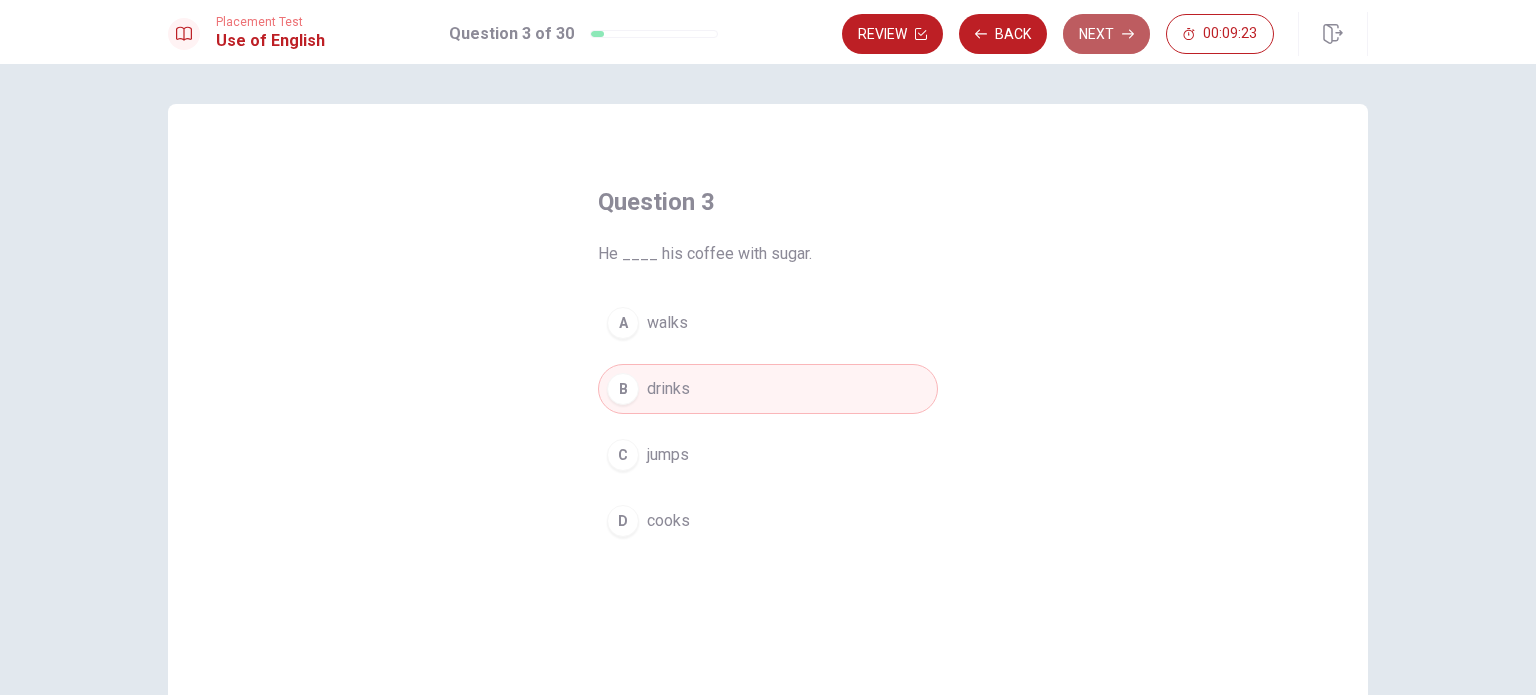 click on "Next" at bounding box center [1106, 34] 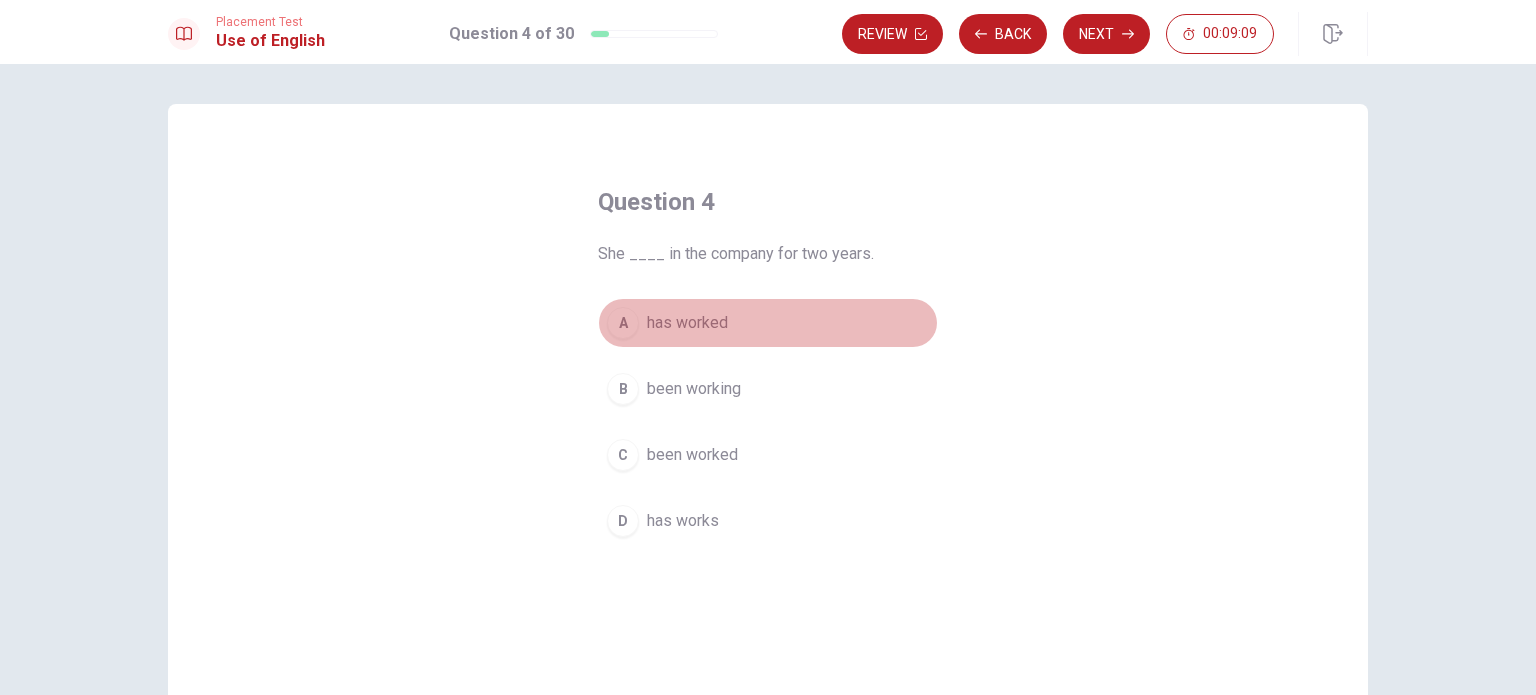 click on "A" at bounding box center (623, 323) 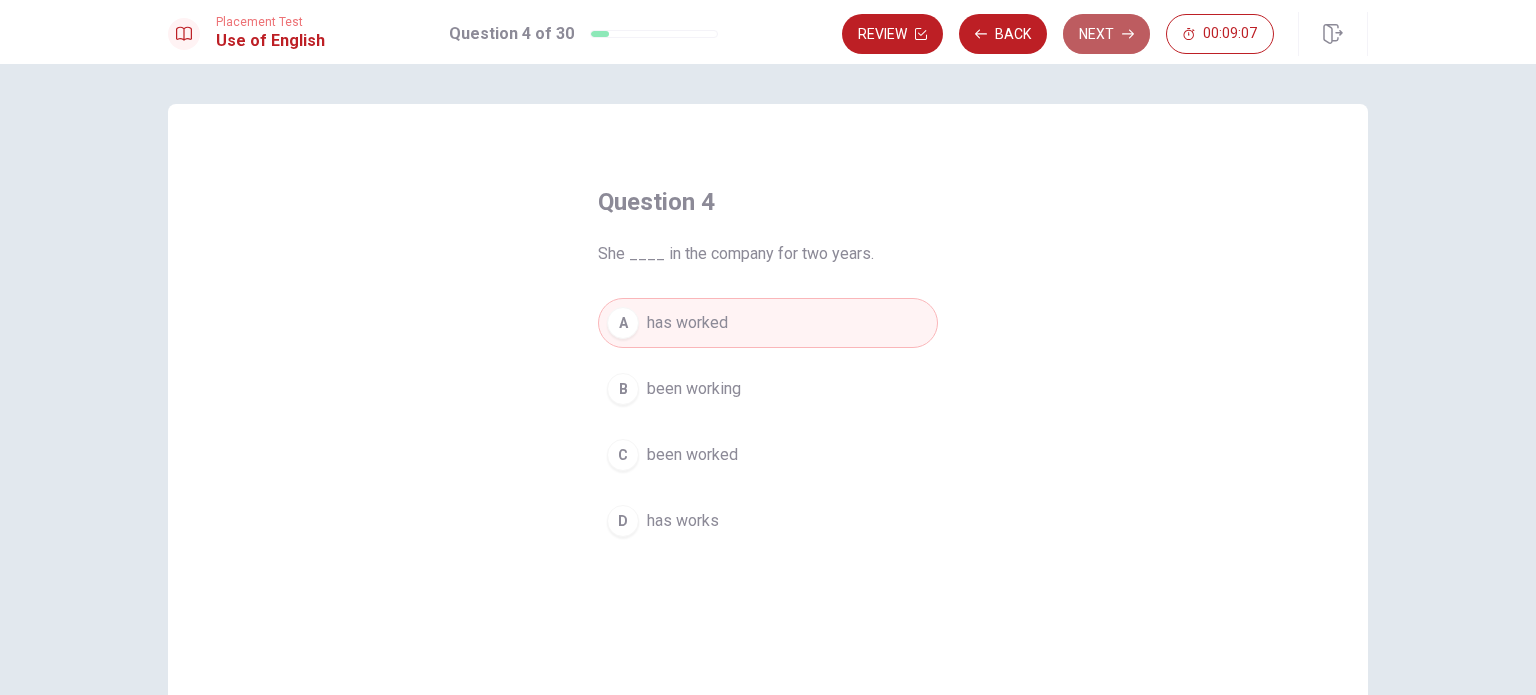 click on "Next" at bounding box center [1106, 34] 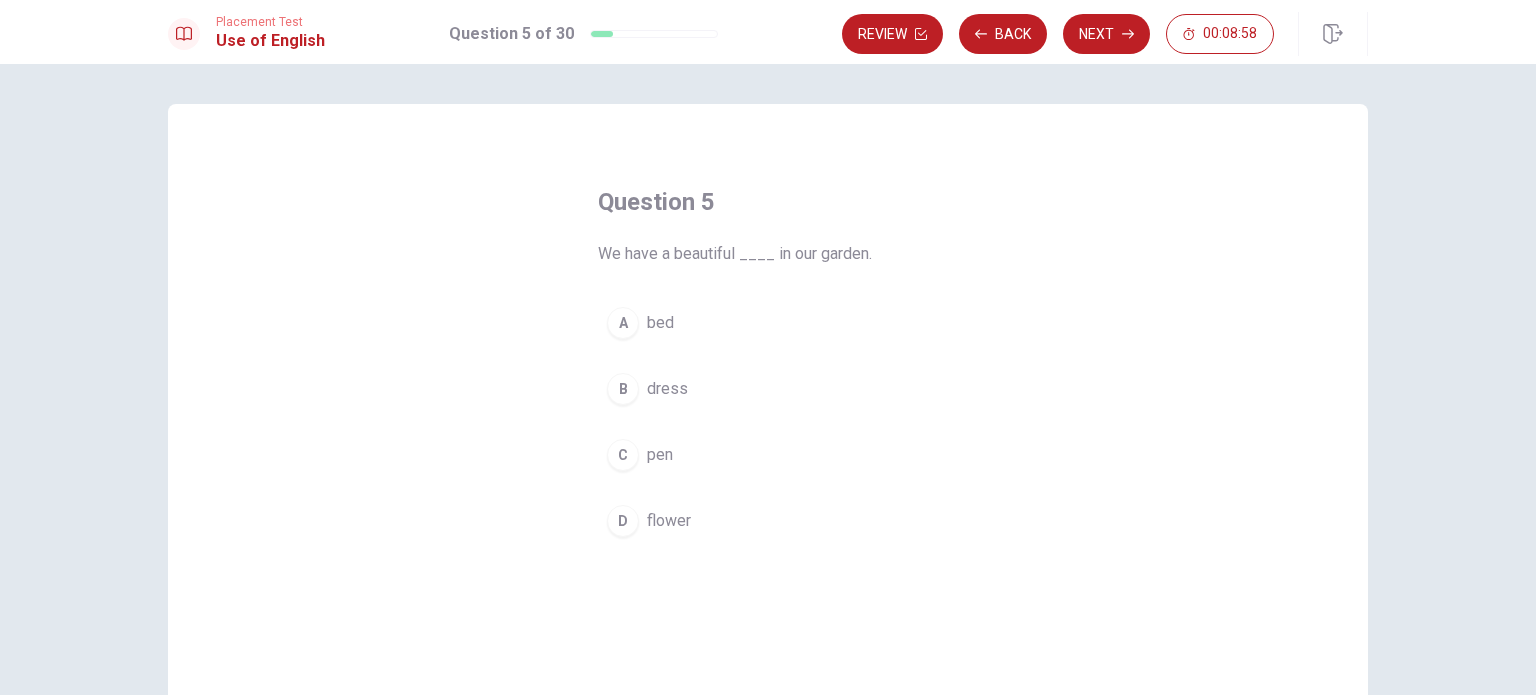 click on "D" at bounding box center [623, 521] 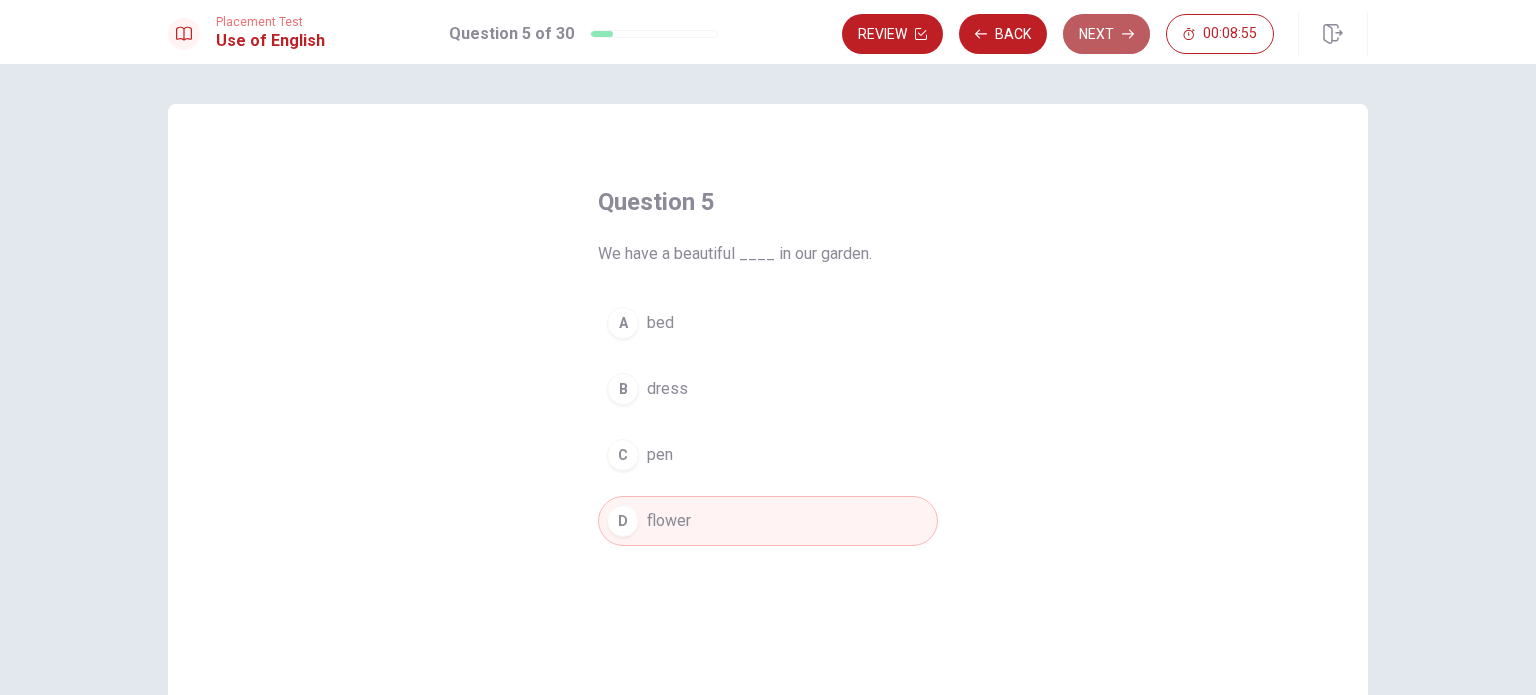 click on "Next" at bounding box center [1106, 34] 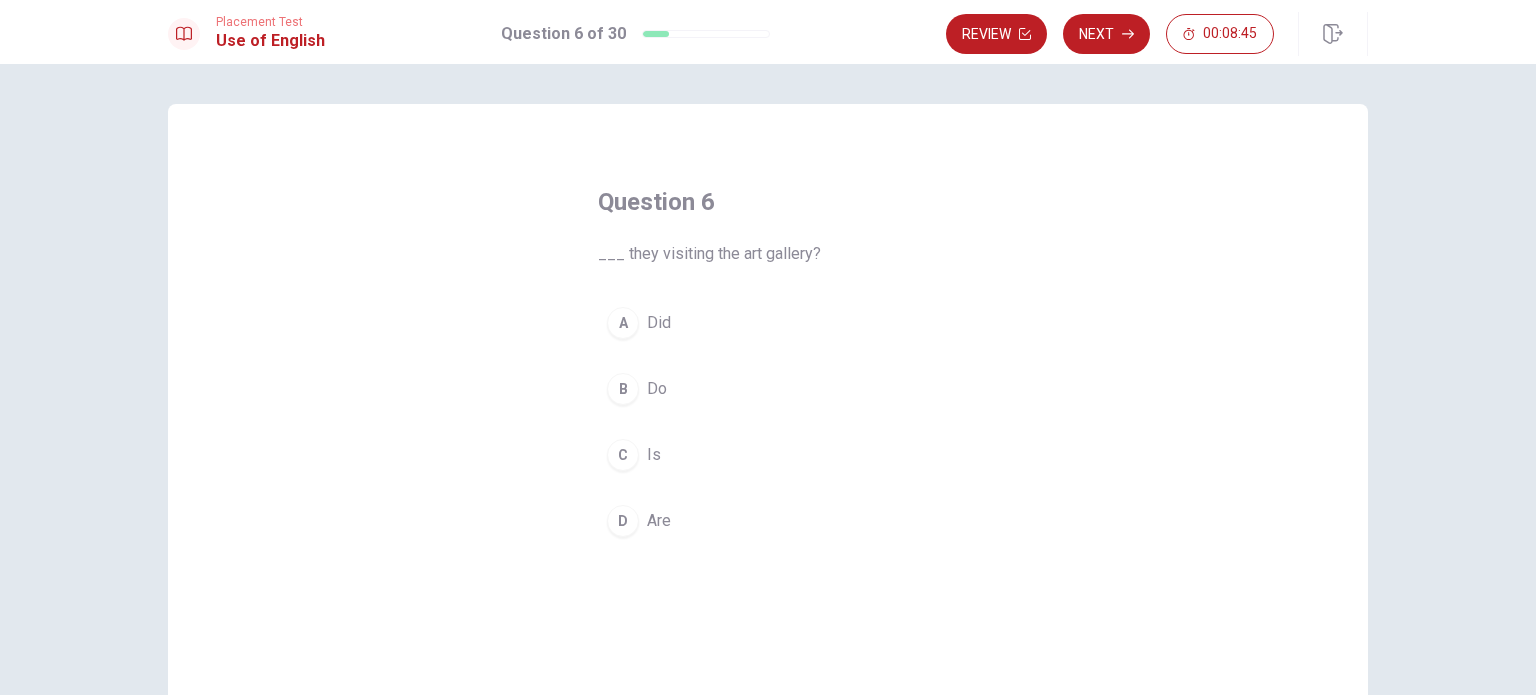 click on "D" at bounding box center [623, 521] 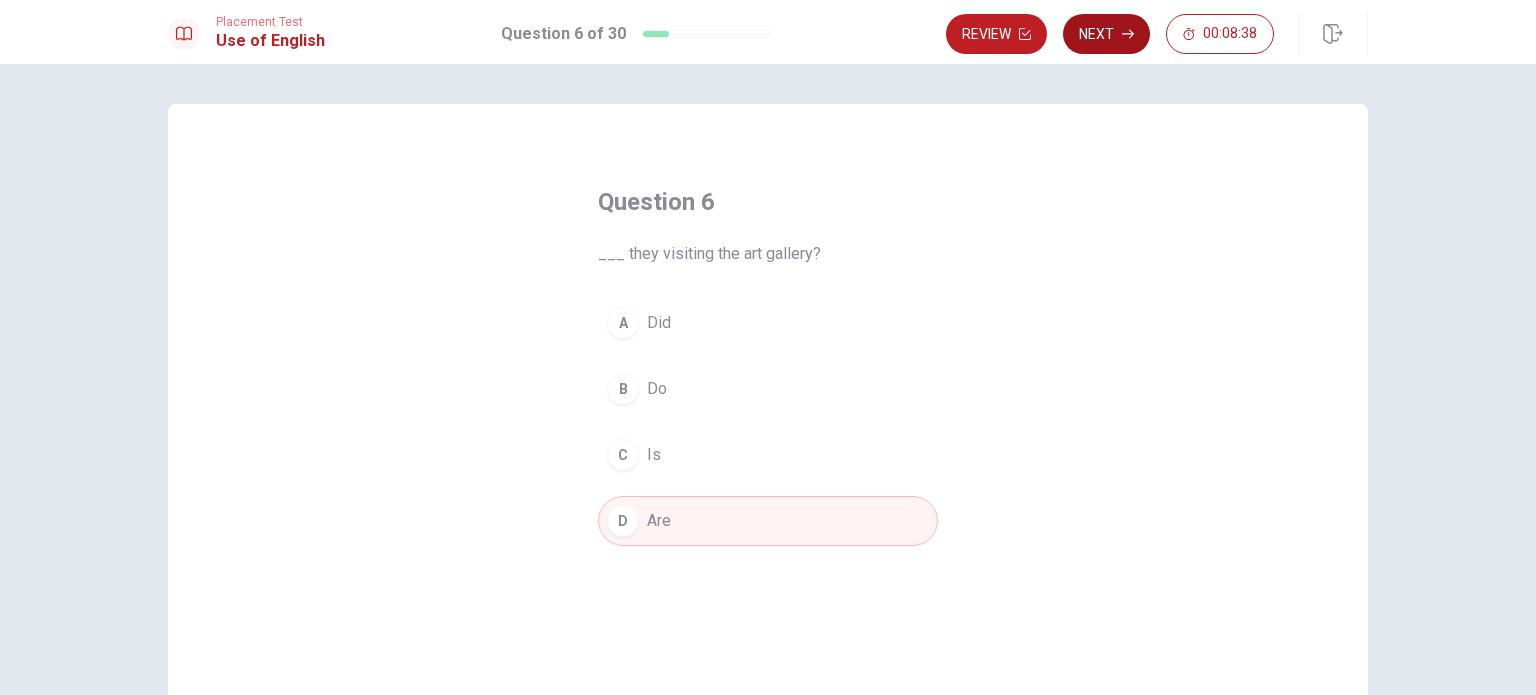 click on "Next" at bounding box center (1106, 34) 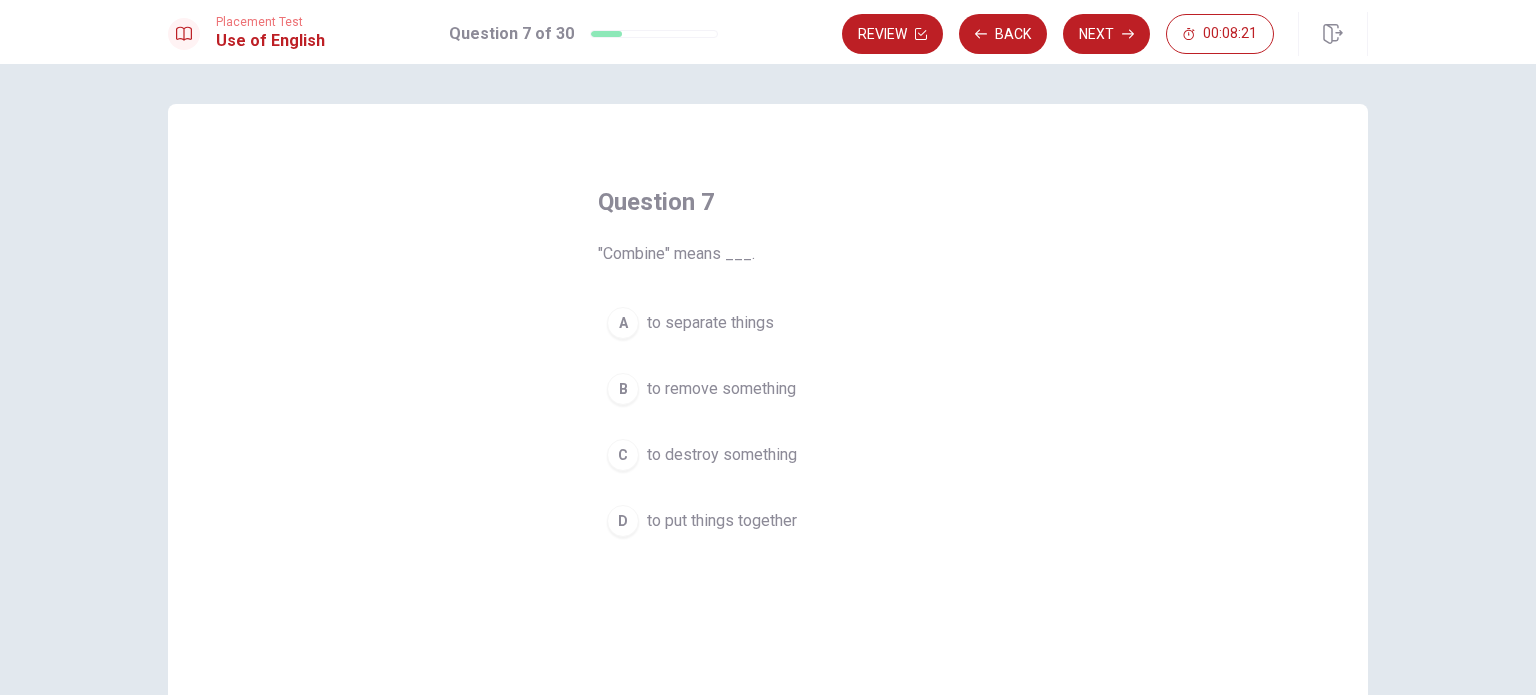 click on "D" at bounding box center [623, 521] 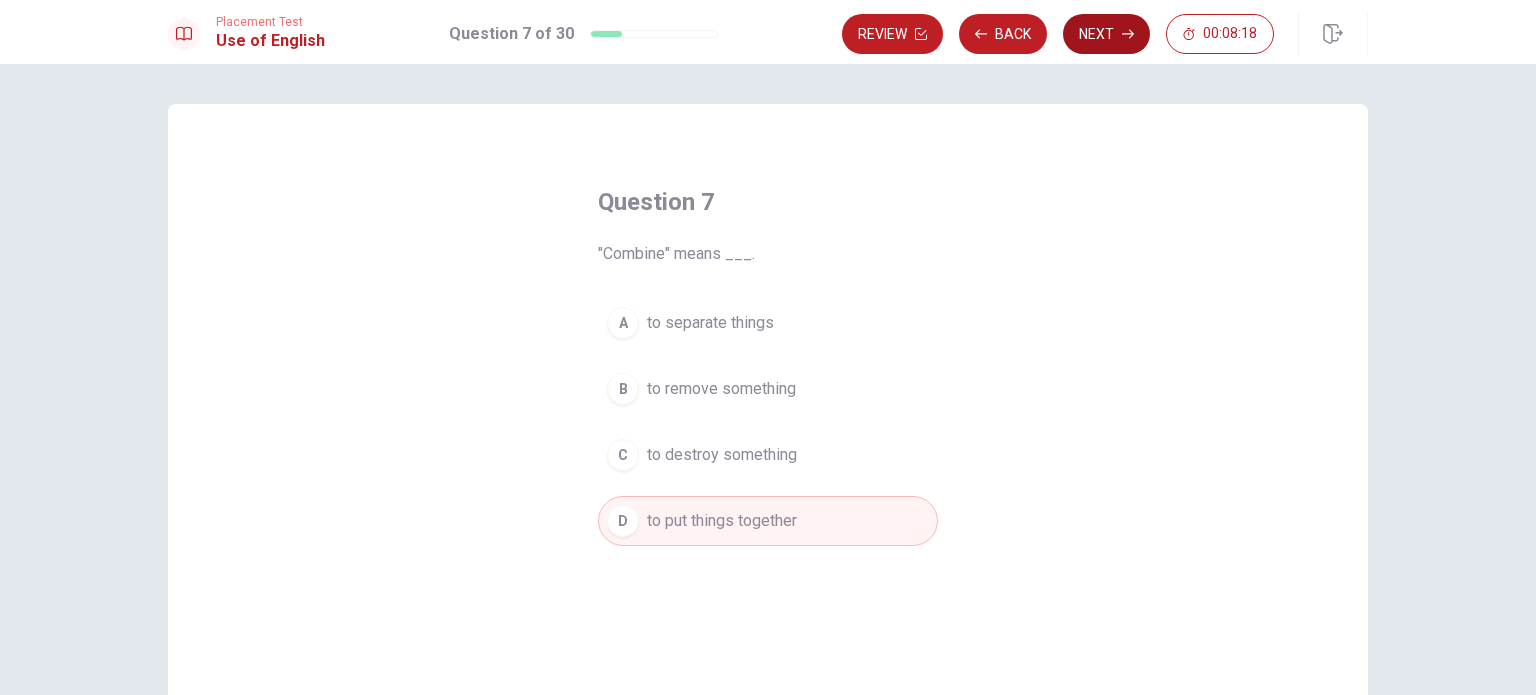 click on "Next" at bounding box center (1106, 34) 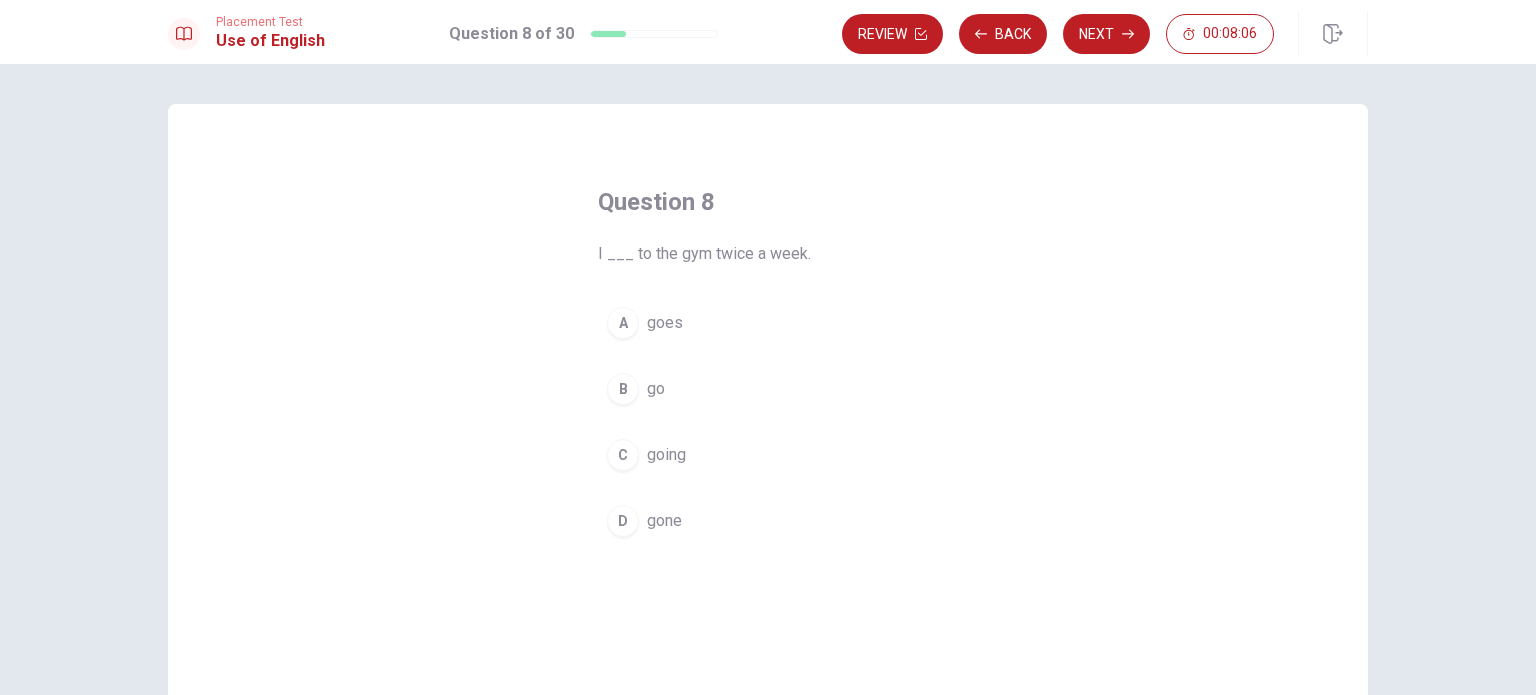 click on "B" at bounding box center [623, 389] 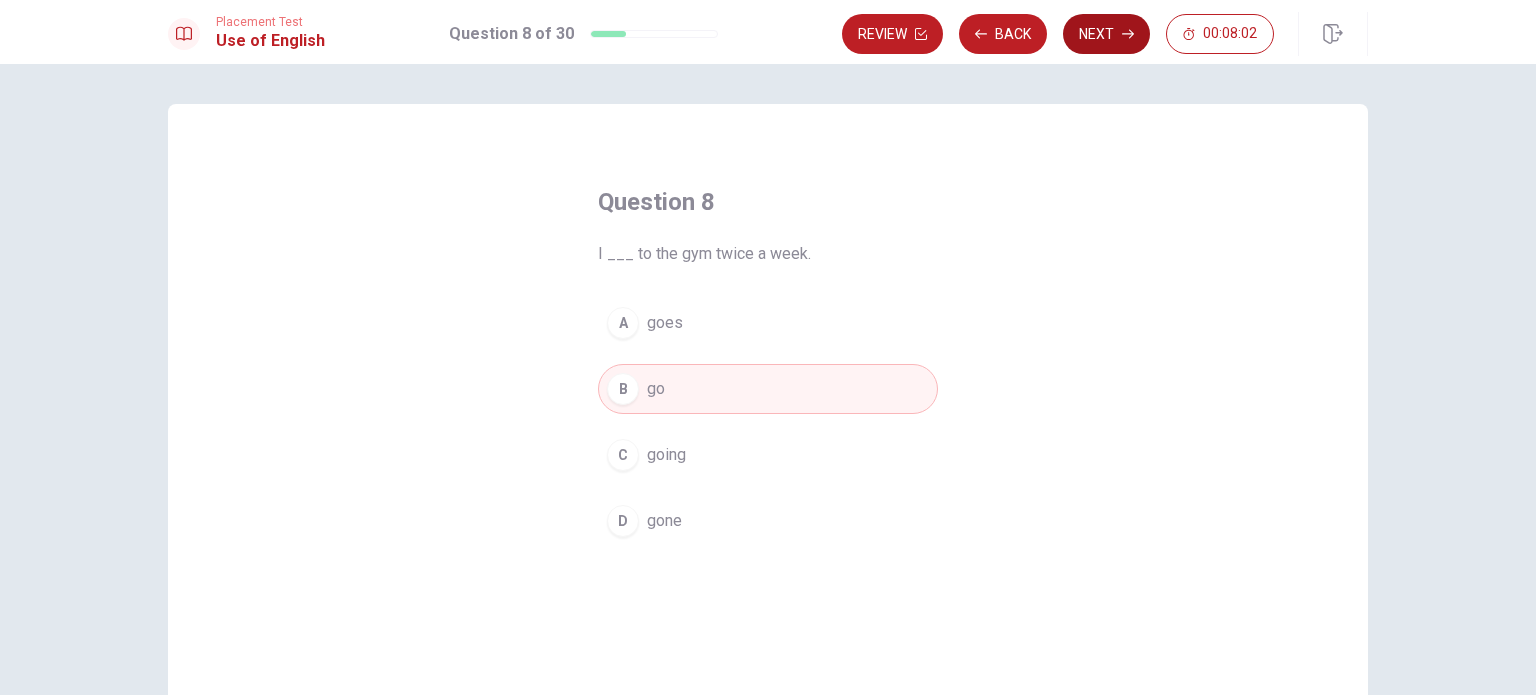 click on "Next" at bounding box center (1106, 34) 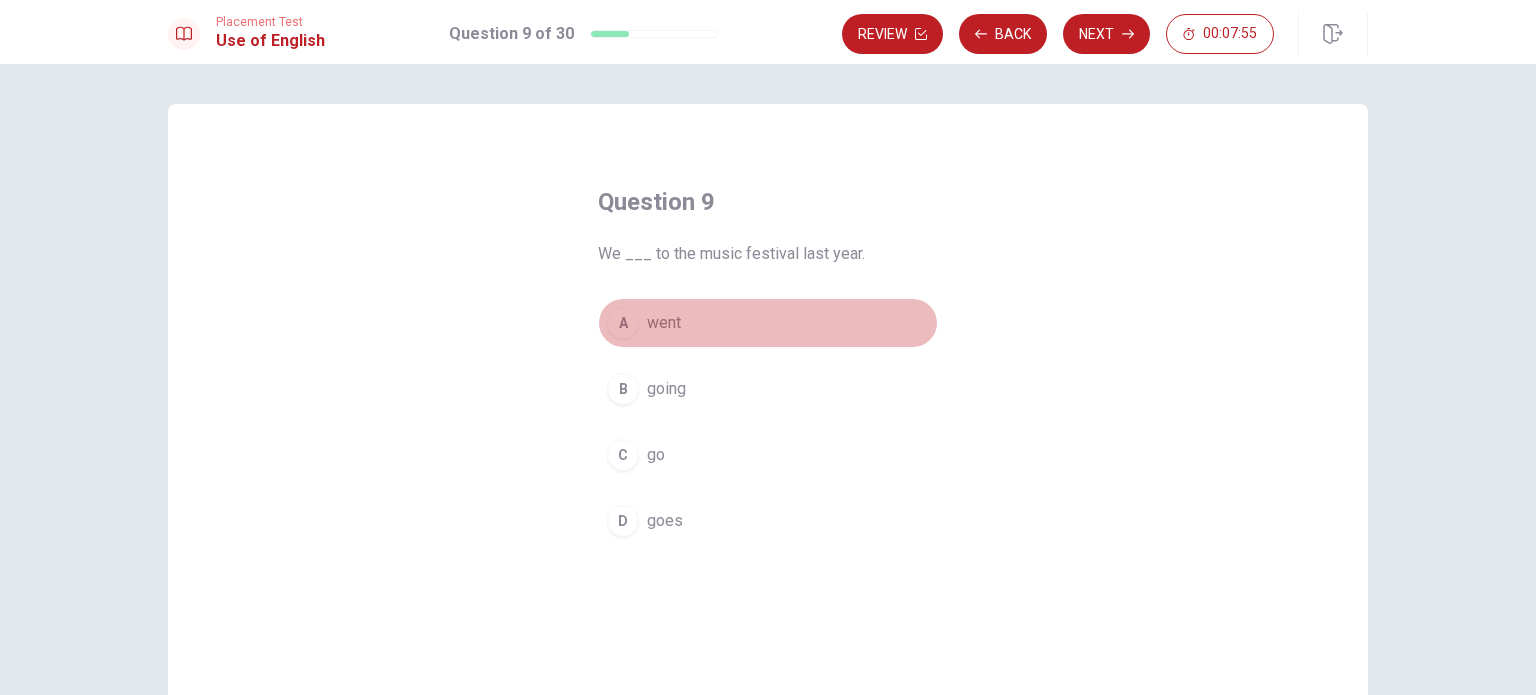 click on "A" at bounding box center [623, 323] 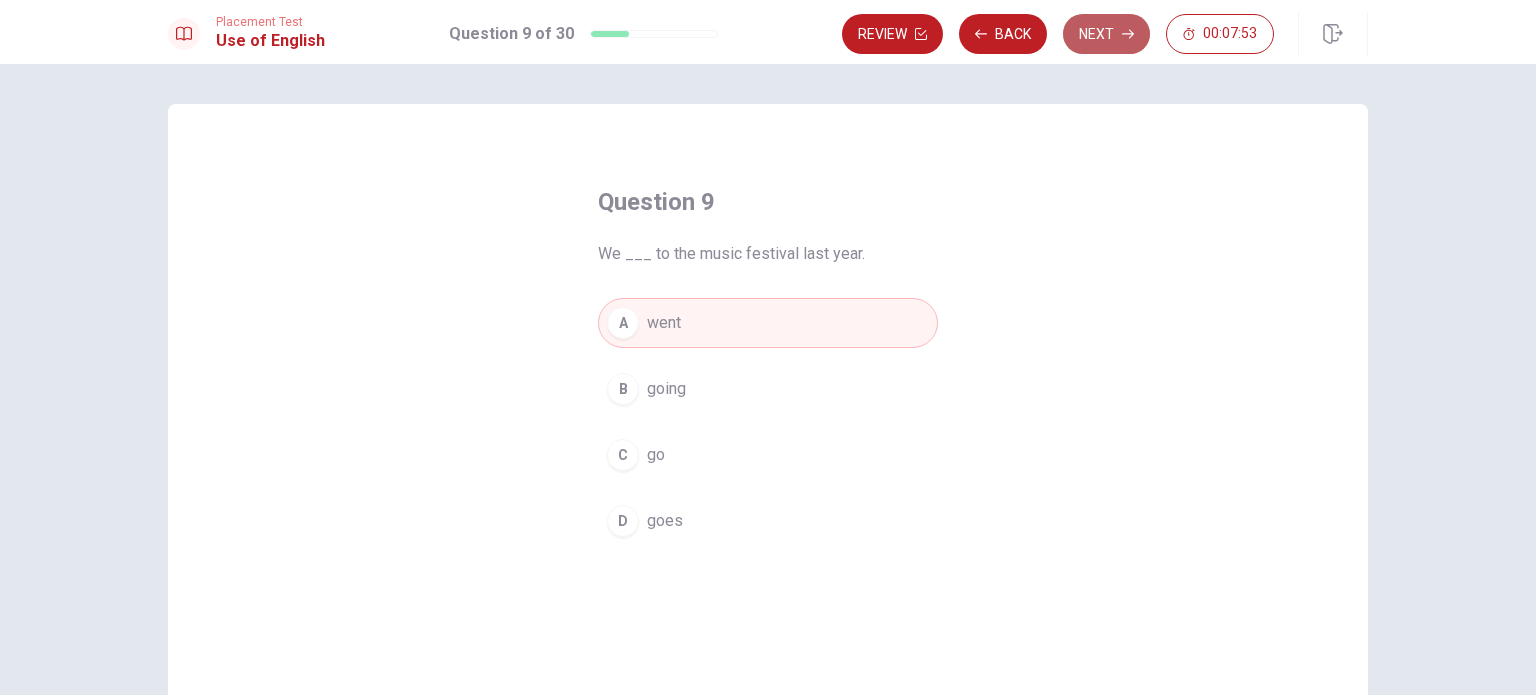 click on "Next" at bounding box center [1106, 34] 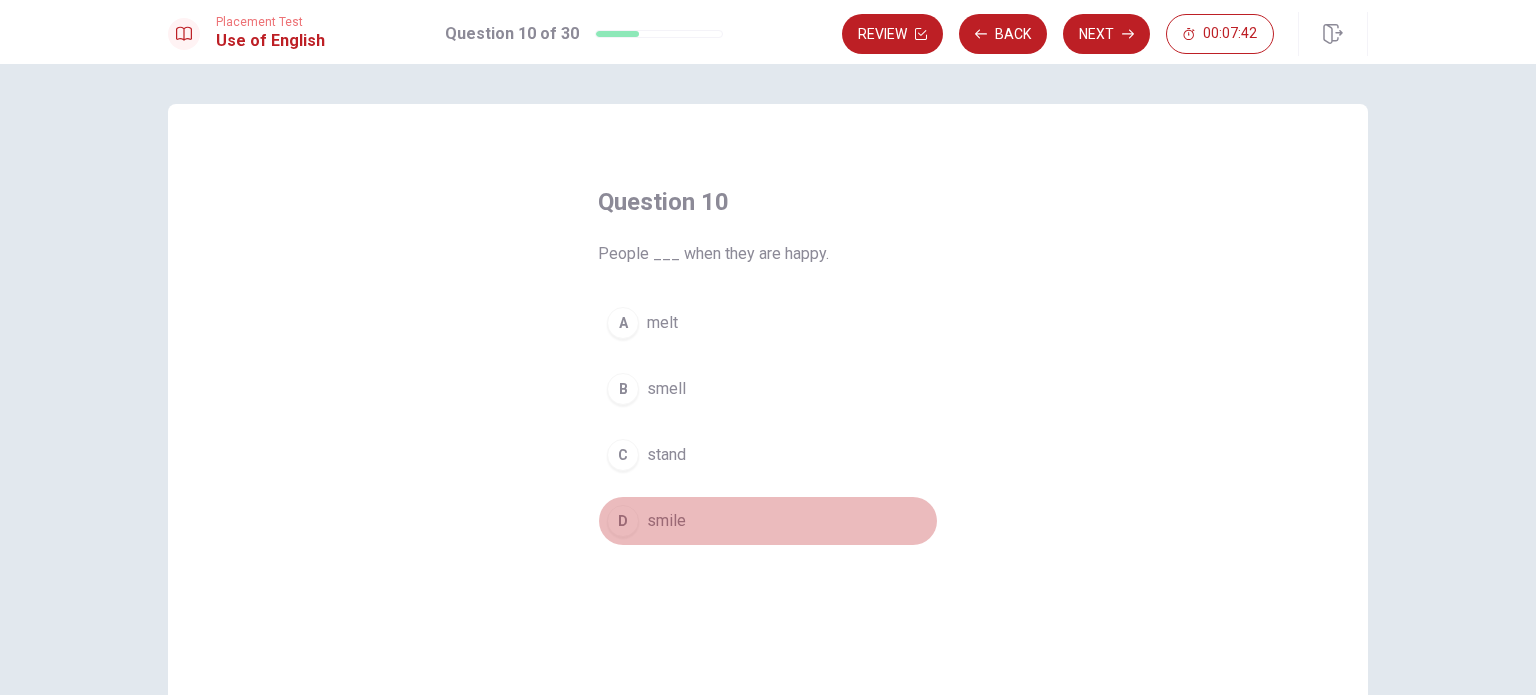 click on "D" at bounding box center [623, 521] 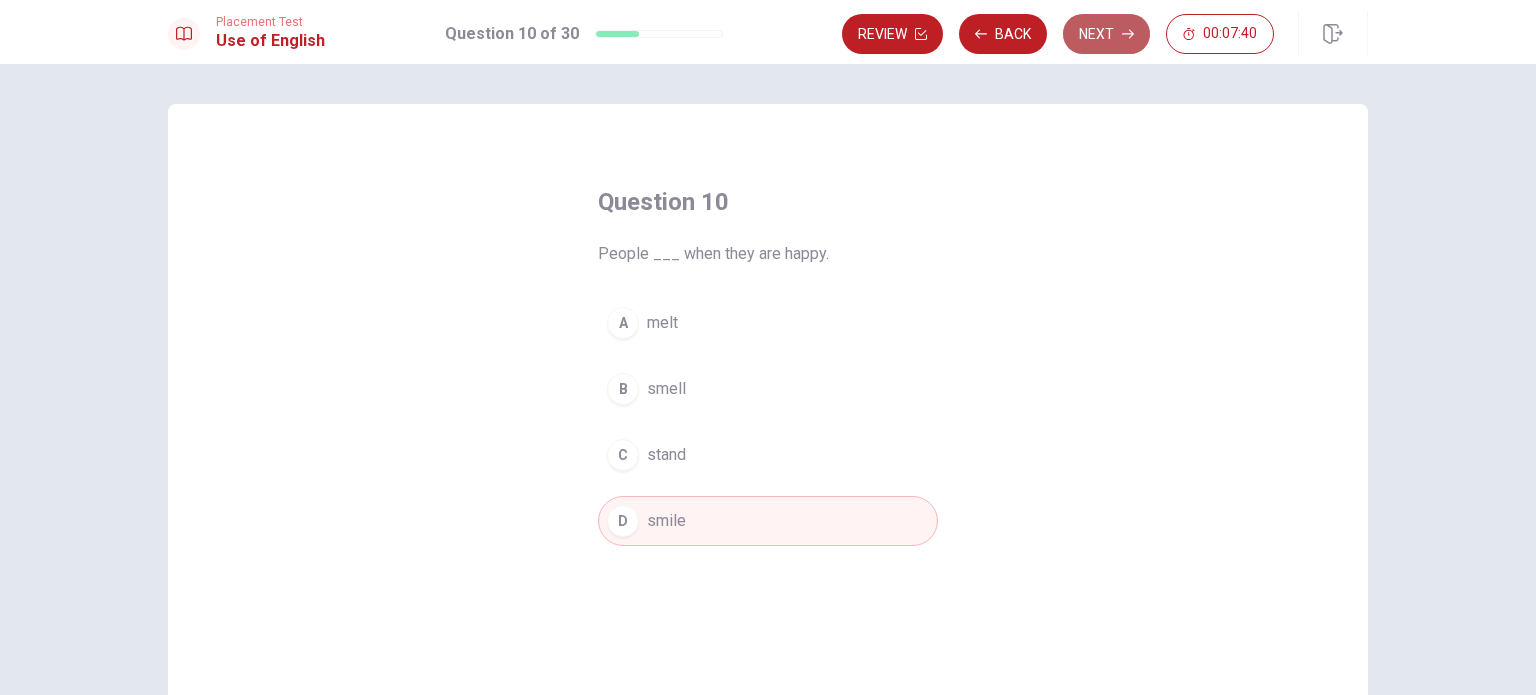 click on "Next" at bounding box center [1106, 34] 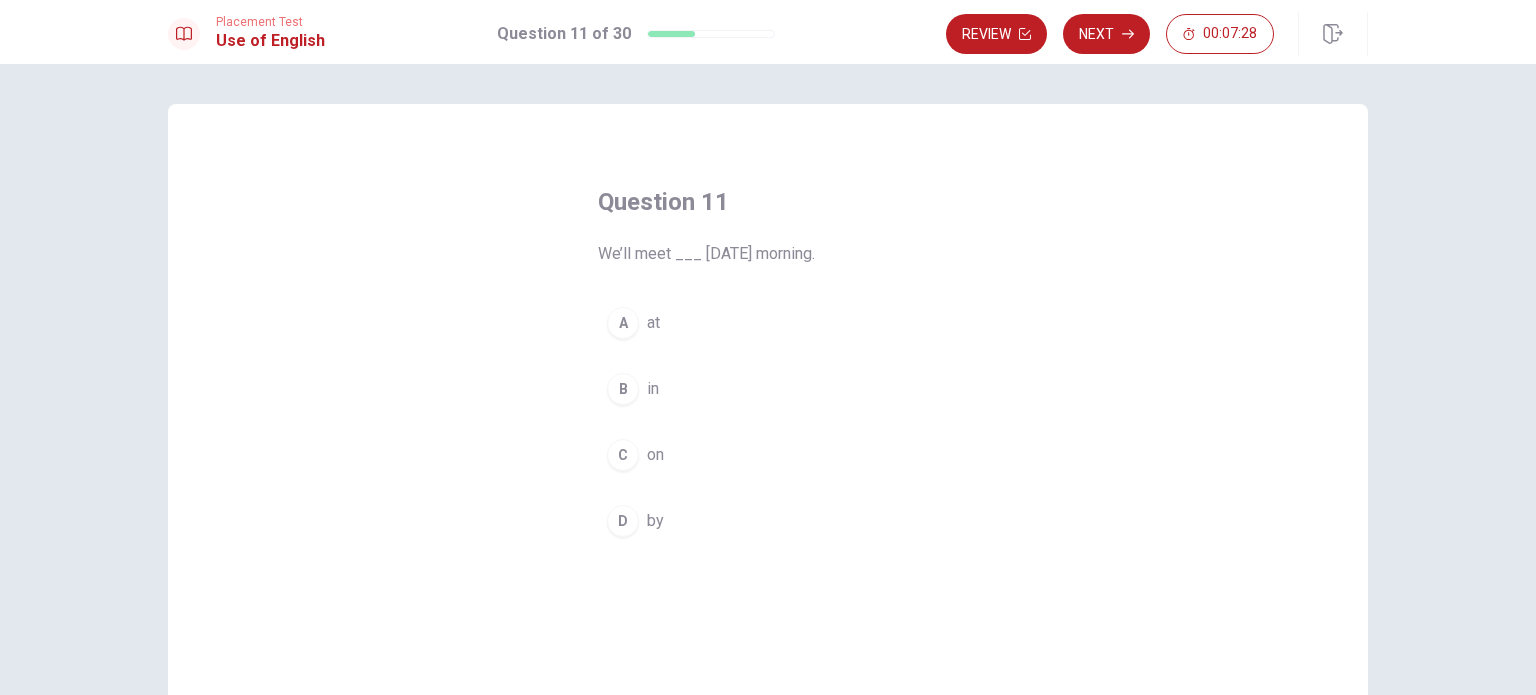 click on "C" at bounding box center [623, 455] 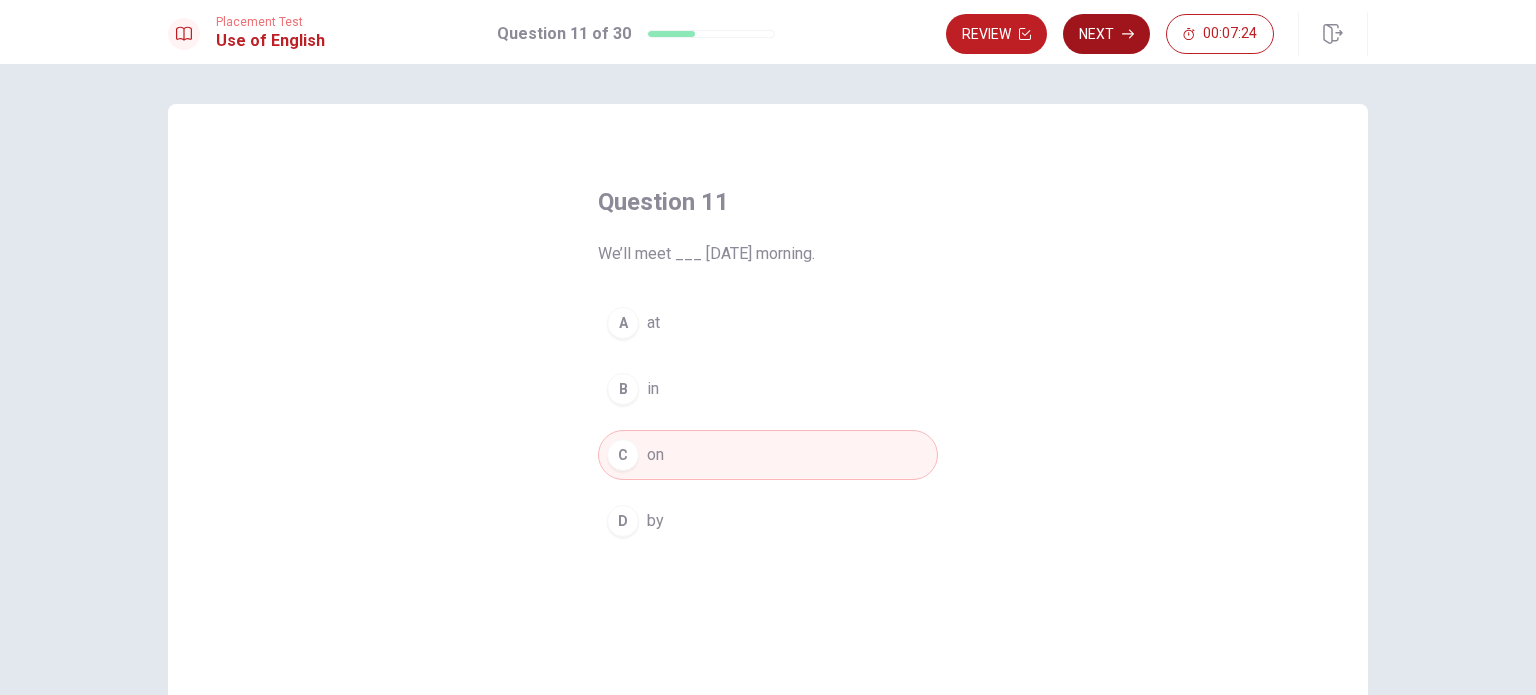 click on "Next" at bounding box center (1106, 34) 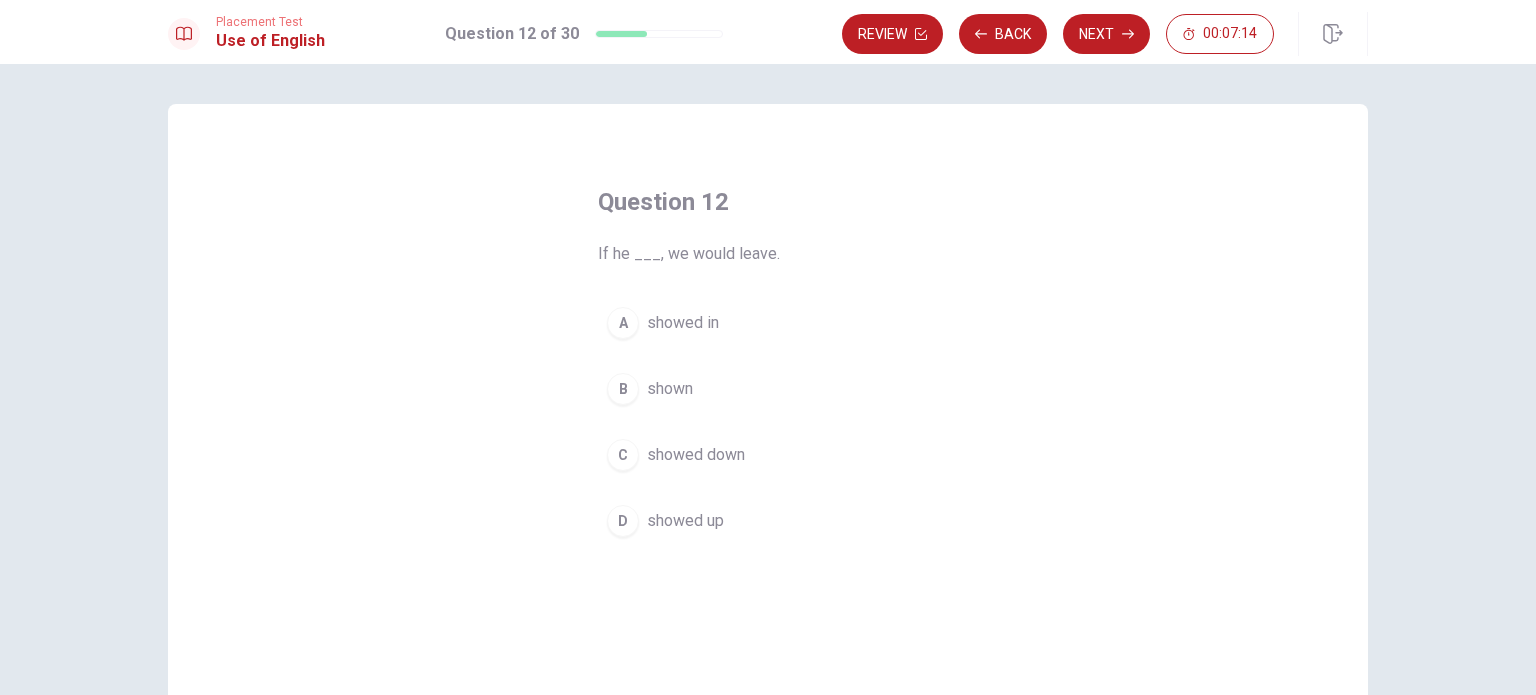 click on "B" at bounding box center [623, 389] 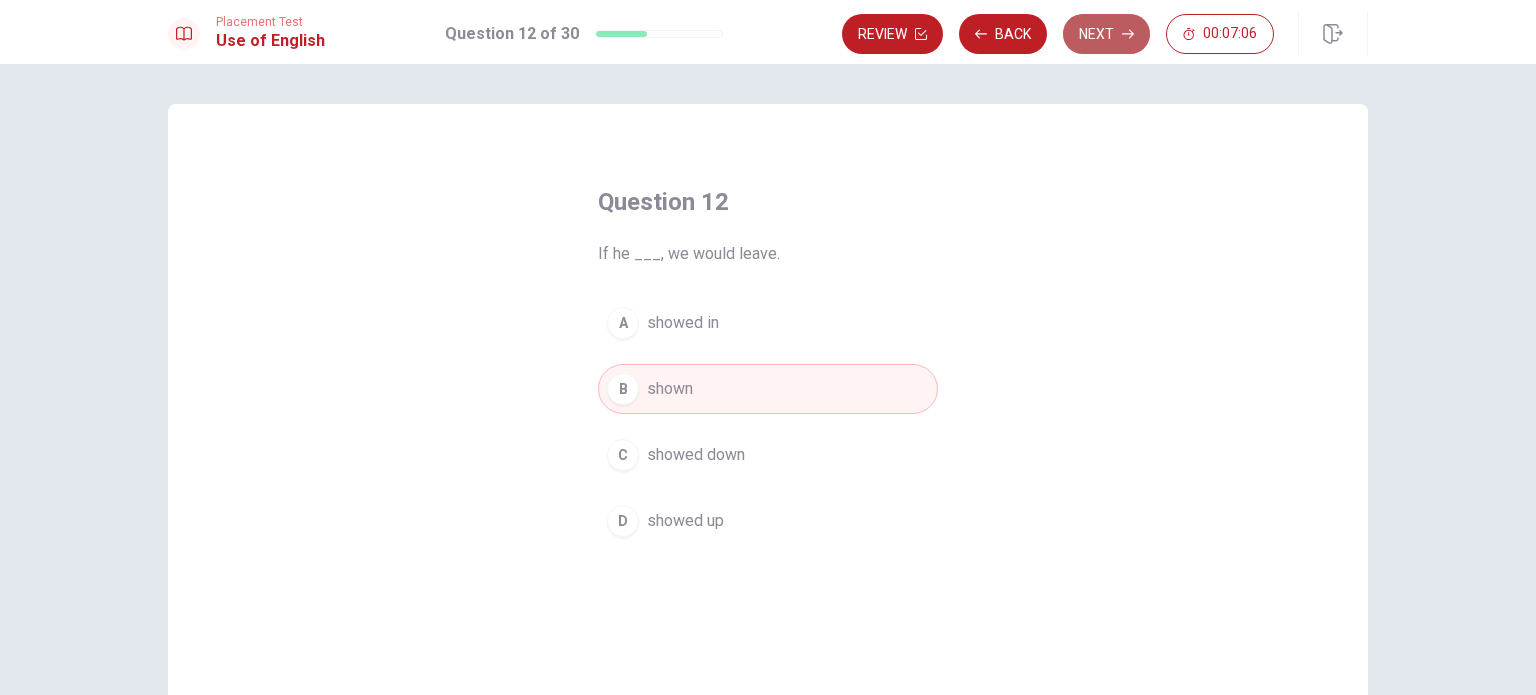 click on "Next" at bounding box center [1106, 34] 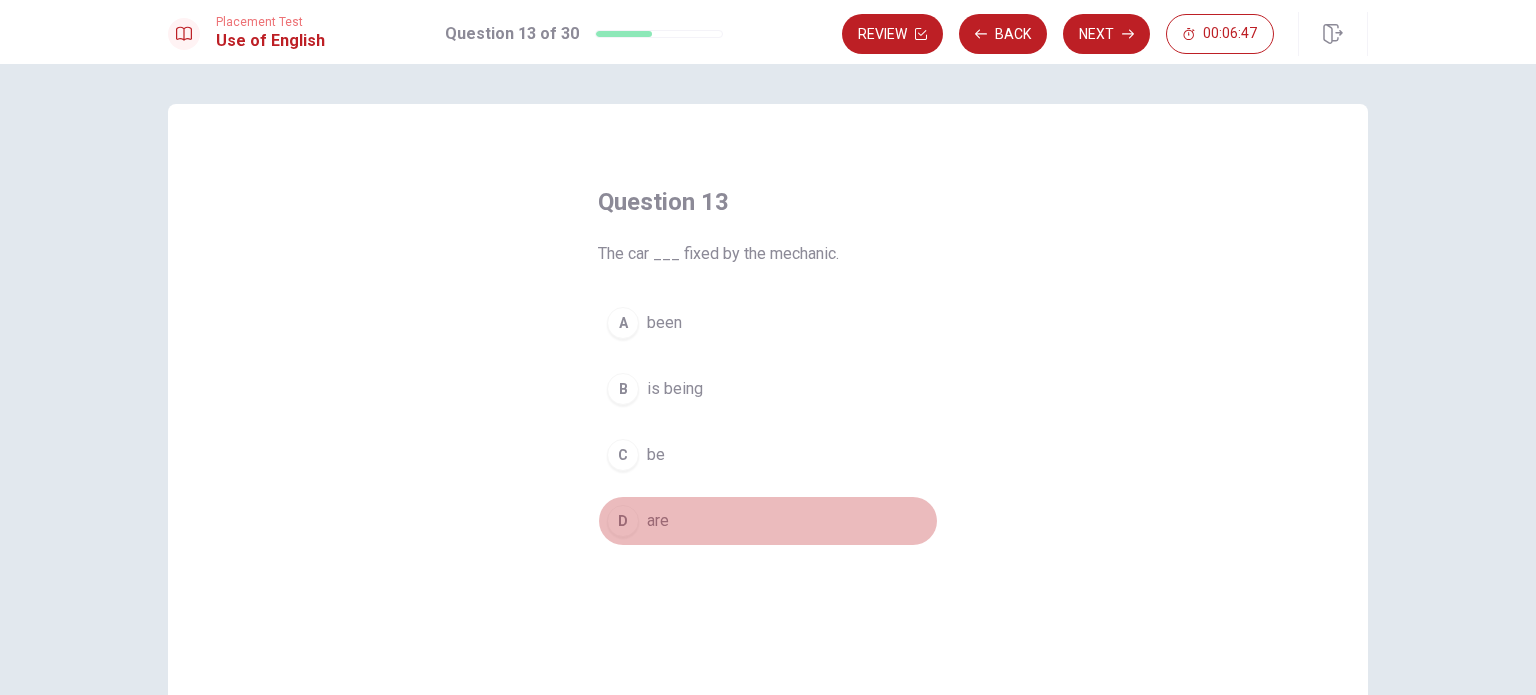 click on "D" at bounding box center [623, 521] 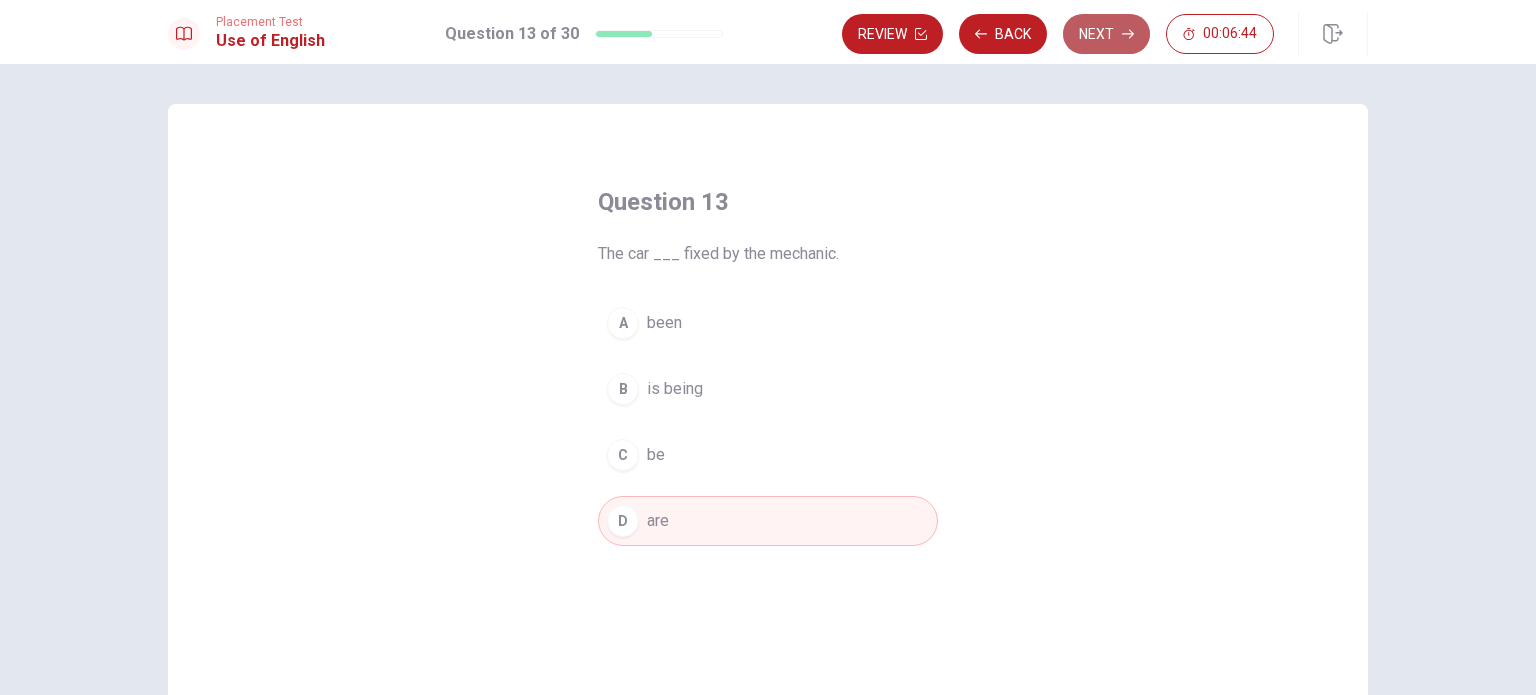 click on "Next" at bounding box center (1106, 34) 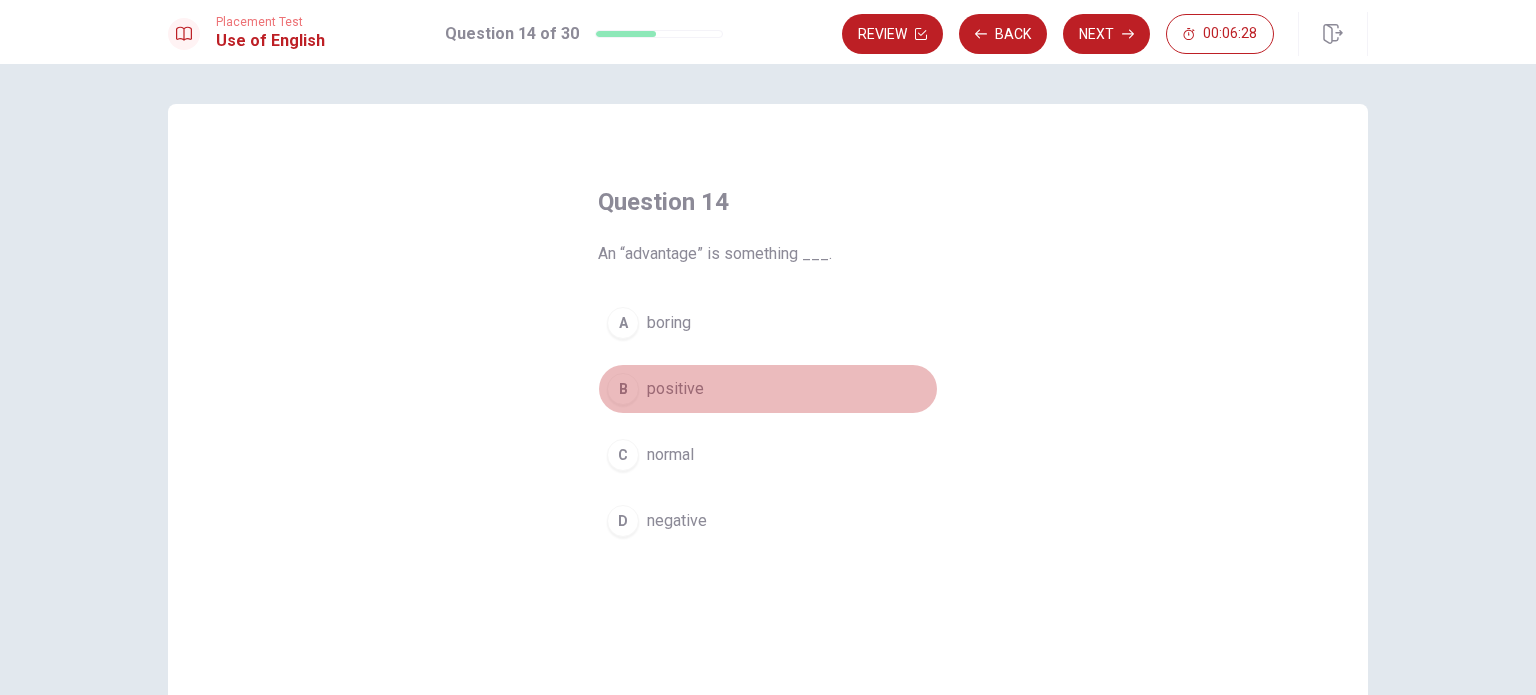 click on "B" at bounding box center [623, 389] 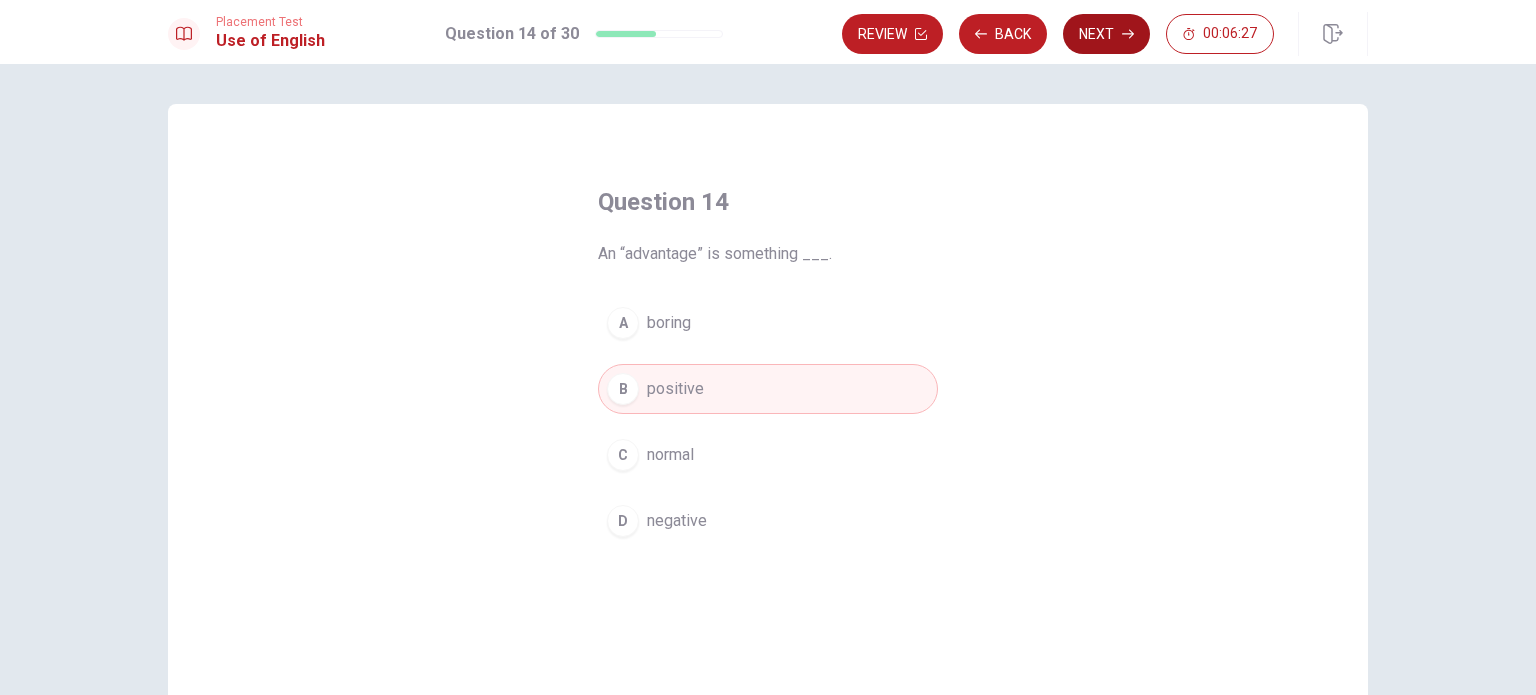 click on "Next" at bounding box center [1106, 34] 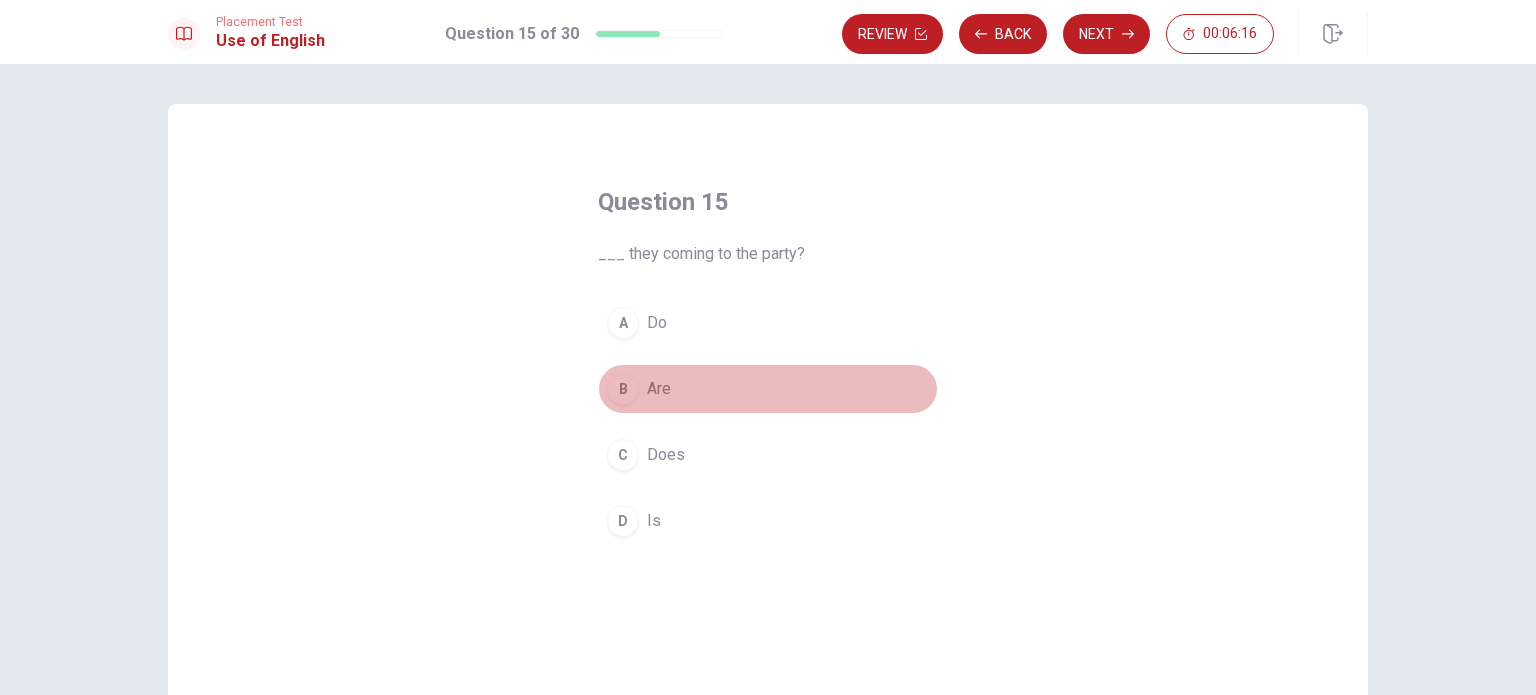 click on "B" at bounding box center [623, 389] 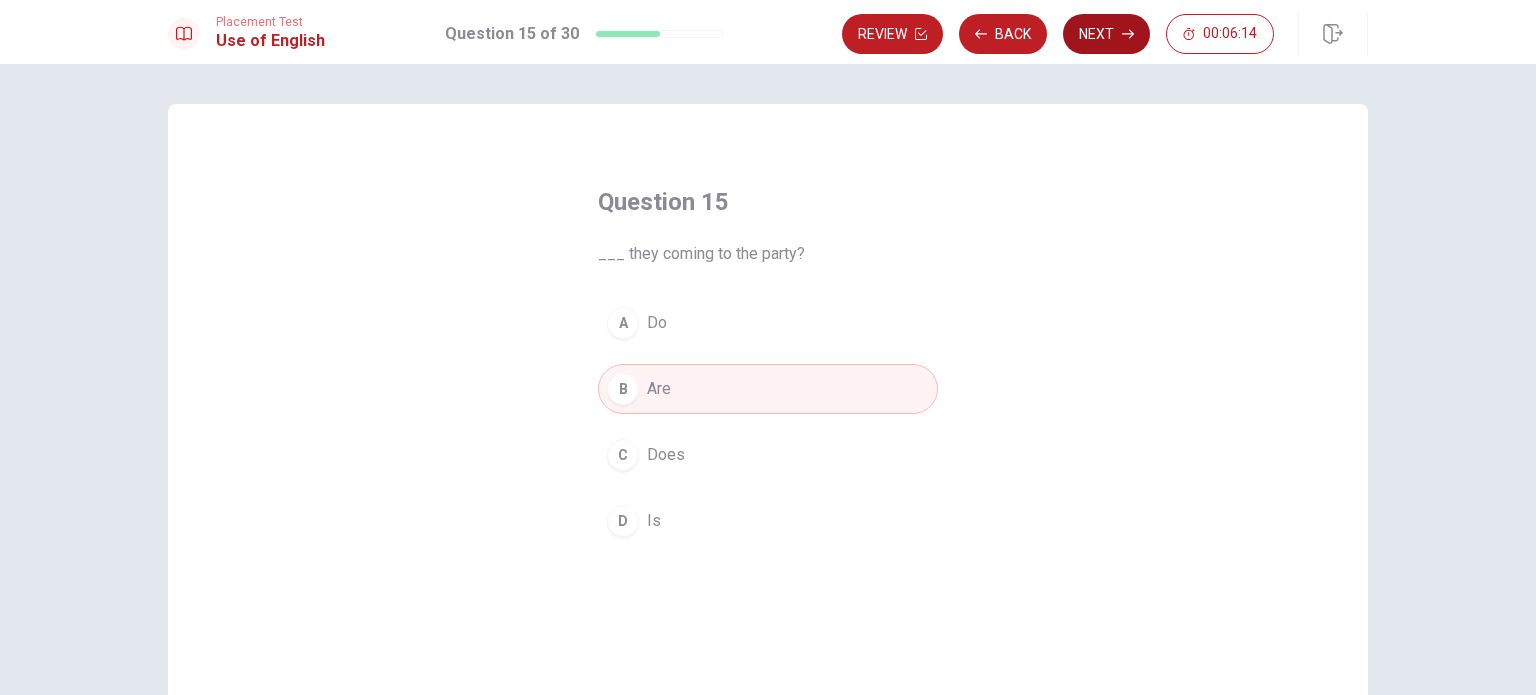 click on "Next" at bounding box center (1106, 34) 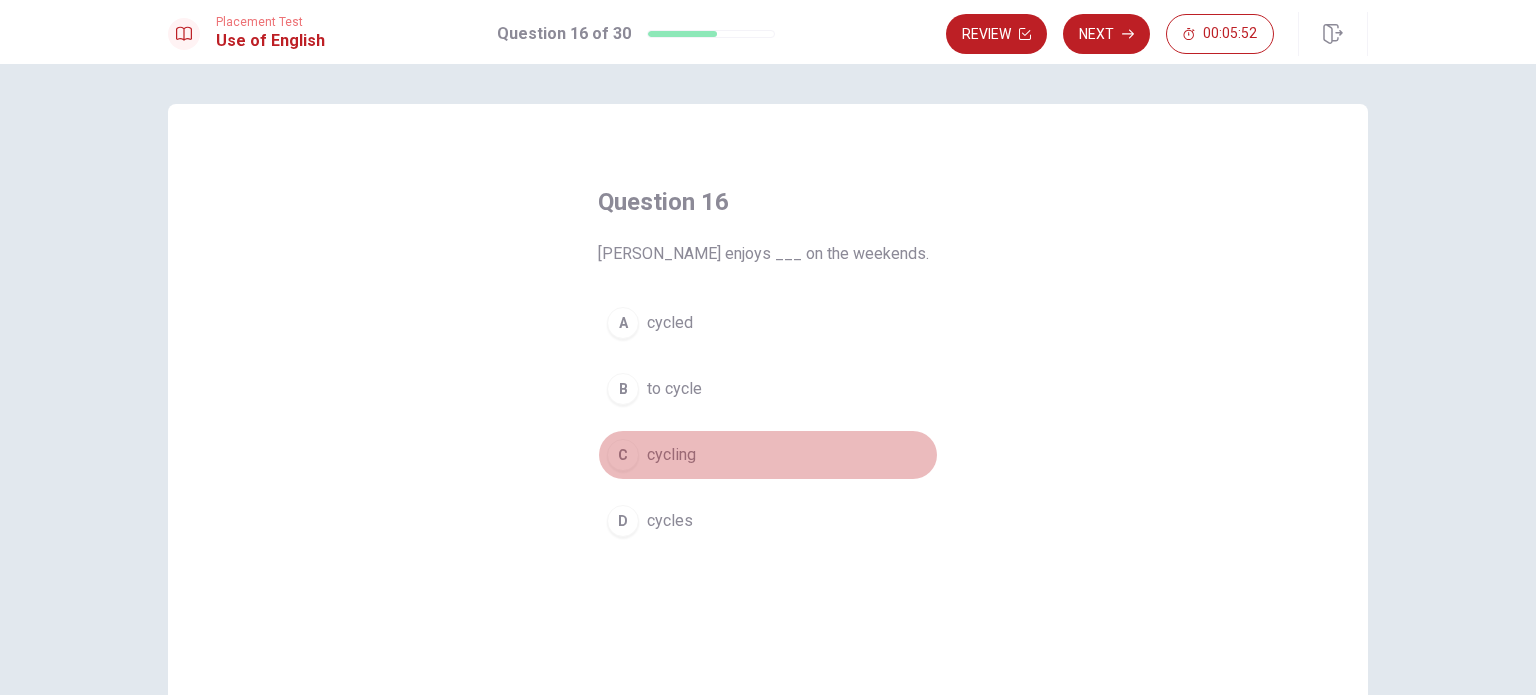 click on "C" at bounding box center [623, 455] 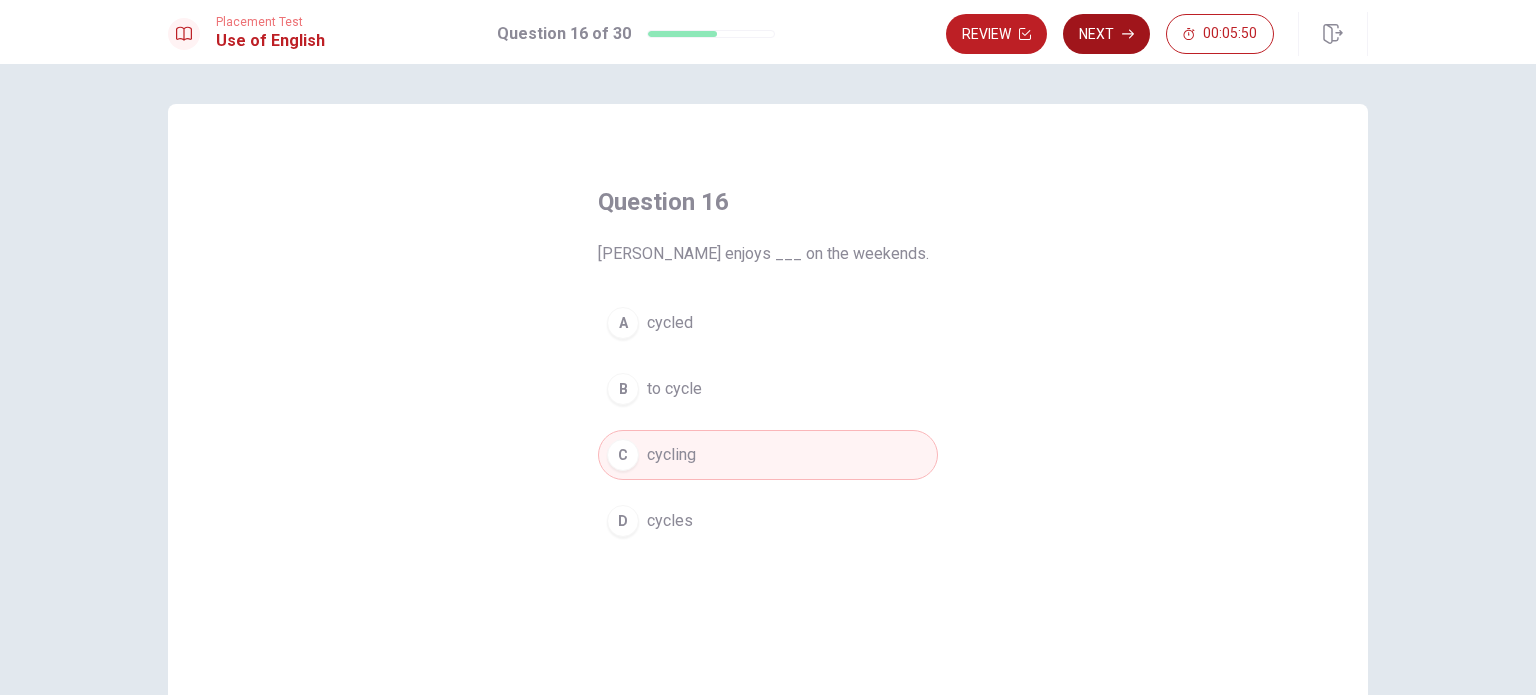 click on "Next" at bounding box center [1106, 34] 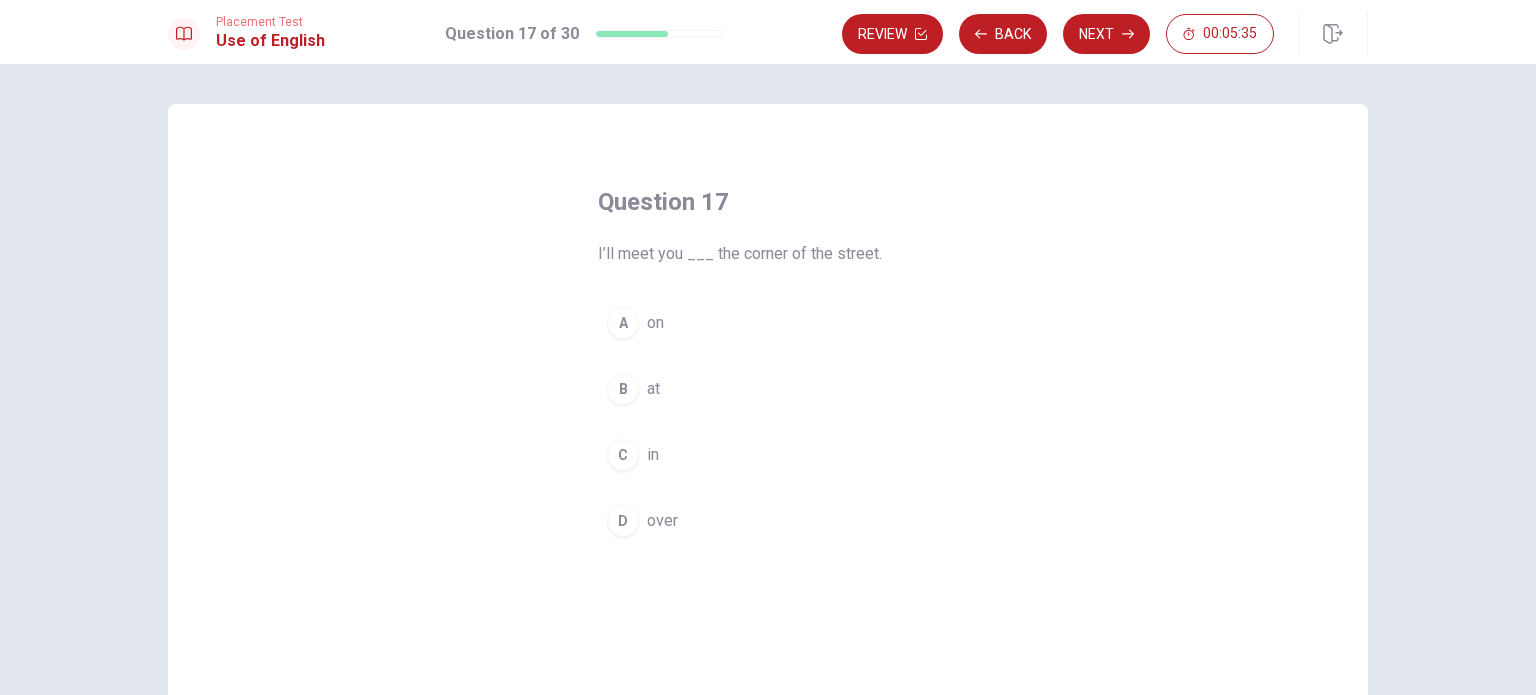 click on "B" at bounding box center [623, 389] 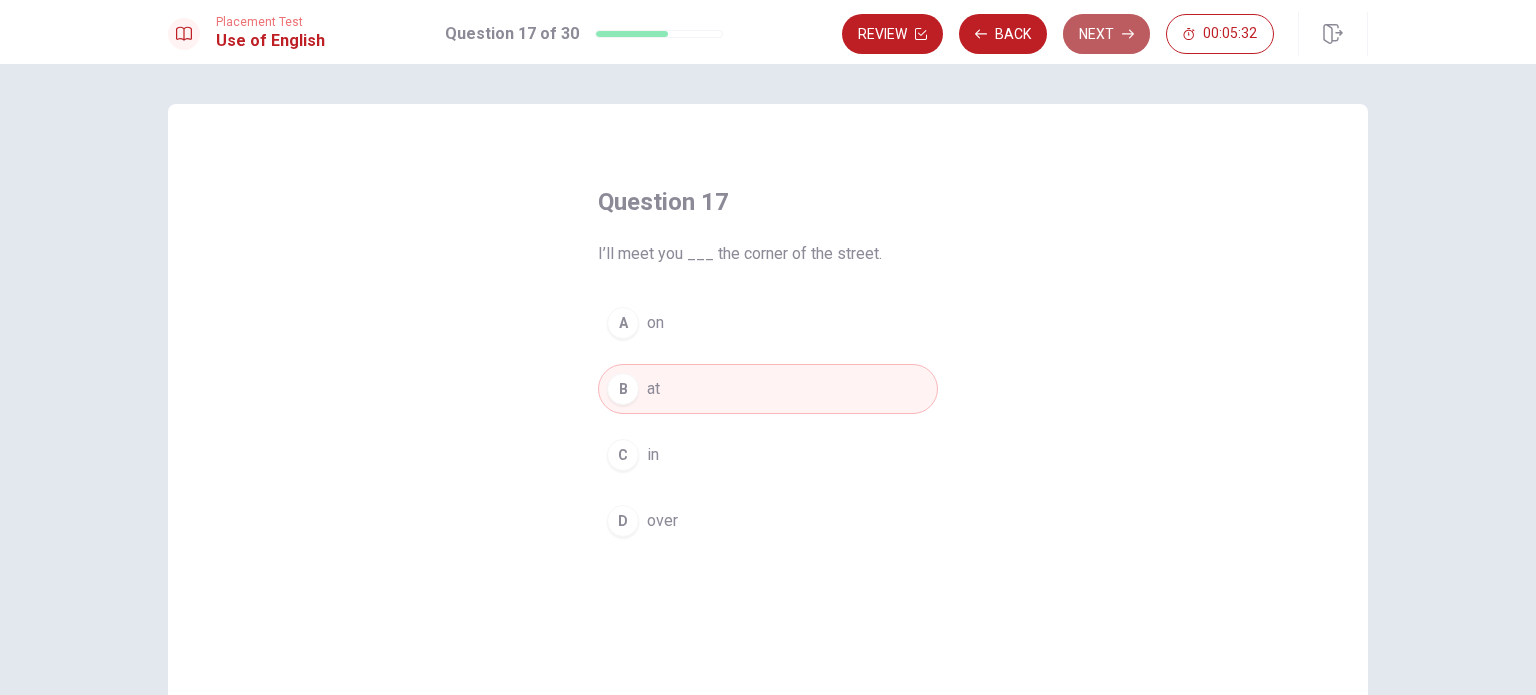 click on "Next" at bounding box center (1106, 34) 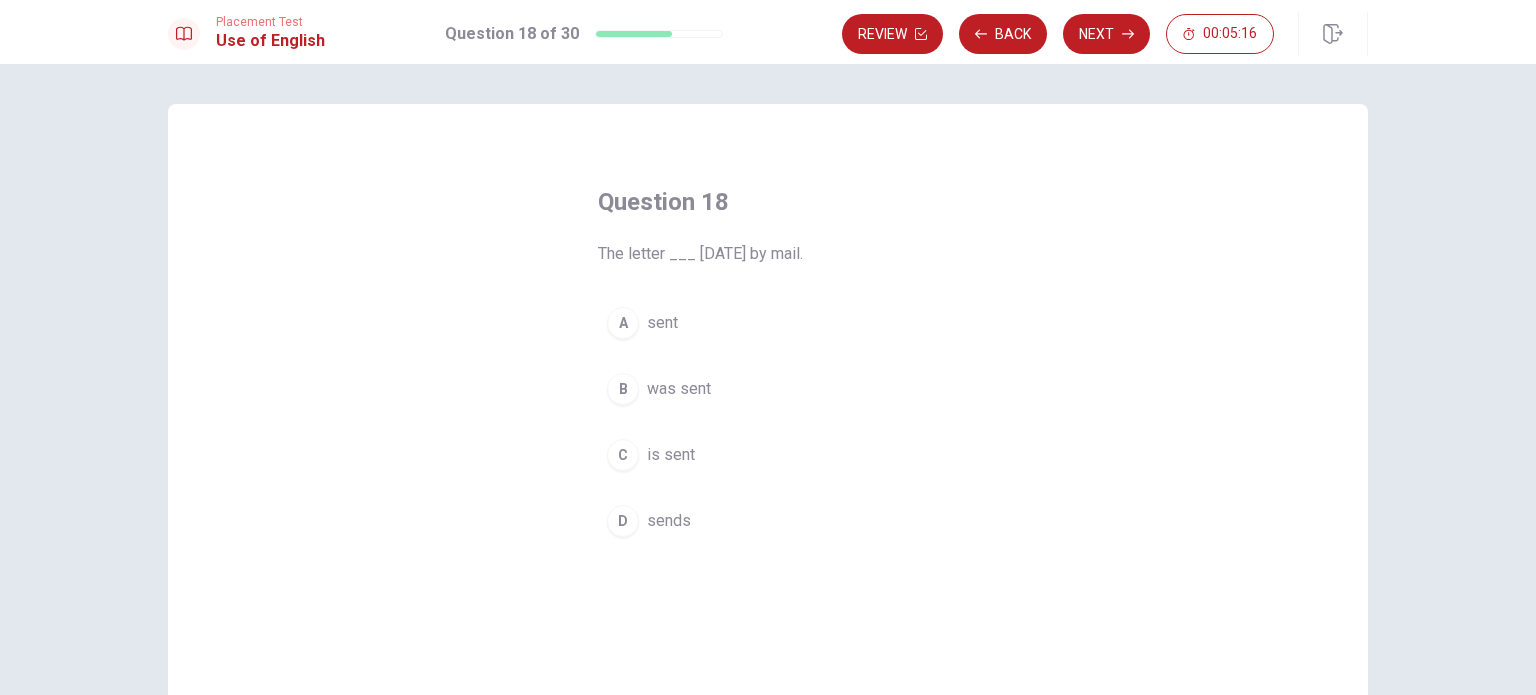 click on "B" at bounding box center [623, 389] 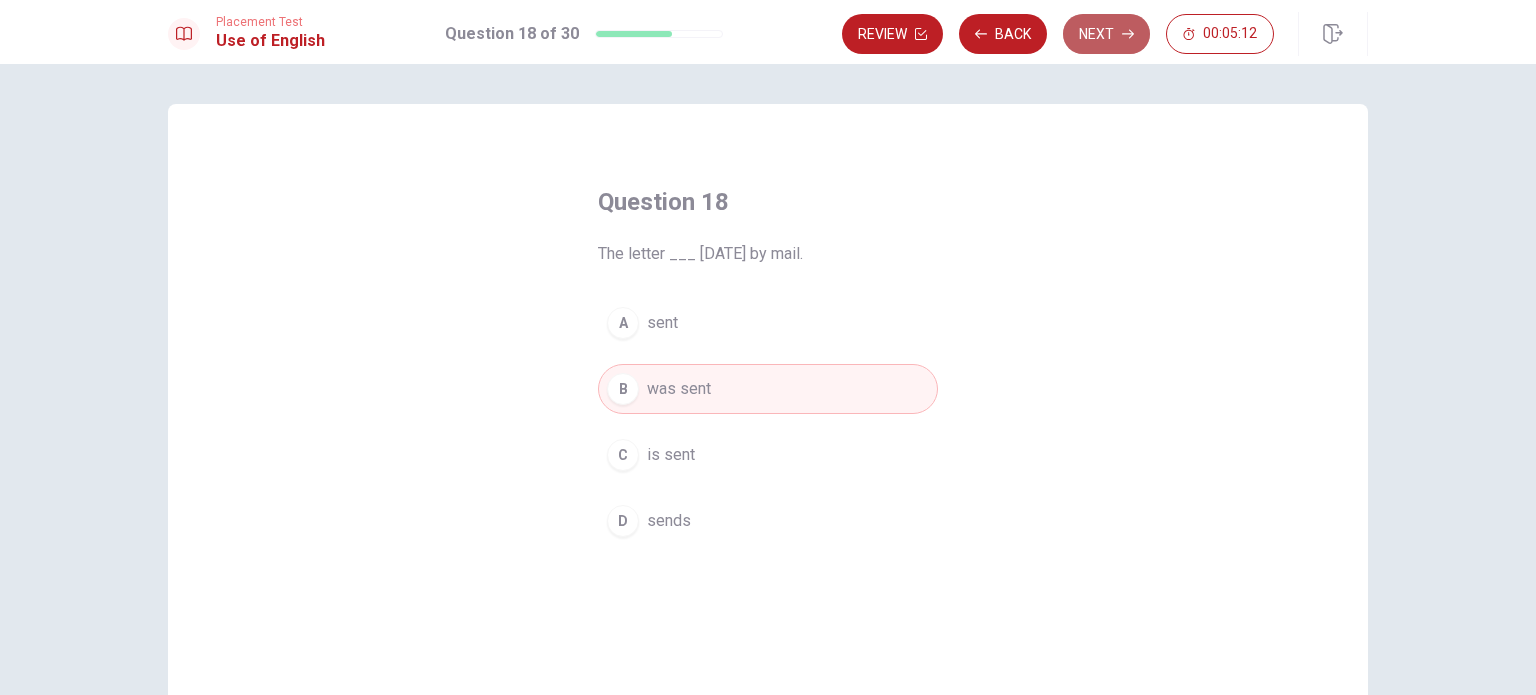 click on "Next" at bounding box center [1106, 34] 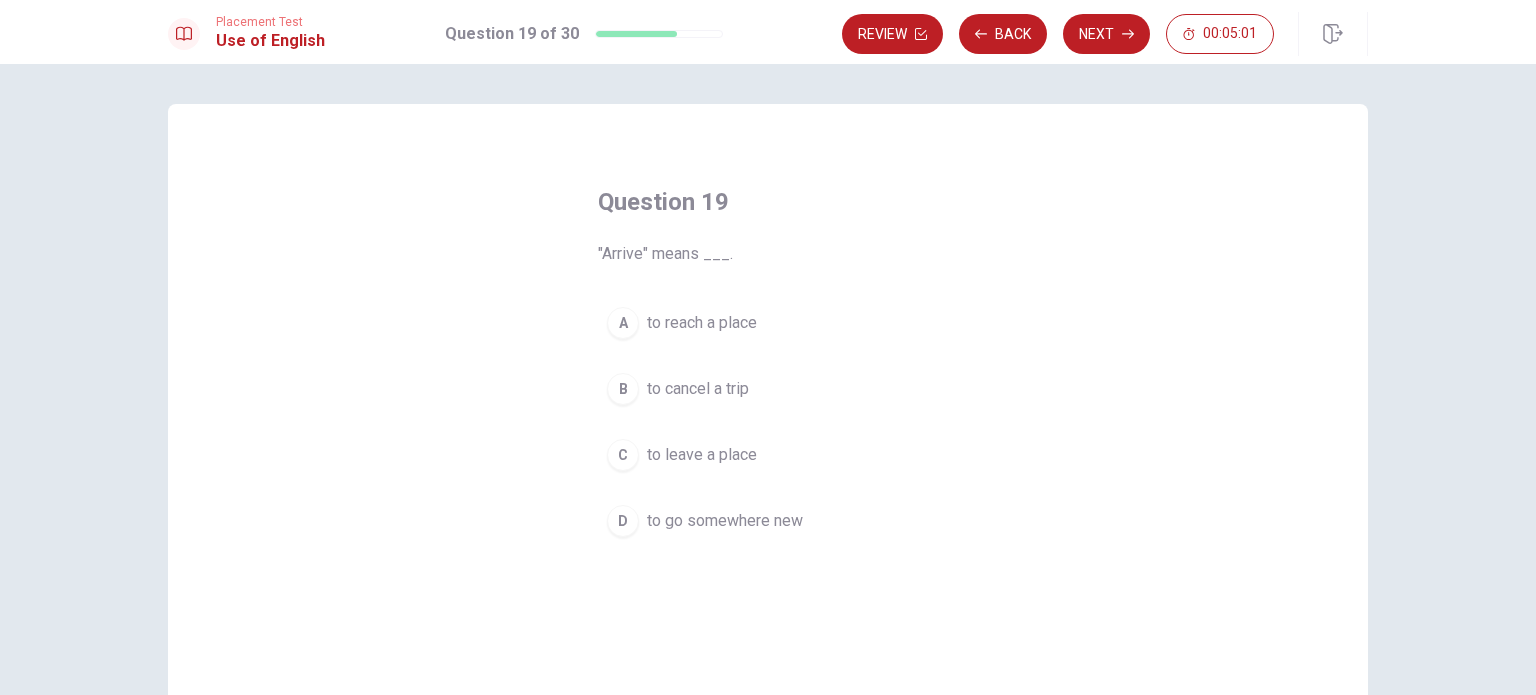 click on "A" at bounding box center [623, 323] 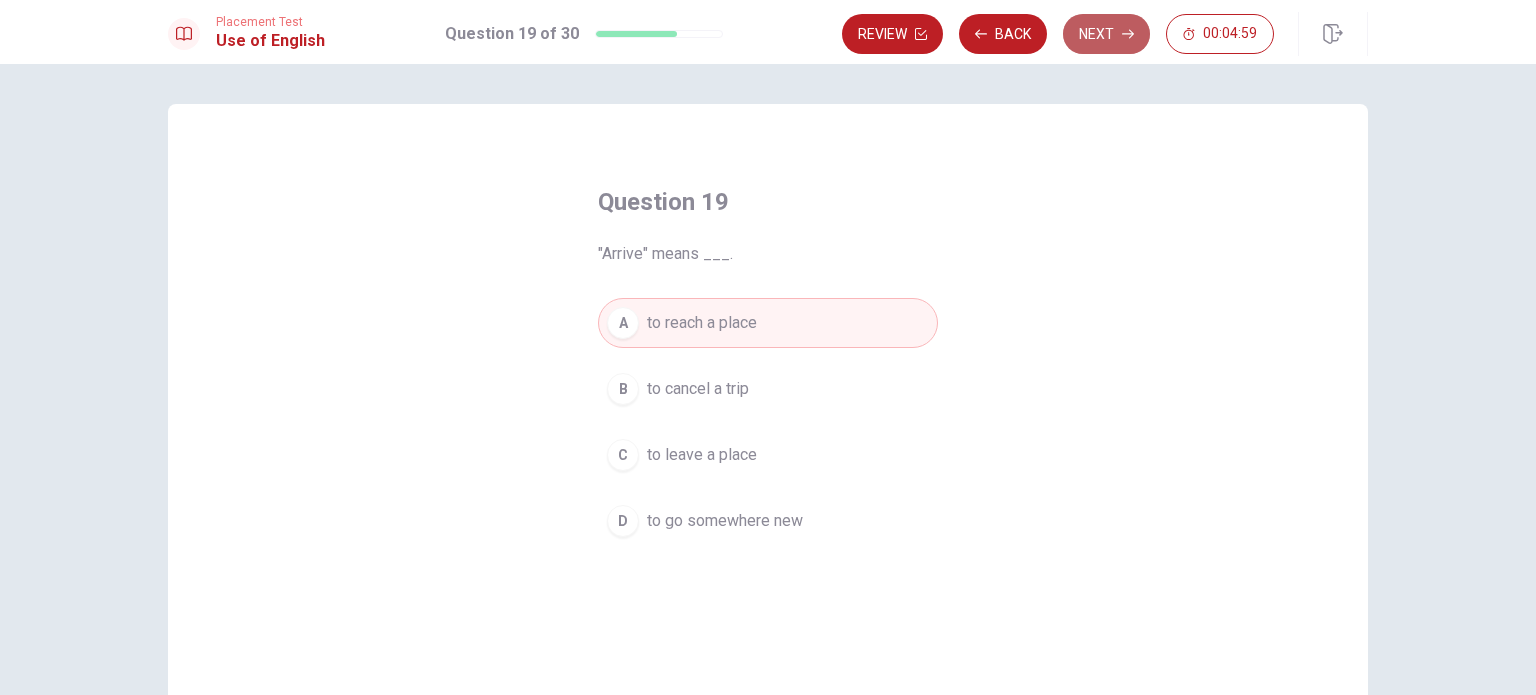 click on "Next" at bounding box center [1106, 34] 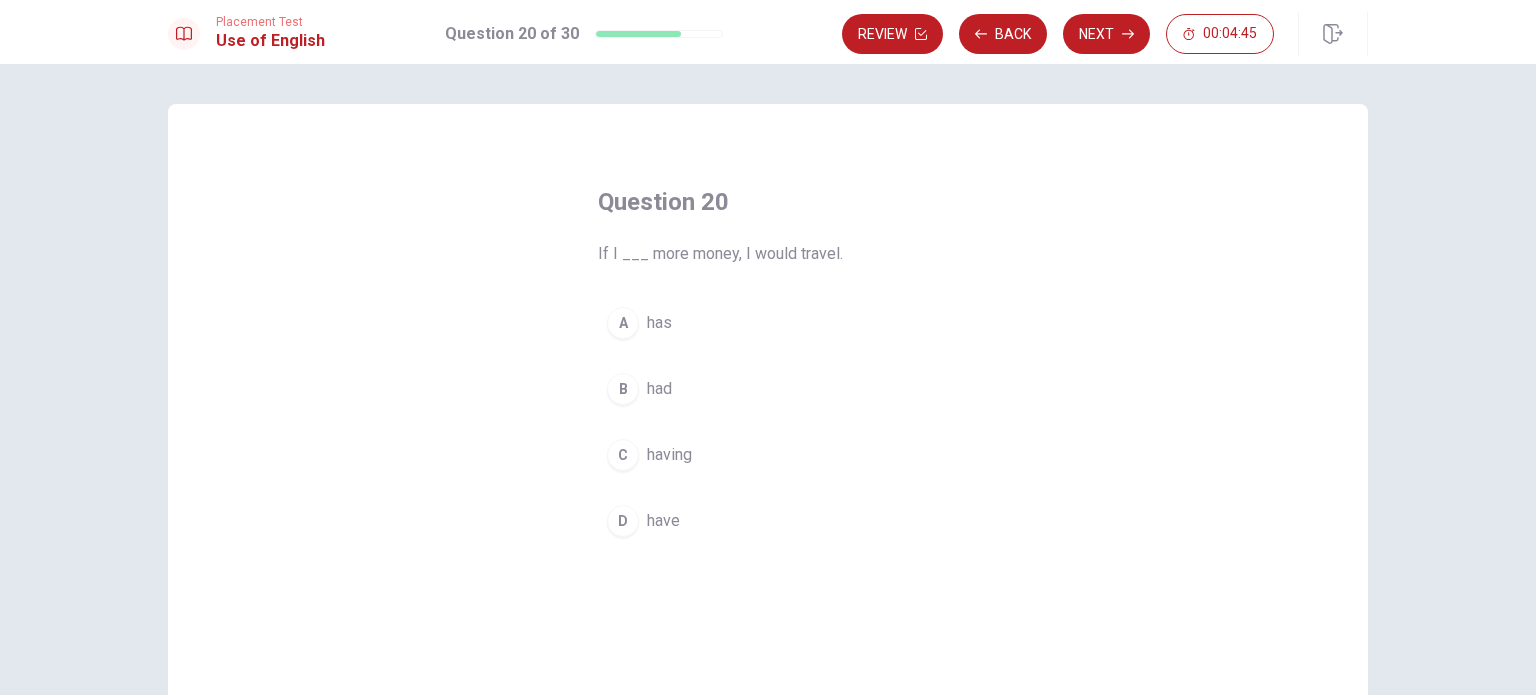 click on "B" at bounding box center (623, 389) 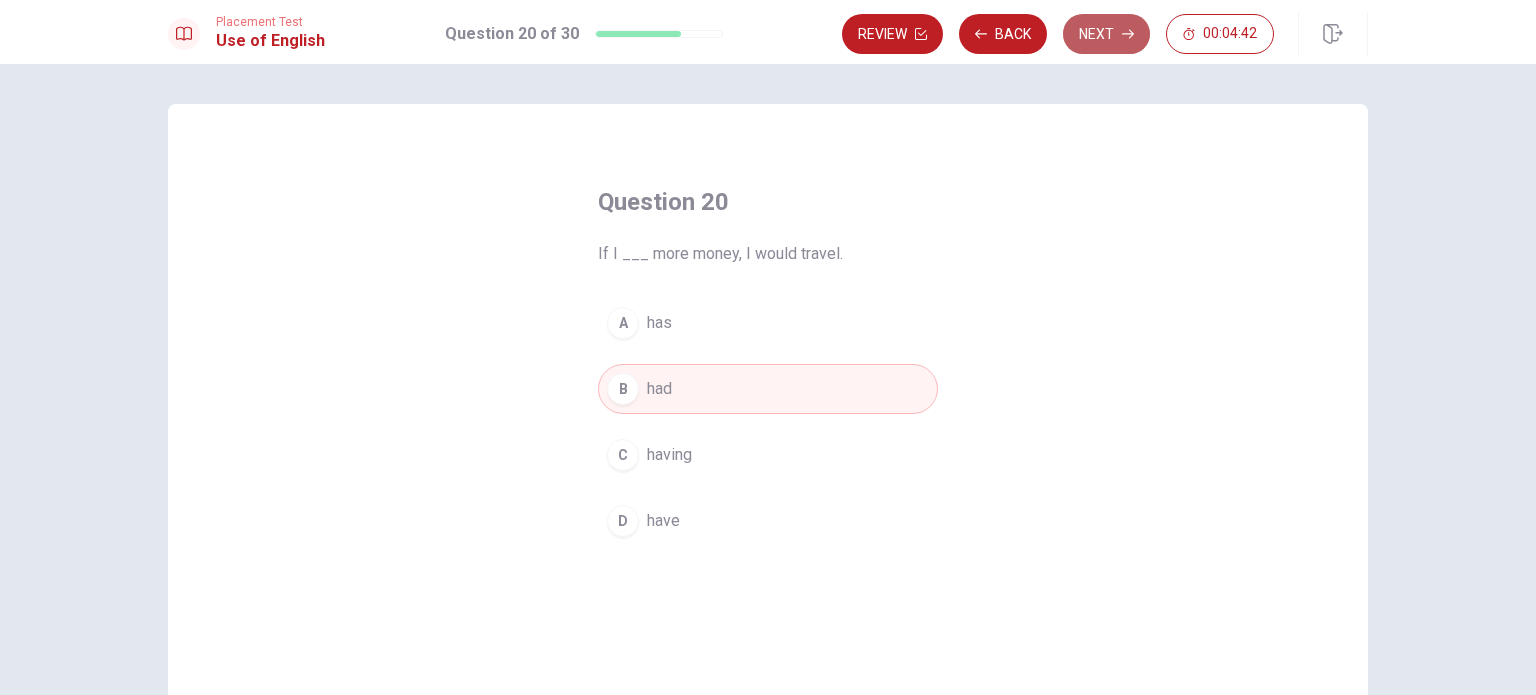 click on "Next" at bounding box center [1106, 34] 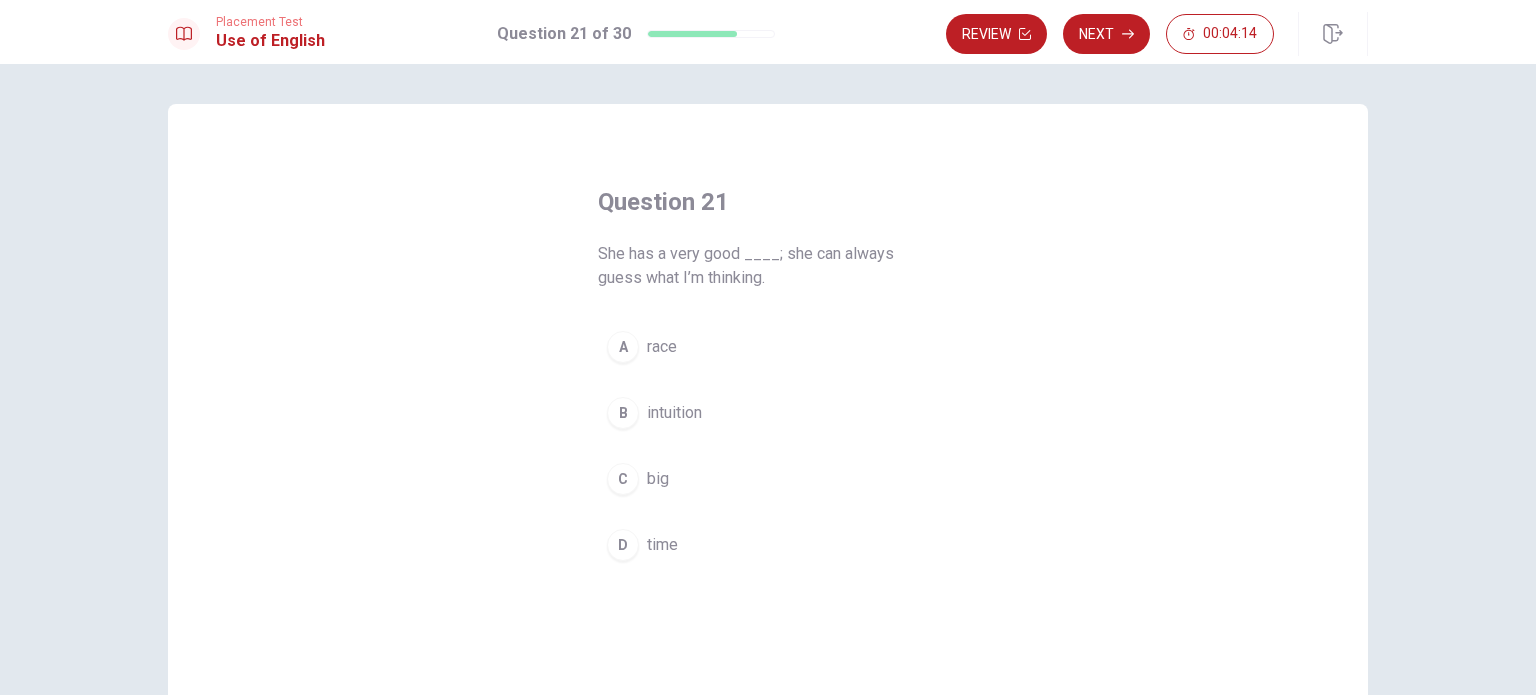 click on "B" at bounding box center (623, 413) 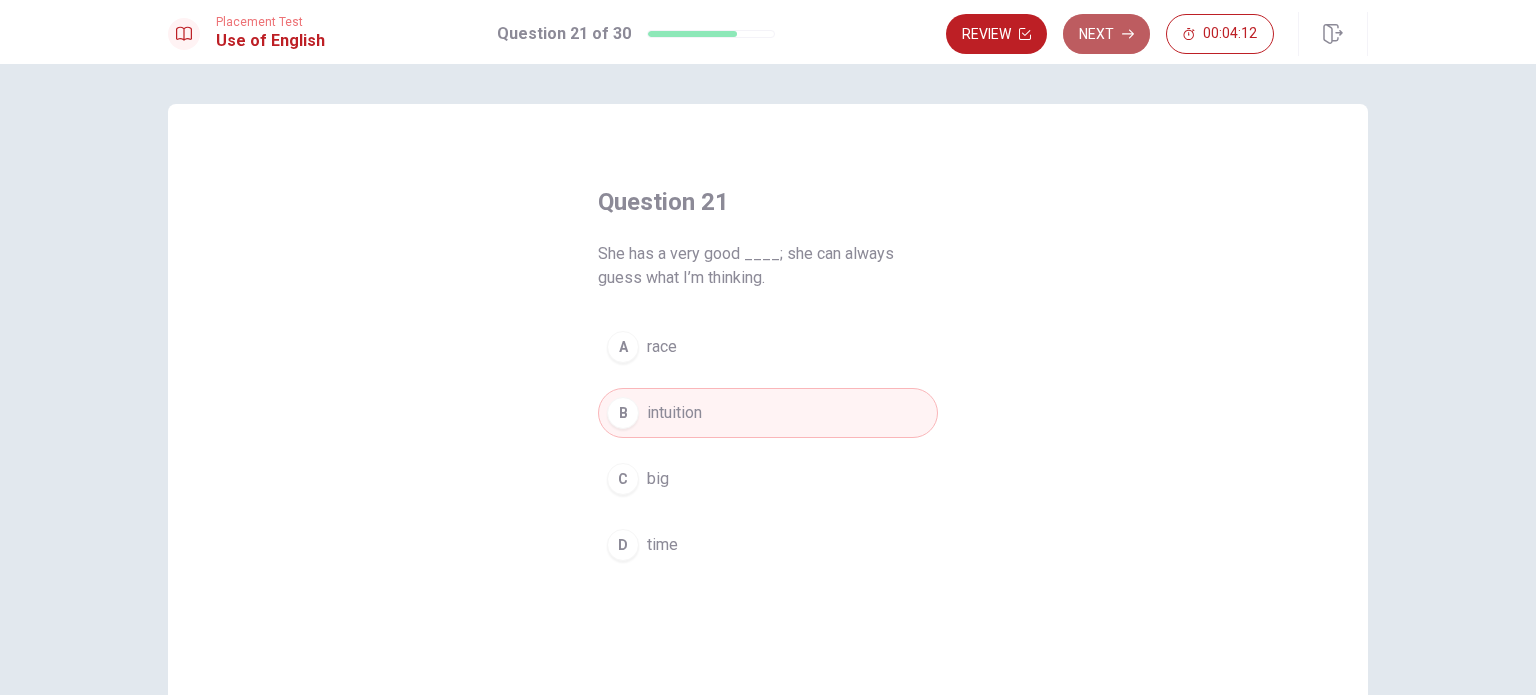click on "Next" at bounding box center (1106, 34) 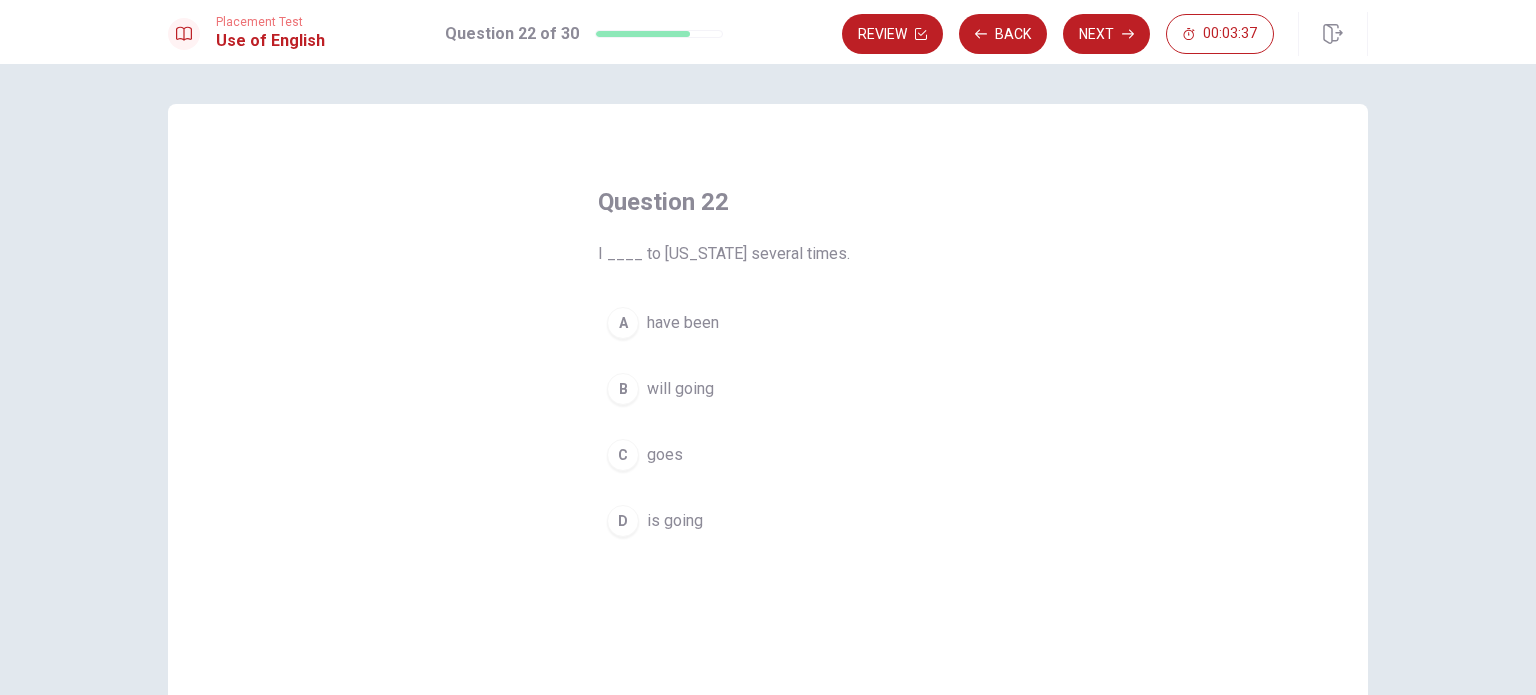 click on "A" at bounding box center (623, 323) 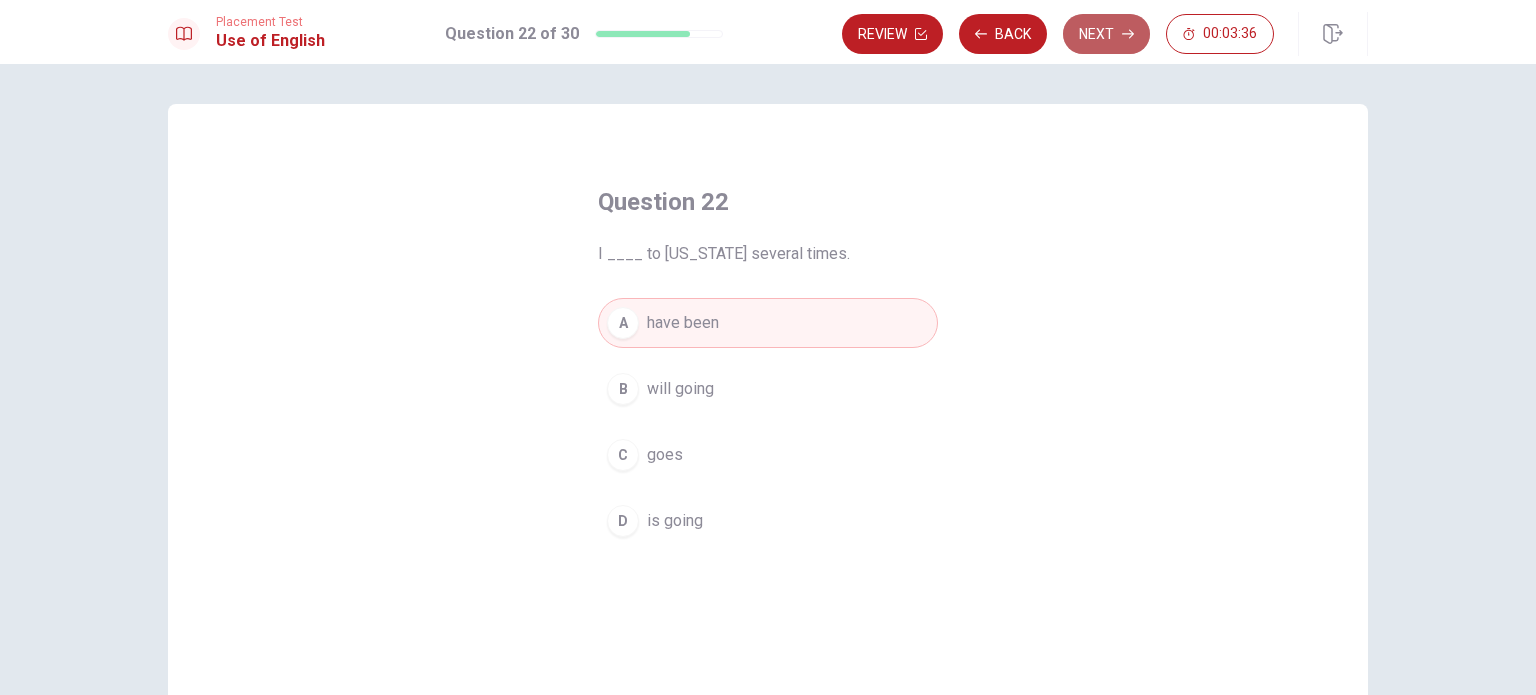 click on "Next" at bounding box center [1106, 34] 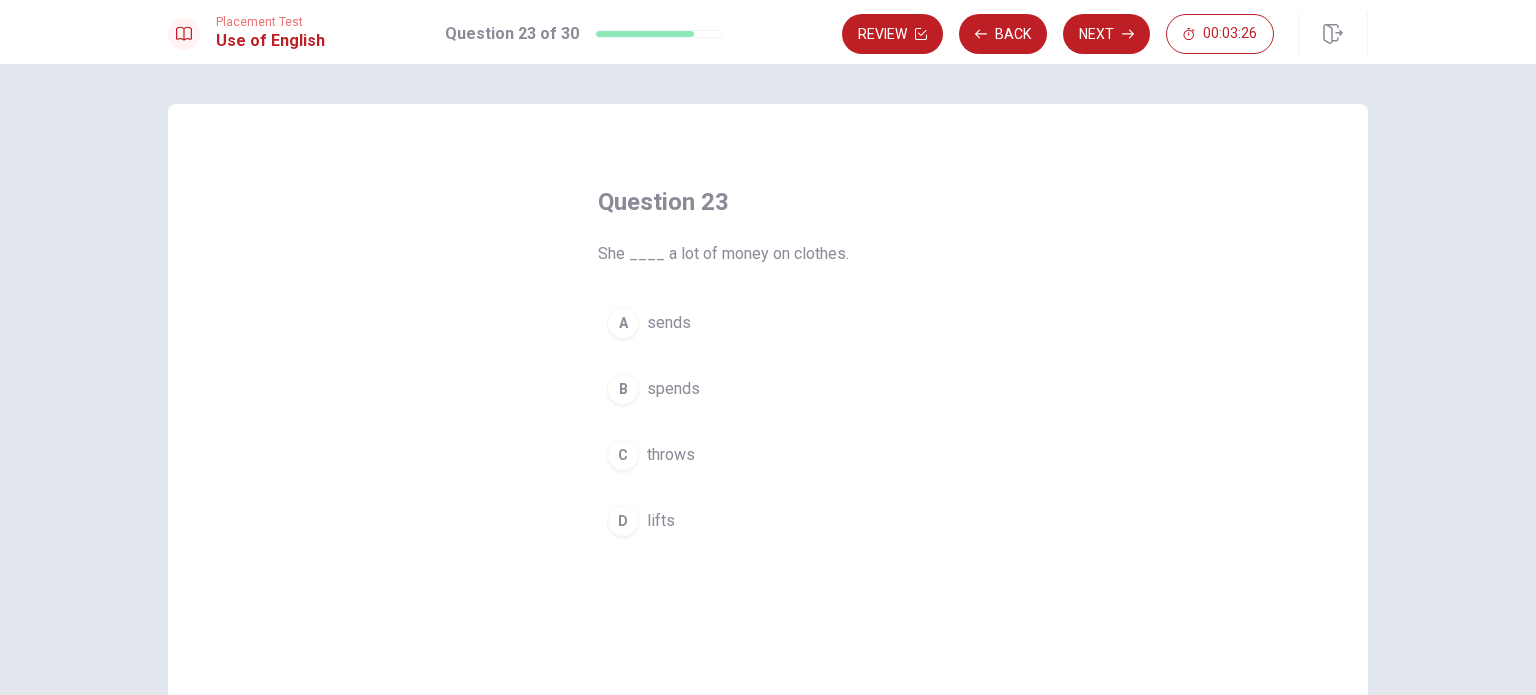 click on "B" at bounding box center [623, 389] 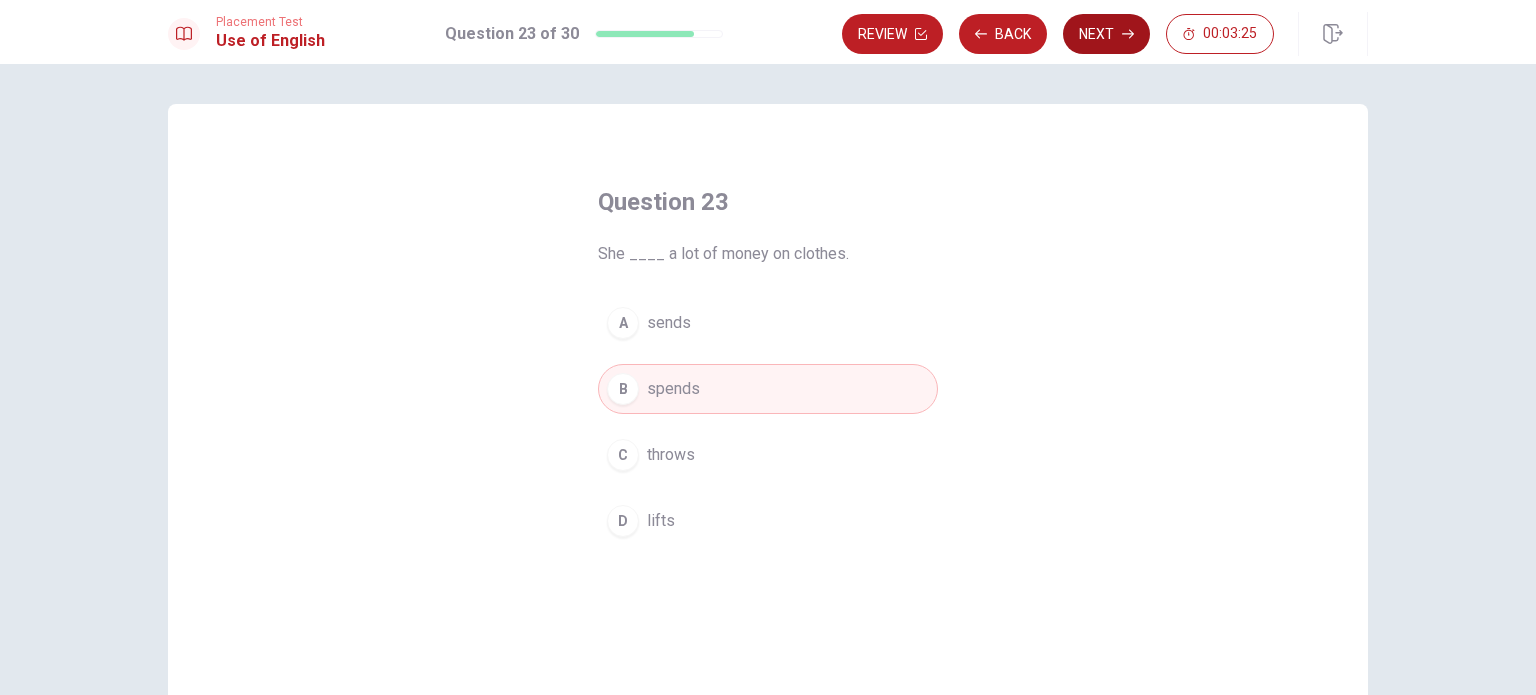 click on "Next" at bounding box center [1106, 34] 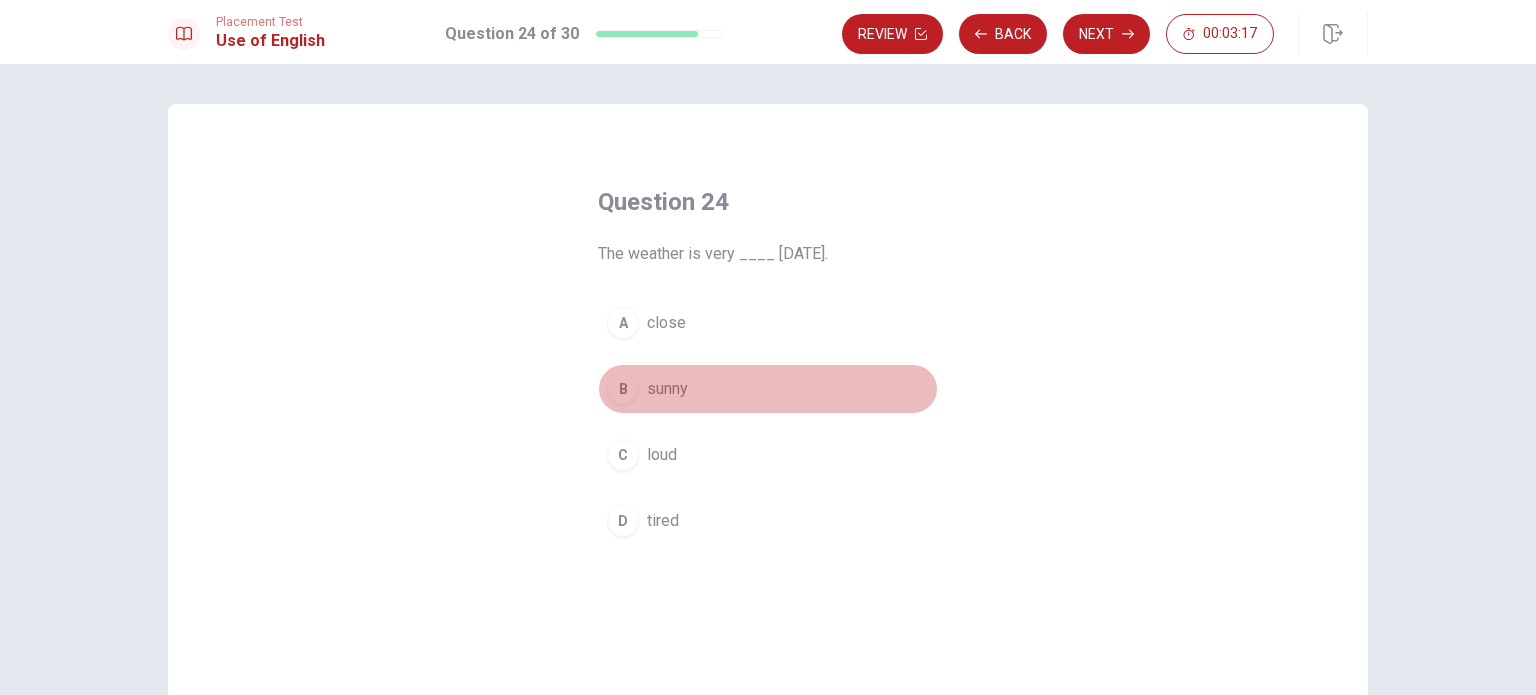 click on "B" at bounding box center [623, 389] 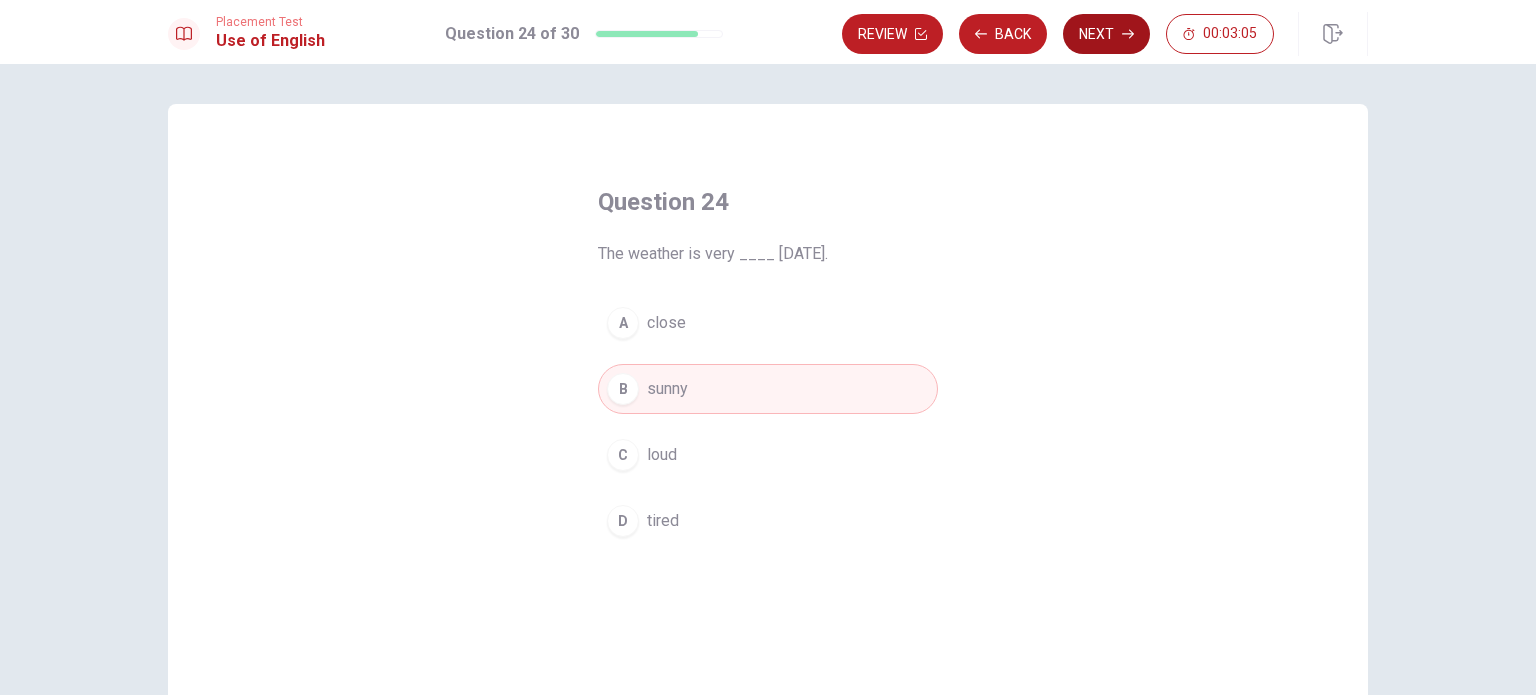 click on "Next" at bounding box center [1106, 34] 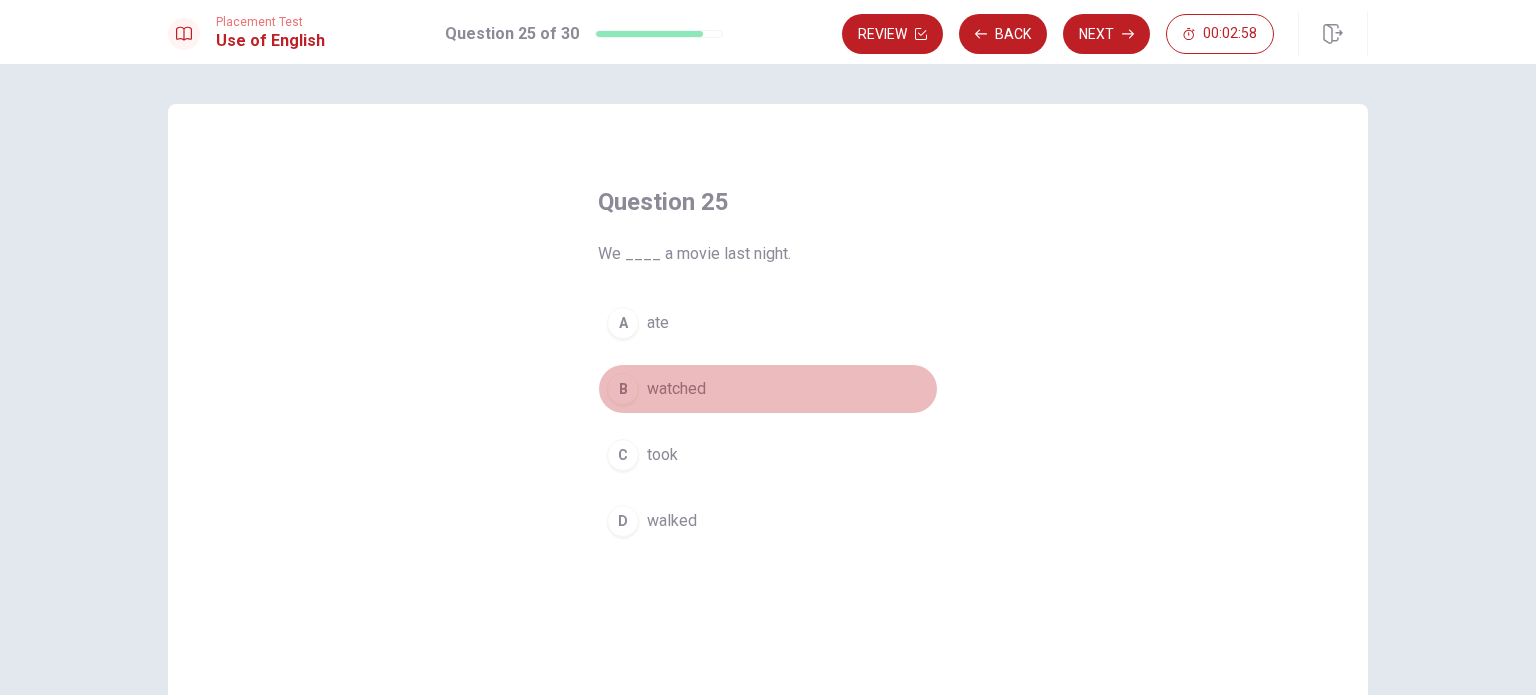 click on "B" at bounding box center [623, 389] 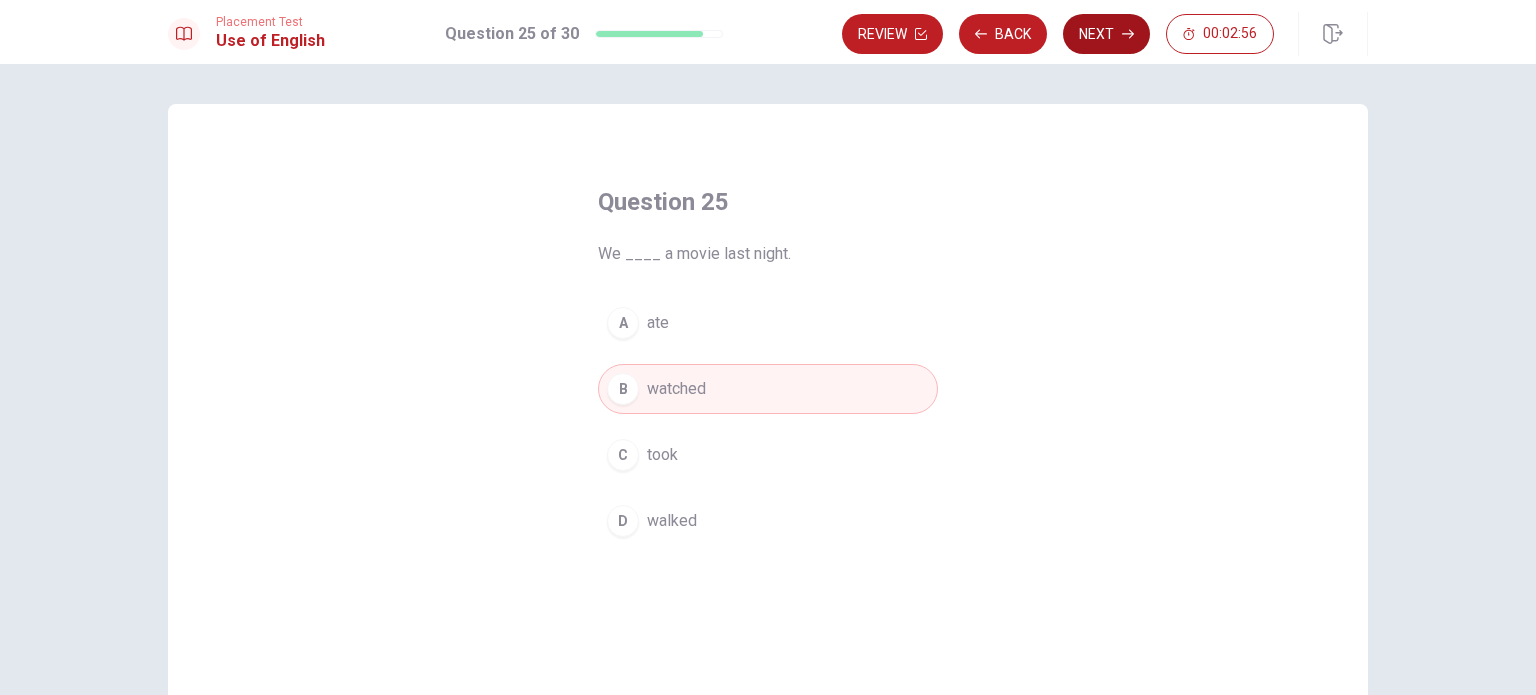 click on "Next" at bounding box center [1106, 34] 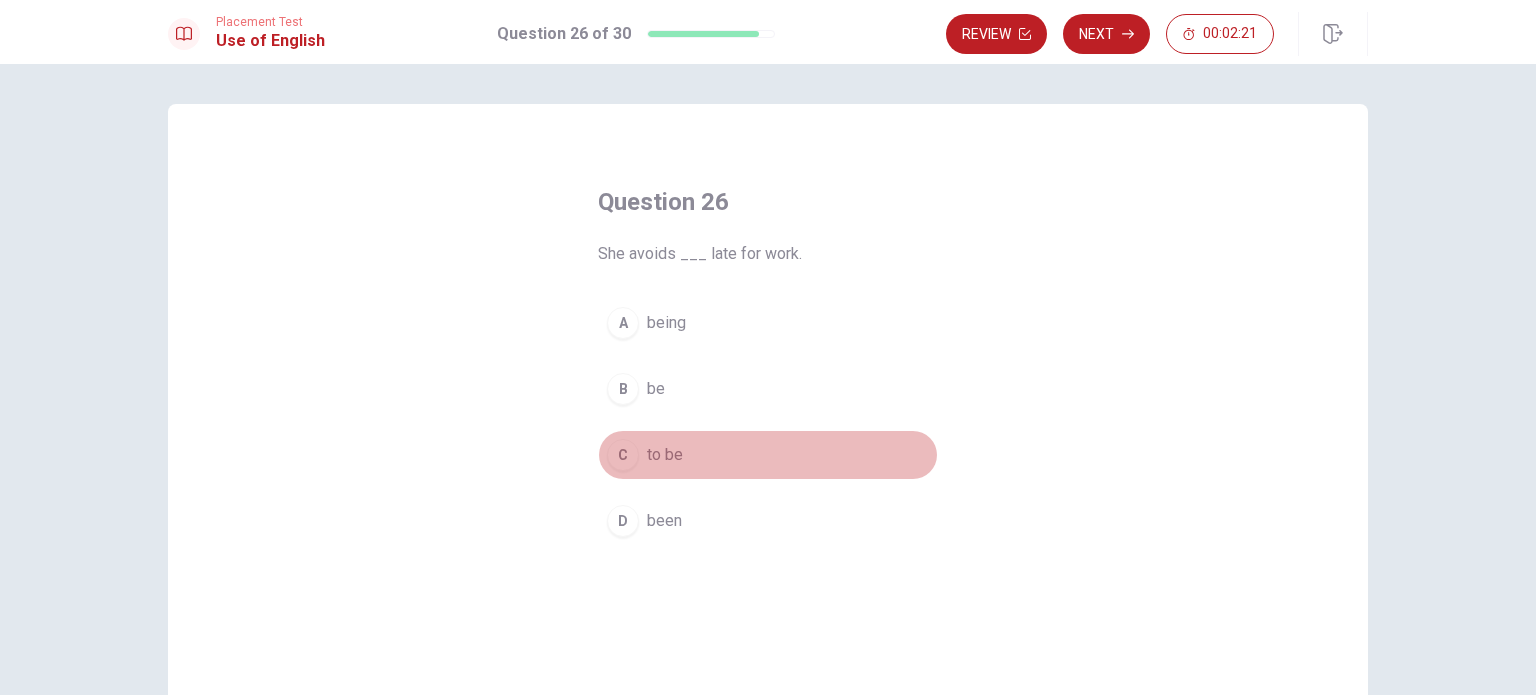 click on "C" at bounding box center (623, 455) 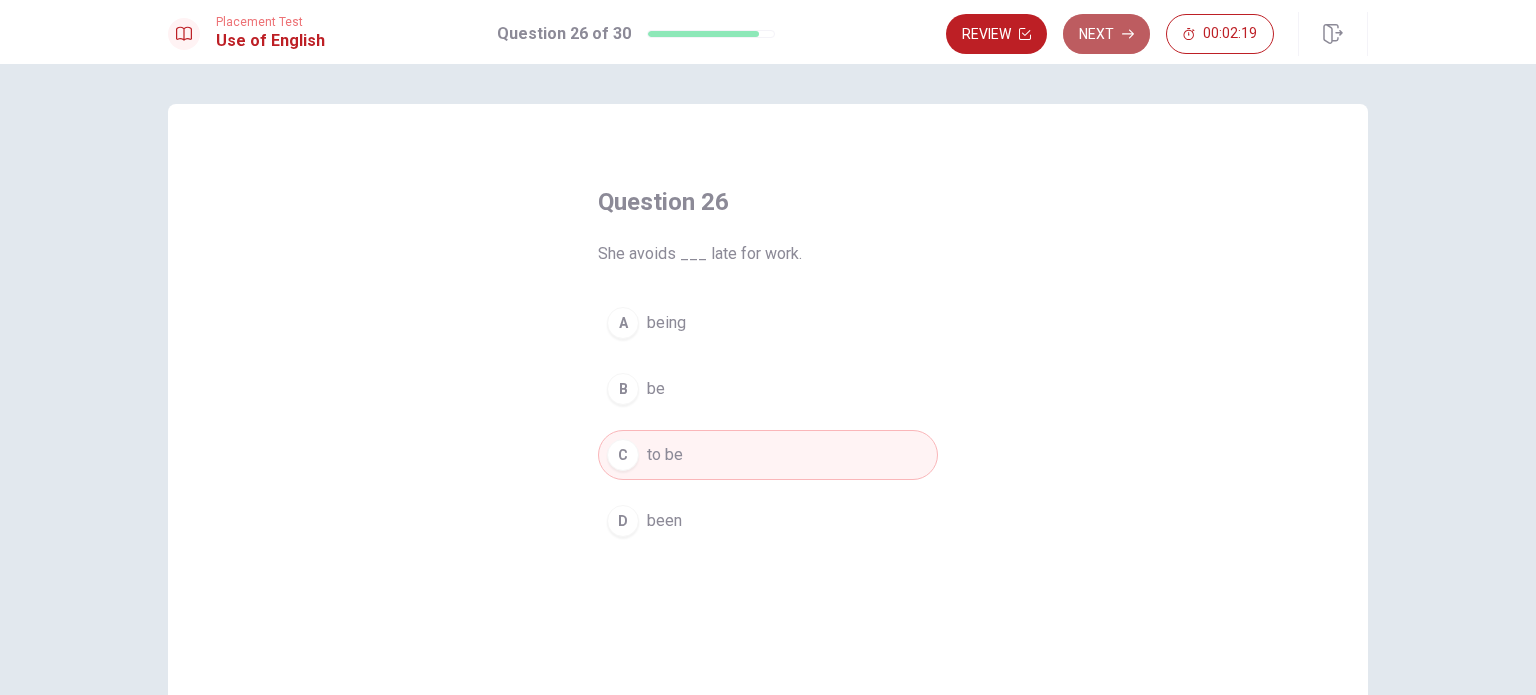 click on "Next" at bounding box center (1106, 34) 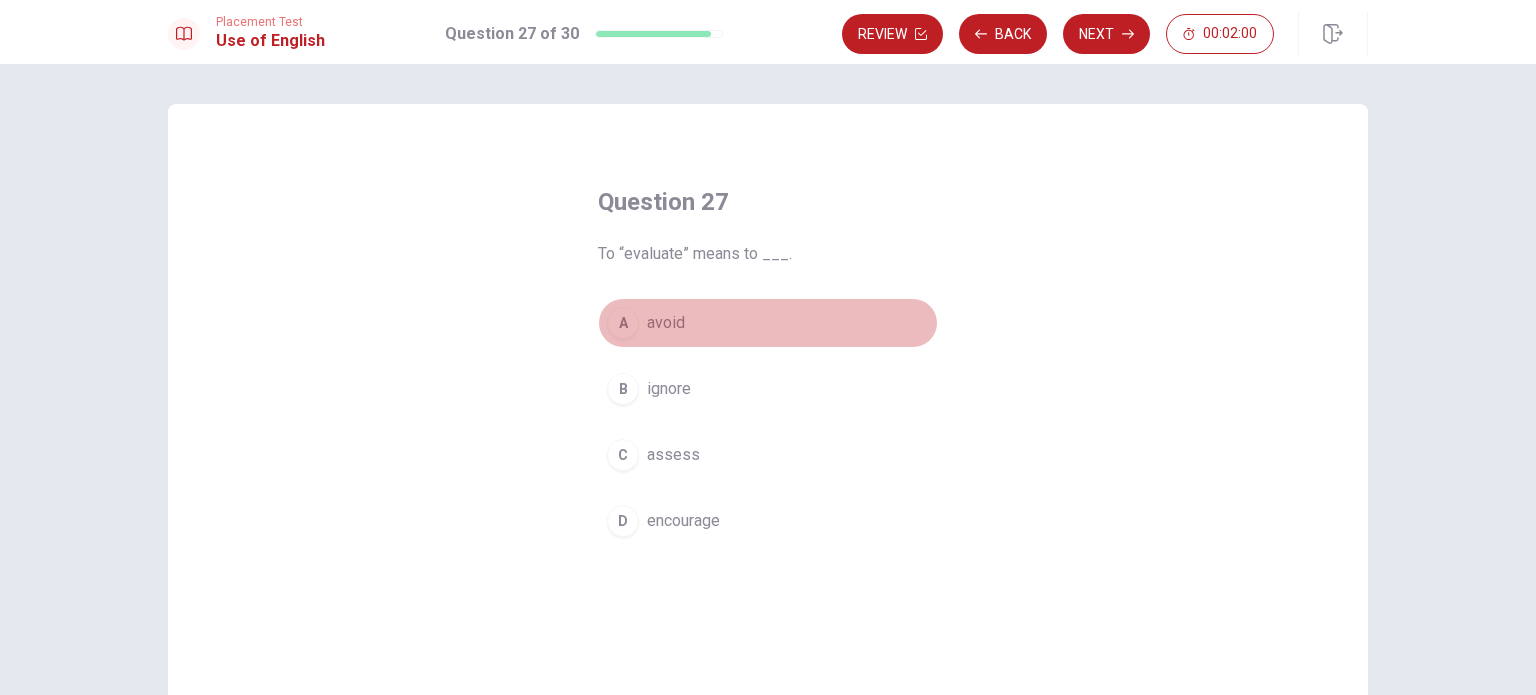 click on "A" at bounding box center [623, 323] 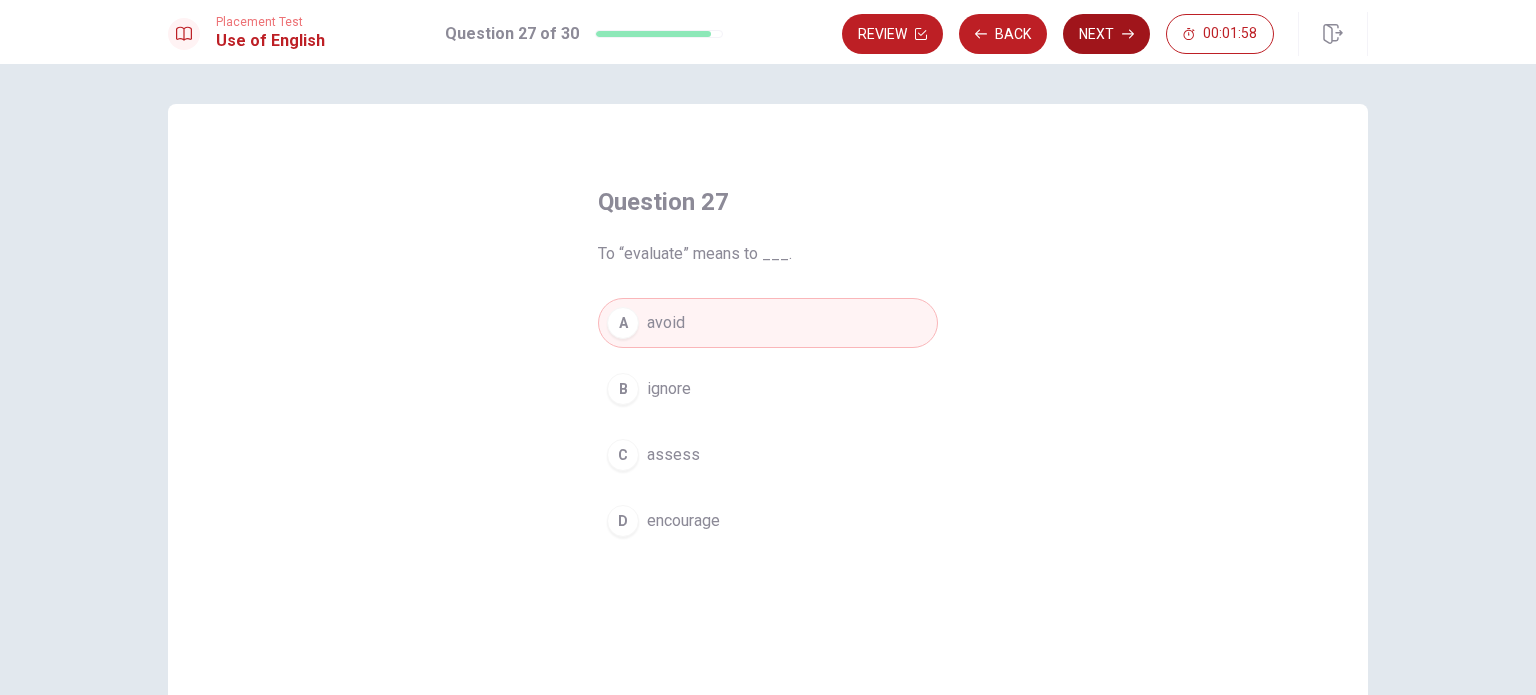 click on "Next" at bounding box center [1106, 34] 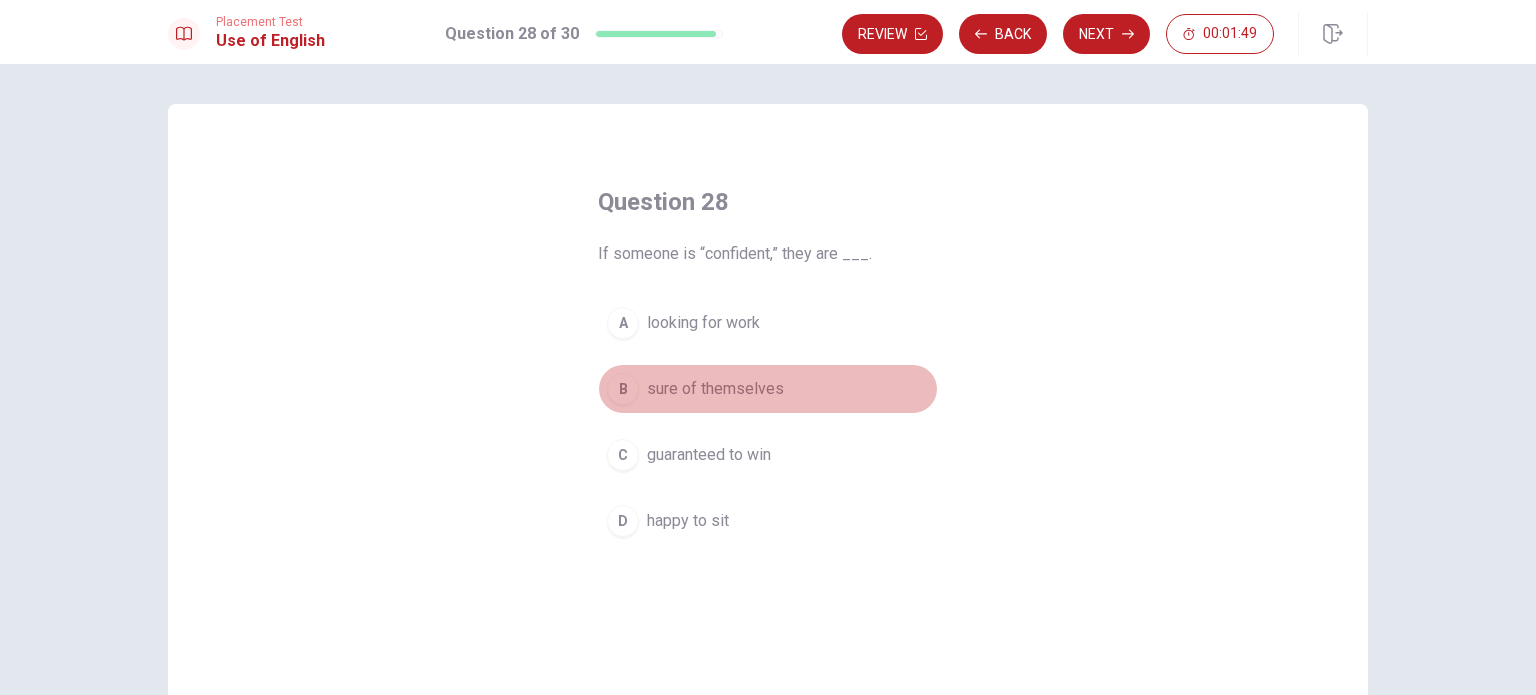 click on "B" at bounding box center [623, 389] 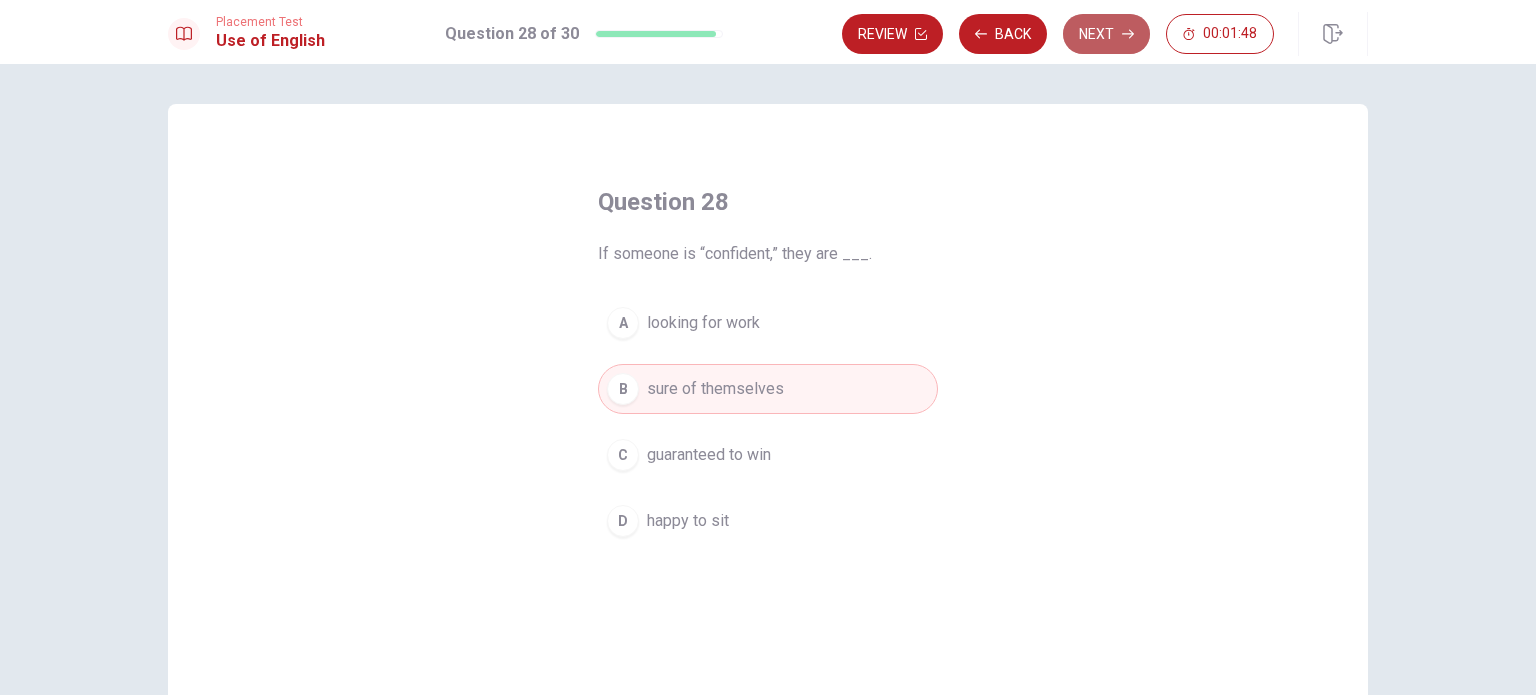 click on "Next" at bounding box center (1106, 34) 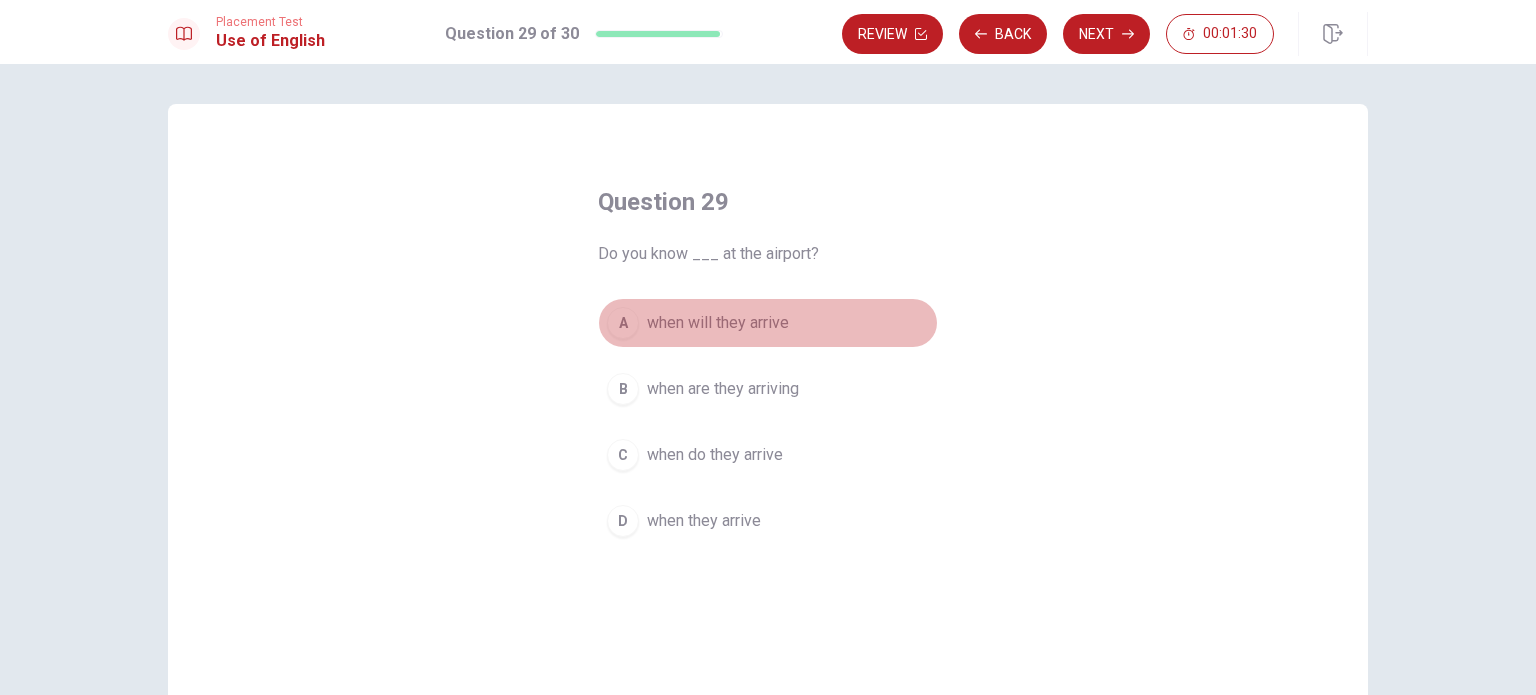 click on "A" at bounding box center (623, 323) 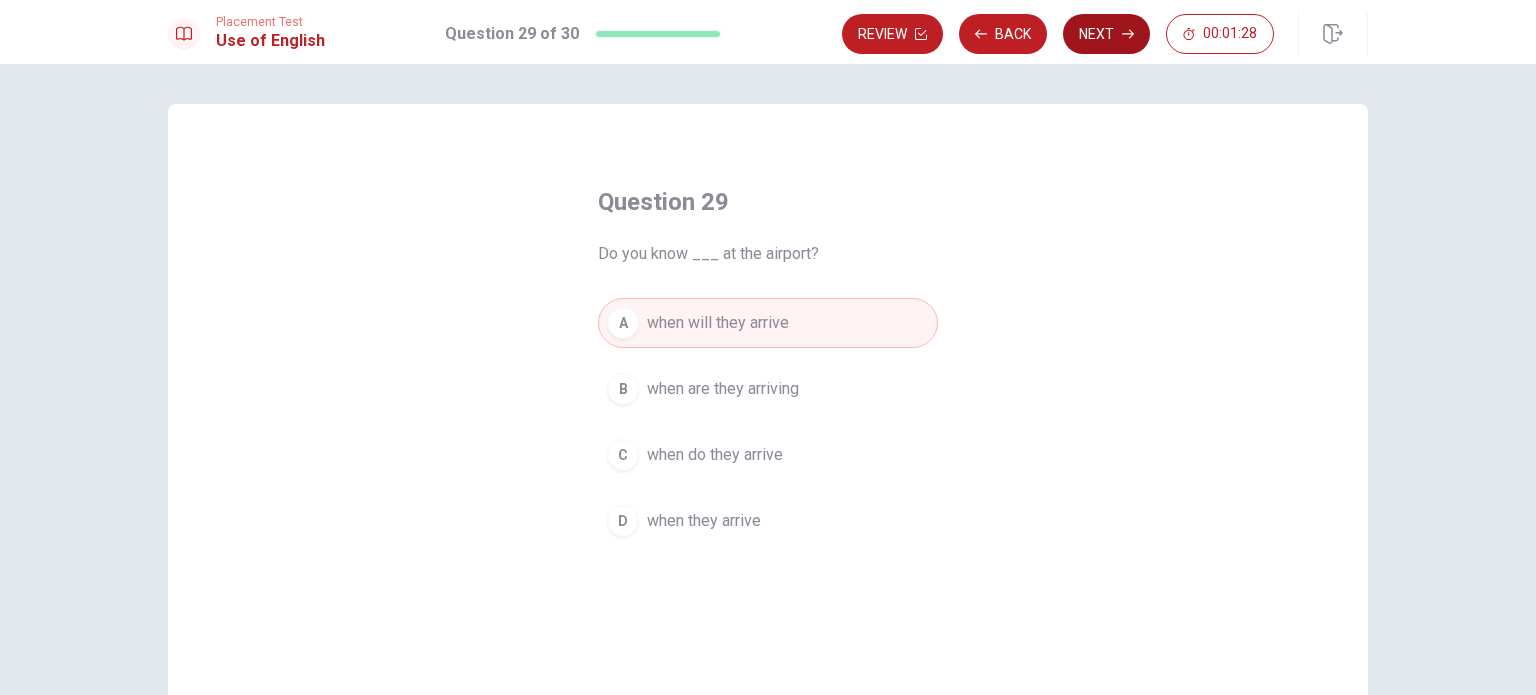 click on "Next" at bounding box center [1106, 34] 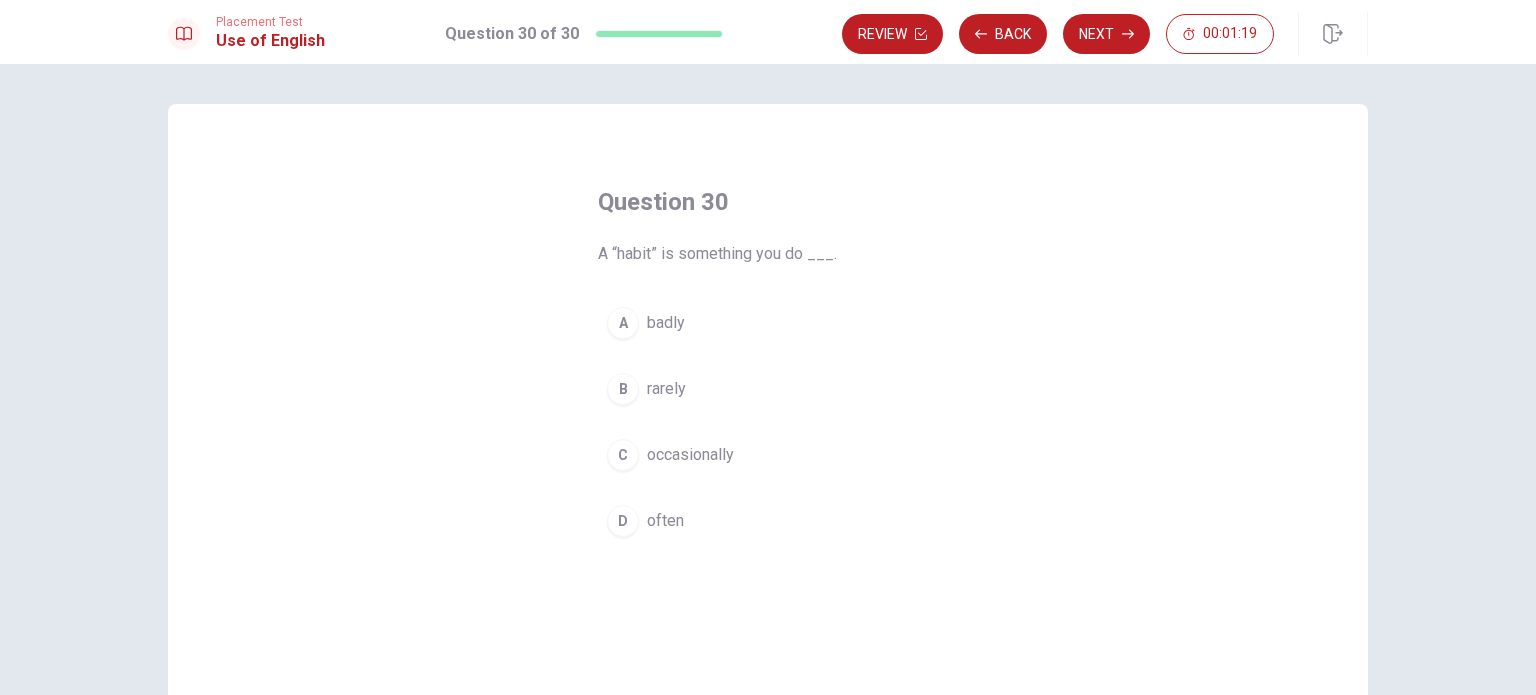 click on "D" at bounding box center [623, 521] 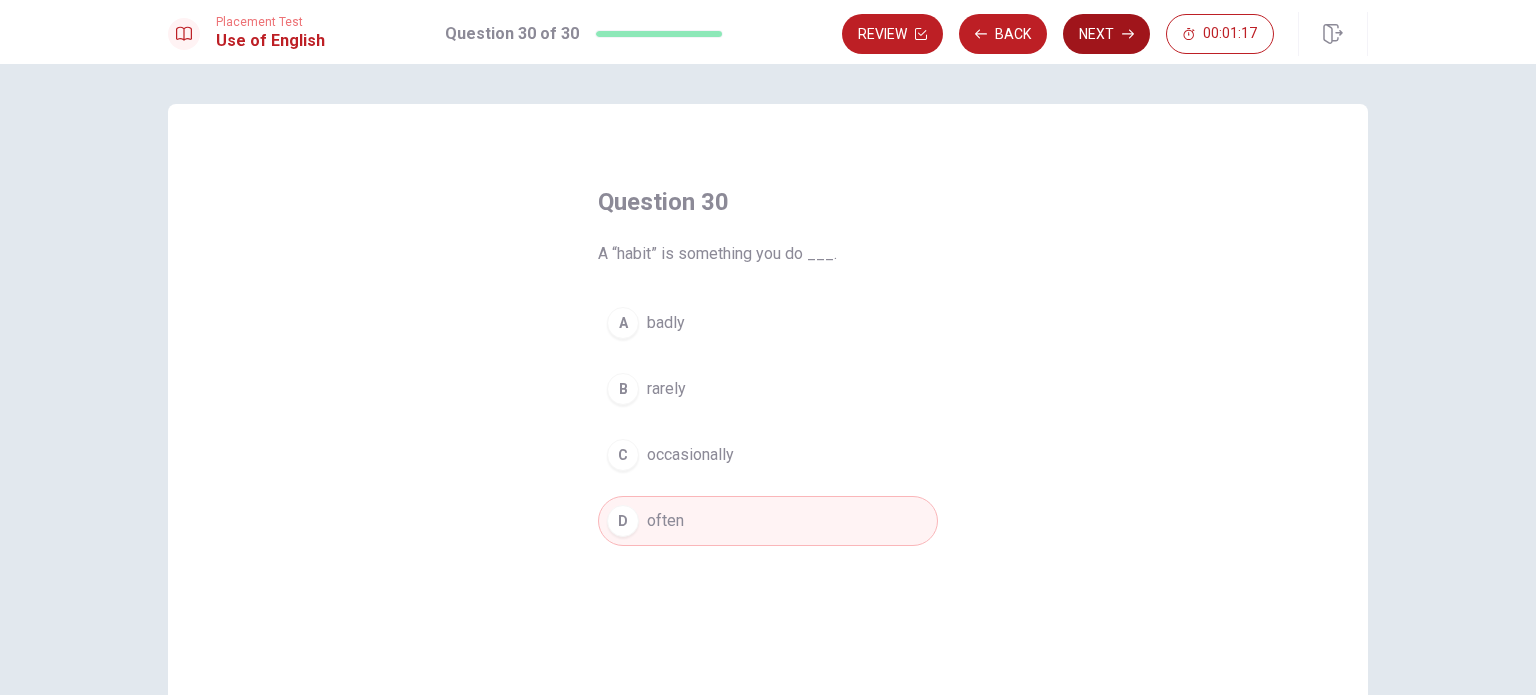 click on "Next" at bounding box center [1106, 34] 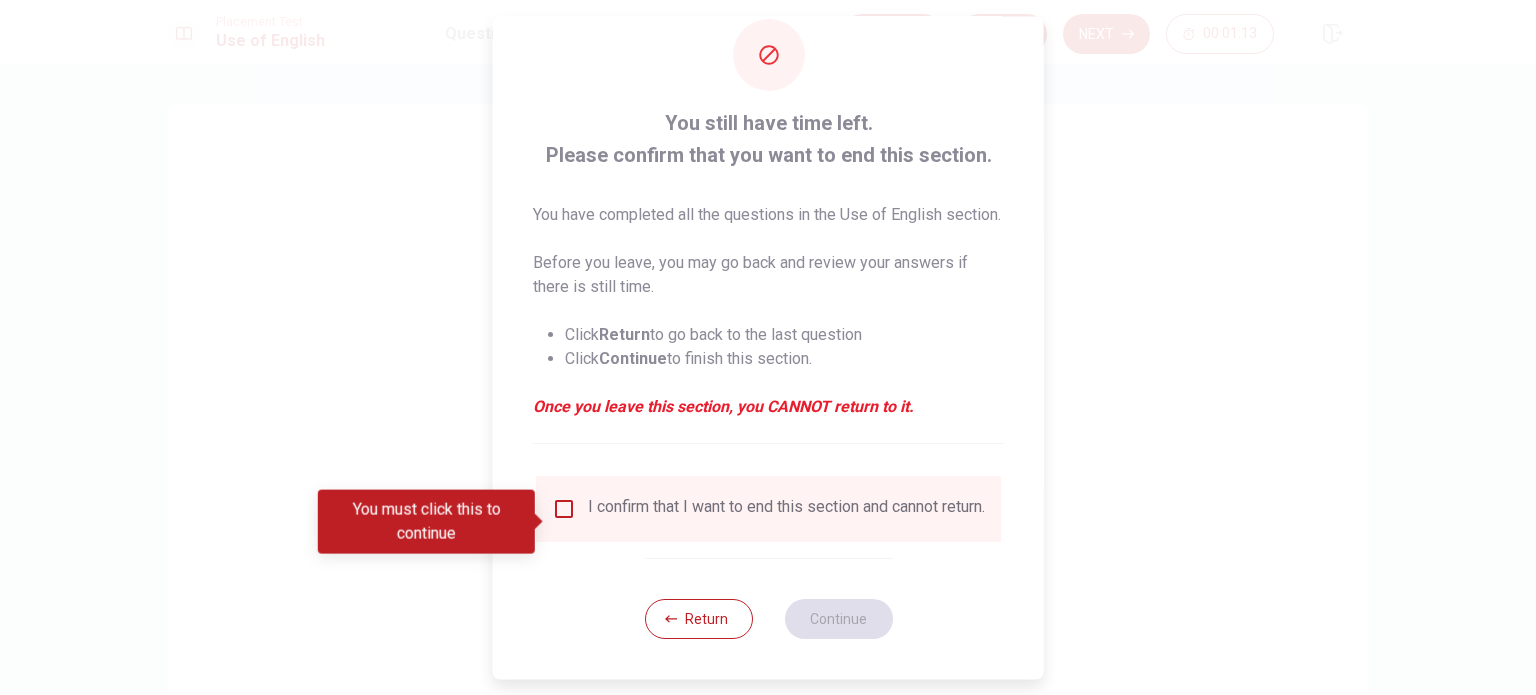 scroll, scrollTop: 74, scrollLeft: 0, axis: vertical 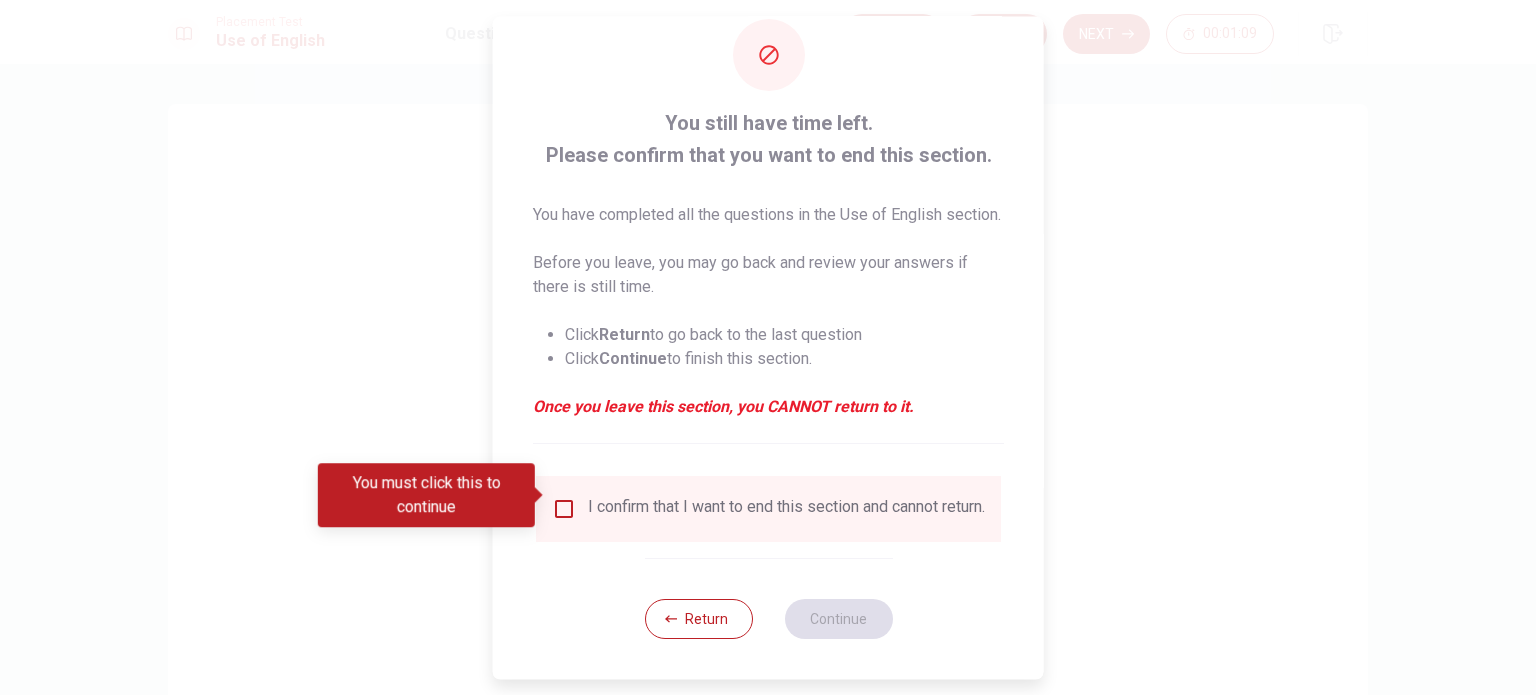 click at bounding box center (564, 509) 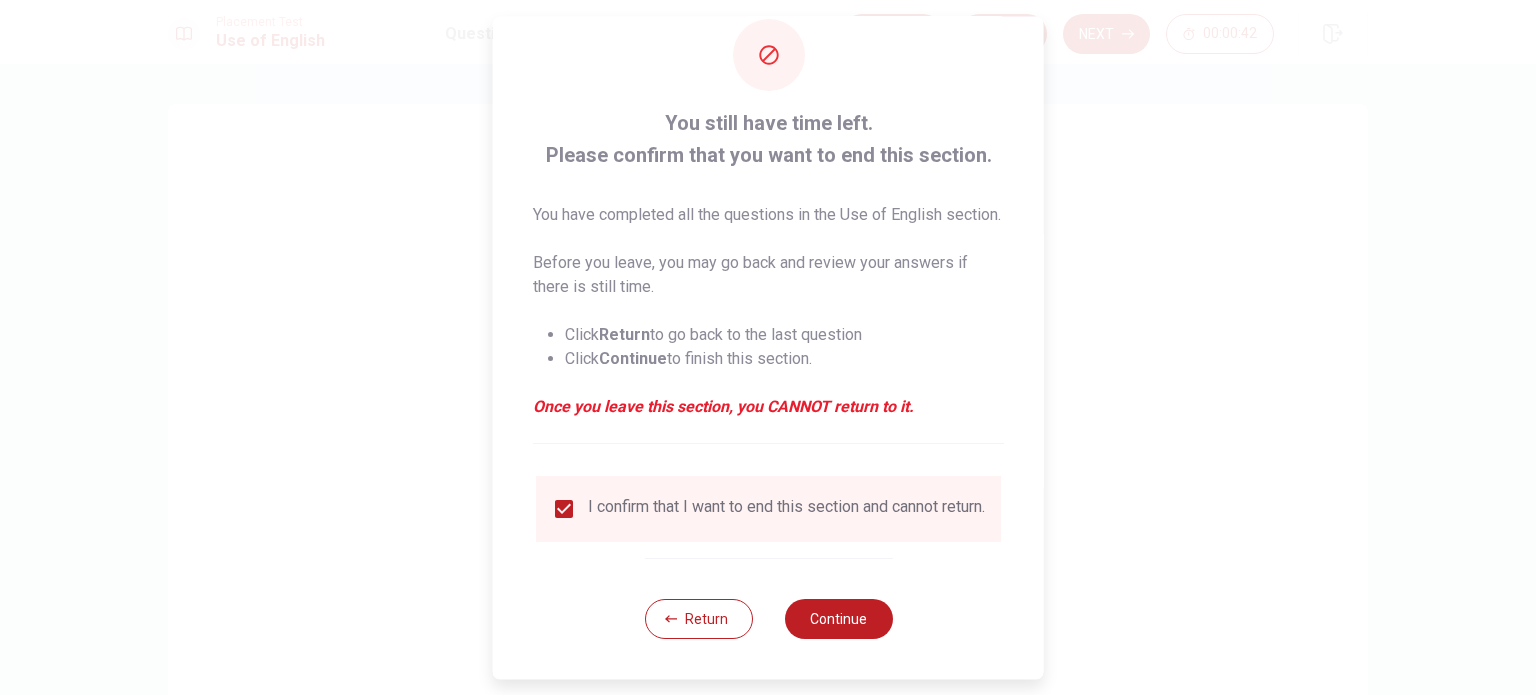 scroll, scrollTop: 74, scrollLeft: 0, axis: vertical 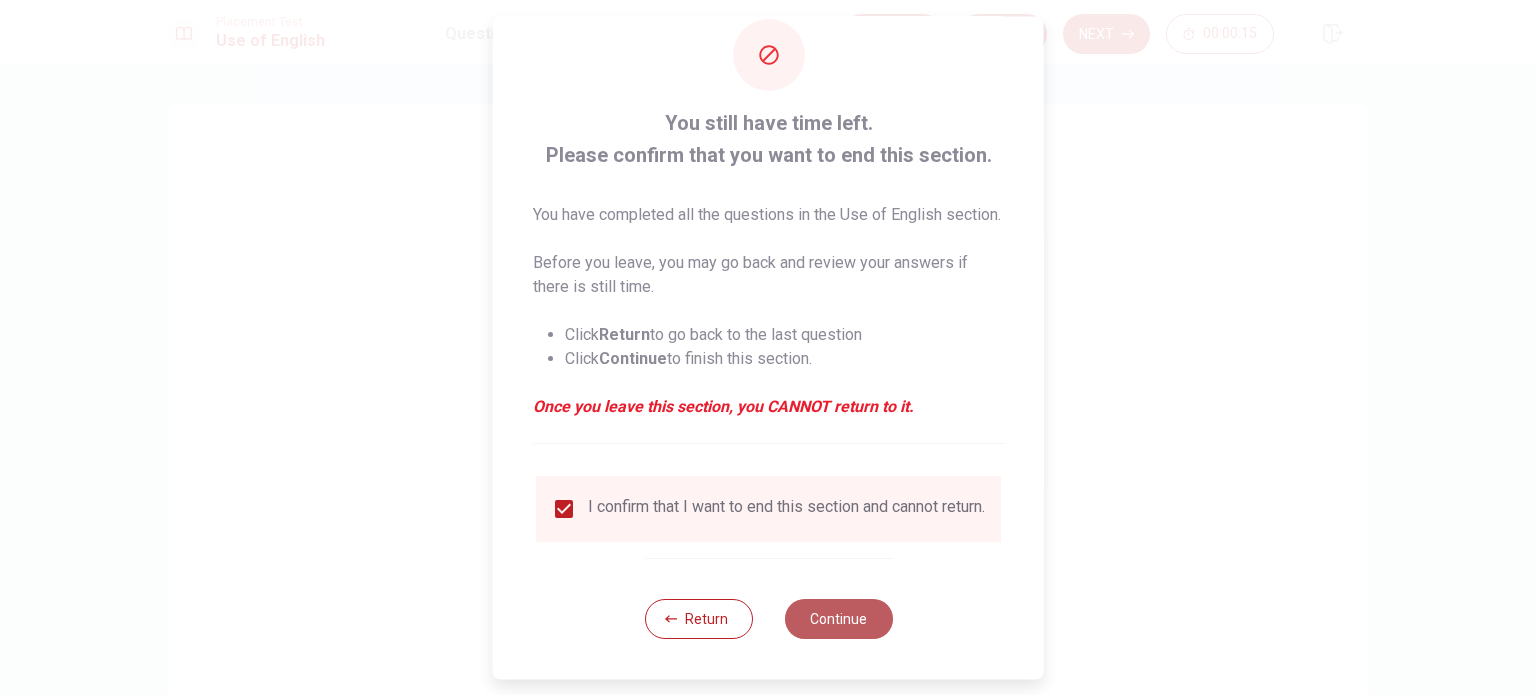 click on "Continue" at bounding box center [838, 619] 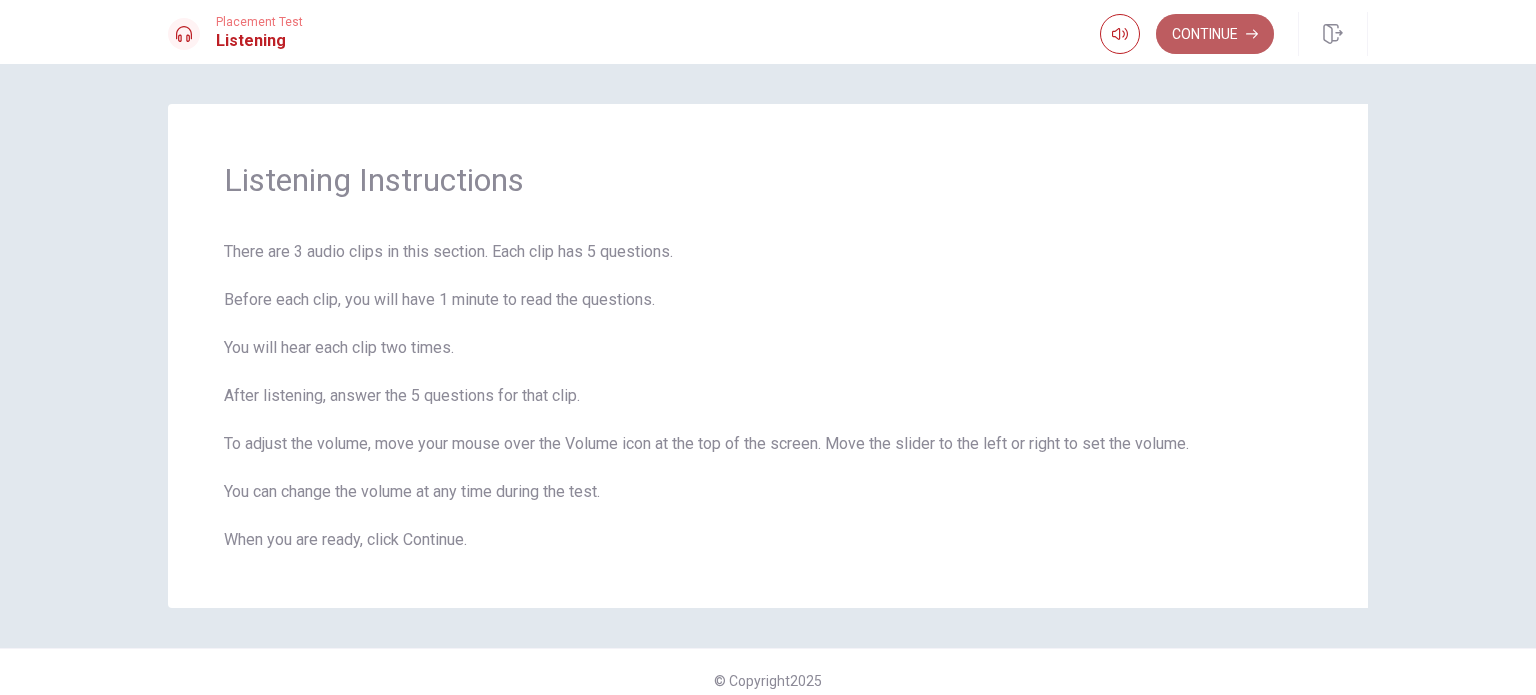click on "Continue" at bounding box center [1215, 34] 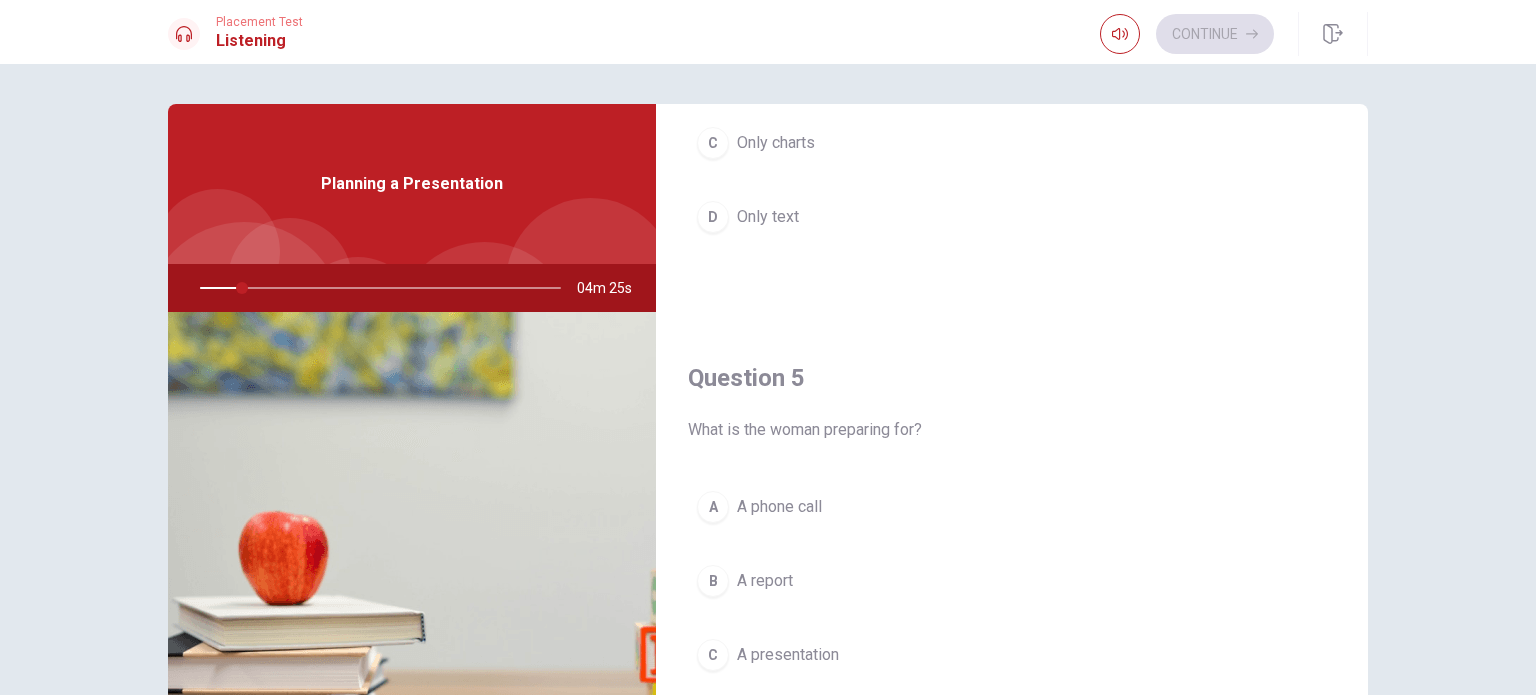 scroll, scrollTop: 1856, scrollLeft: 0, axis: vertical 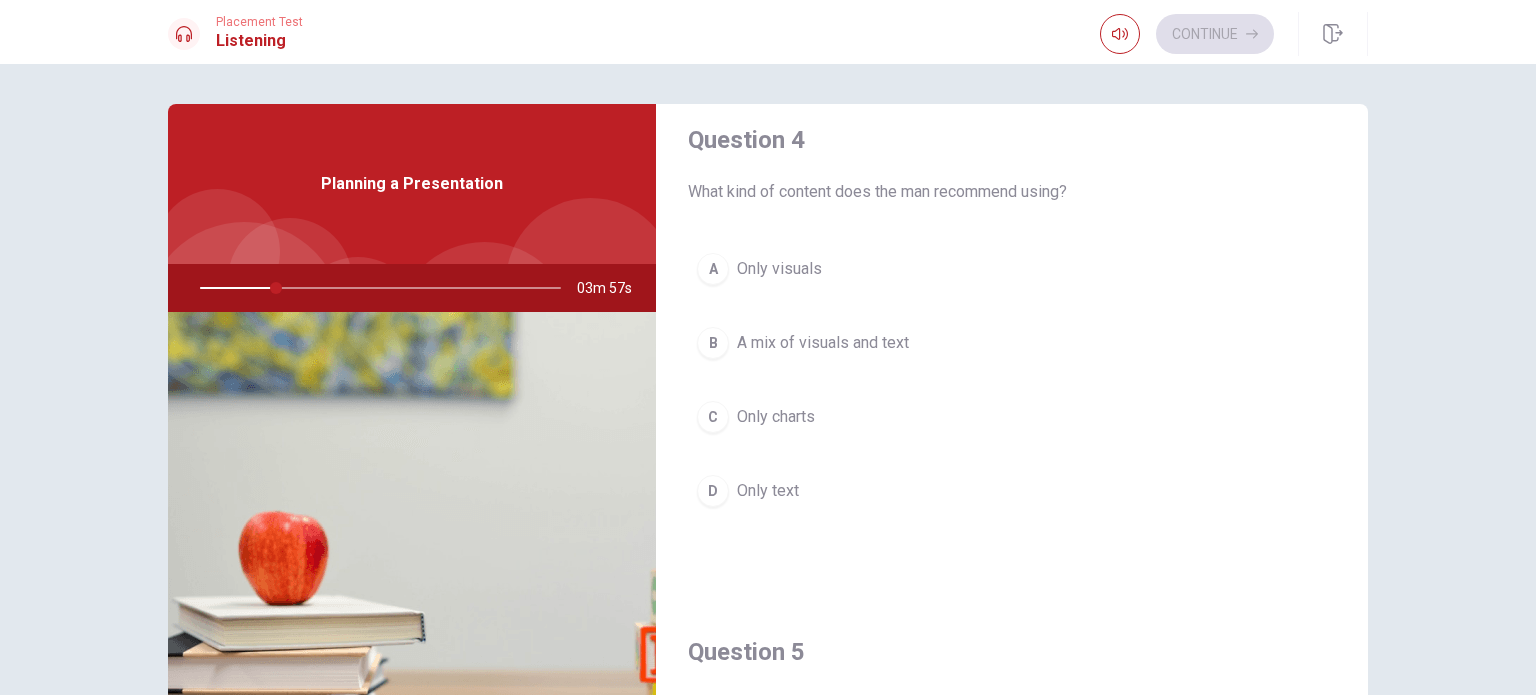 click on "B A mix of visuals and text" at bounding box center (1012, 343) 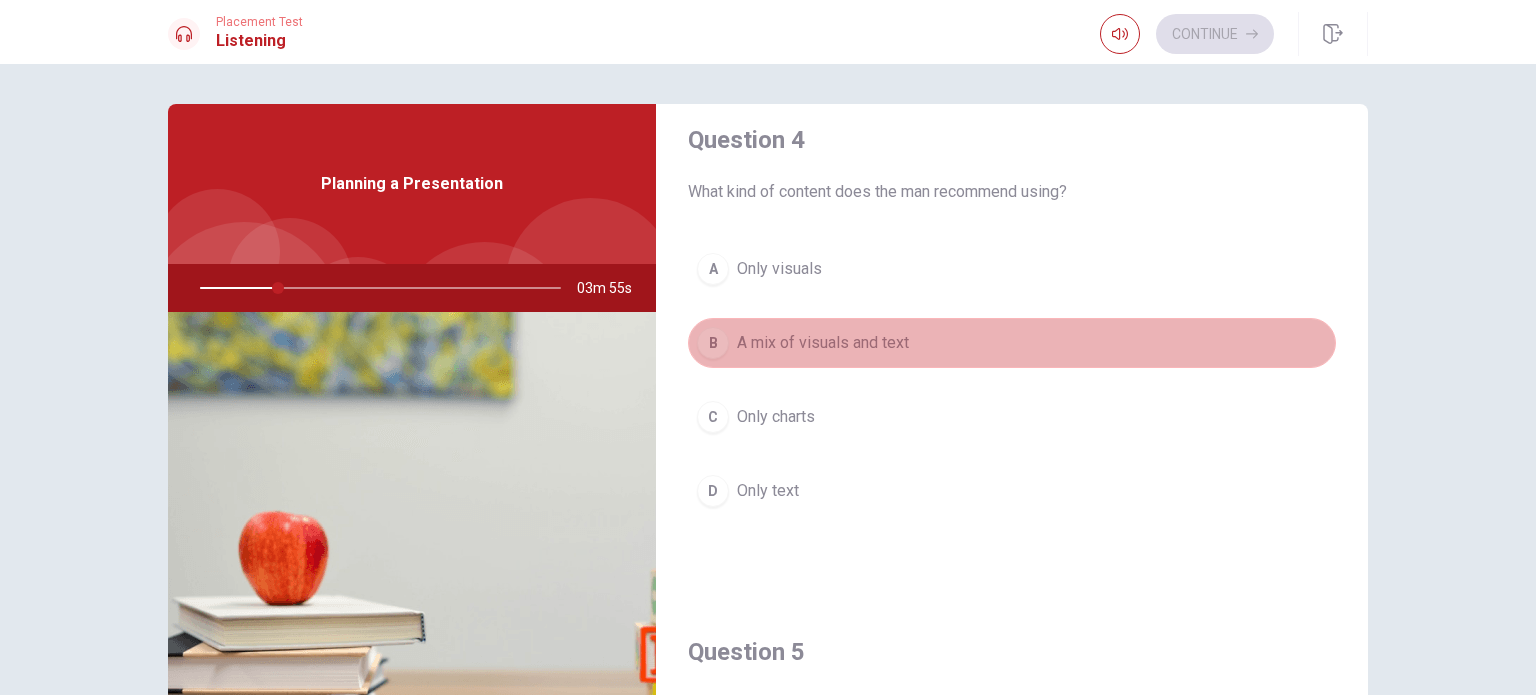 click on "B A mix of visuals and text" at bounding box center [1012, 343] 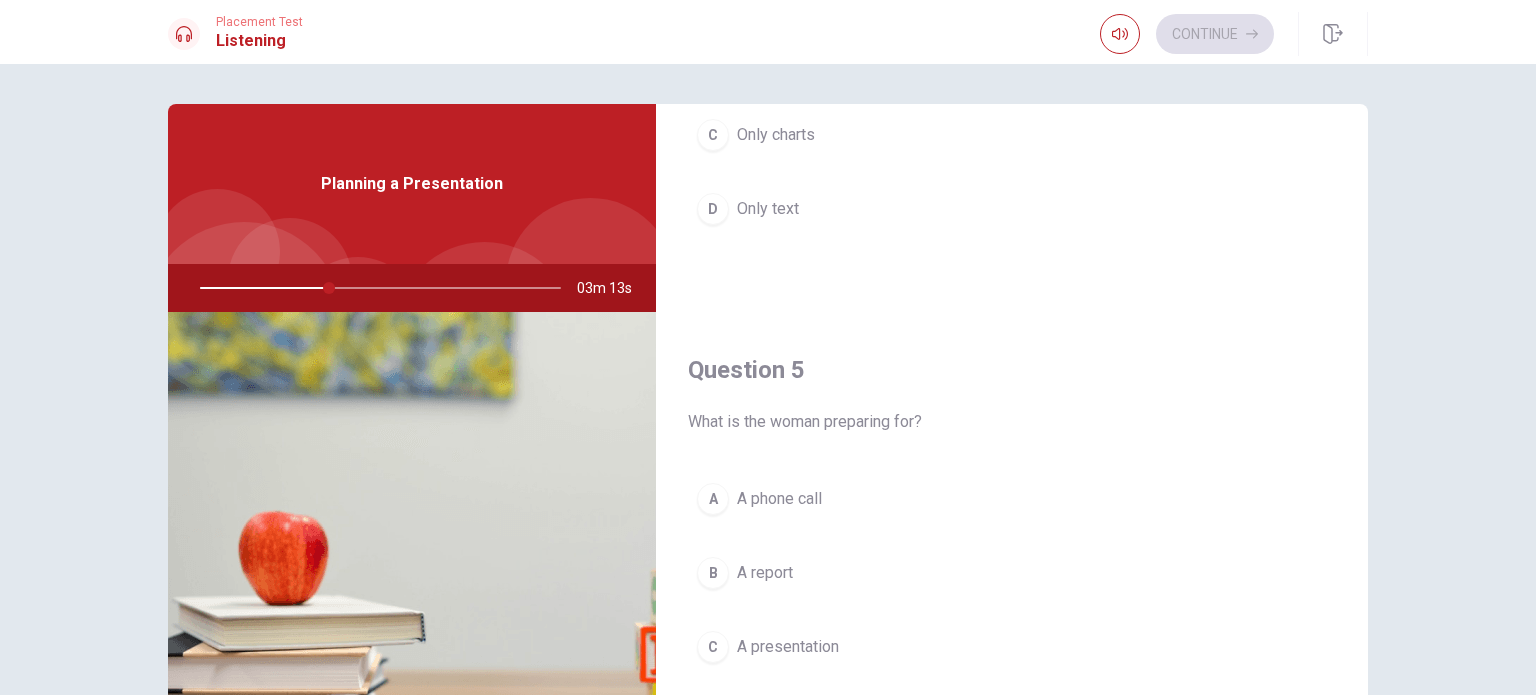 scroll, scrollTop: 1856, scrollLeft: 0, axis: vertical 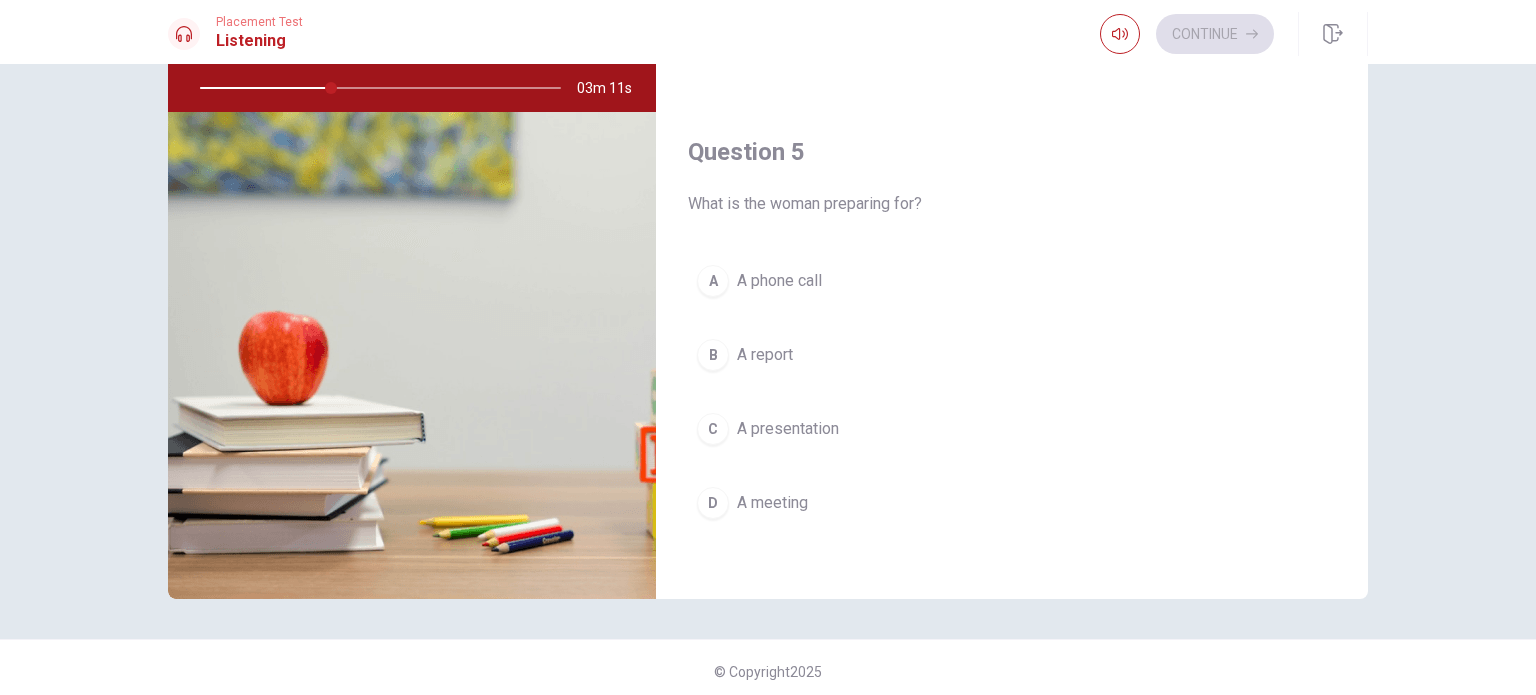 click on "A presentation" at bounding box center [788, 429] 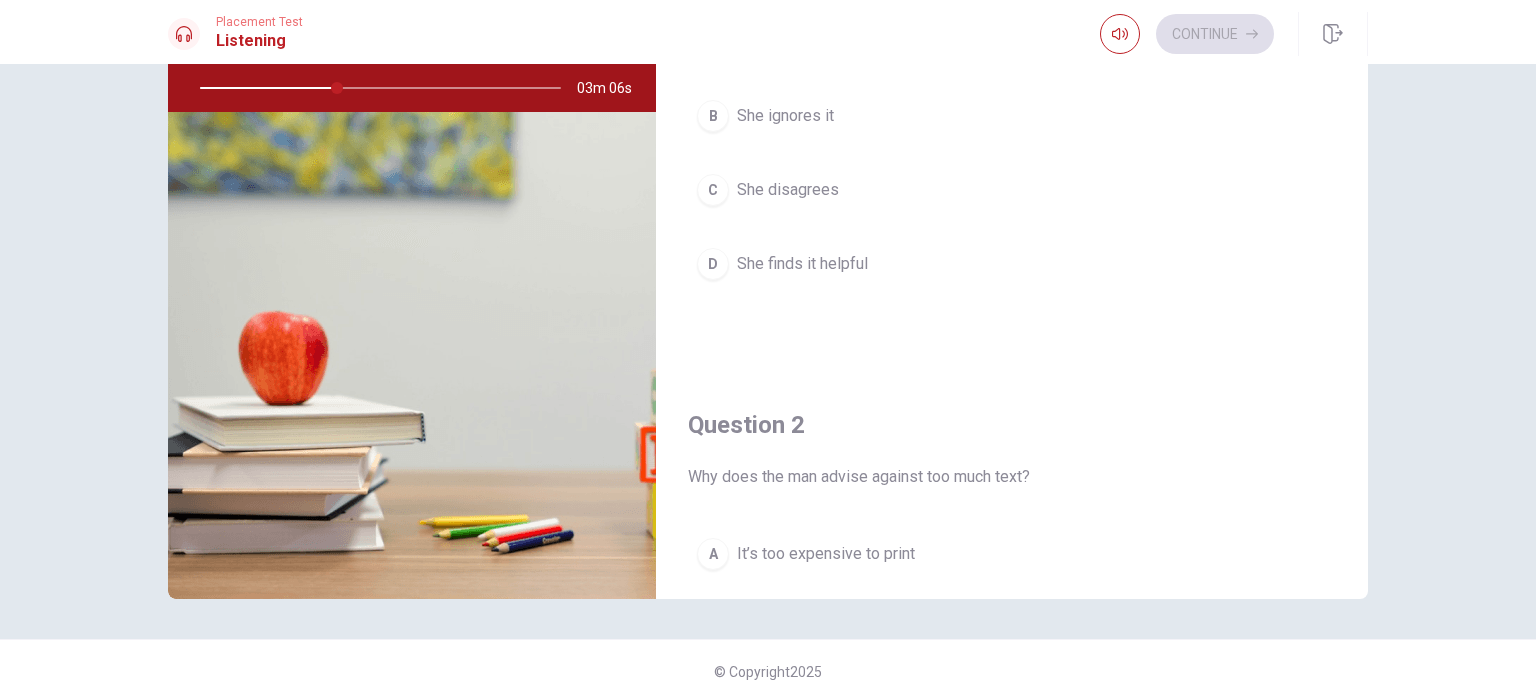 scroll, scrollTop: 0, scrollLeft: 0, axis: both 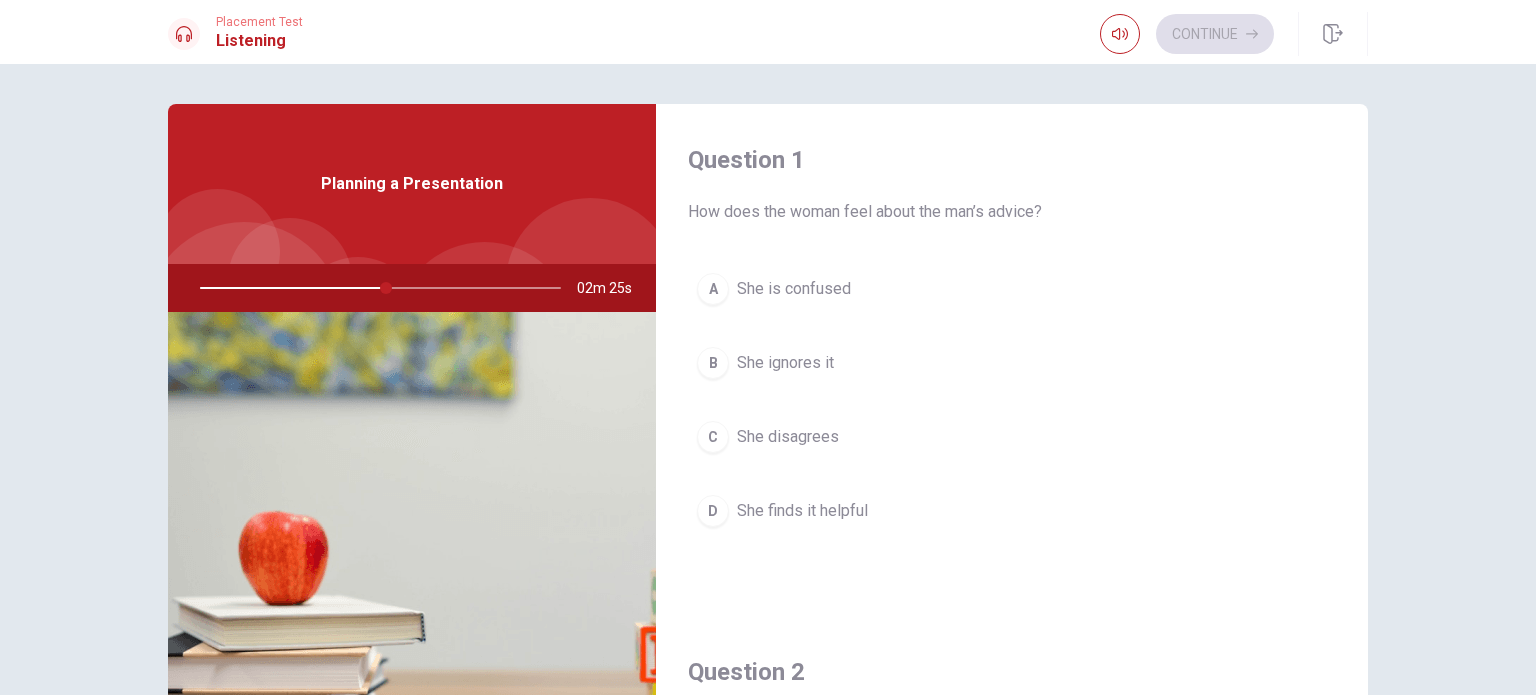 click on "D" at bounding box center (713, 511) 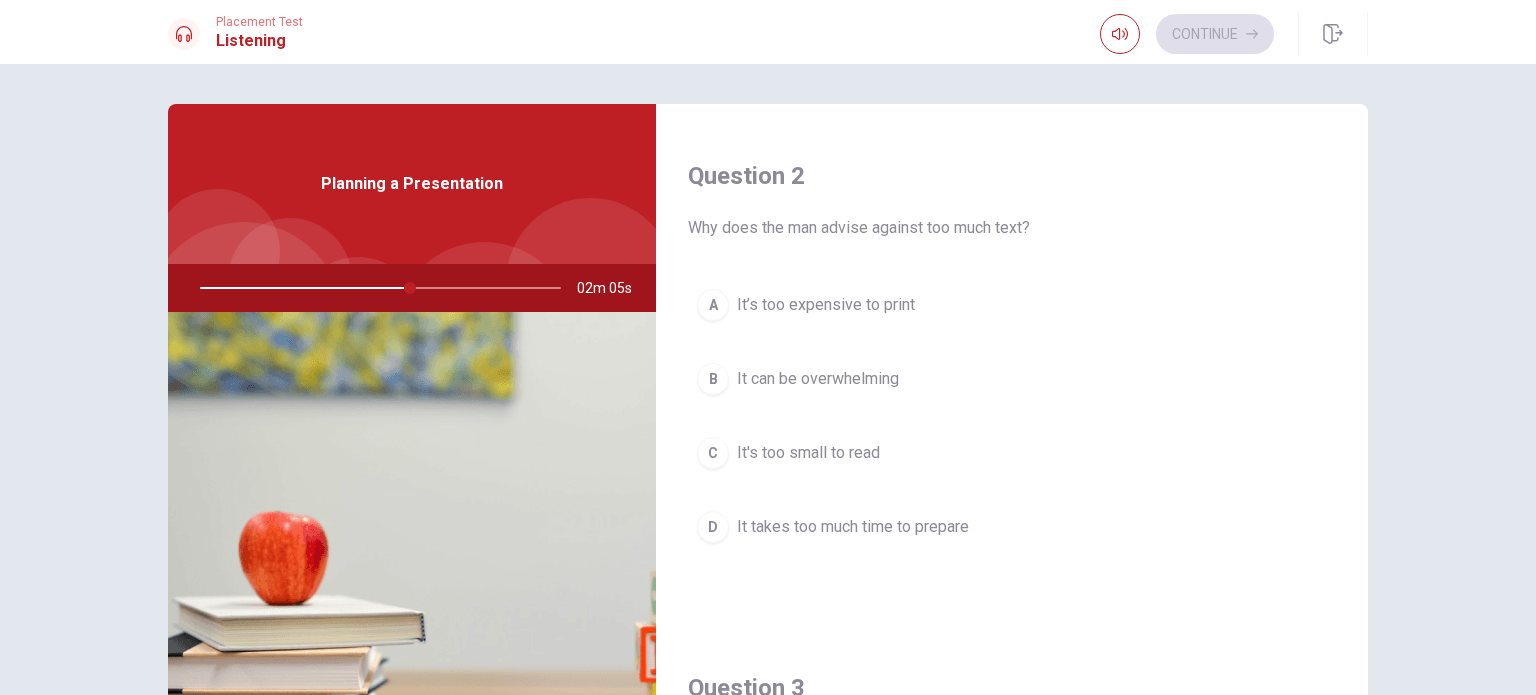 scroll, scrollTop: 500, scrollLeft: 0, axis: vertical 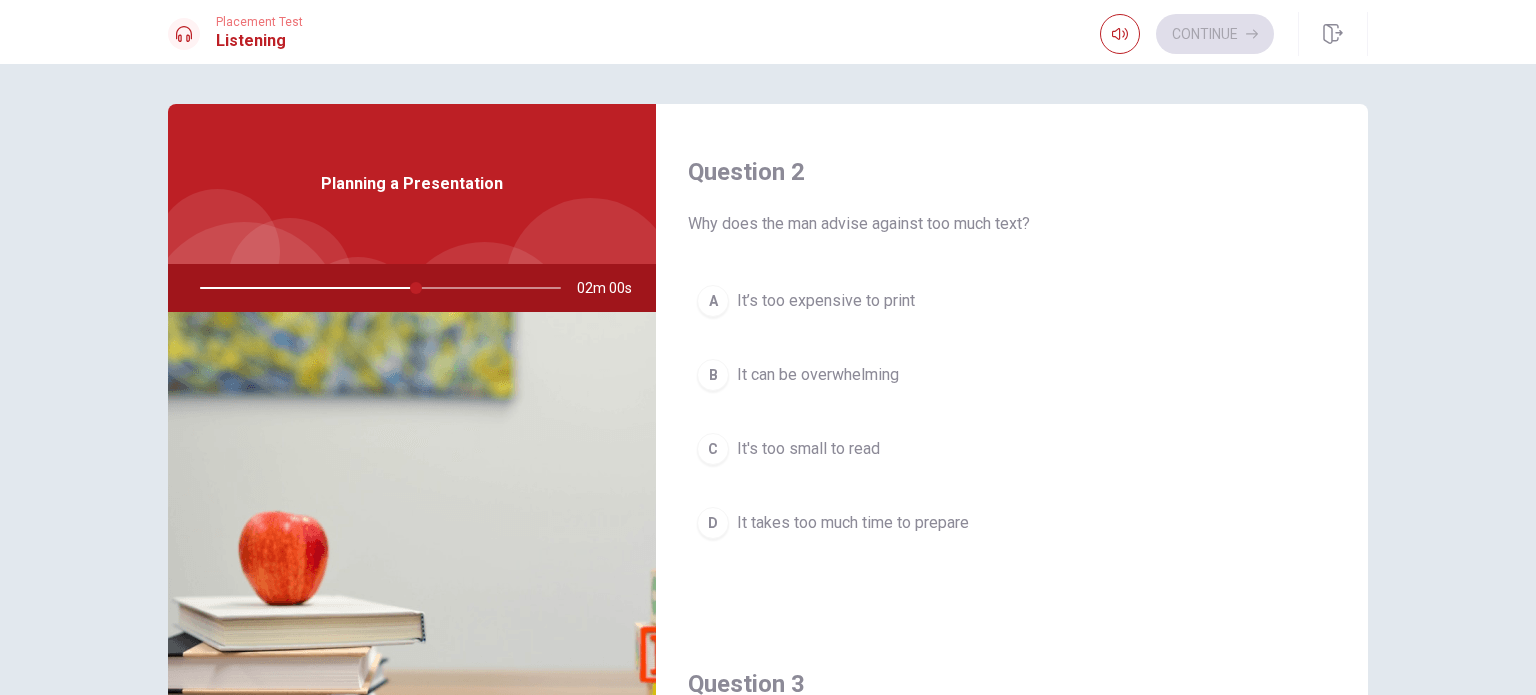 click on "D" at bounding box center (713, 523) 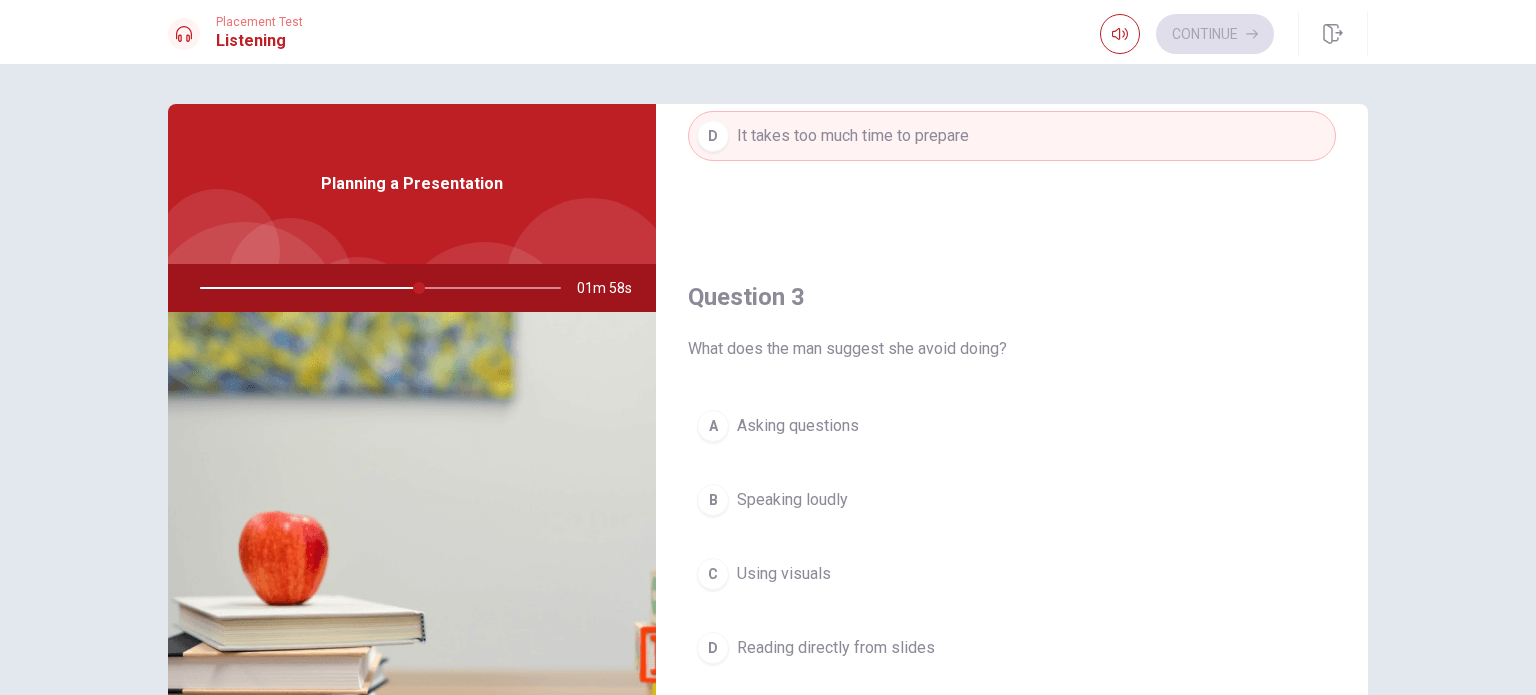 scroll, scrollTop: 900, scrollLeft: 0, axis: vertical 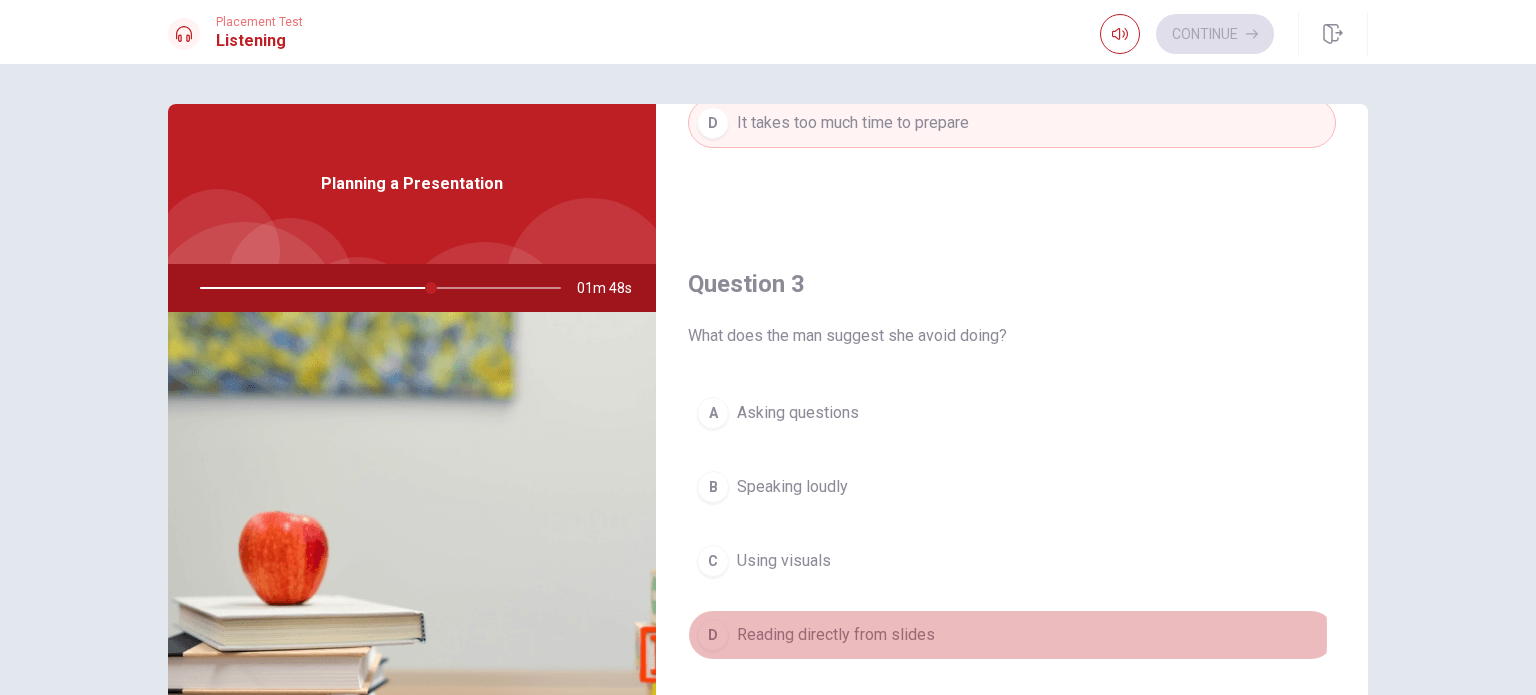 click on "D" at bounding box center [713, 635] 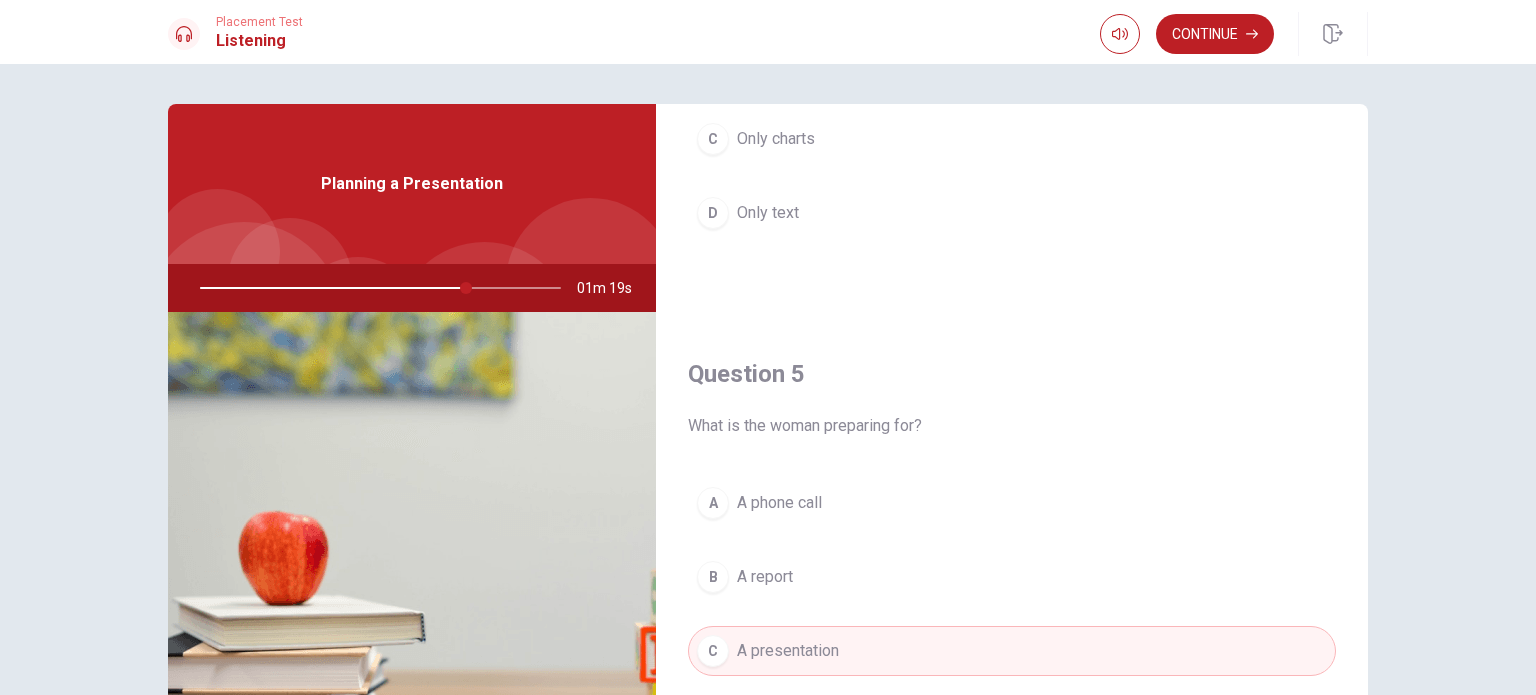 scroll, scrollTop: 1856, scrollLeft: 0, axis: vertical 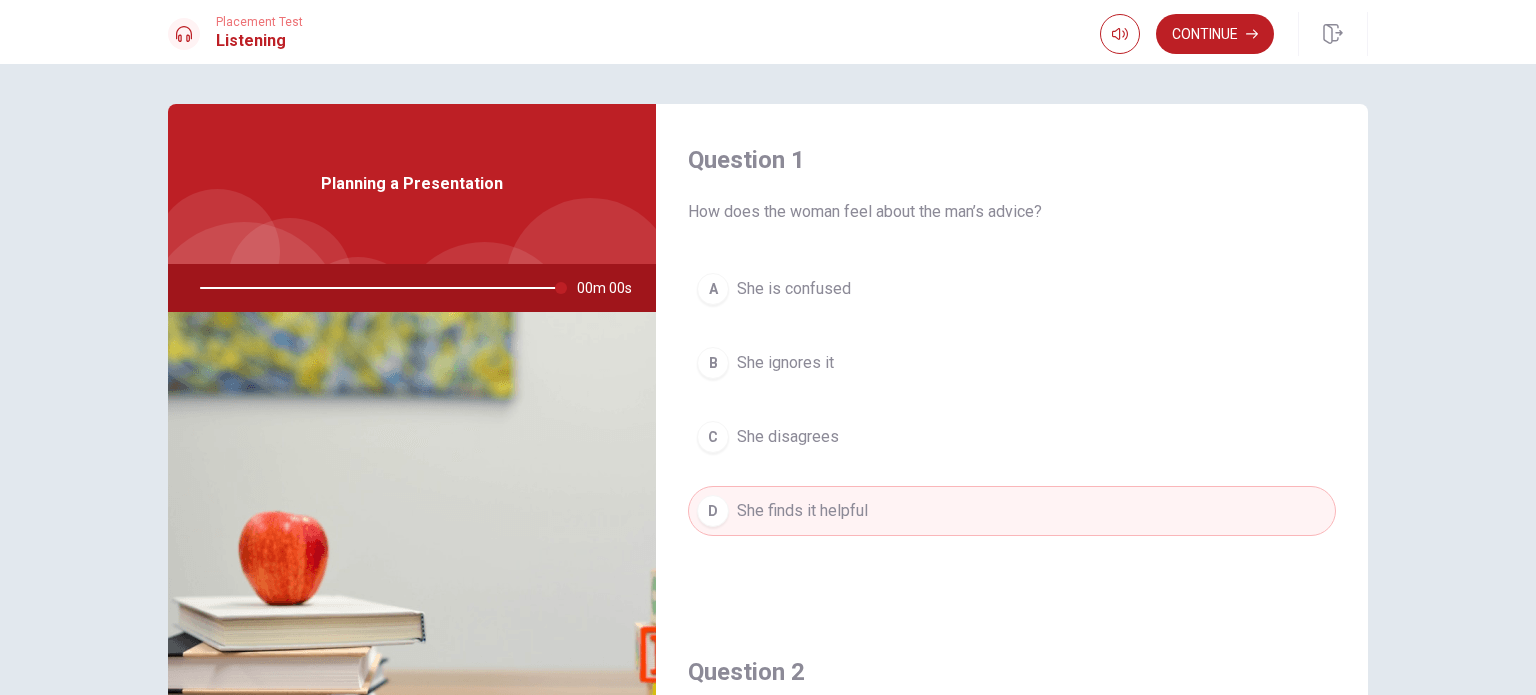 type on "0" 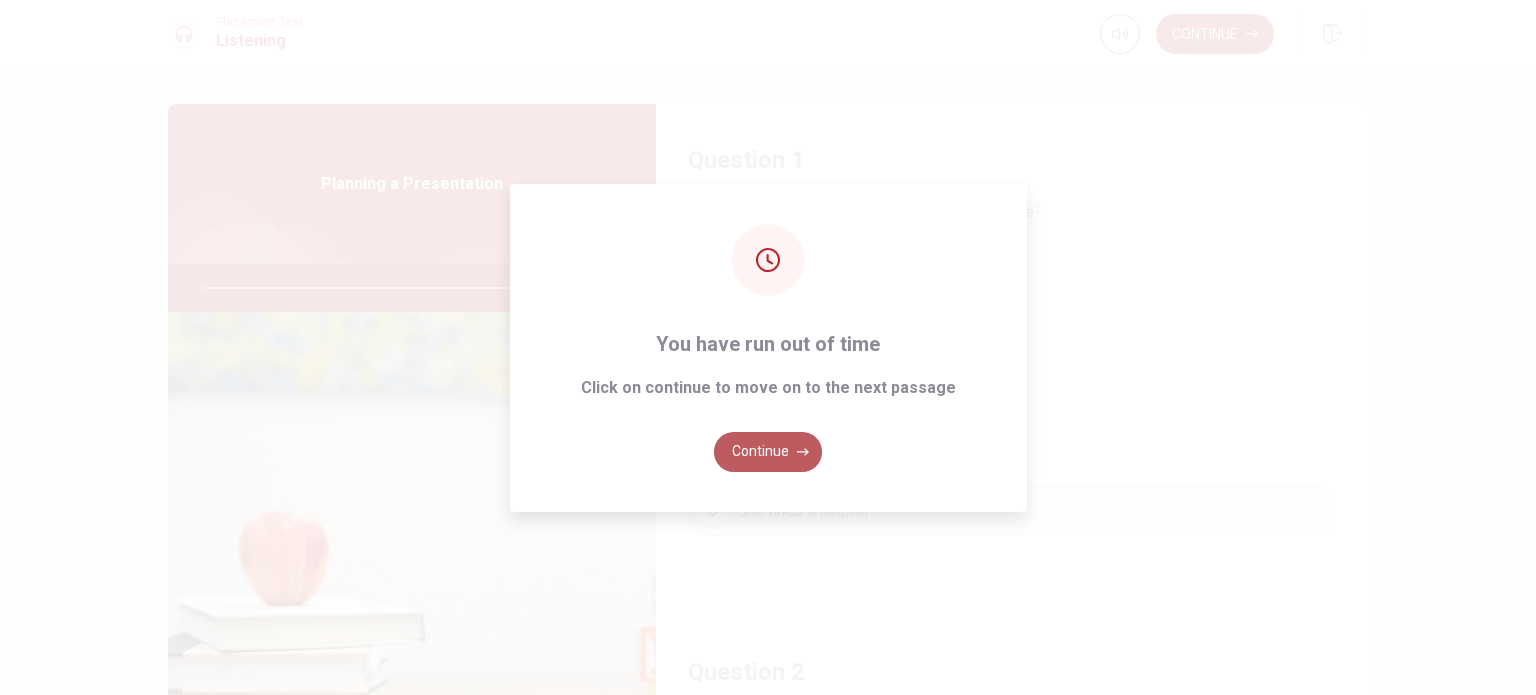 click on "Continue" at bounding box center (768, 452) 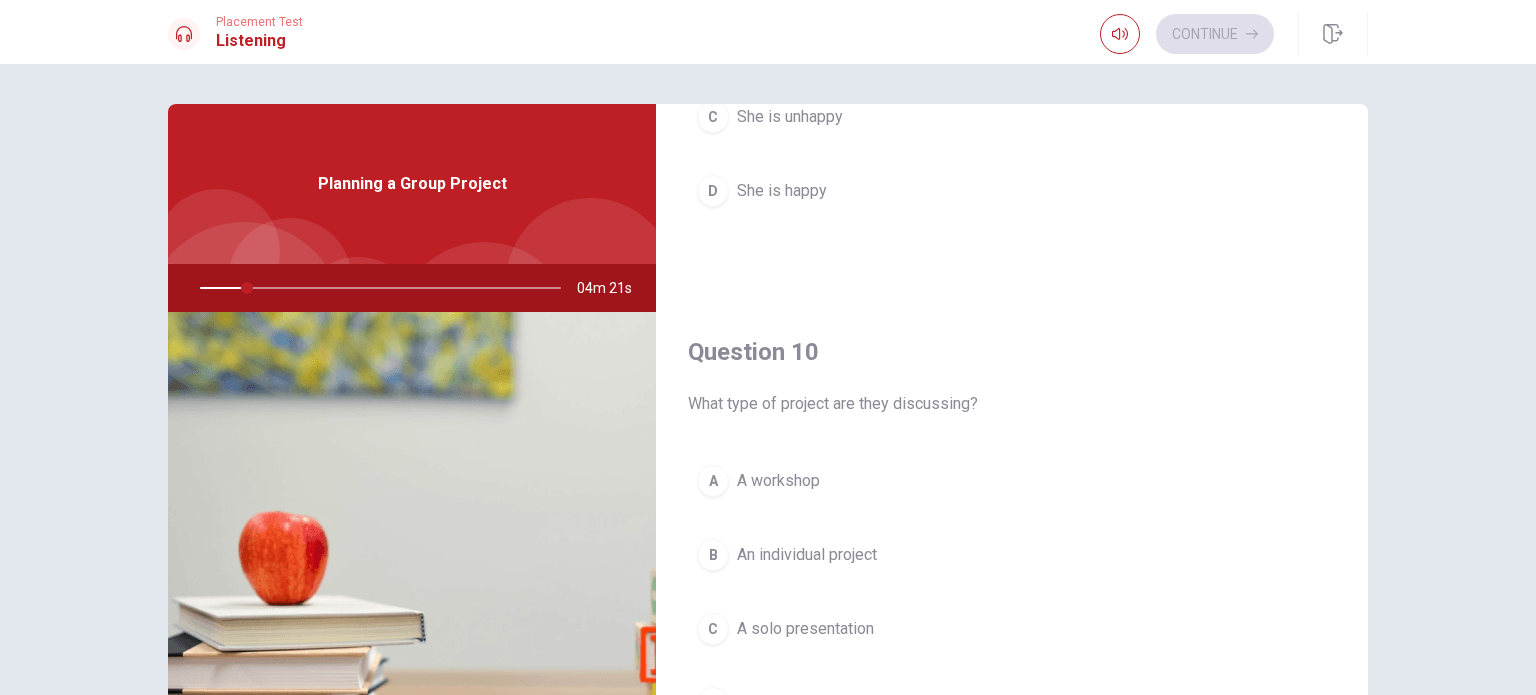 scroll, scrollTop: 1856, scrollLeft: 0, axis: vertical 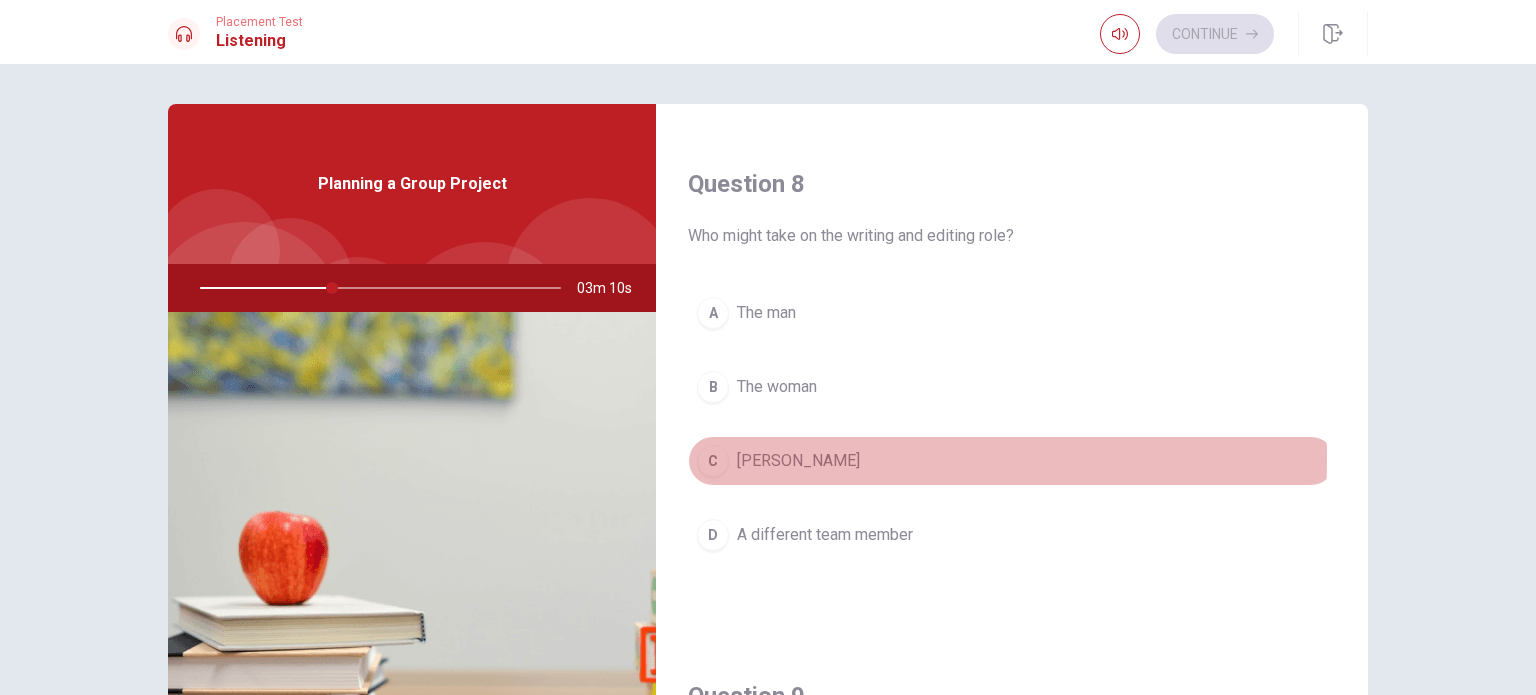 click on "[PERSON_NAME]" at bounding box center [798, 461] 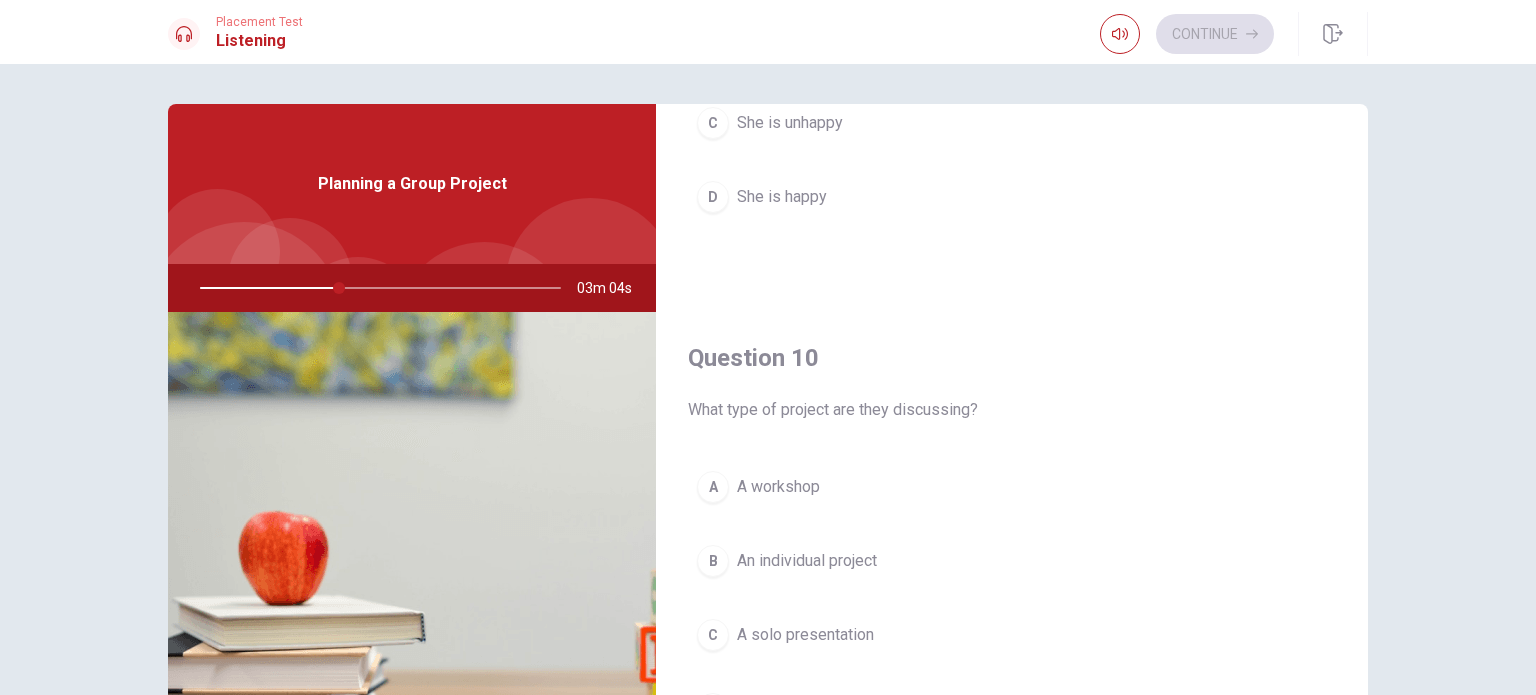 scroll, scrollTop: 1856, scrollLeft: 0, axis: vertical 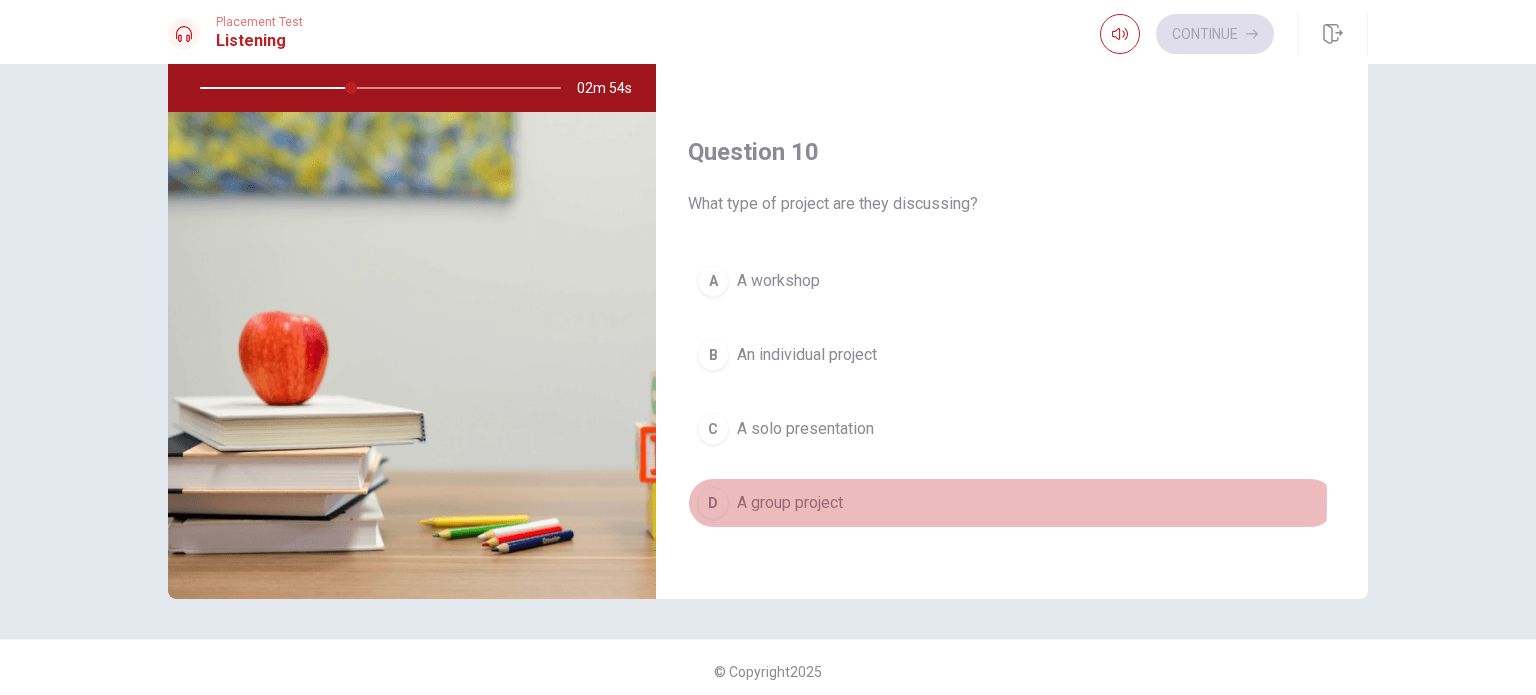 click on "A group project" at bounding box center [790, 503] 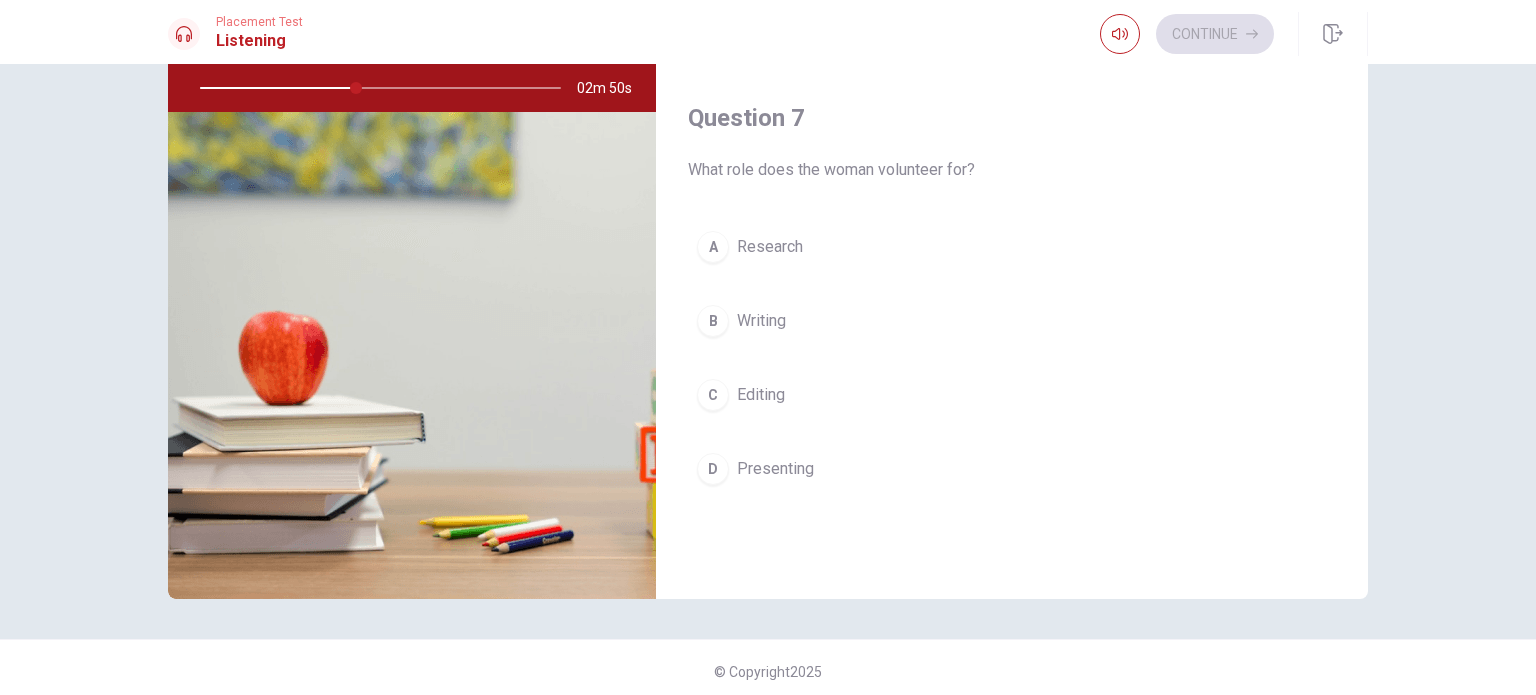 scroll, scrollTop: 356, scrollLeft: 0, axis: vertical 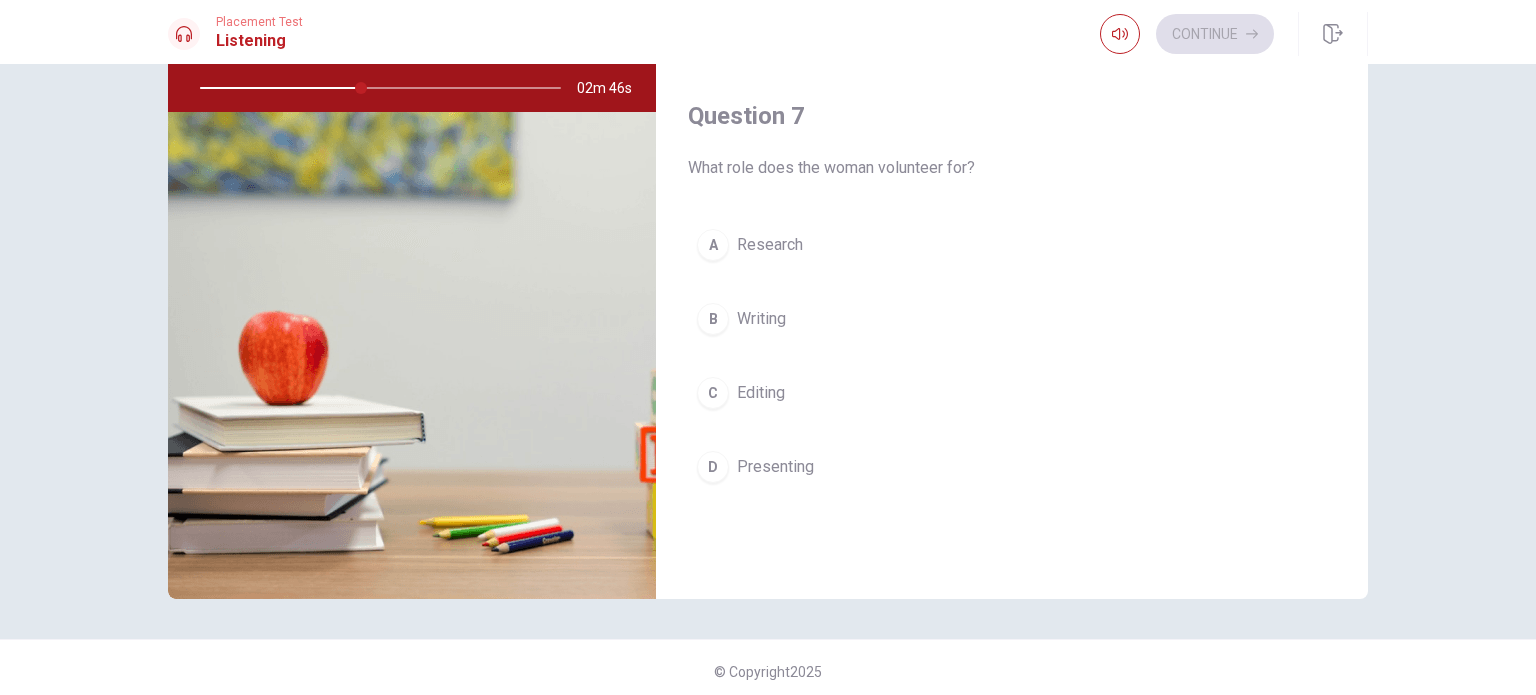 click on "Presenting" at bounding box center (775, 467) 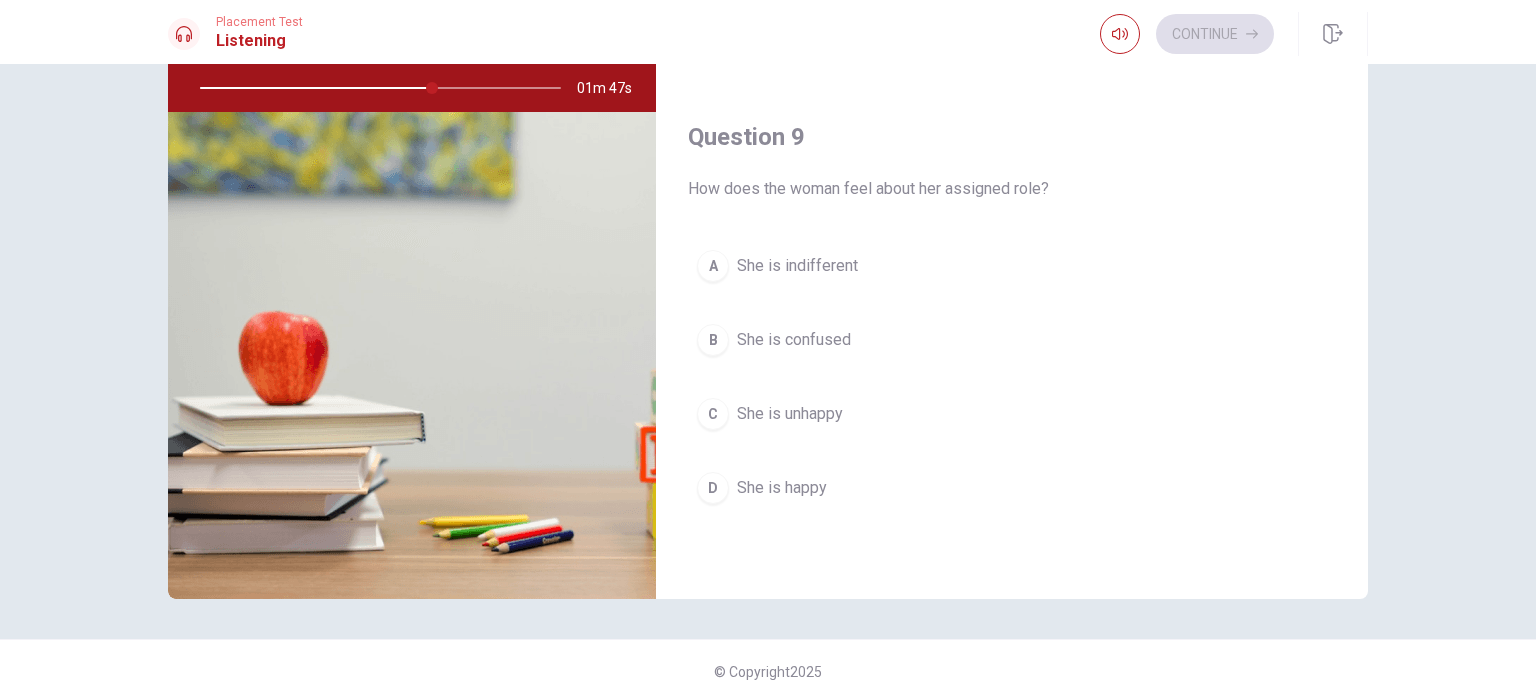 scroll, scrollTop: 1356, scrollLeft: 0, axis: vertical 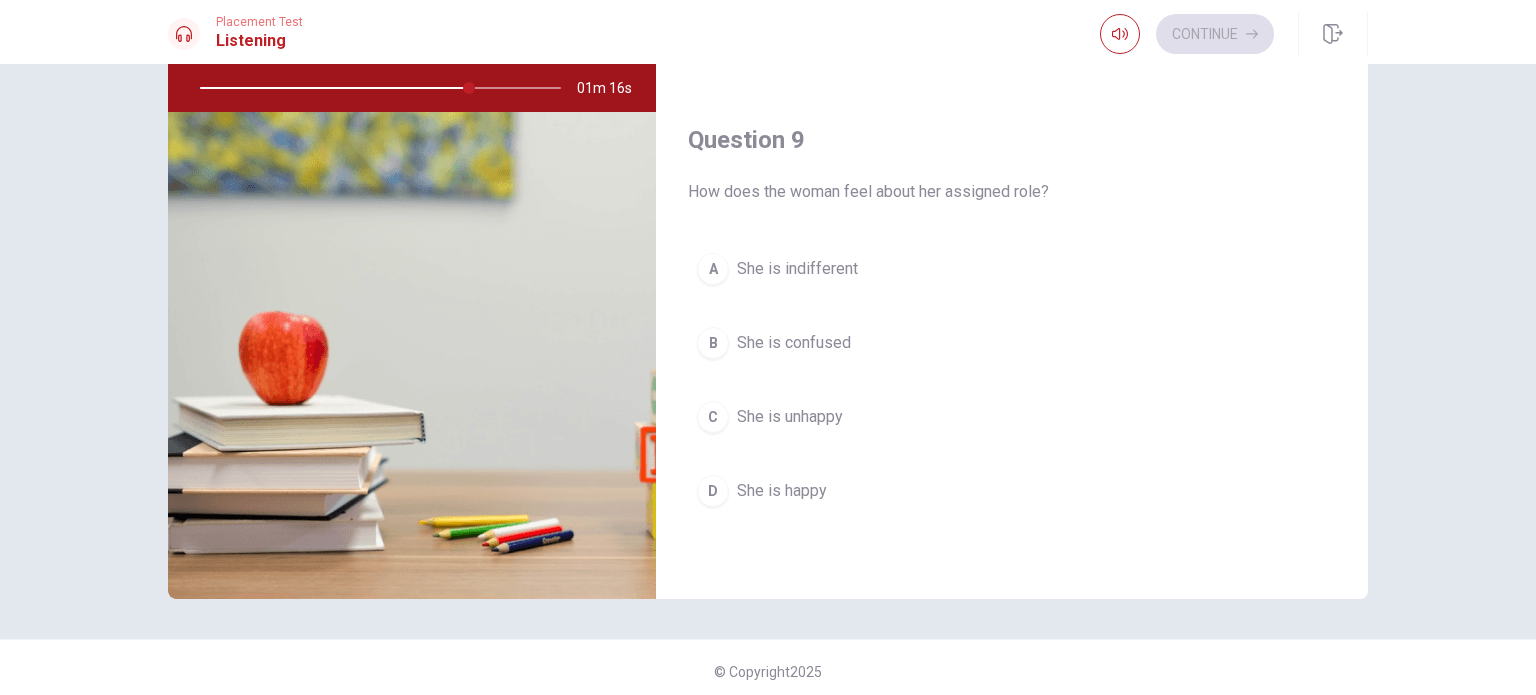click on "She is happy" at bounding box center [782, 491] 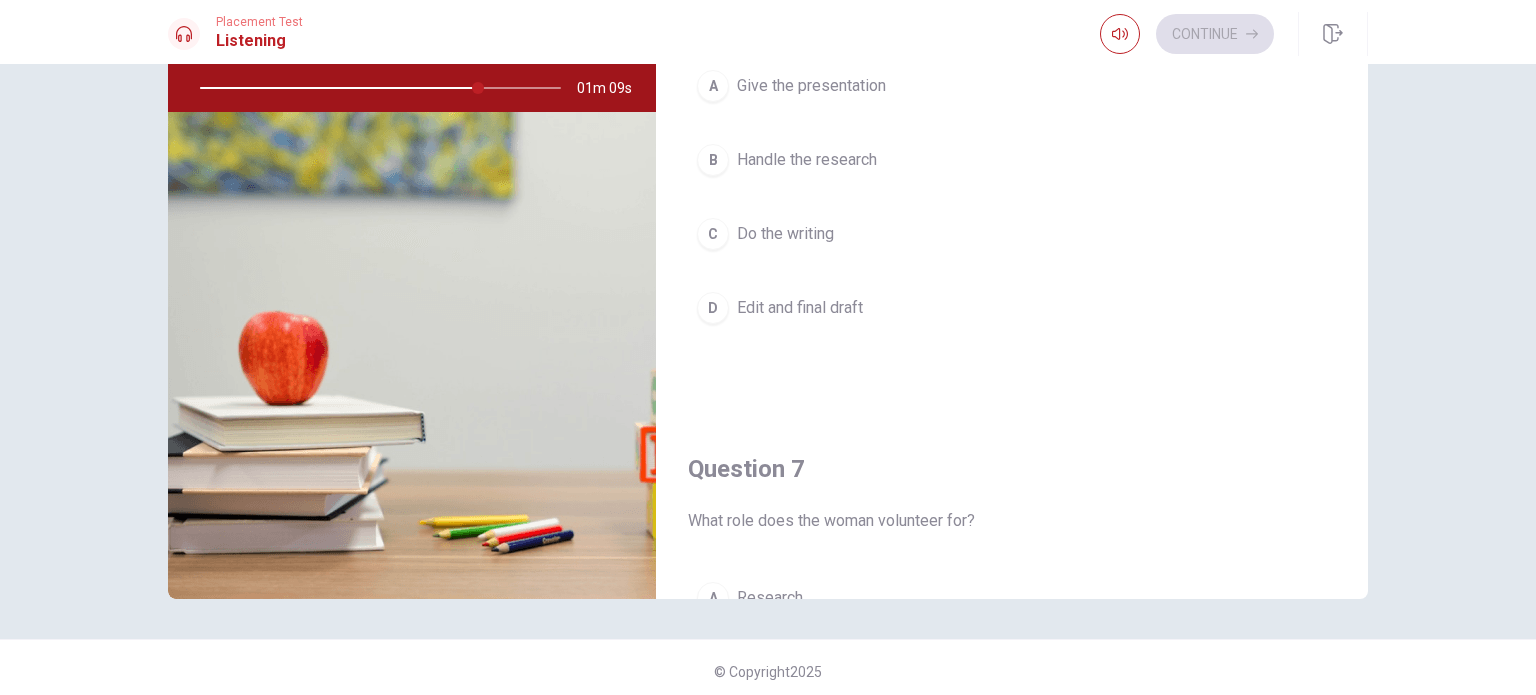 scroll, scrollTop: 0, scrollLeft: 0, axis: both 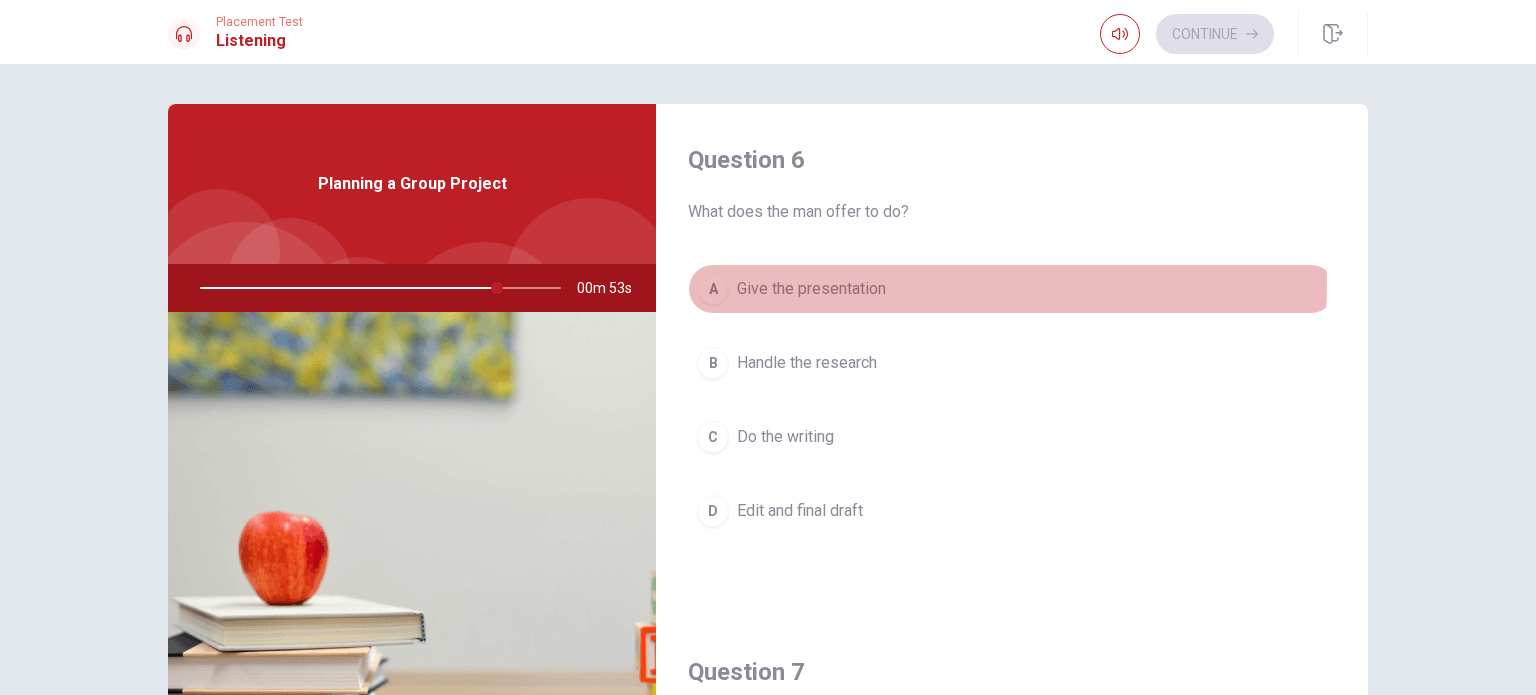 click on "Give the presentation" at bounding box center (811, 289) 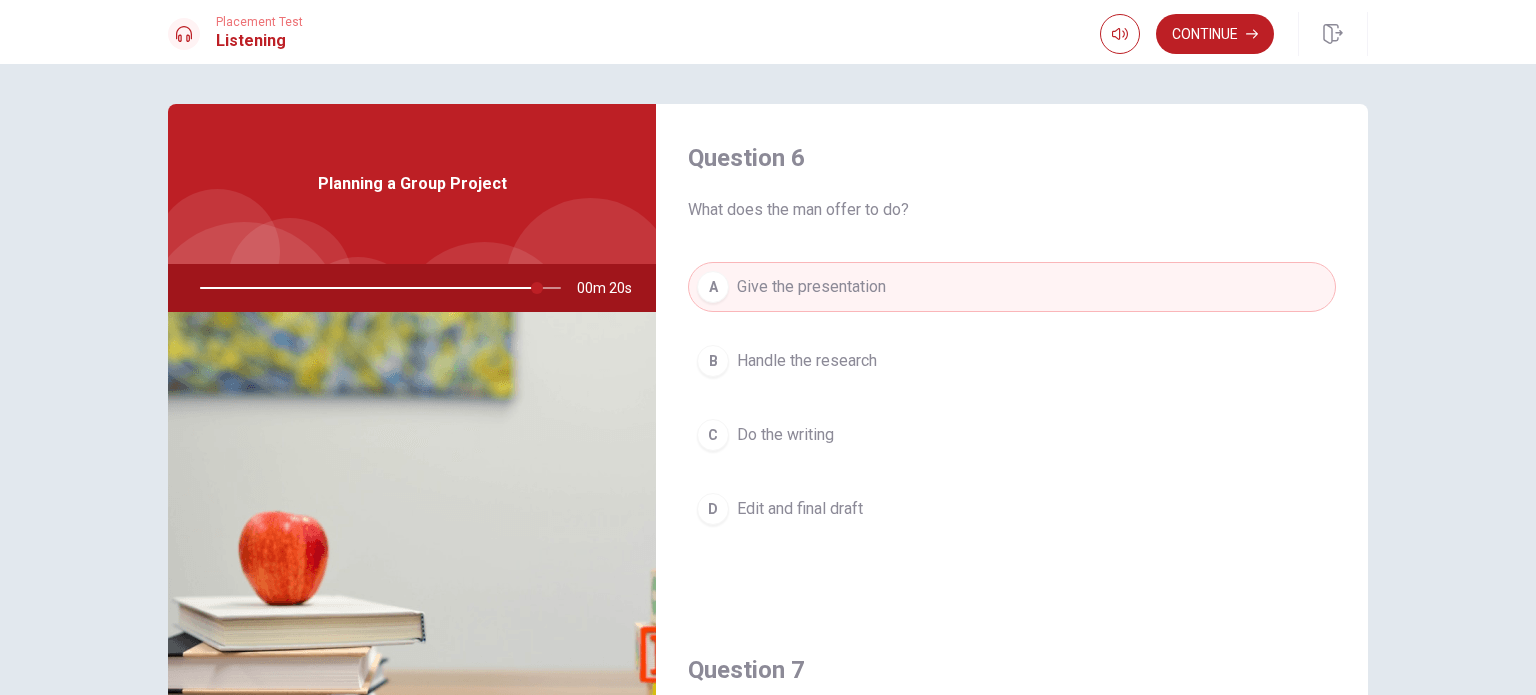 scroll, scrollTop: 0, scrollLeft: 0, axis: both 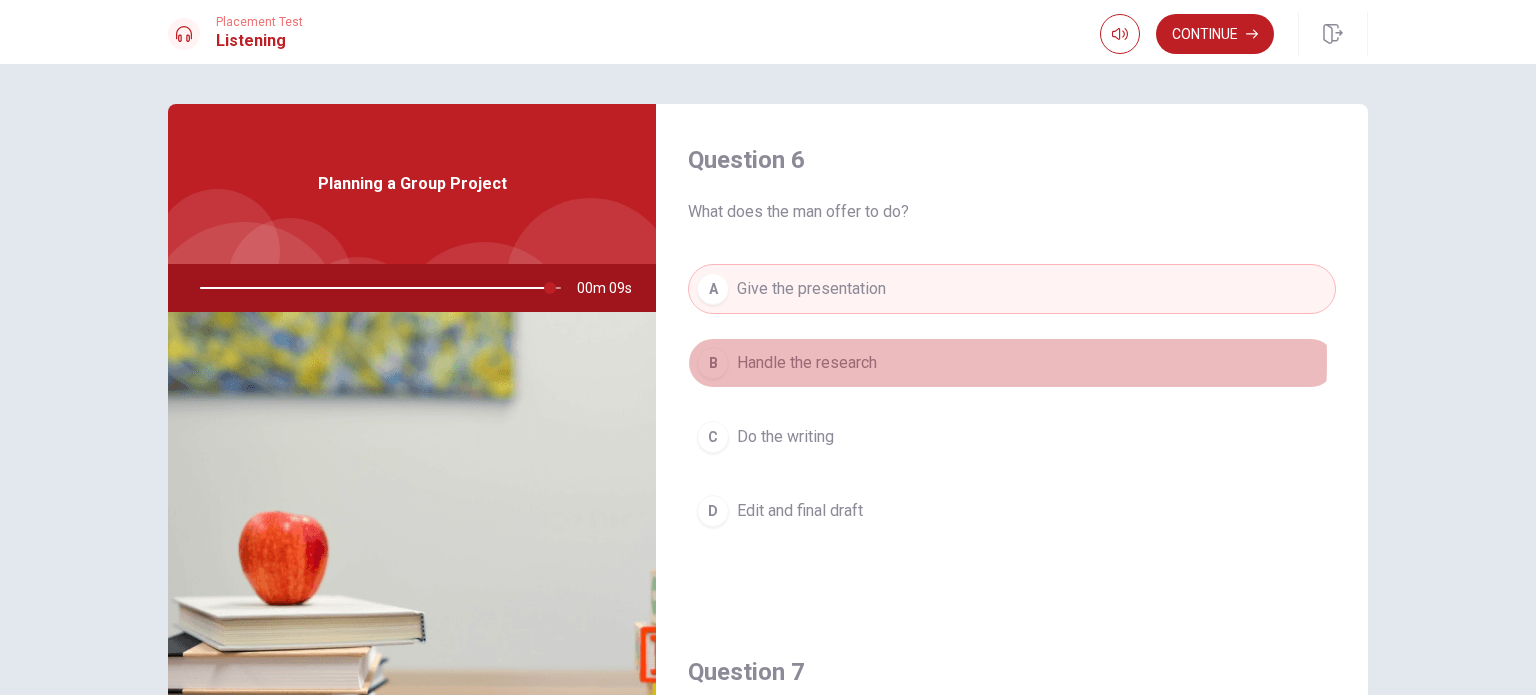click on "Handle the research" at bounding box center [807, 363] 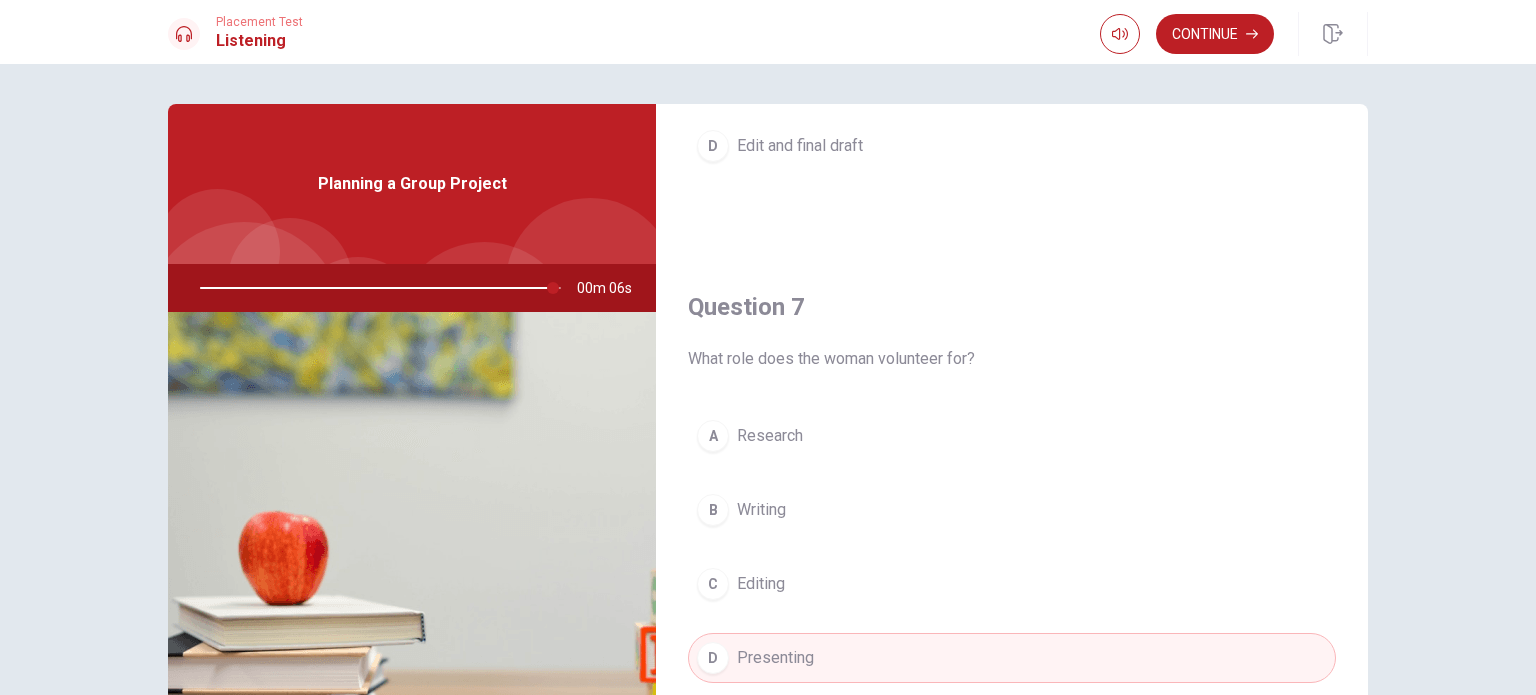 scroll, scrollTop: 400, scrollLeft: 0, axis: vertical 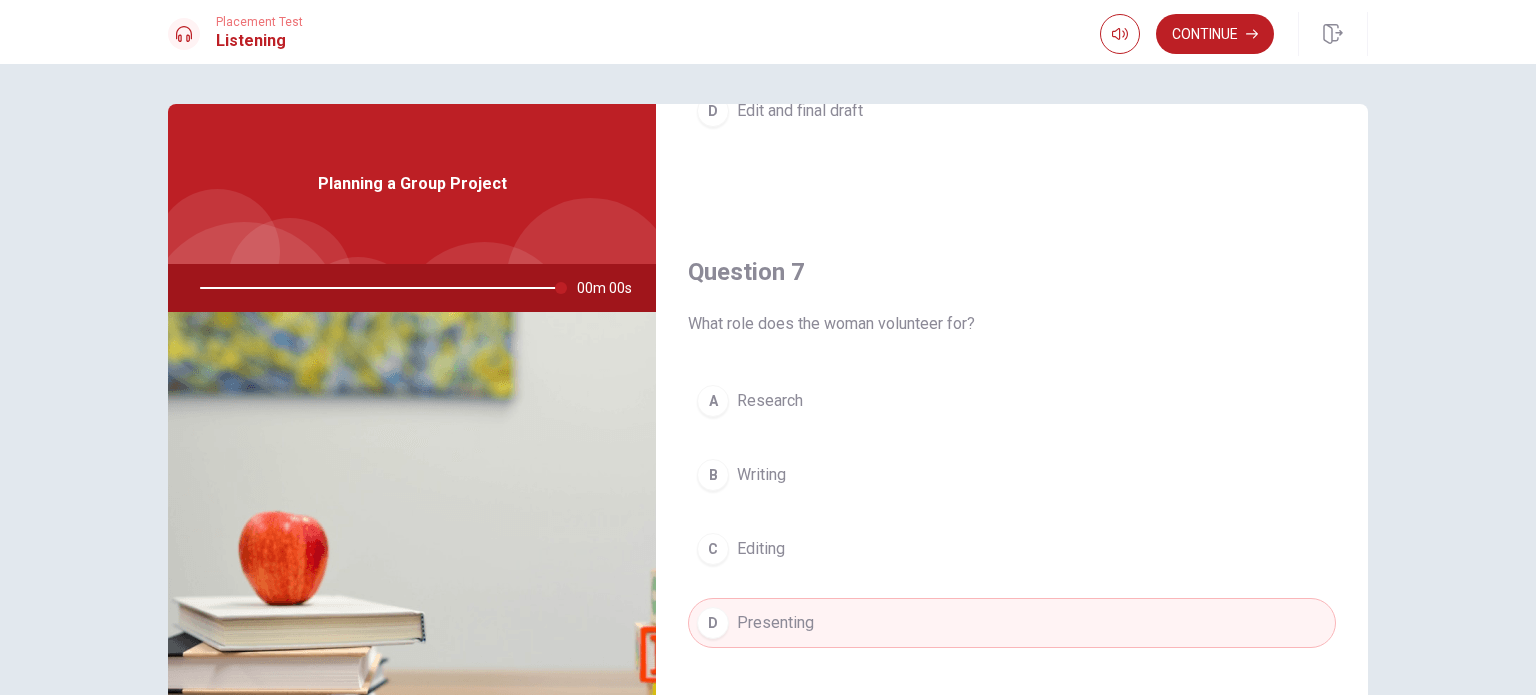 type on "0" 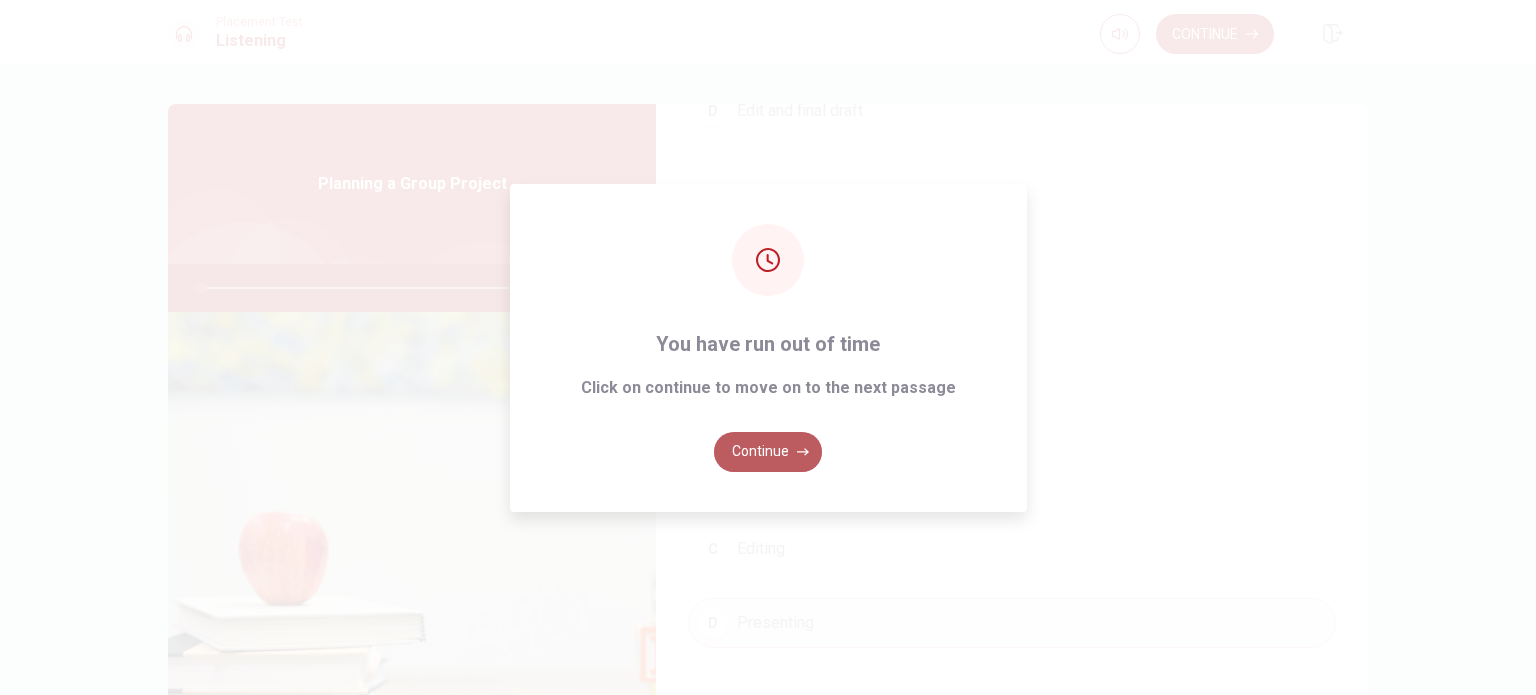 click on "Continue" at bounding box center [768, 452] 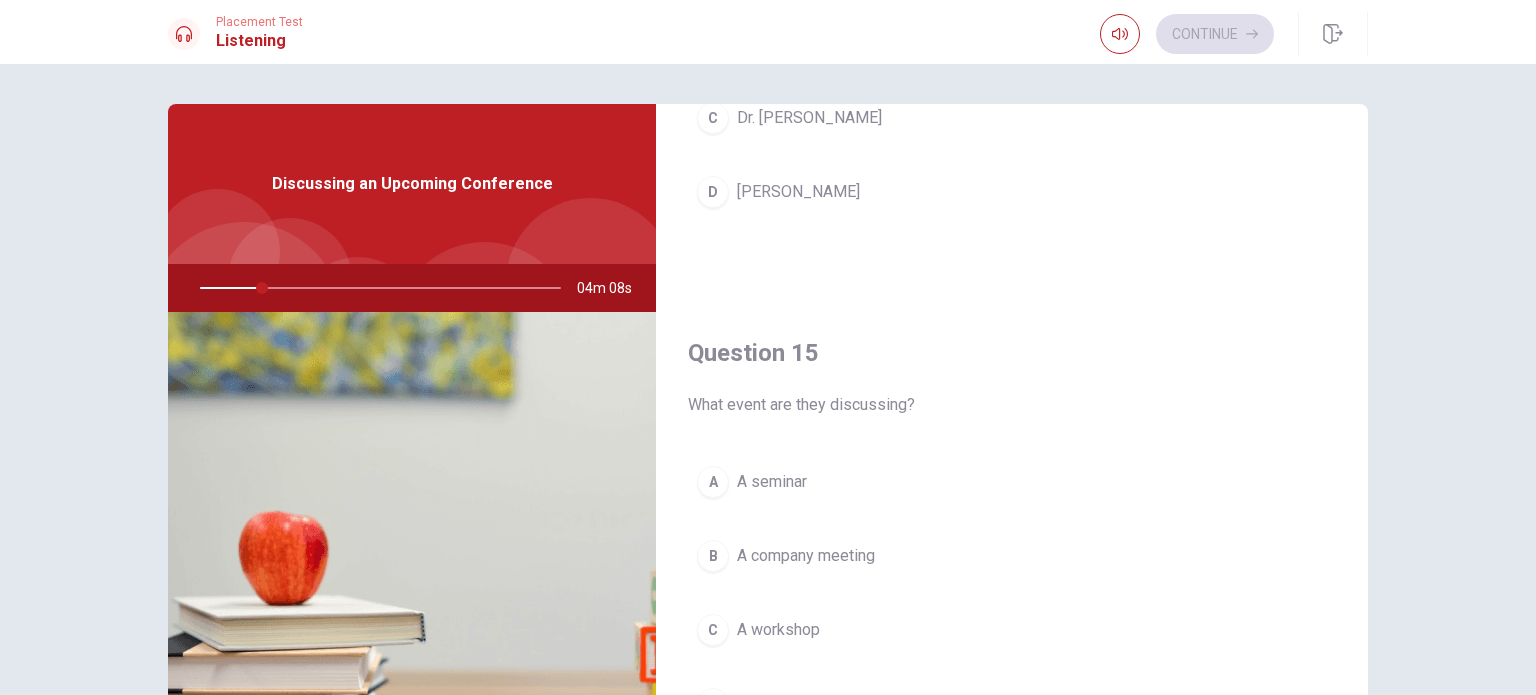 scroll, scrollTop: 1856, scrollLeft: 0, axis: vertical 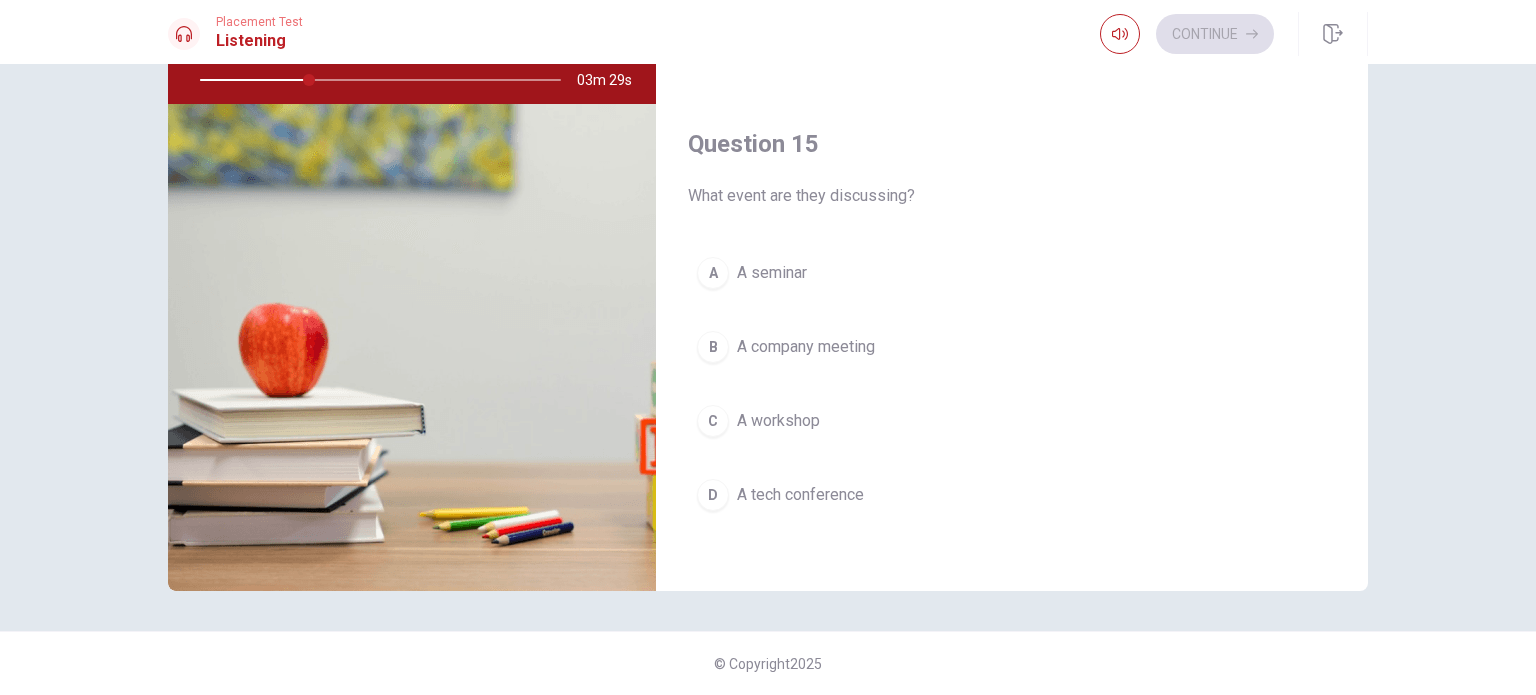 click on "A tech conference" at bounding box center (800, 495) 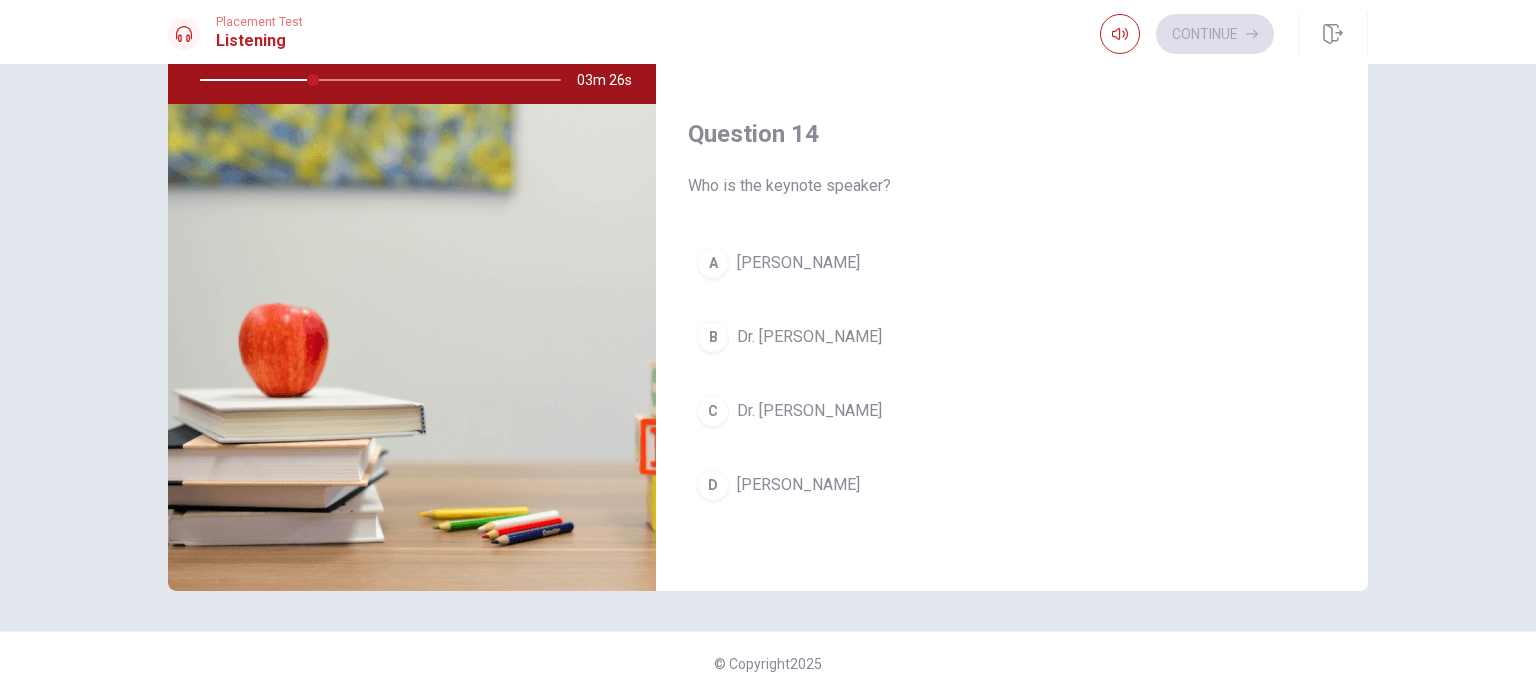 scroll, scrollTop: 1356, scrollLeft: 0, axis: vertical 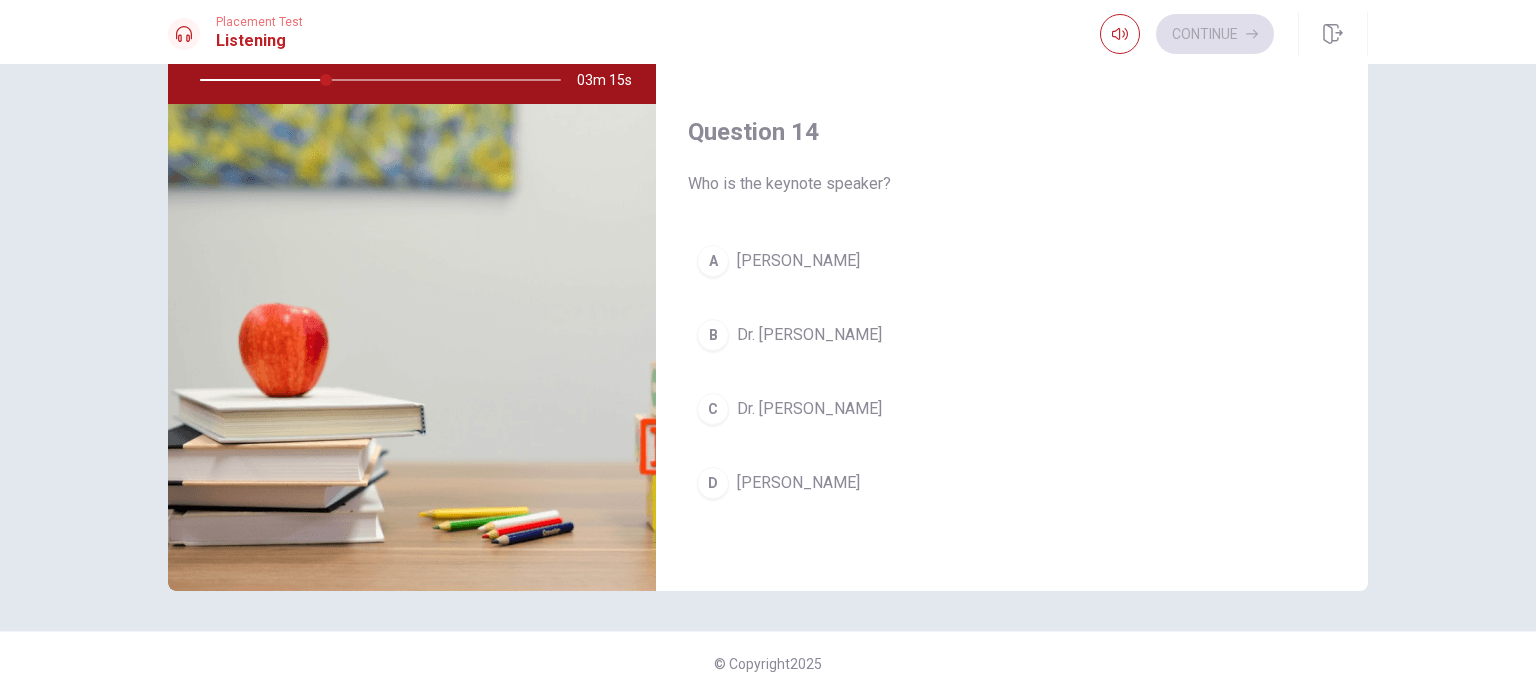 click on "[PERSON_NAME]" at bounding box center (798, 483) 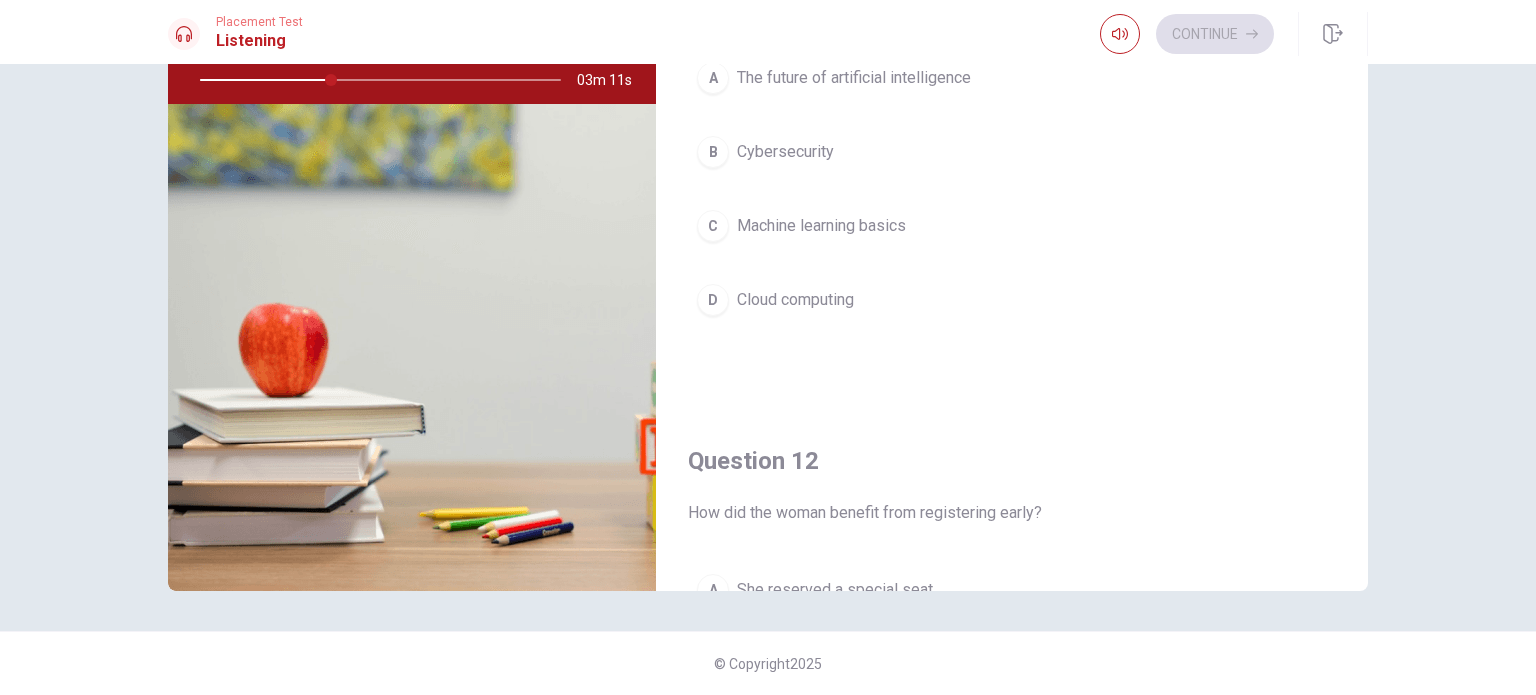 scroll, scrollTop: 0, scrollLeft: 0, axis: both 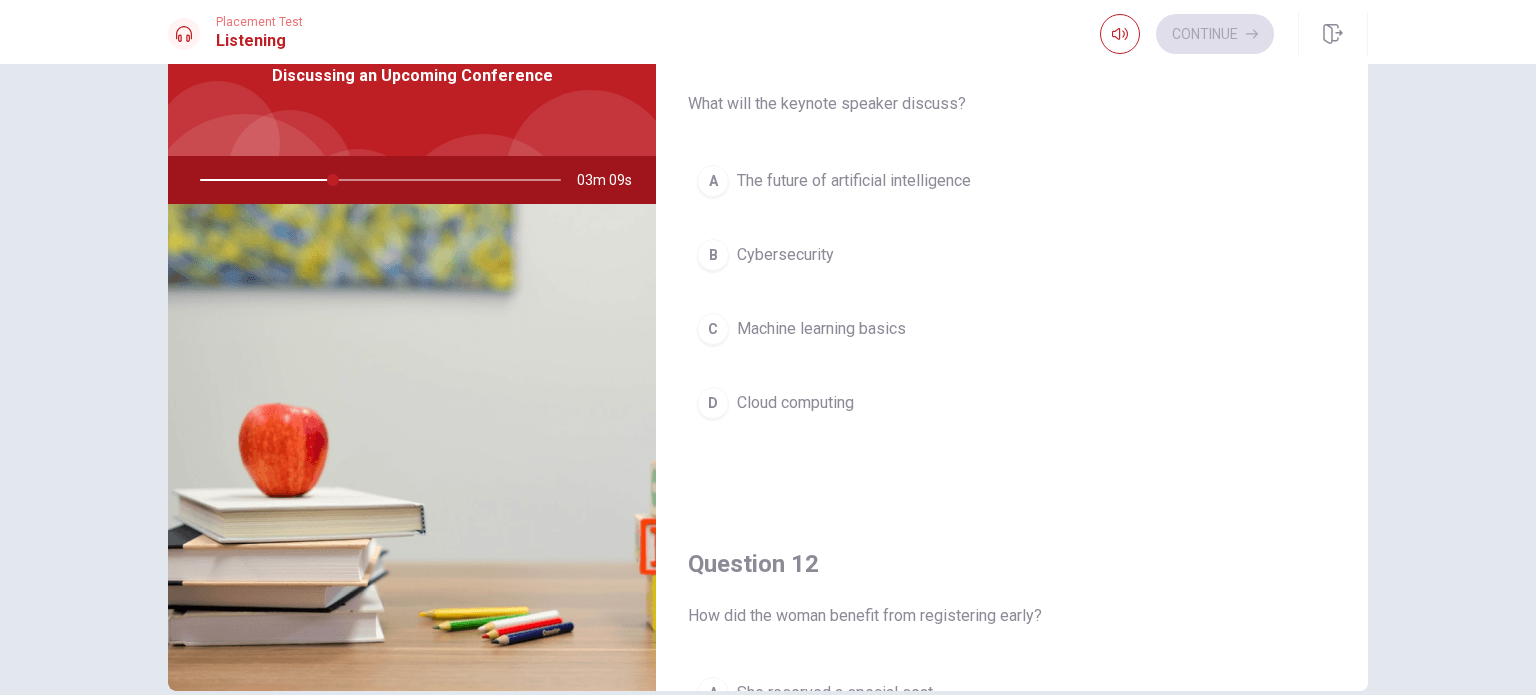 click on "The future of artificial intelligence" at bounding box center (854, 181) 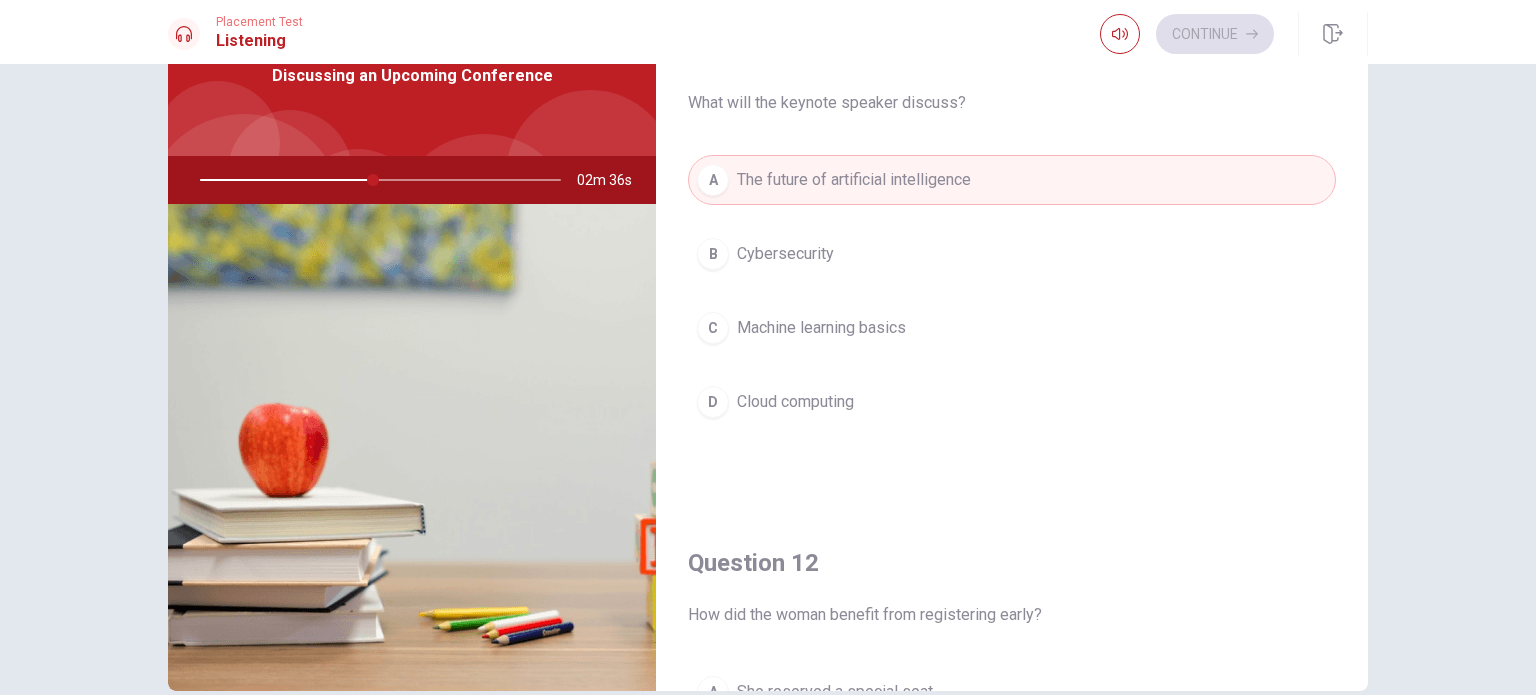 scroll, scrollTop: 0, scrollLeft: 0, axis: both 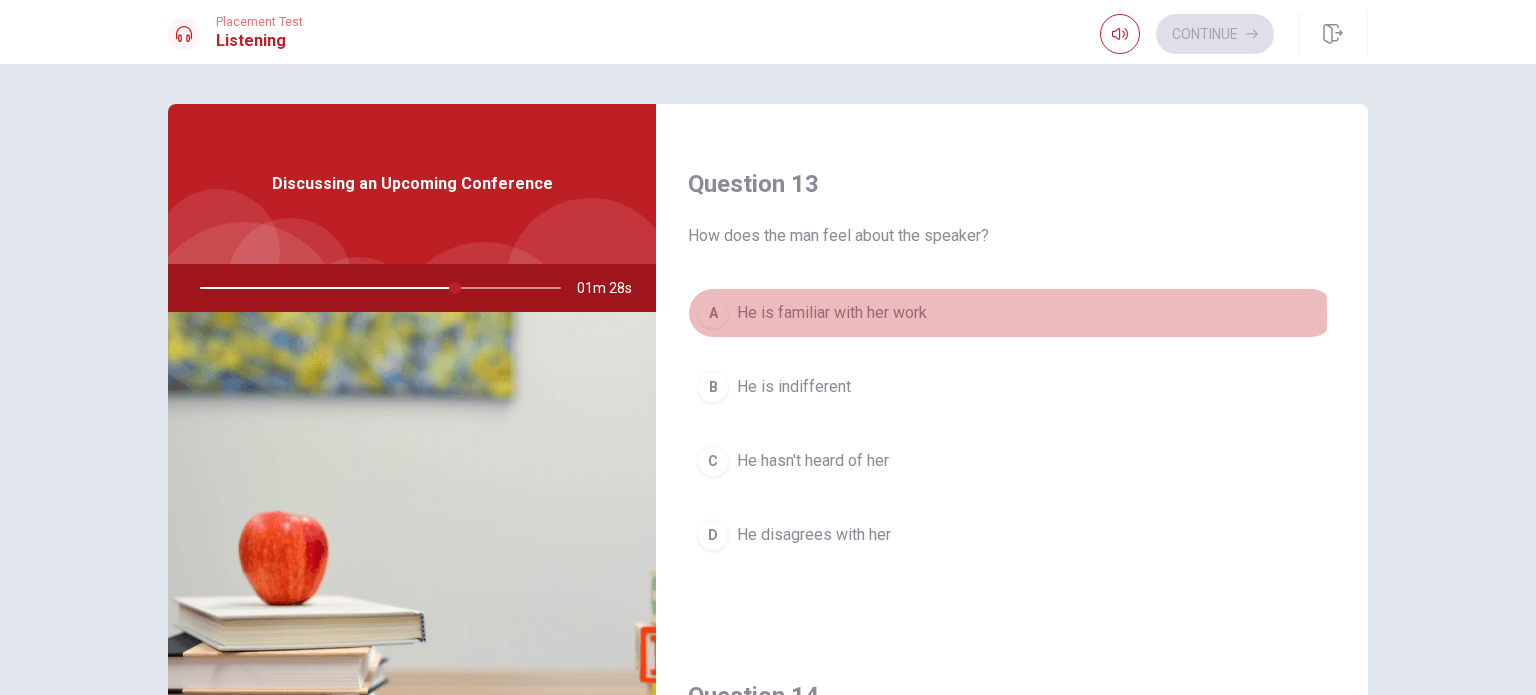 click on "He is familiar with her work" at bounding box center (832, 313) 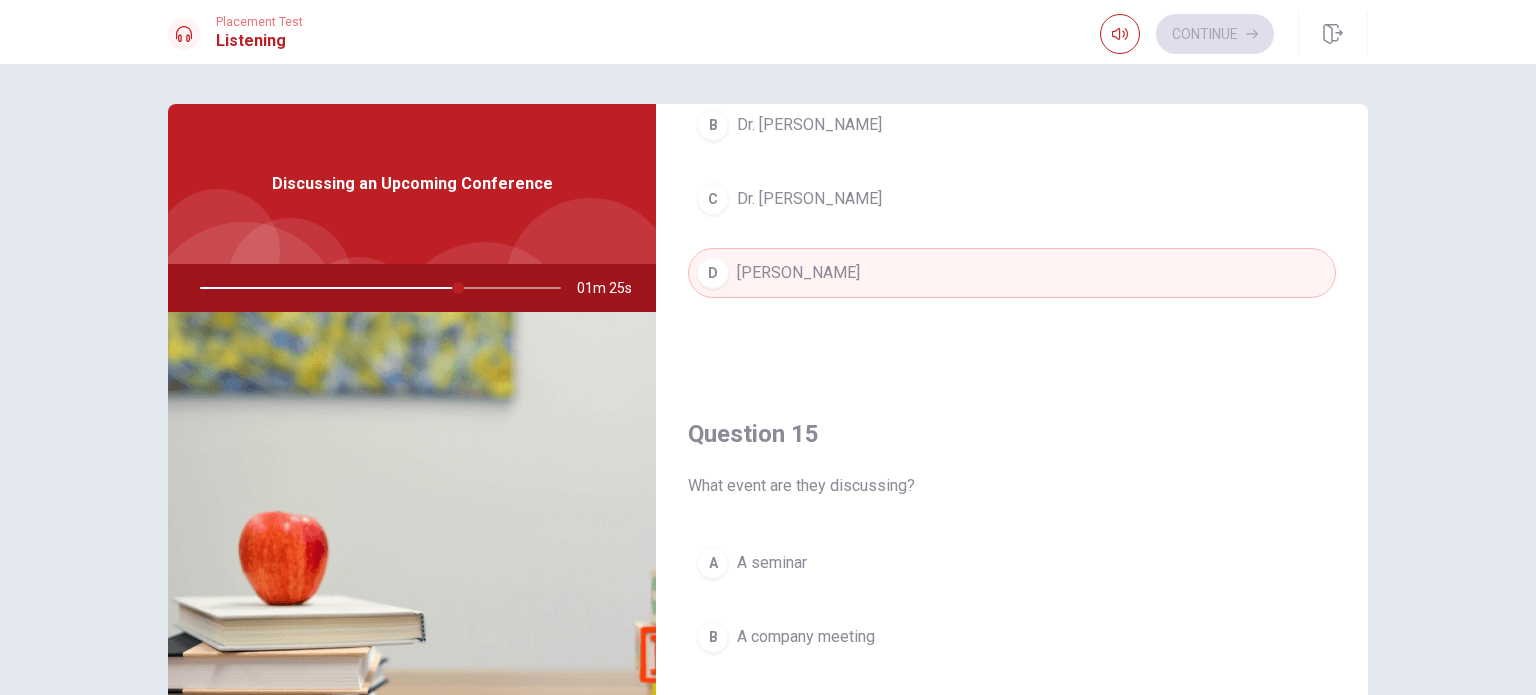 scroll, scrollTop: 1856, scrollLeft: 0, axis: vertical 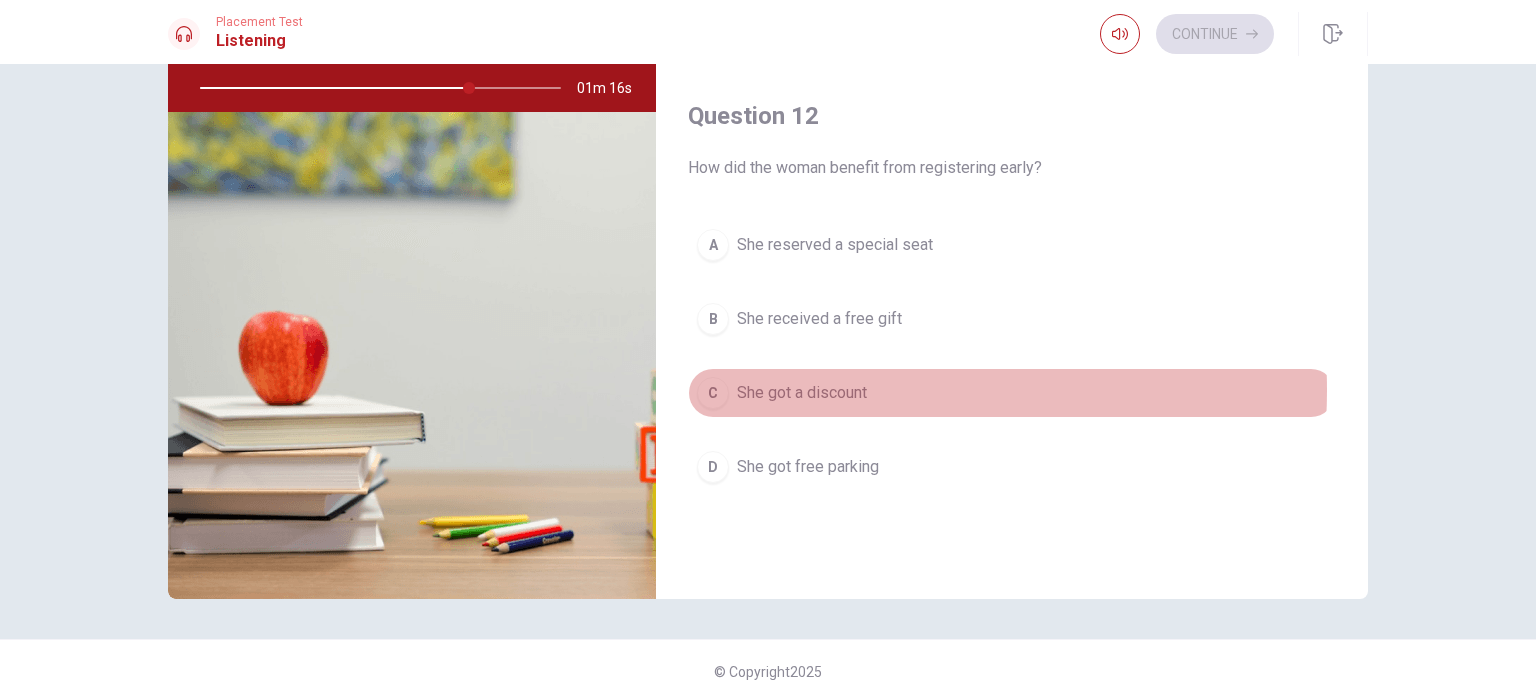 click on "She got a discount" at bounding box center [802, 393] 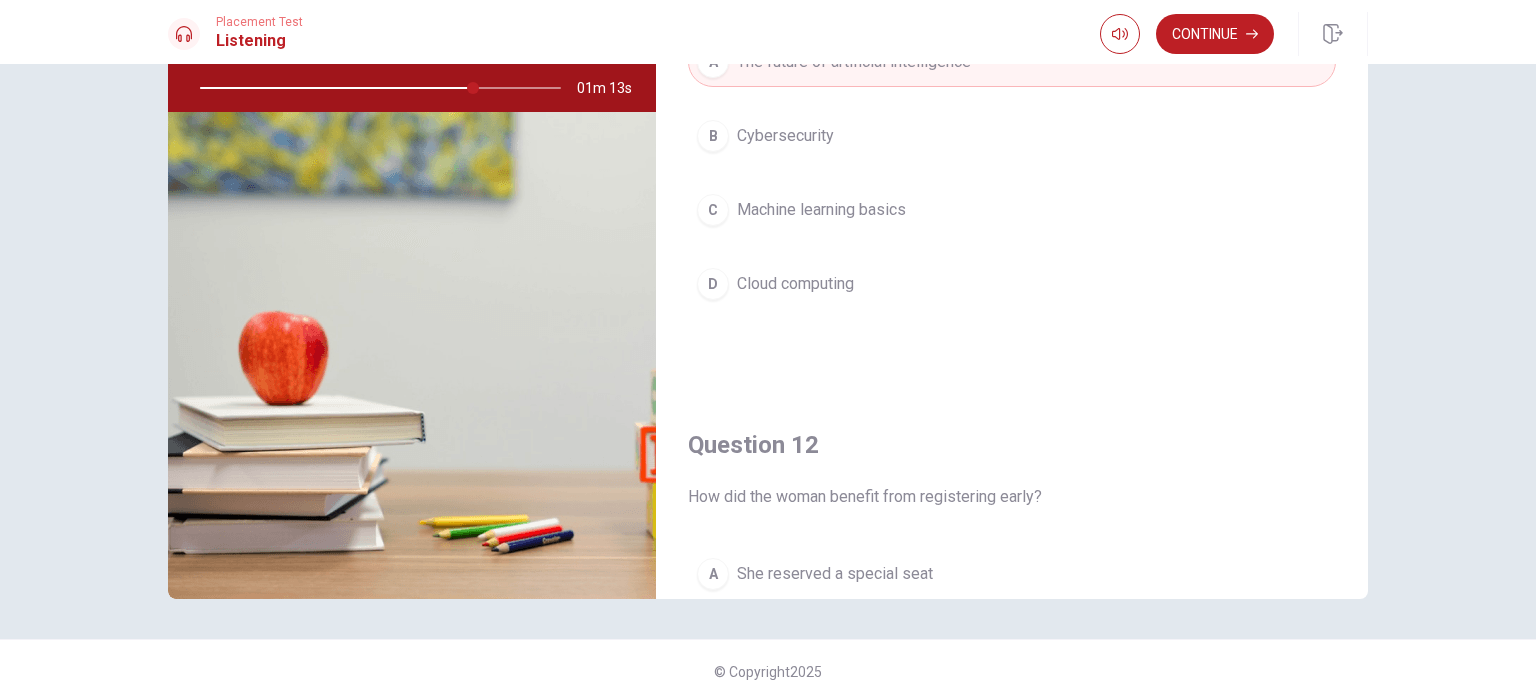 scroll, scrollTop: 0, scrollLeft: 0, axis: both 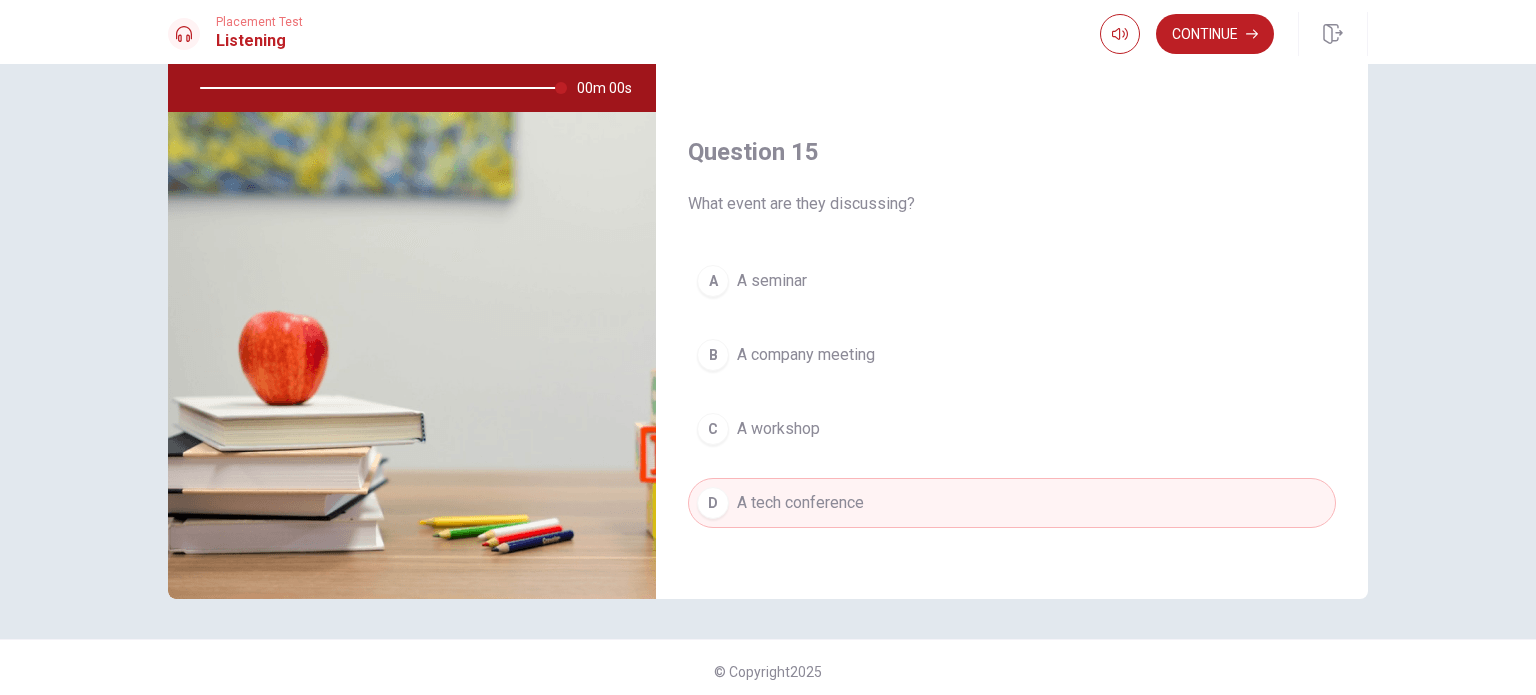 type on "0" 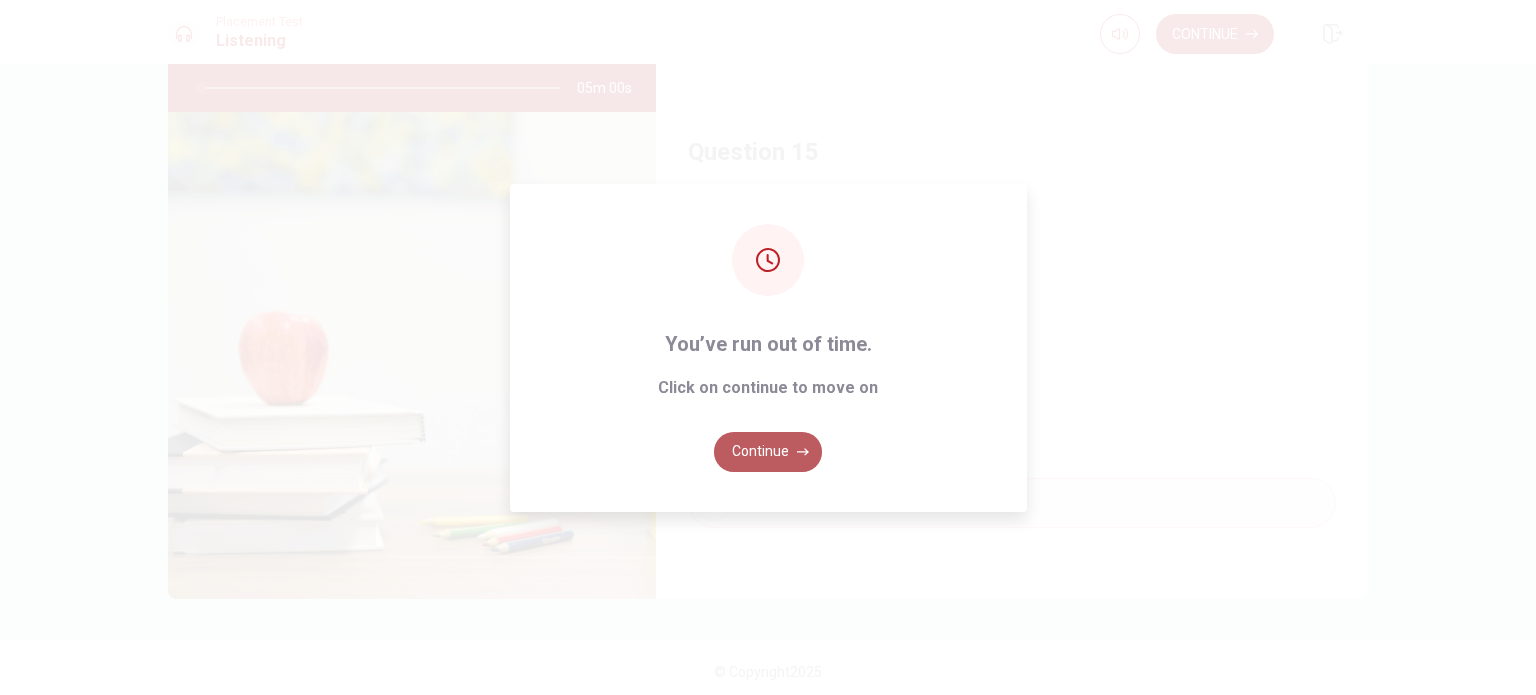 click on "Continue" at bounding box center (768, 452) 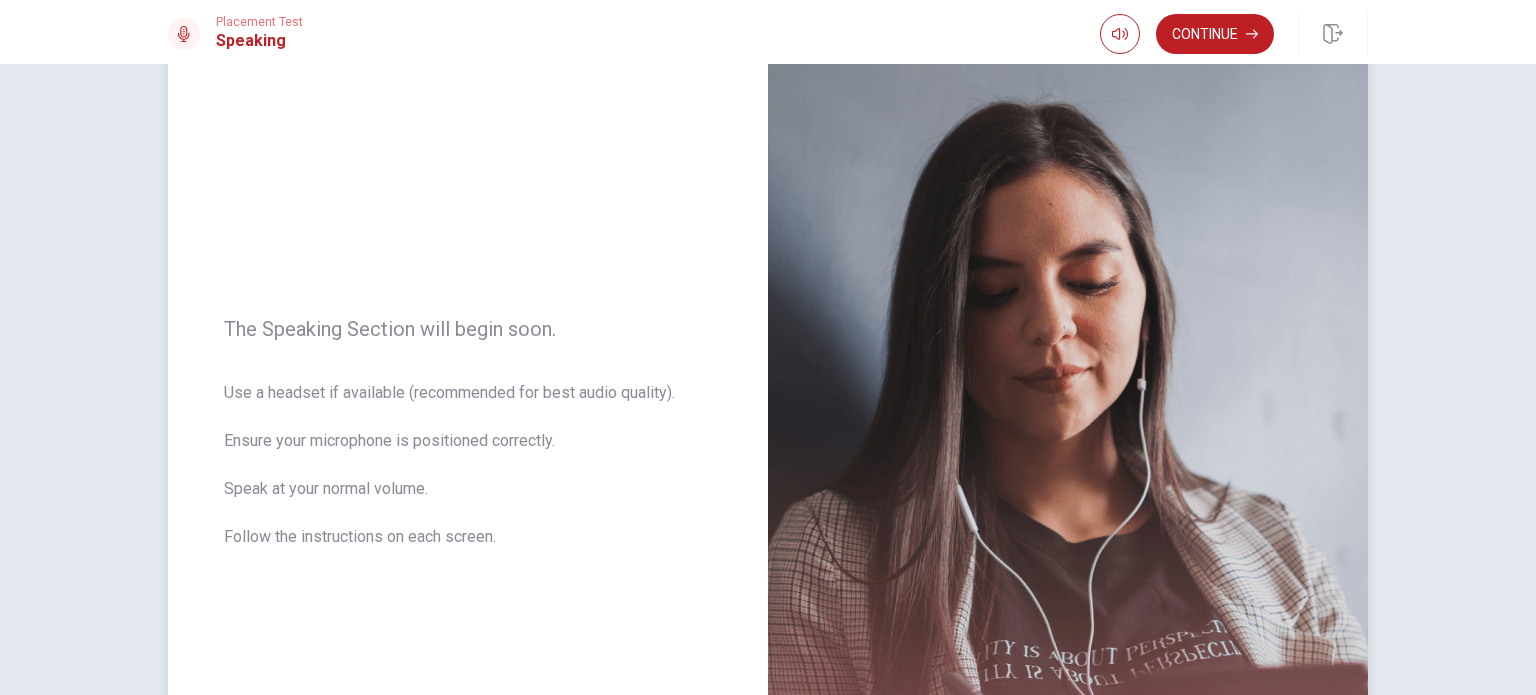scroll, scrollTop: 100, scrollLeft: 0, axis: vertical 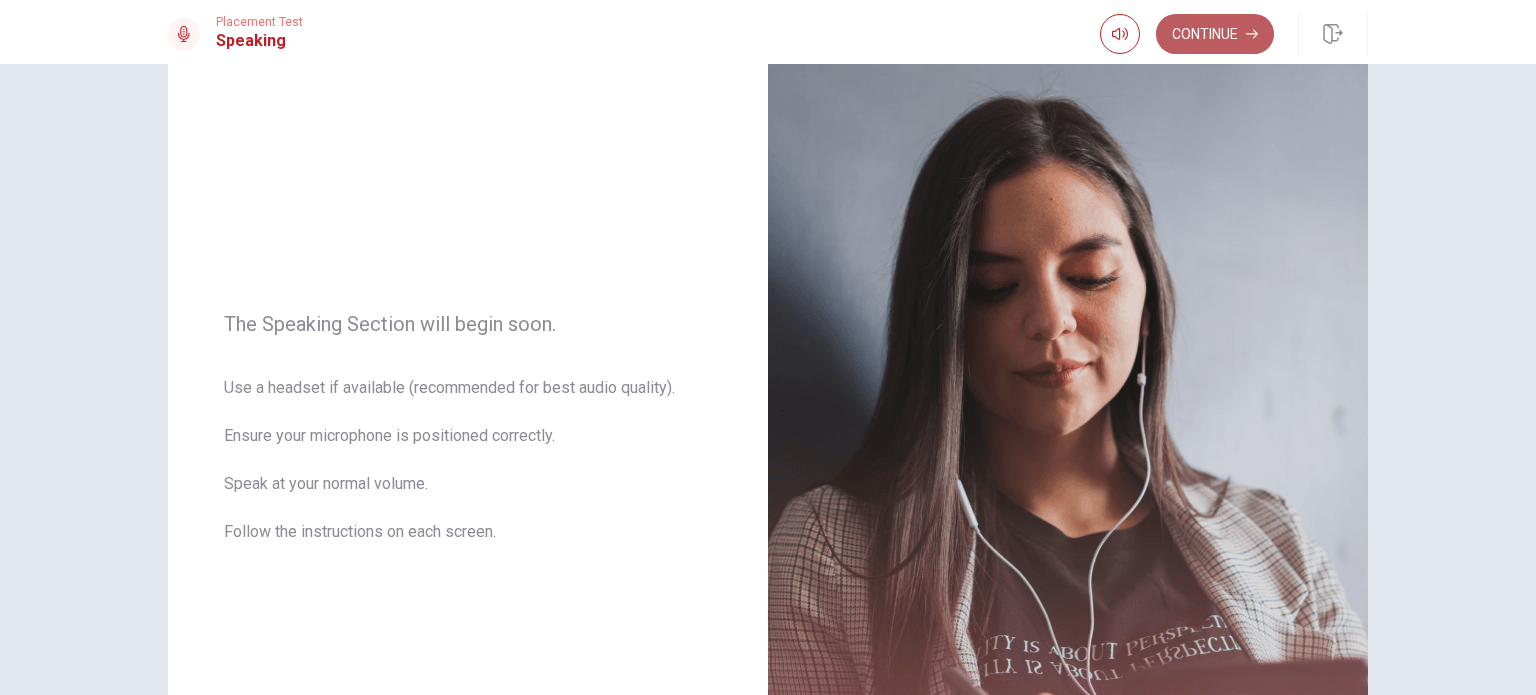 click on "Continue" at bounding box center (1215, 34) 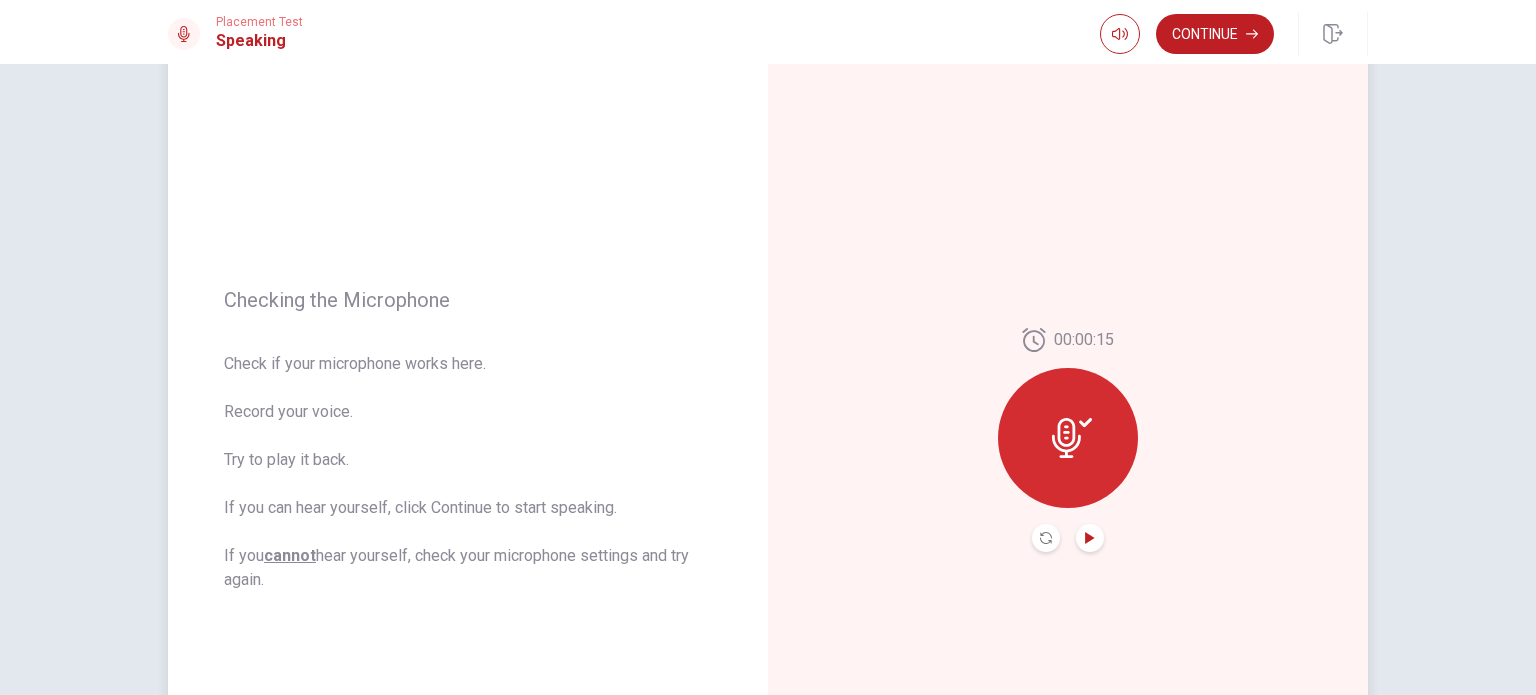 click 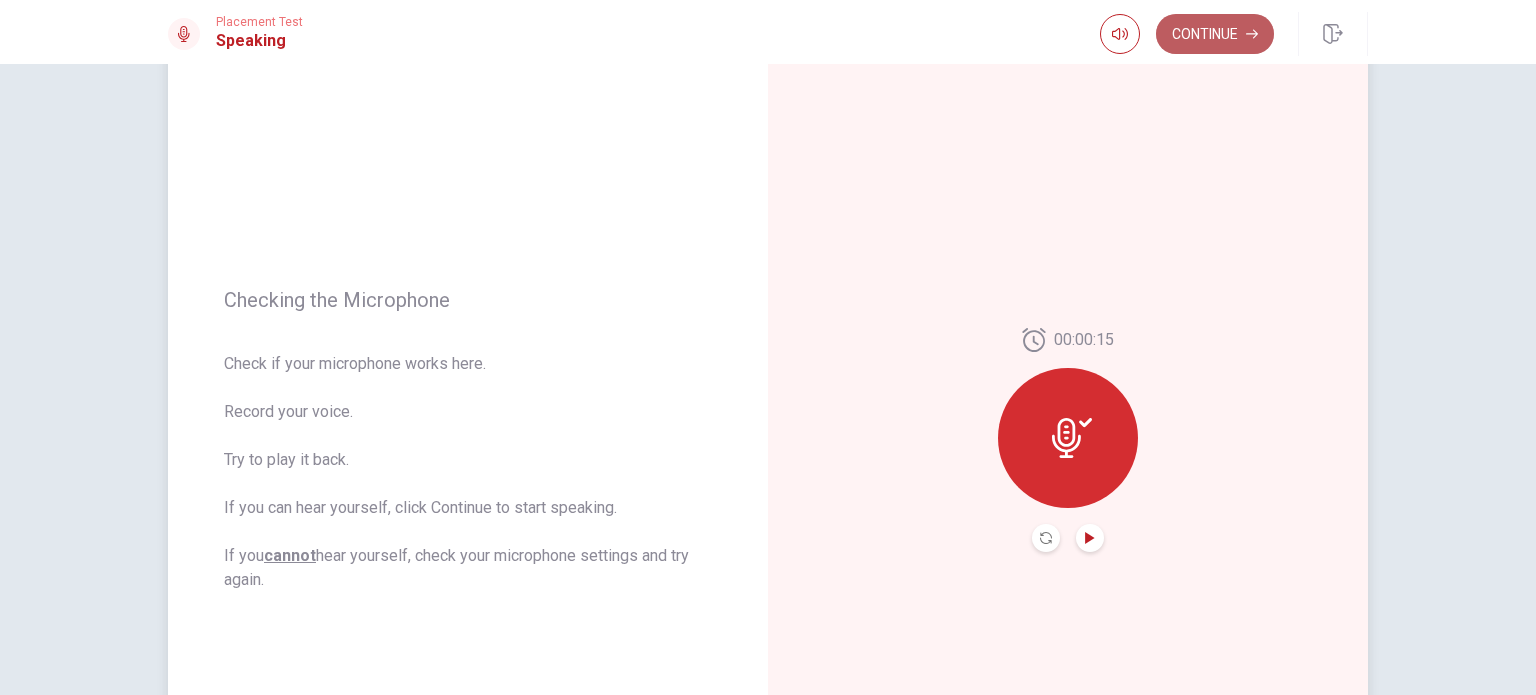 click on "Continue" at bounding box center (1215, 34) 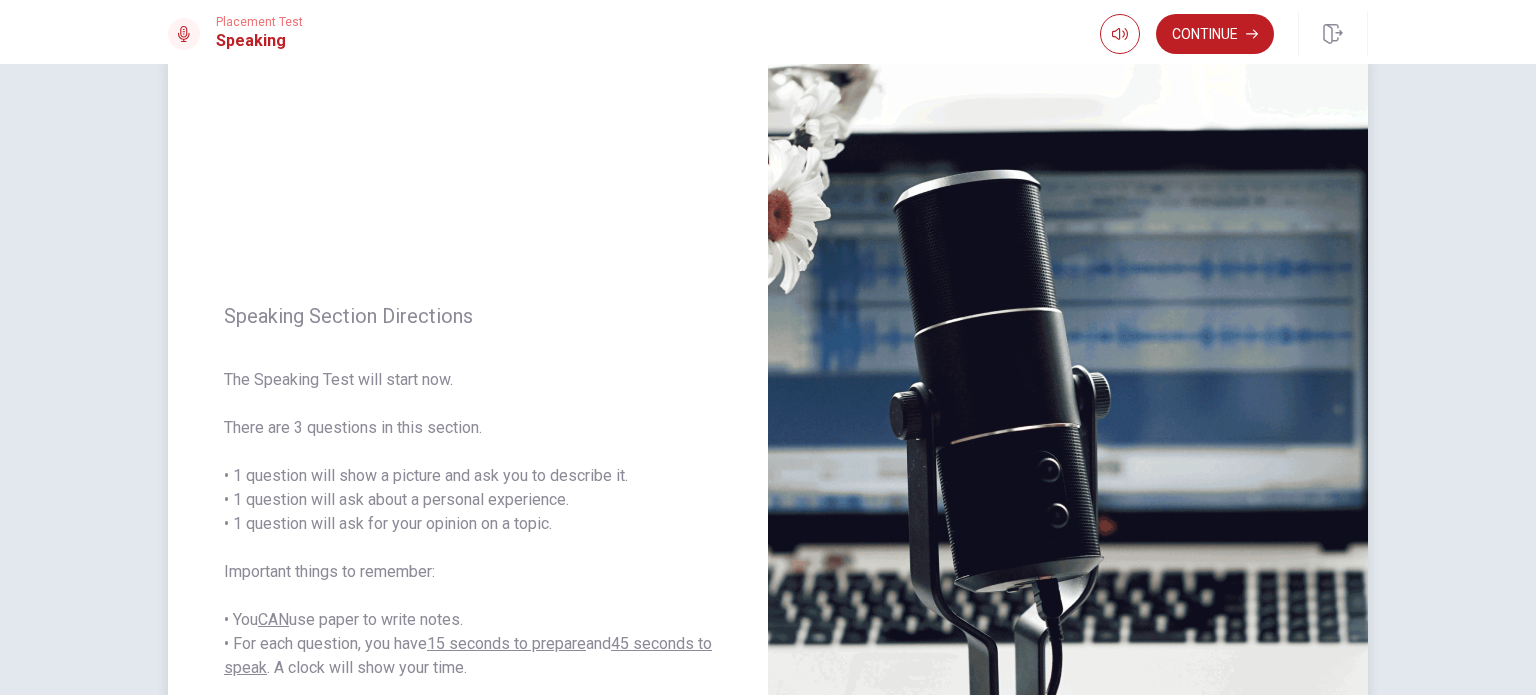scroll, scrollTop: 0, scrollLeft: 0, axis: both 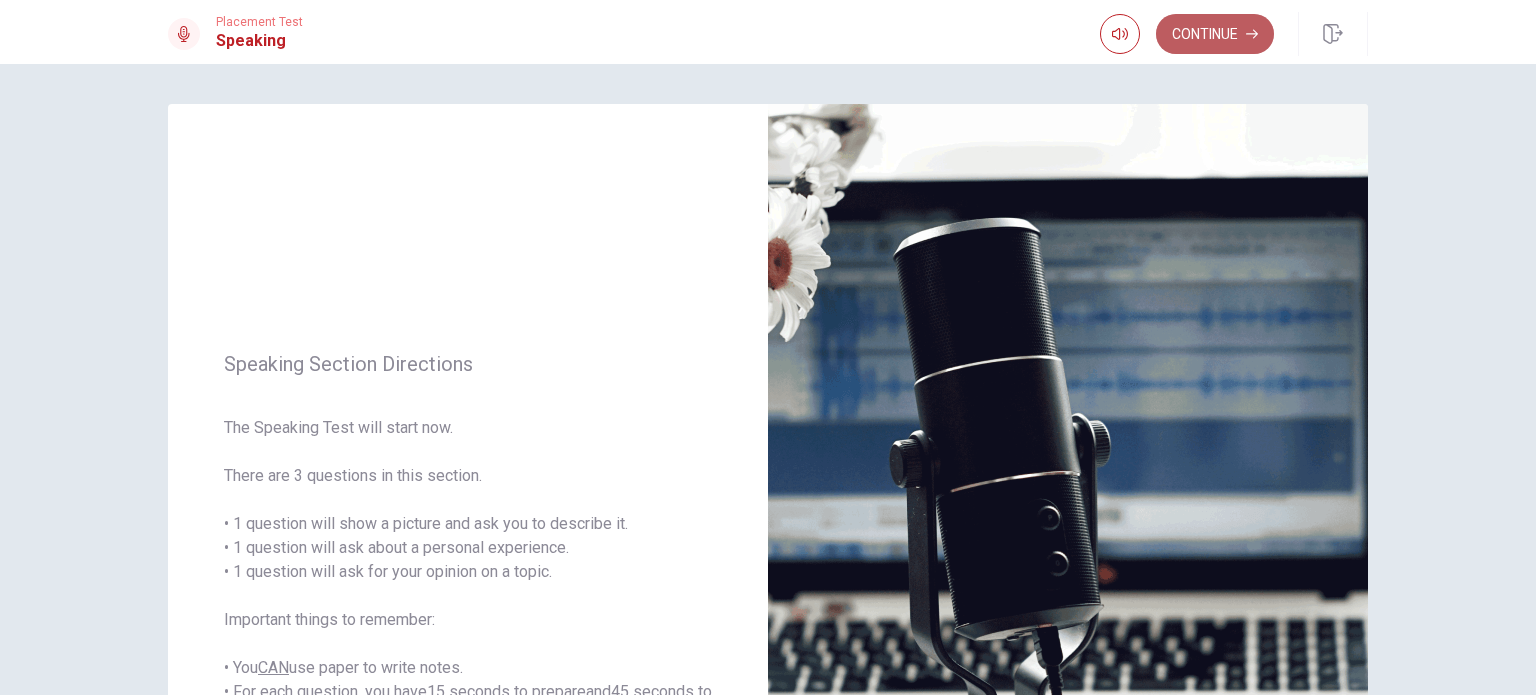 click on "Continue" at bounding box center (1215, 34) 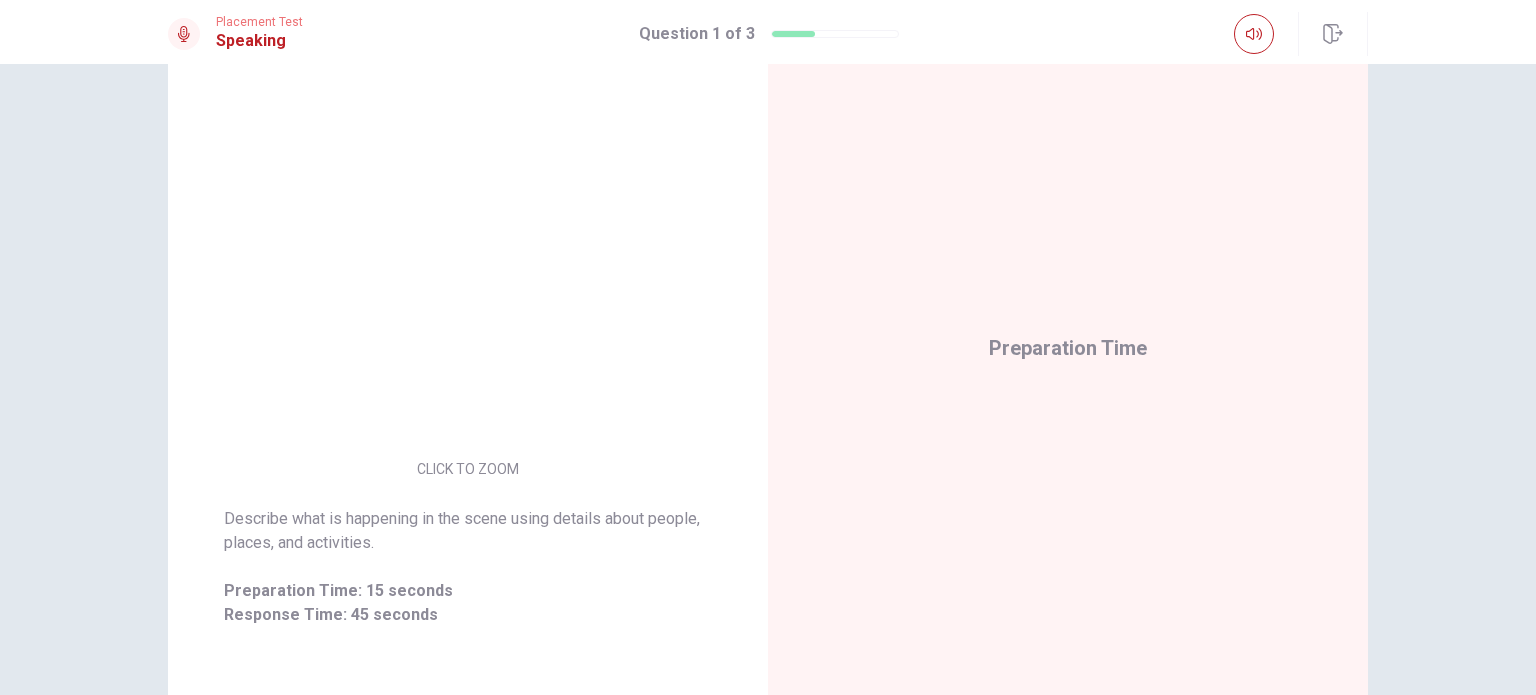 scroll, scrollTop: 200, scrollLeft: 0, axis: vertical 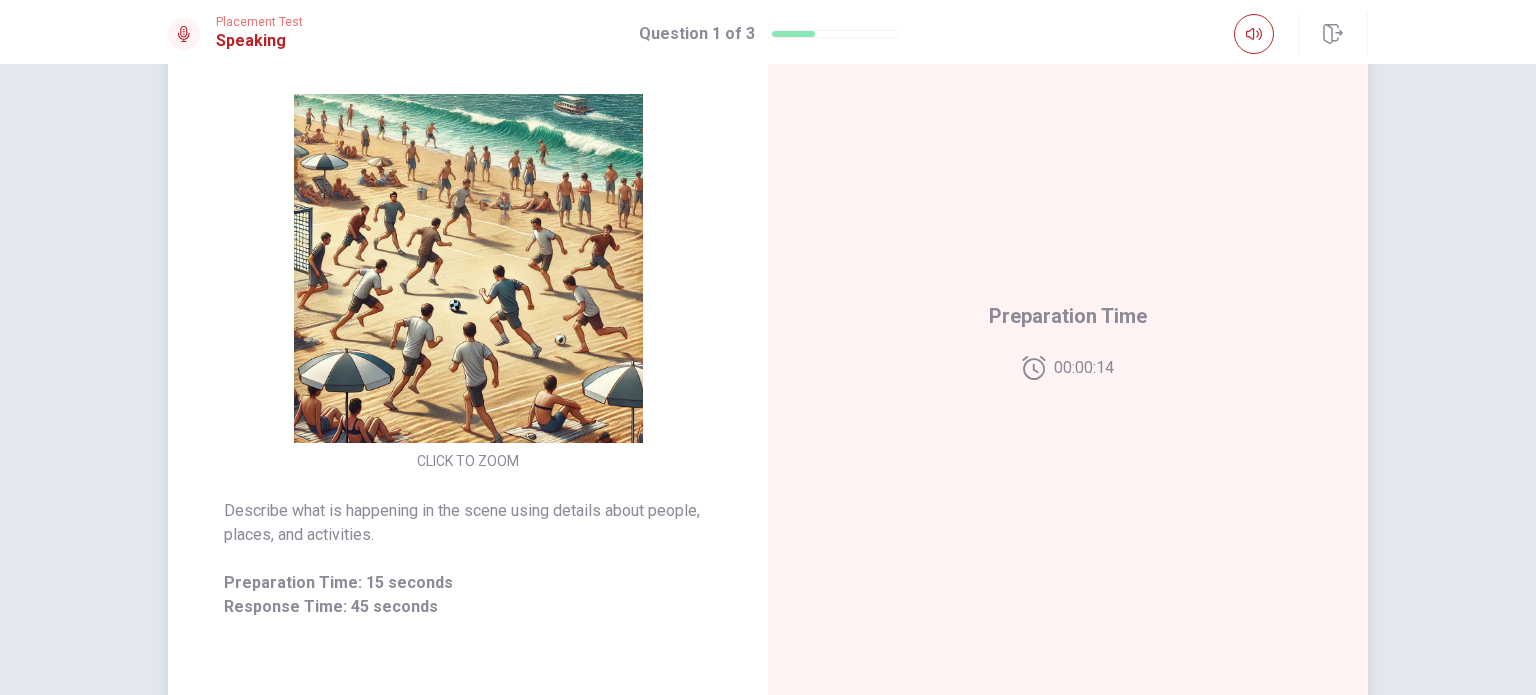click on "CLICK TO ZOOM" at bounding box center (468, 461) 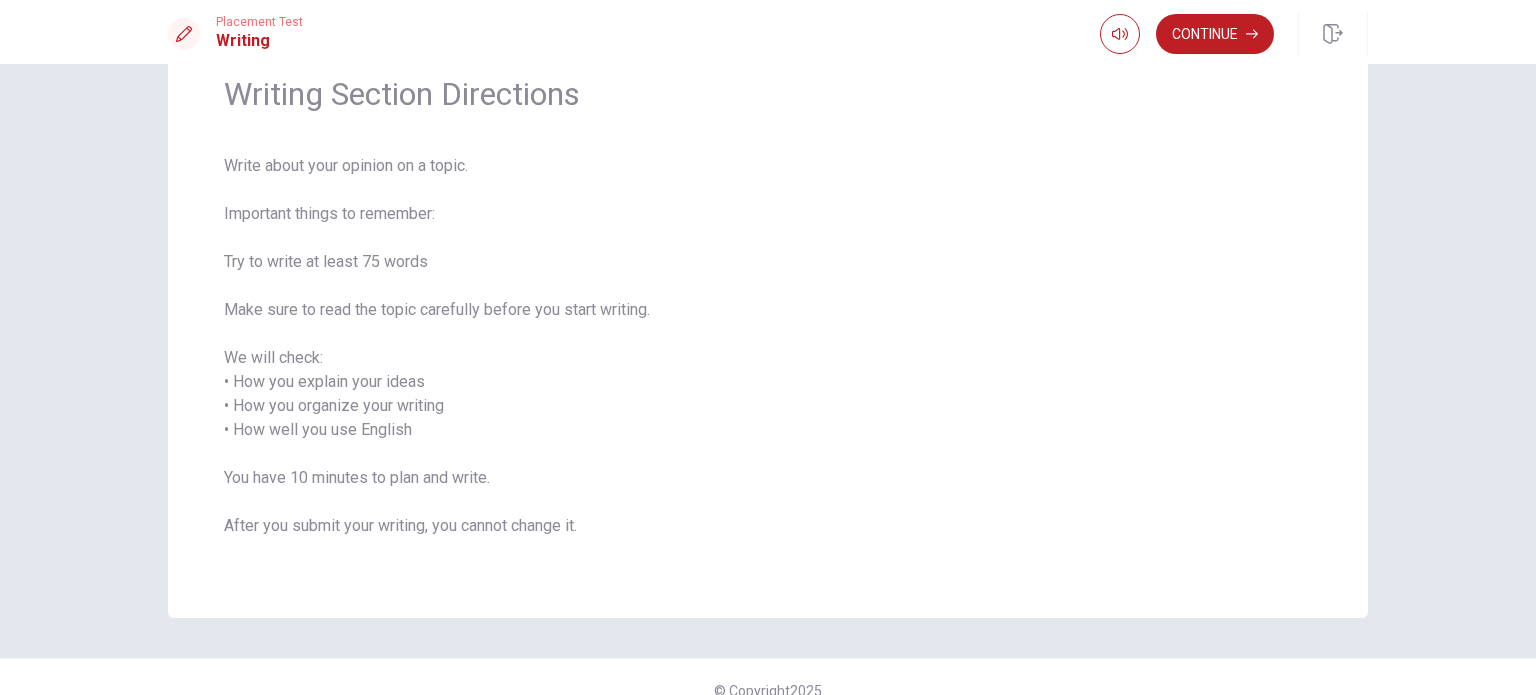 scroll, scrollTop: 0, scrollLeft: 0, axis: both 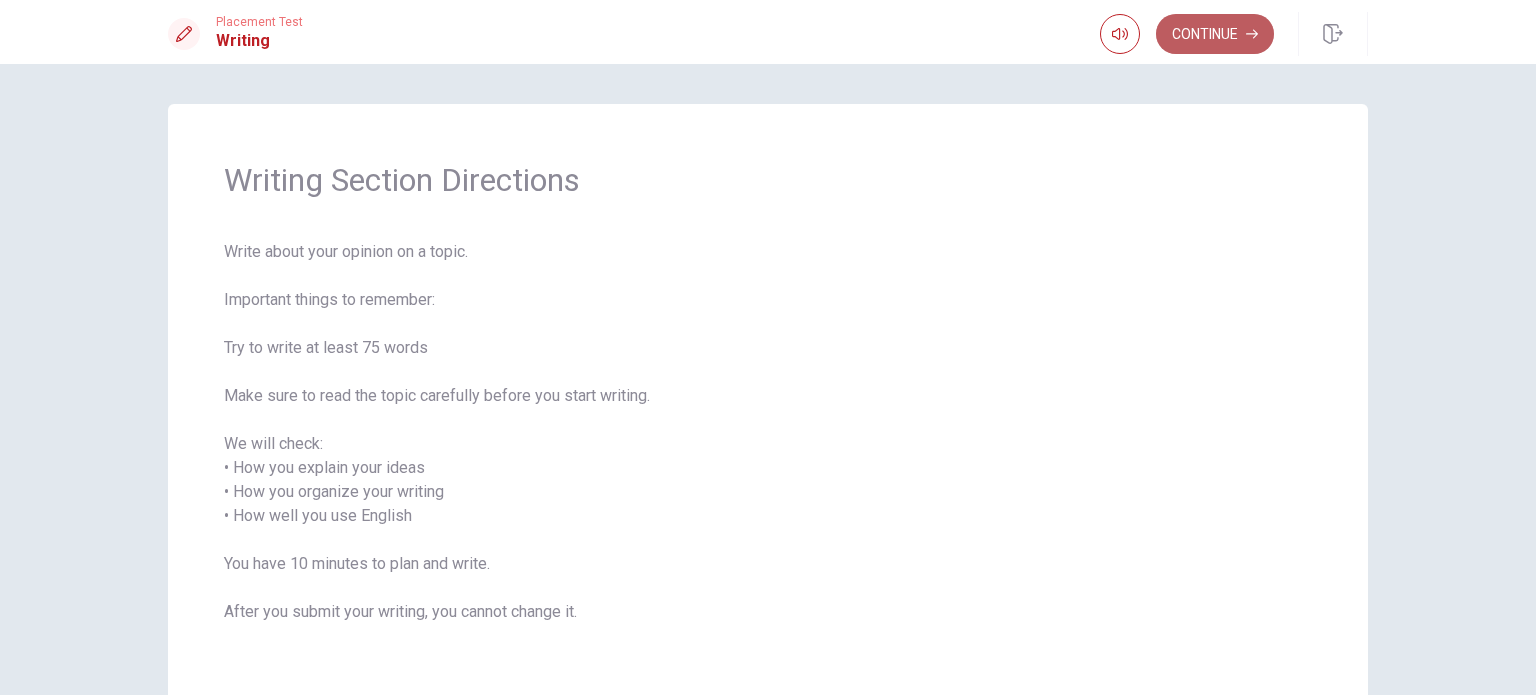 click on "Continue" at bounding box center [1215, 34] 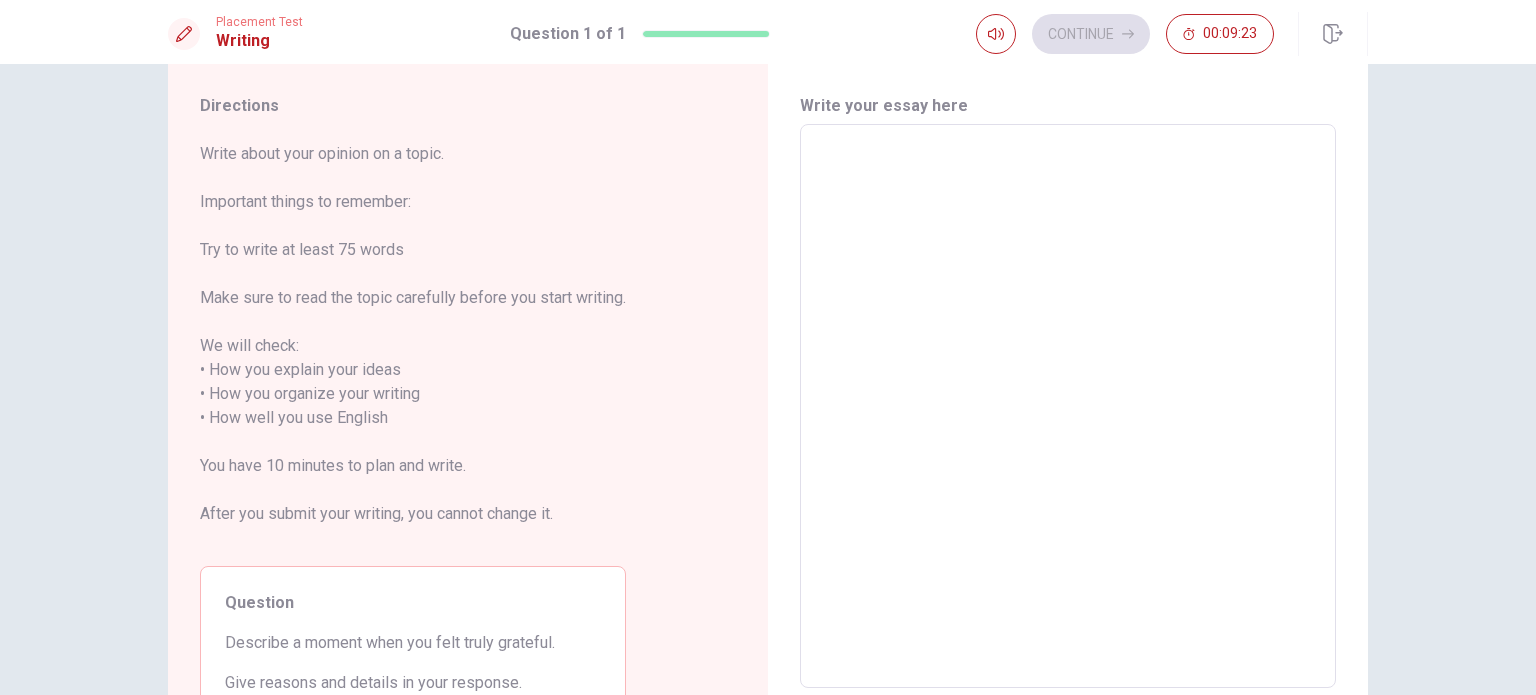 scroll, scrollTop: 0, scrollLeft: 0, axis: both 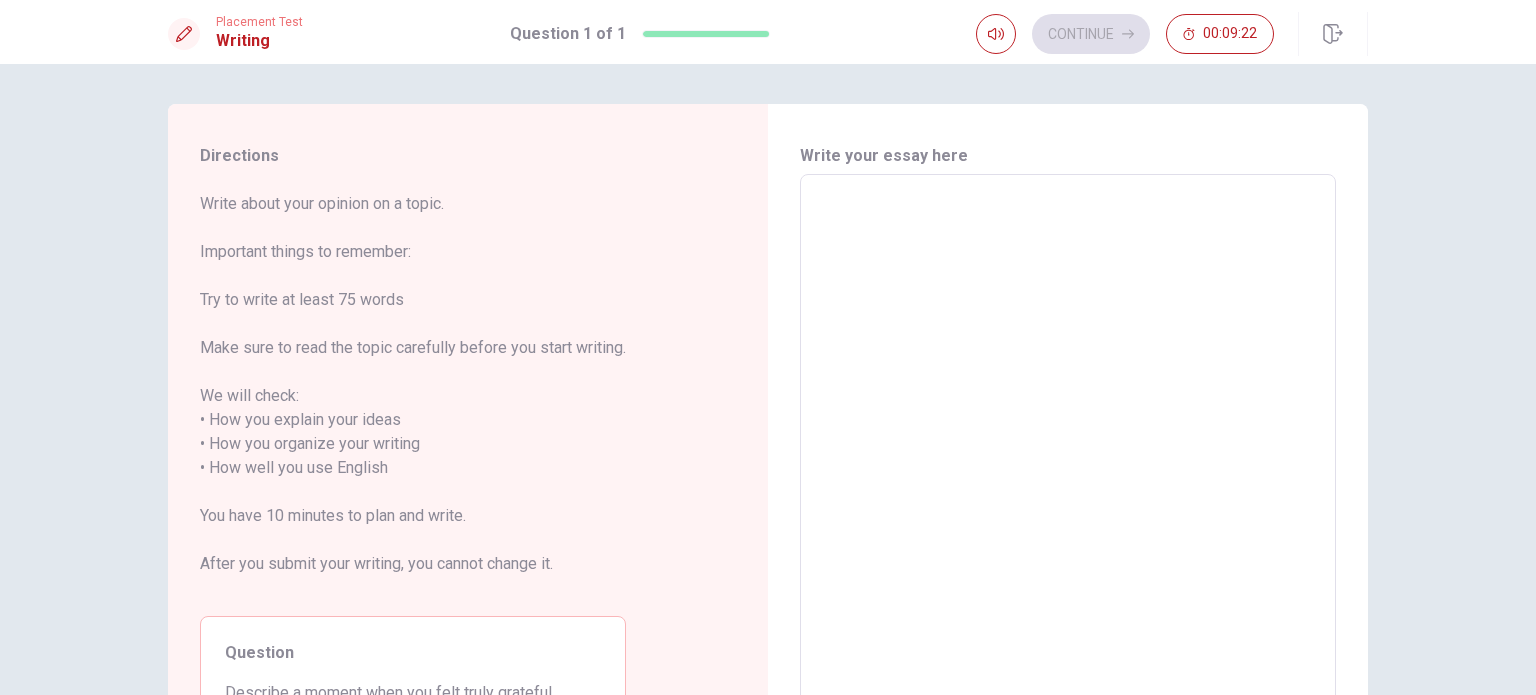 click at bounding box center [1068, 456] 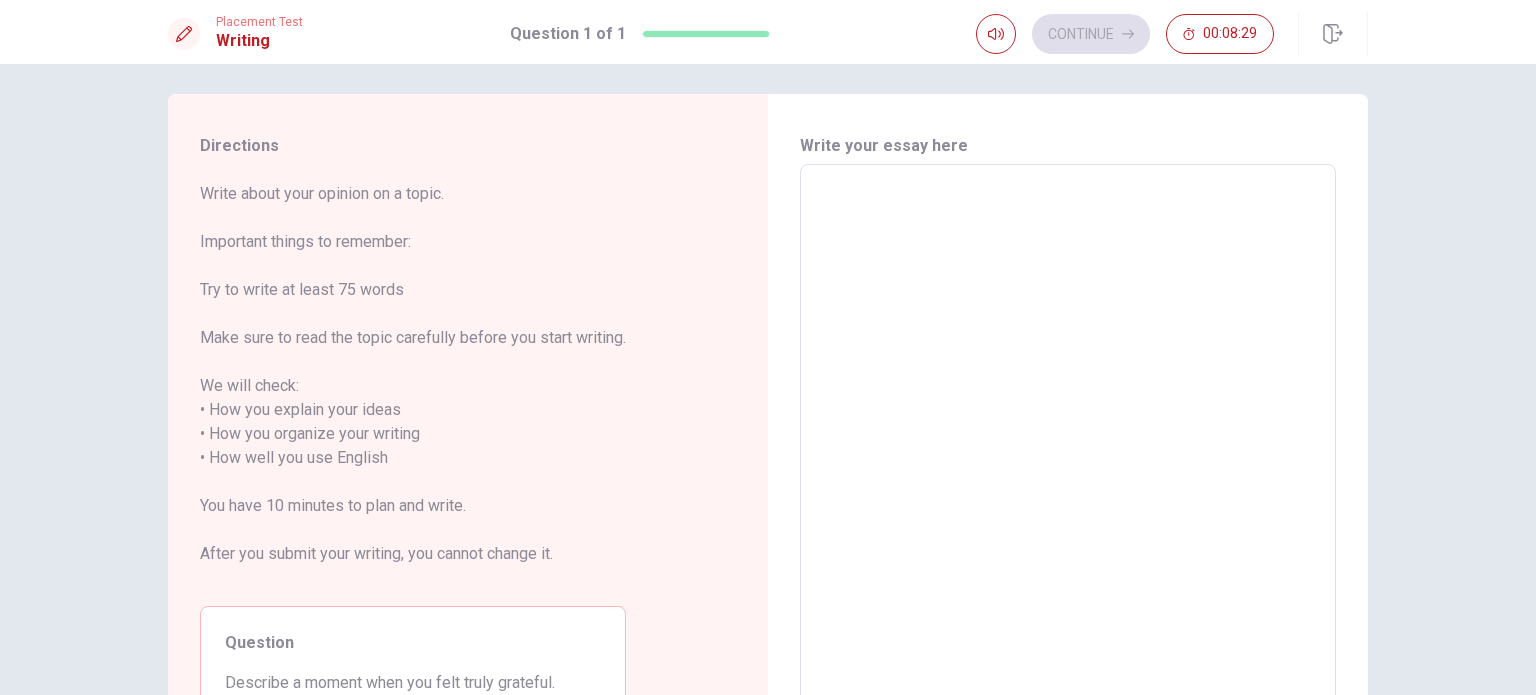 scroll, scrollTop: 0, scrollLeft: 0, axis: both 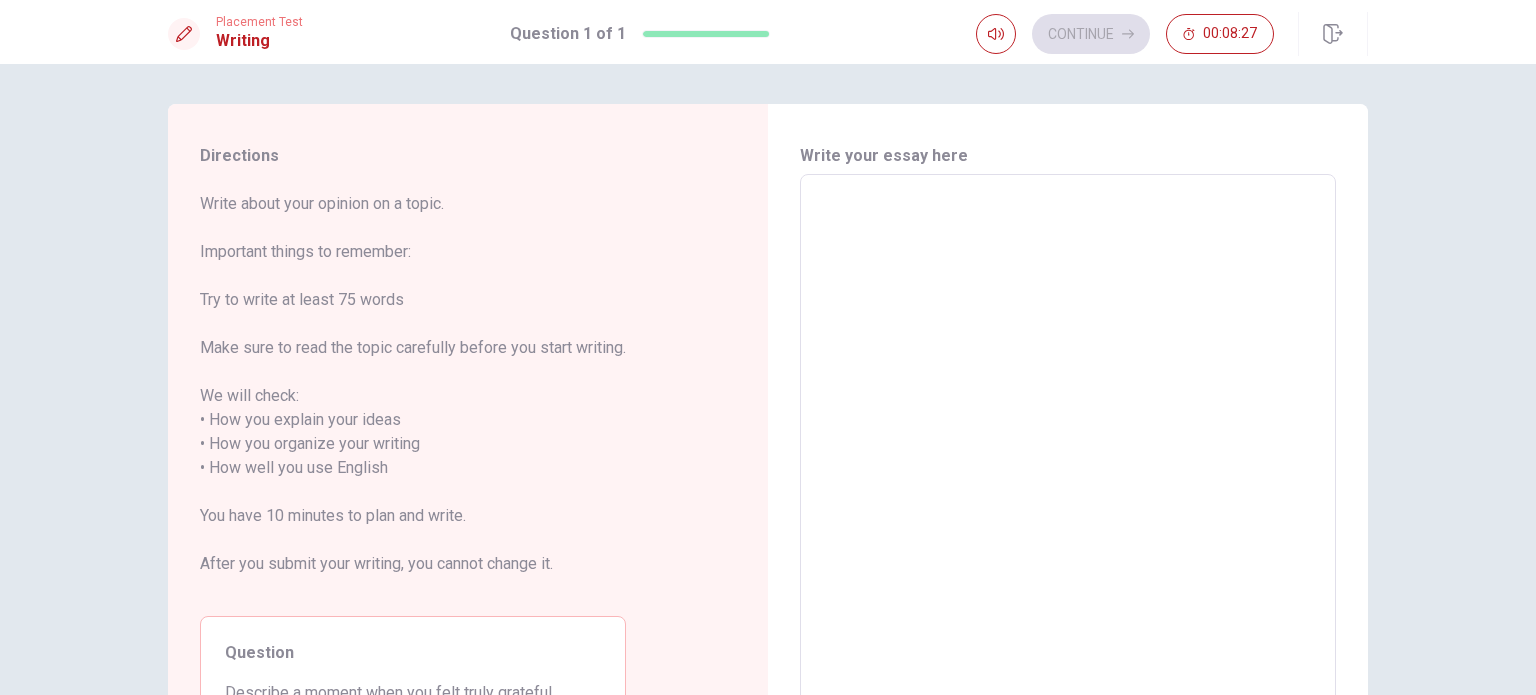 type on "I" 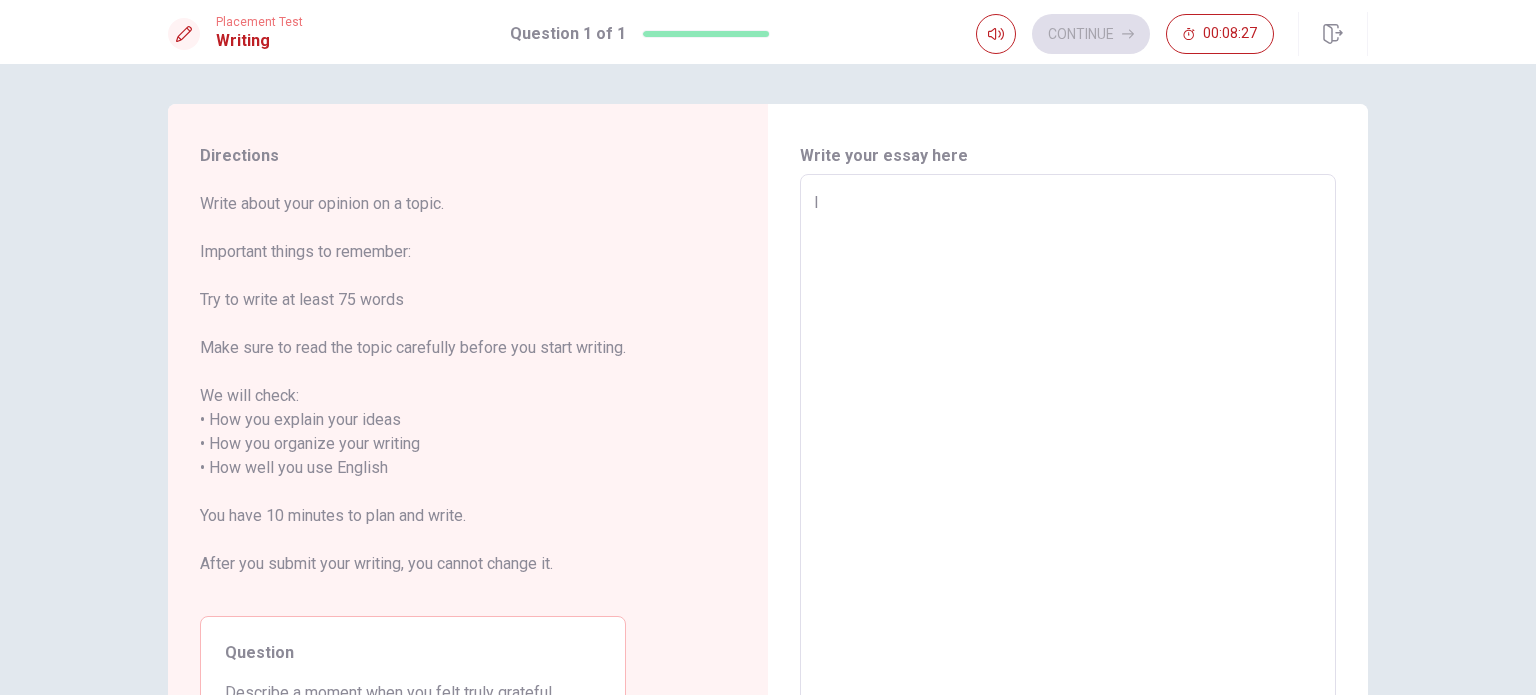 type on "x" 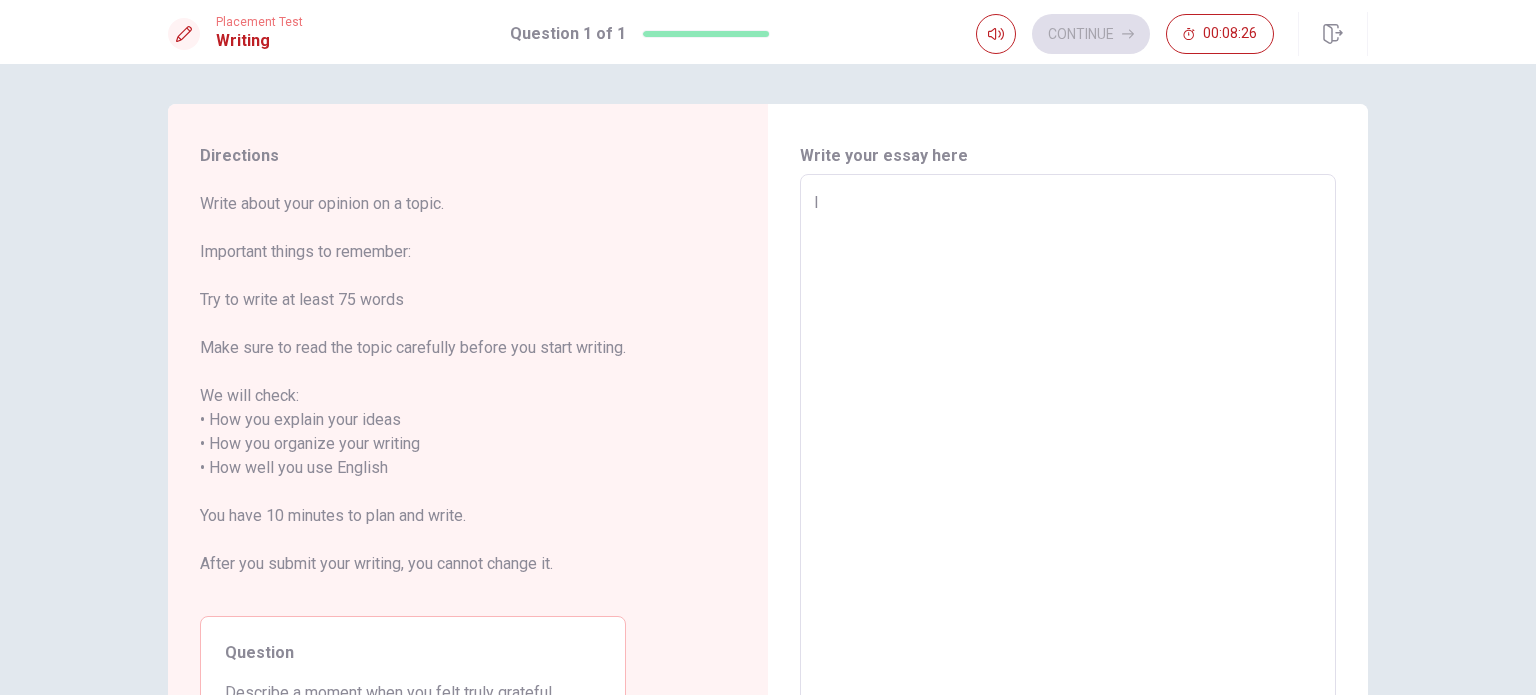 type on "x" 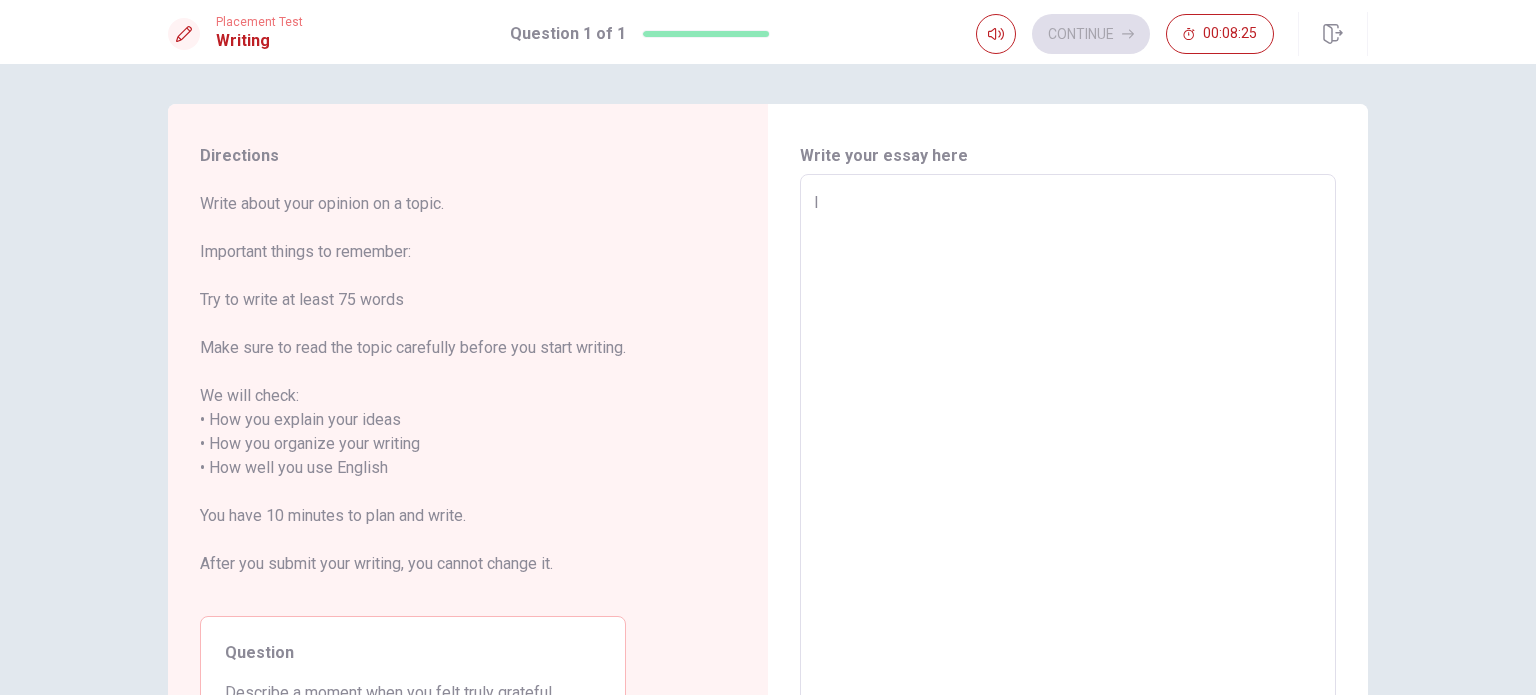 type on "I f" 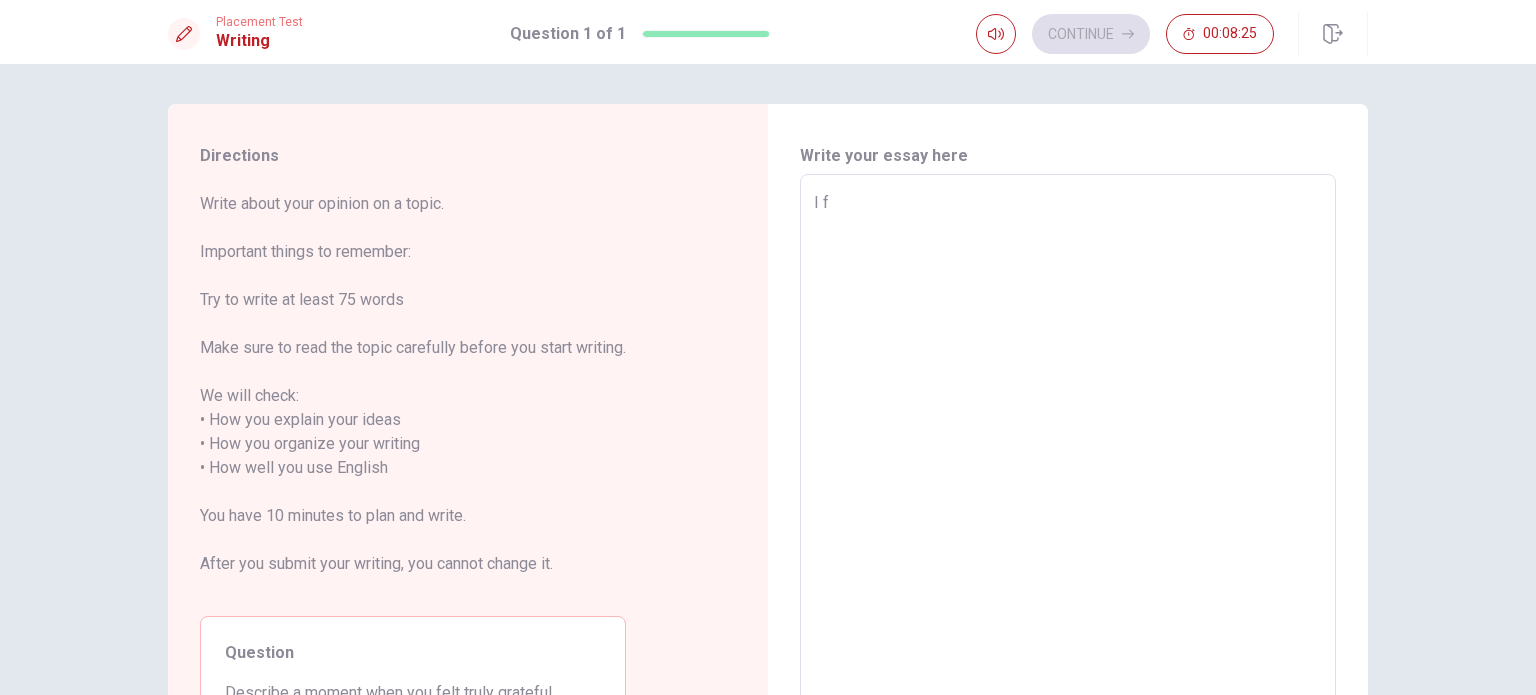 type on "x" 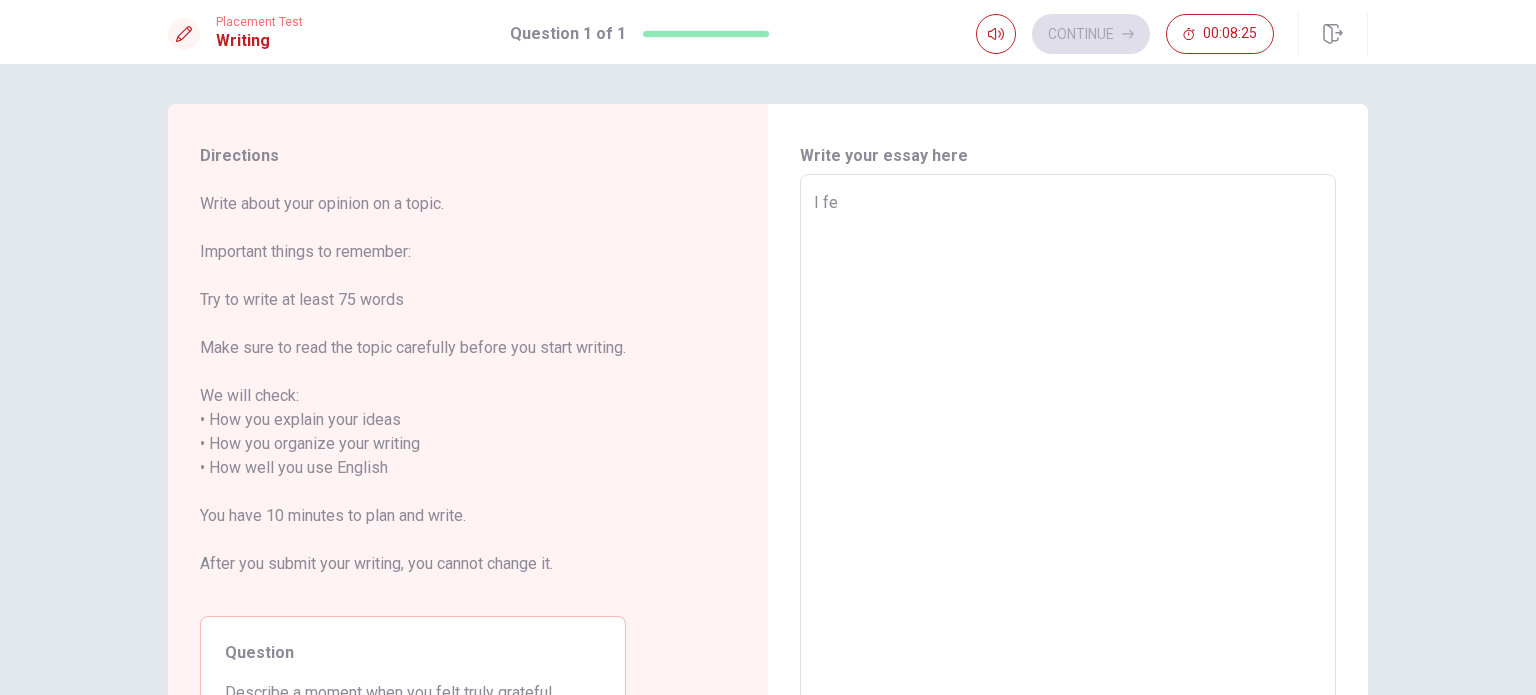 type on "x" 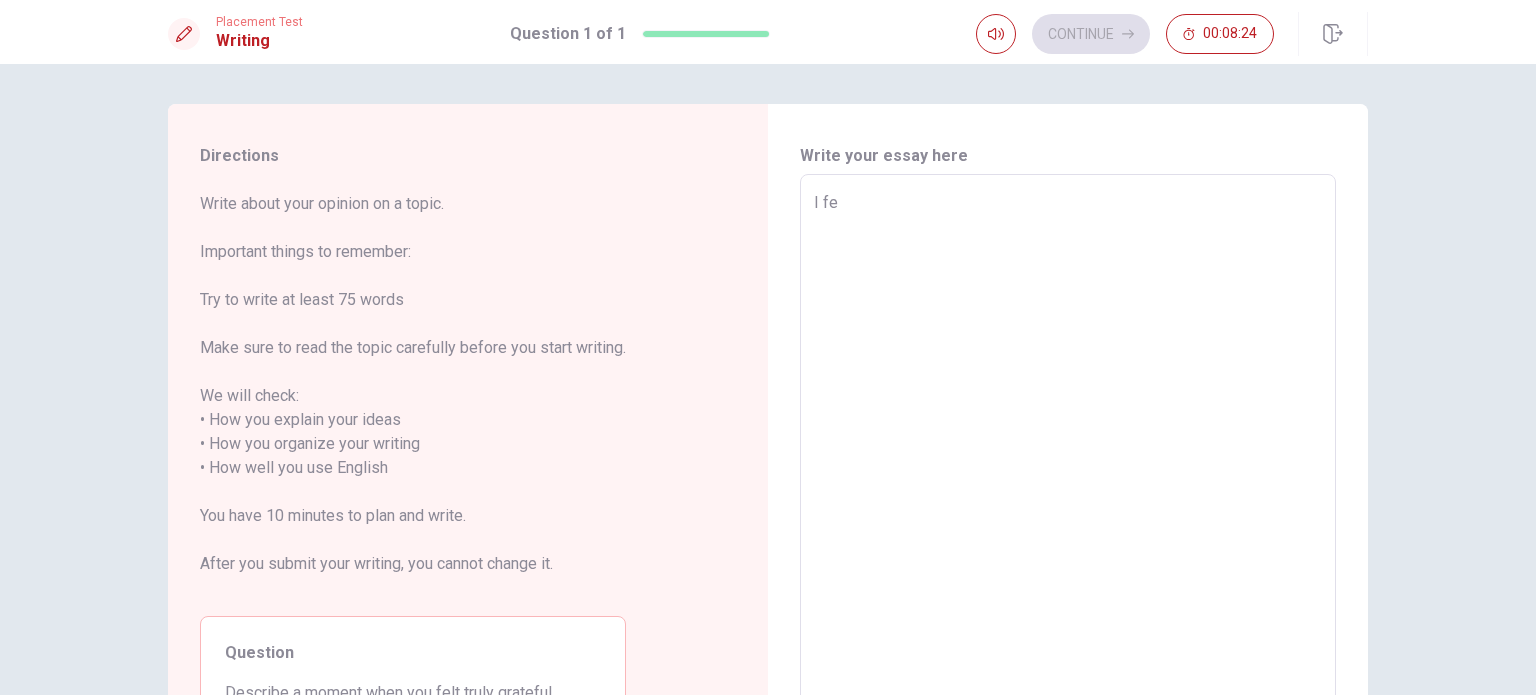 type on "I fel" 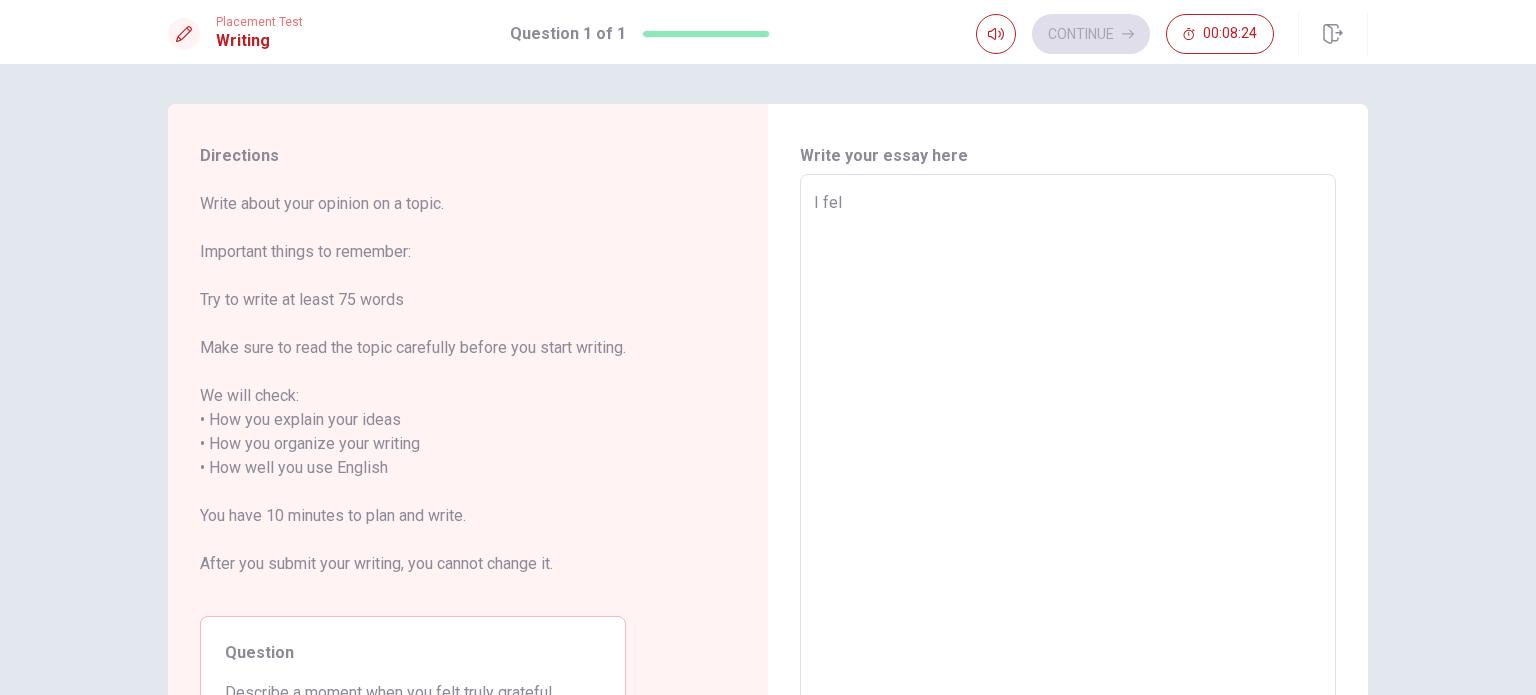 type on "x" 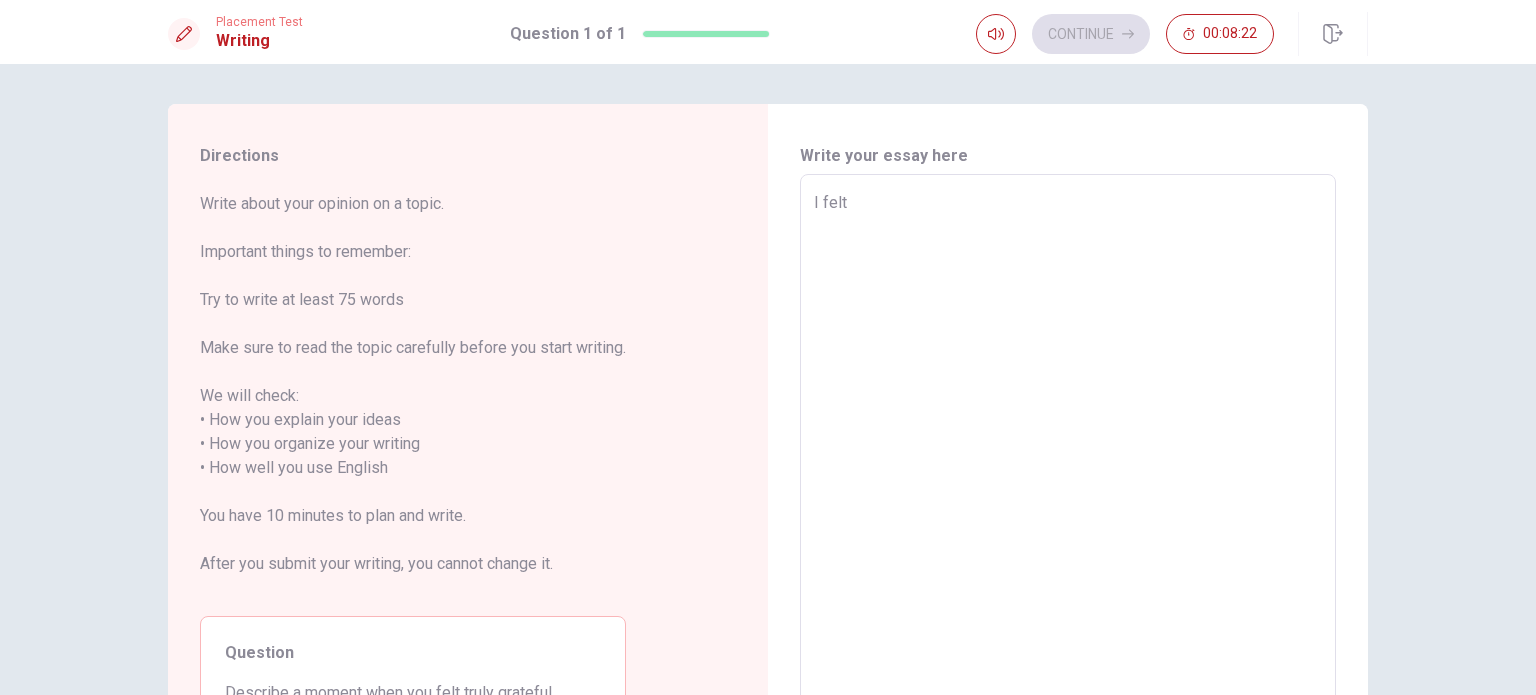 type on "x" 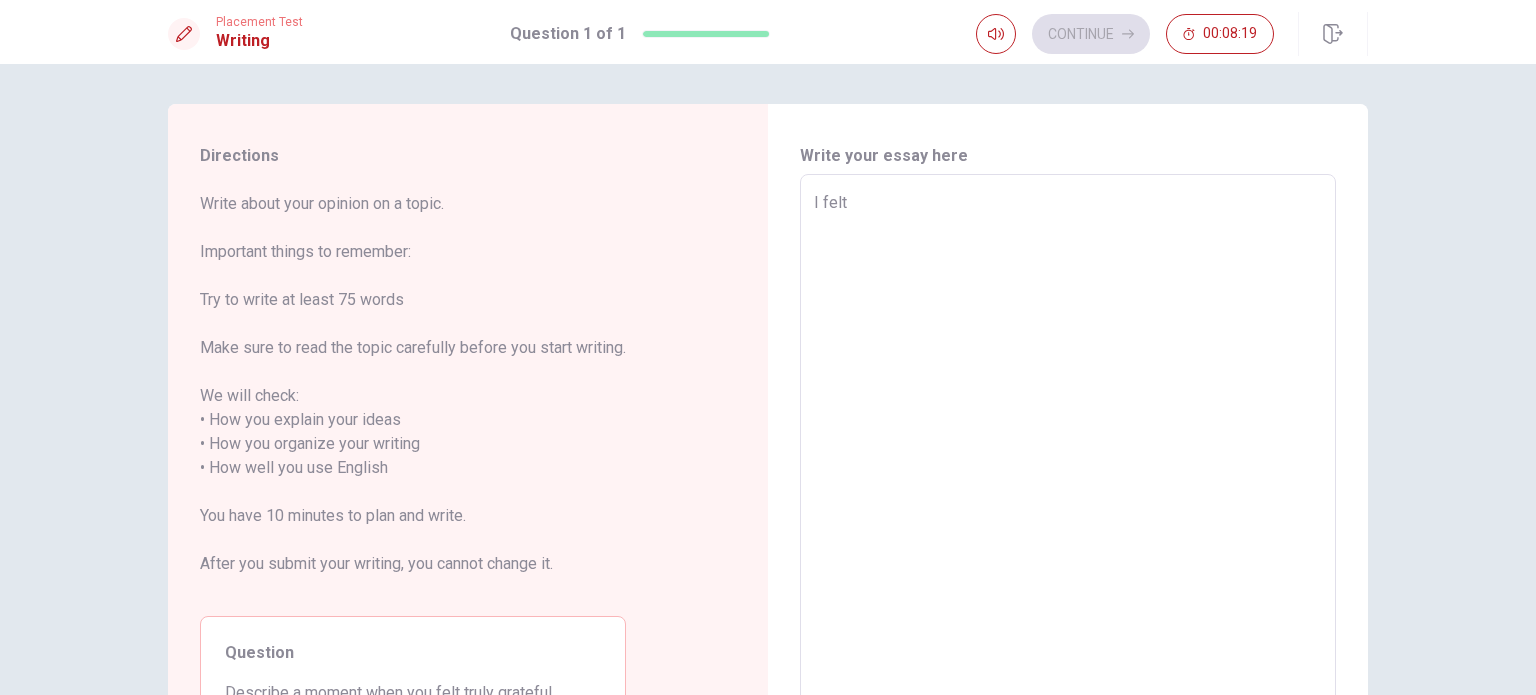 type on "x" 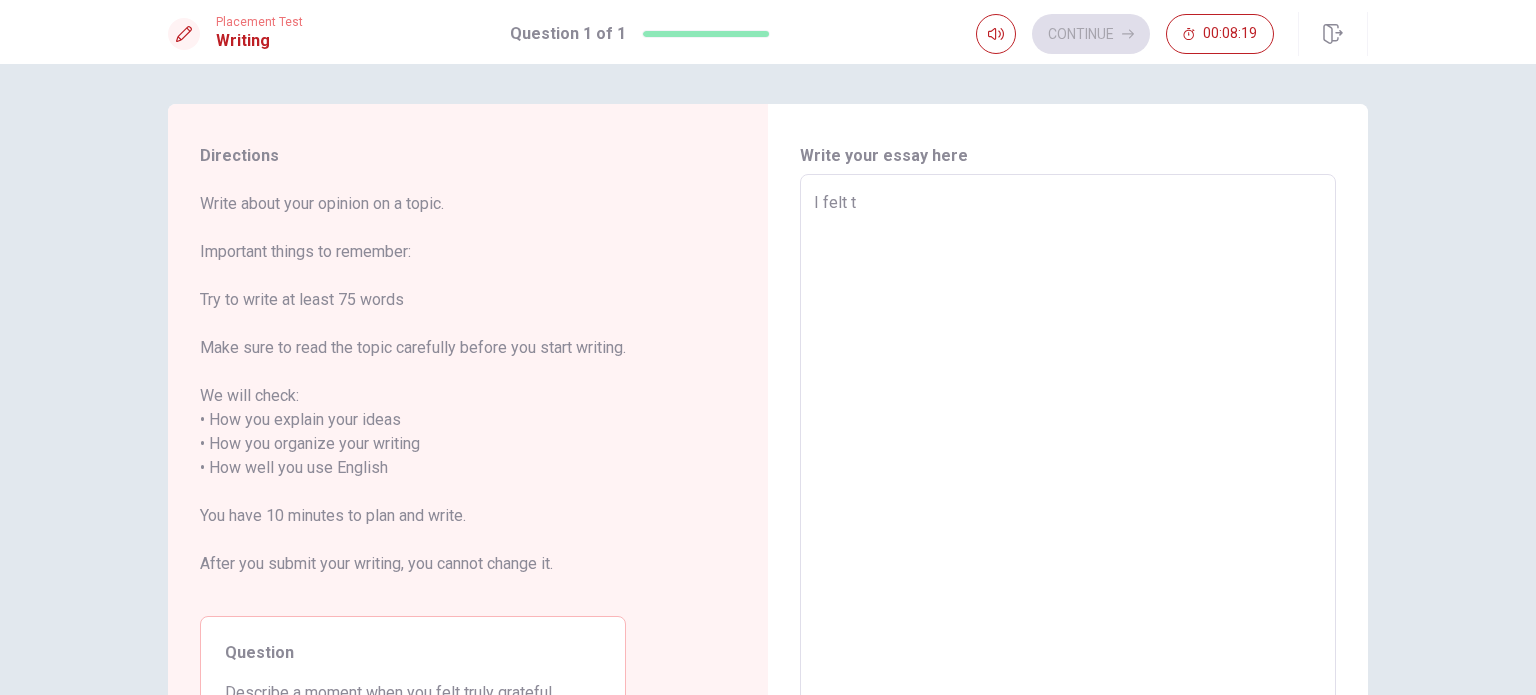 type on "x" 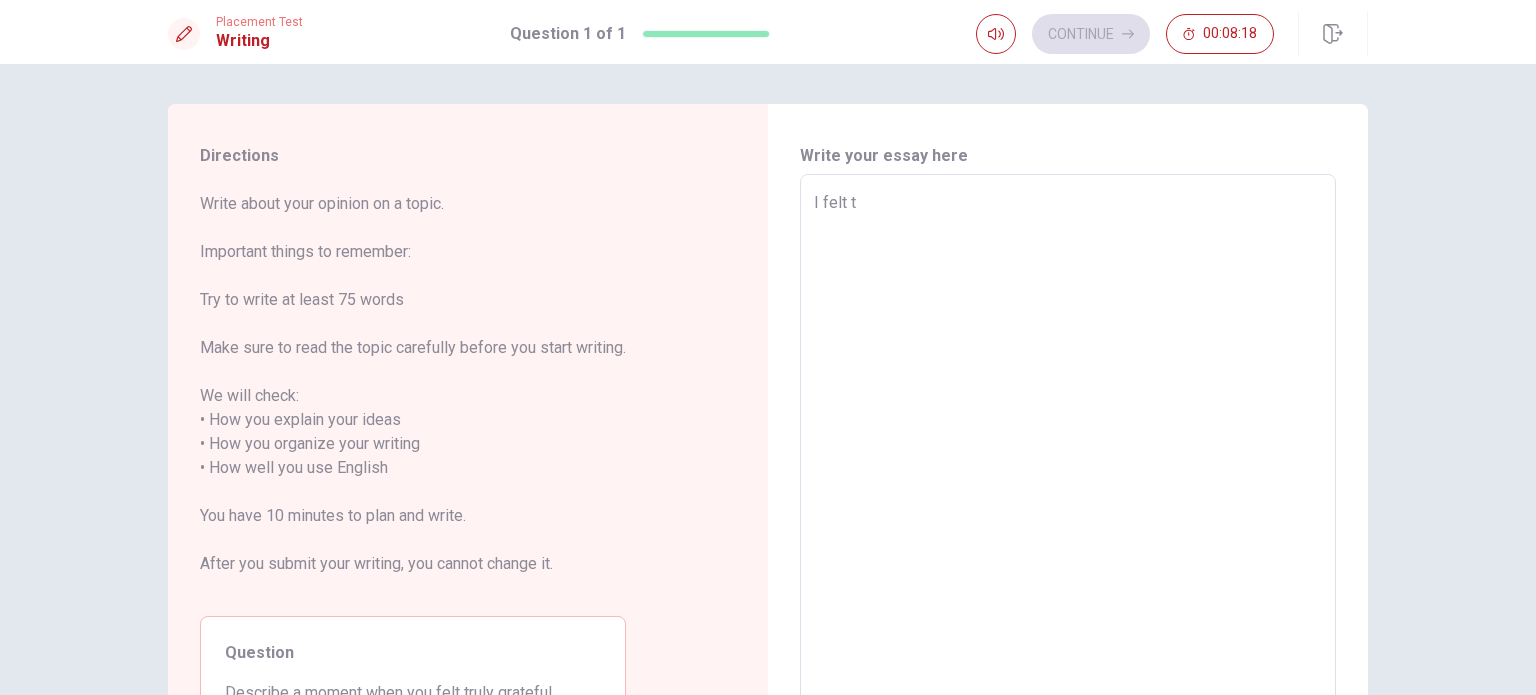 type on "I felt tr" 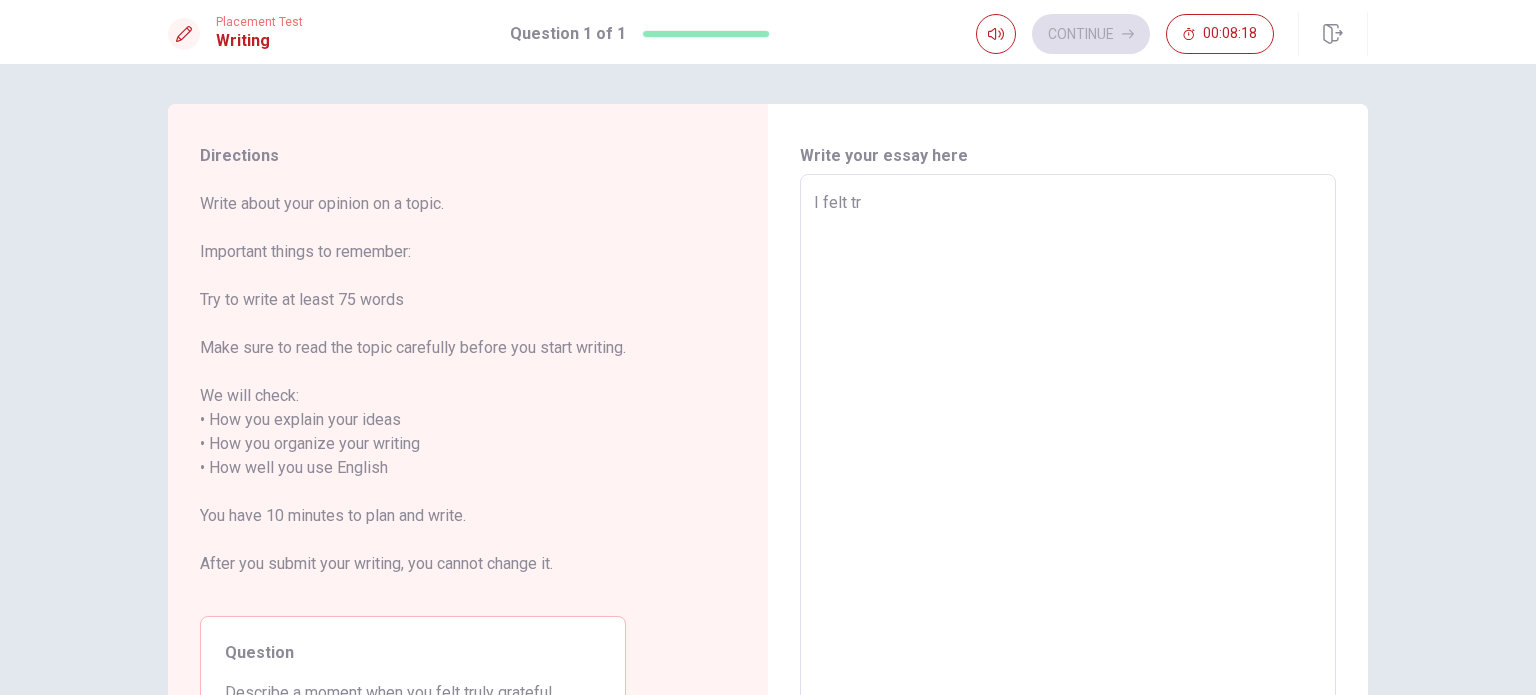 type on "x" 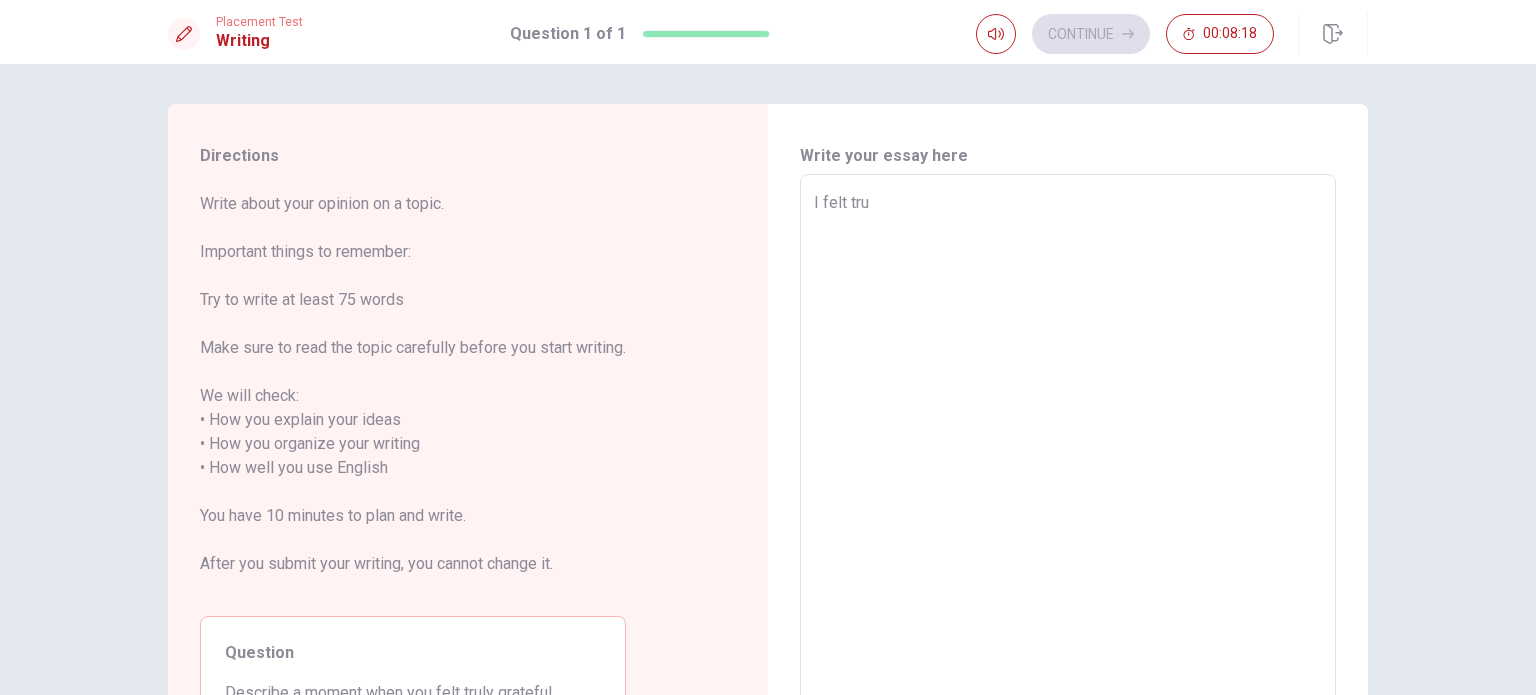 type on "x" 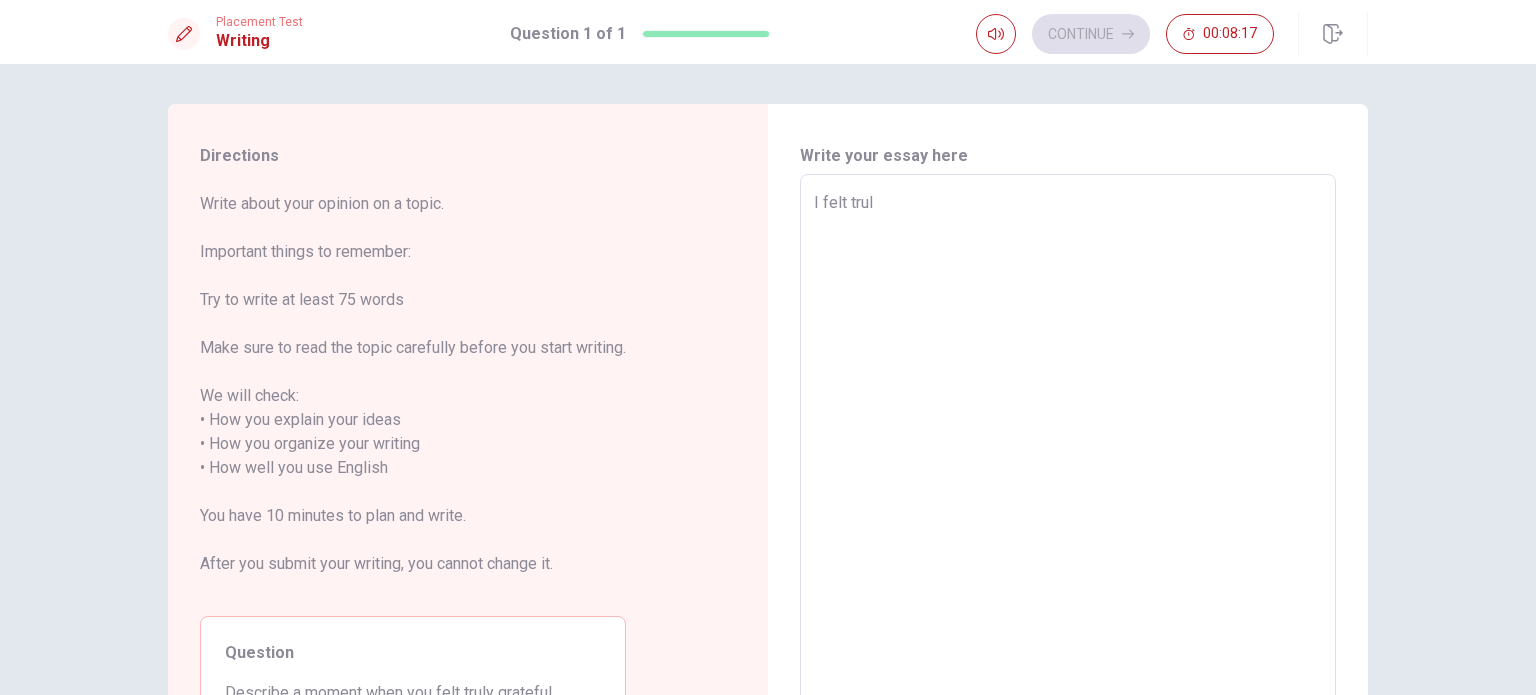 type on "x" 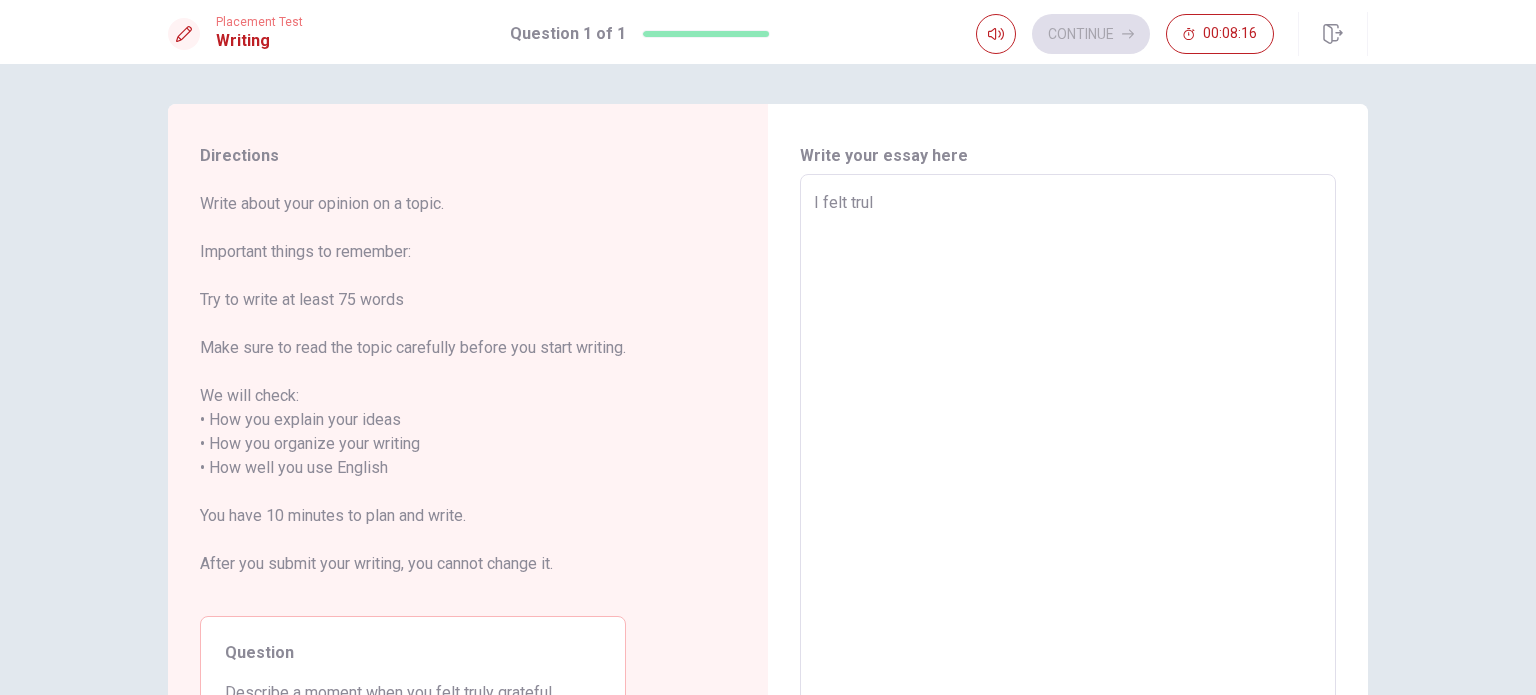 type on "I felt truly" 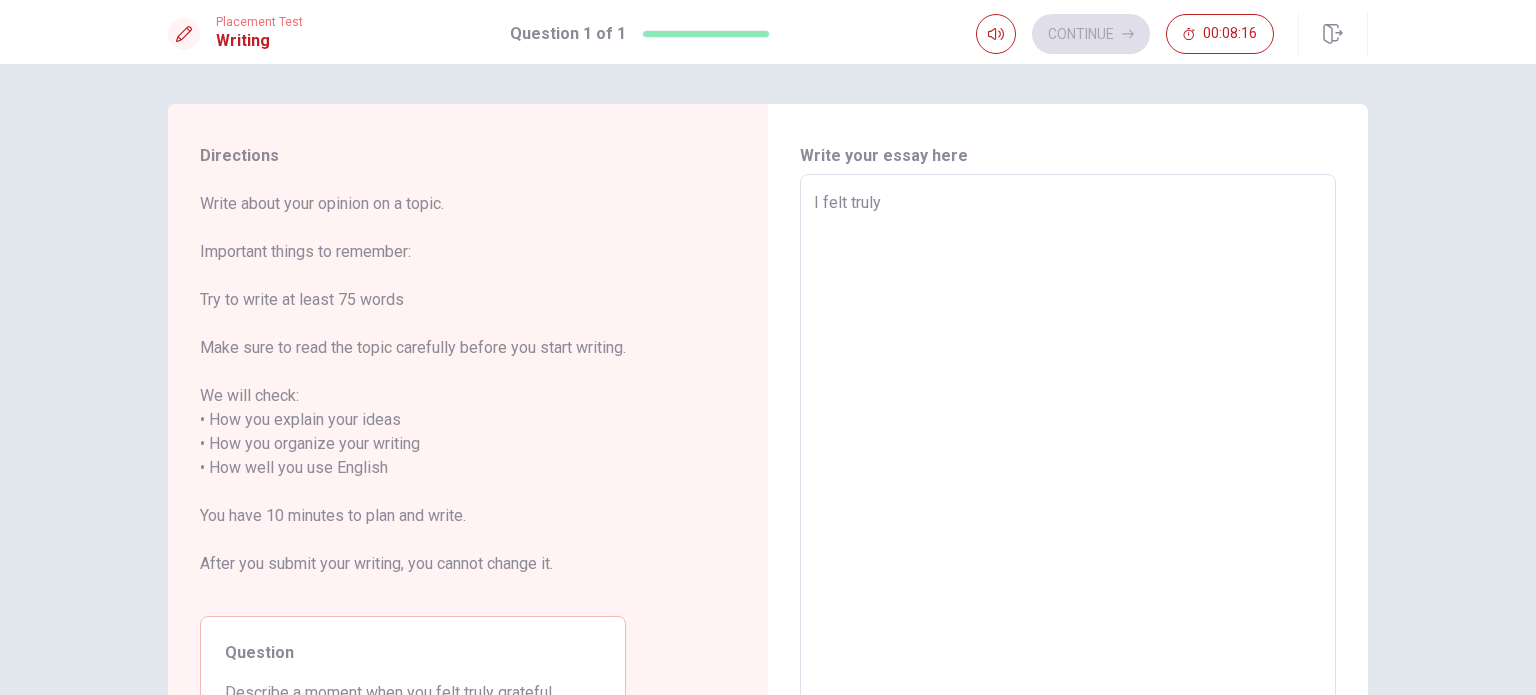 type on "x" 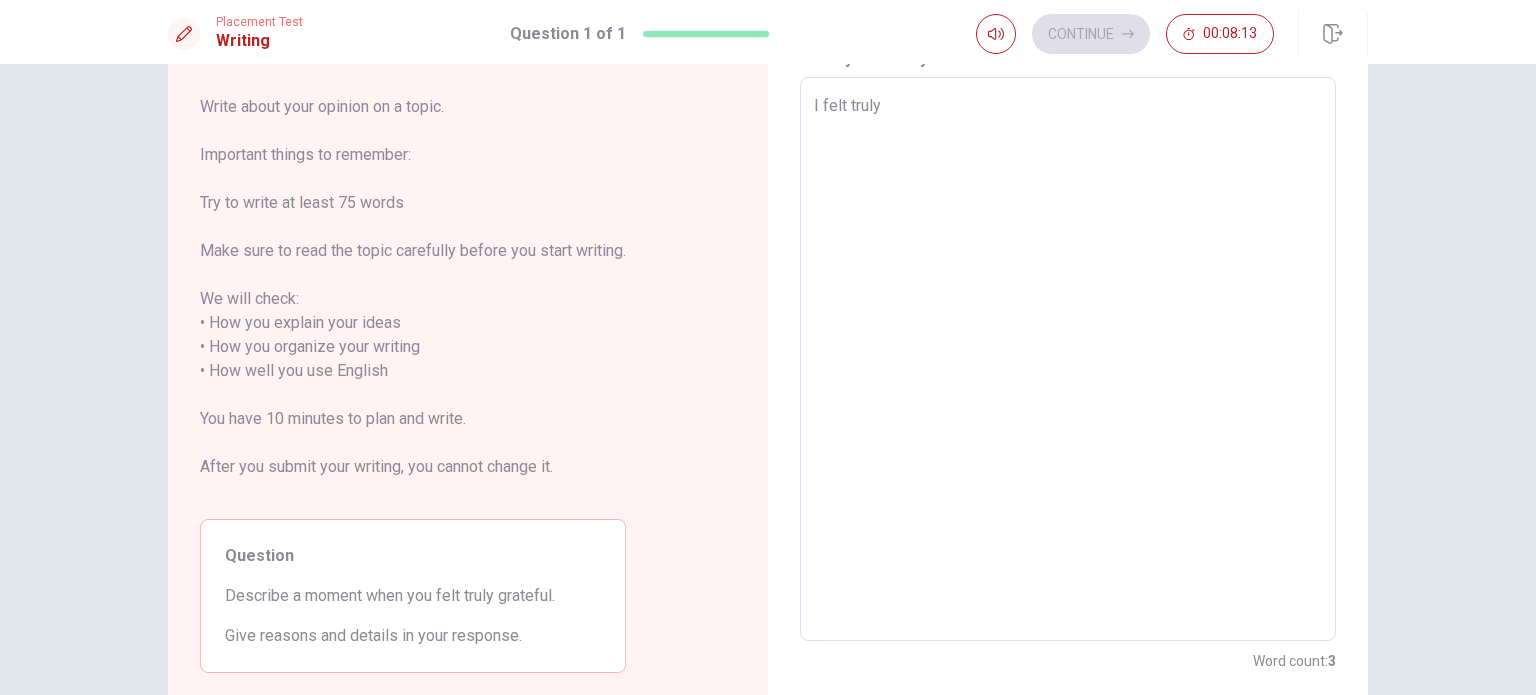 scroll, scrollTop: 100, scrollLeft: 0, axis: vertical 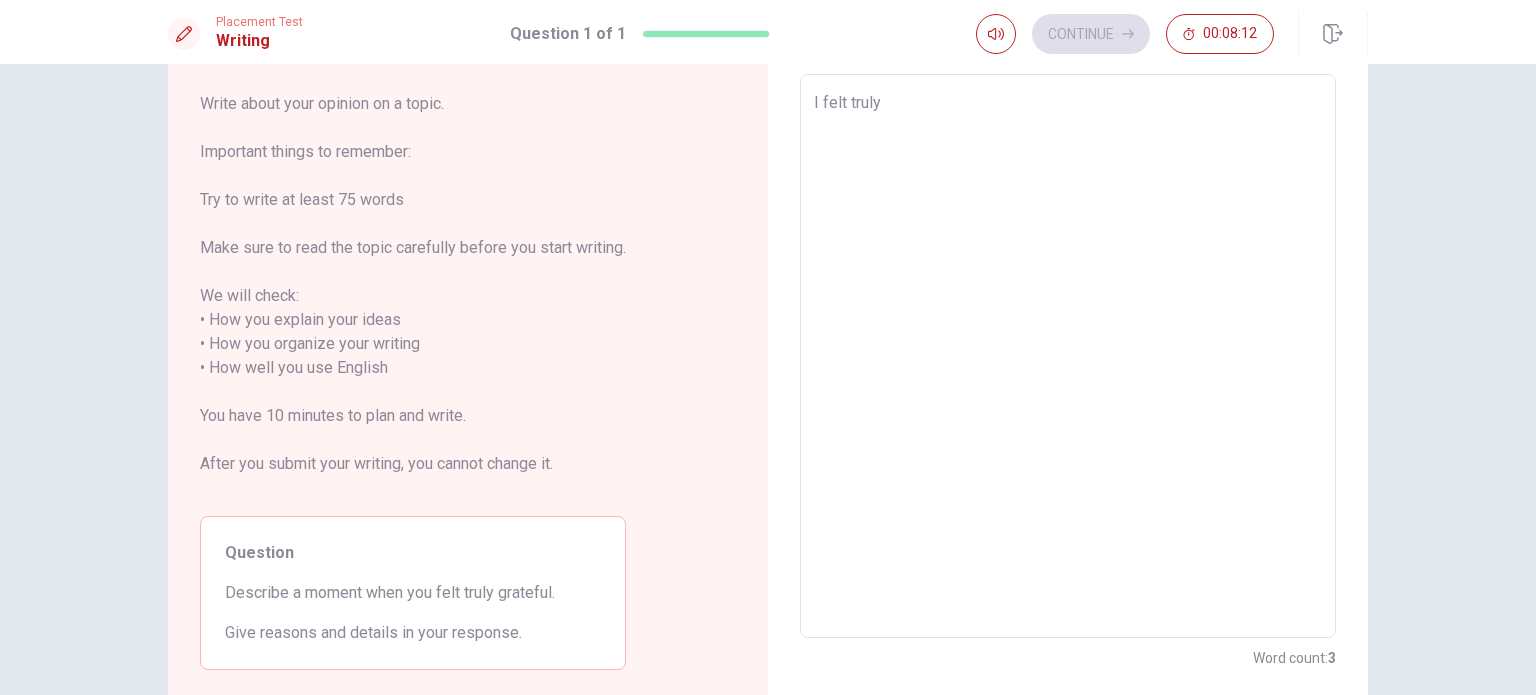 type on "x" 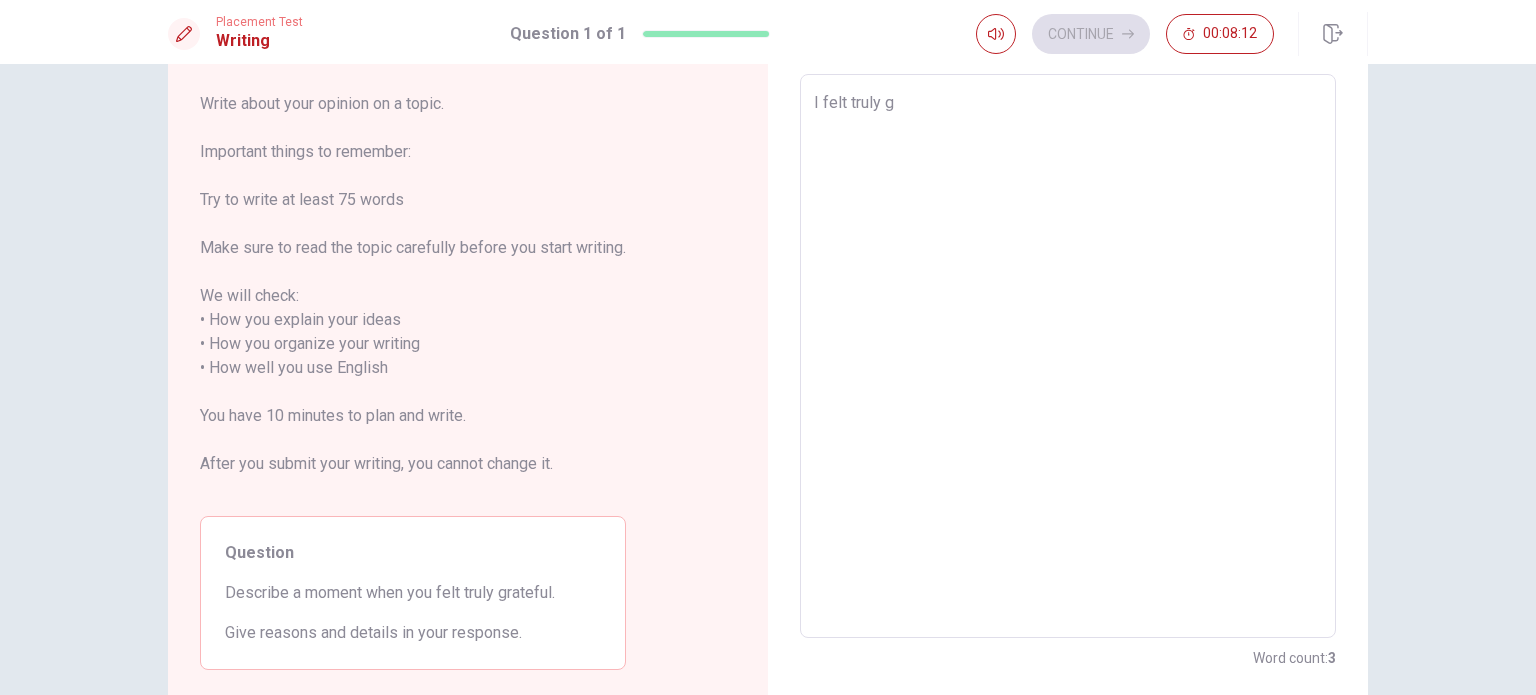 type on "x" 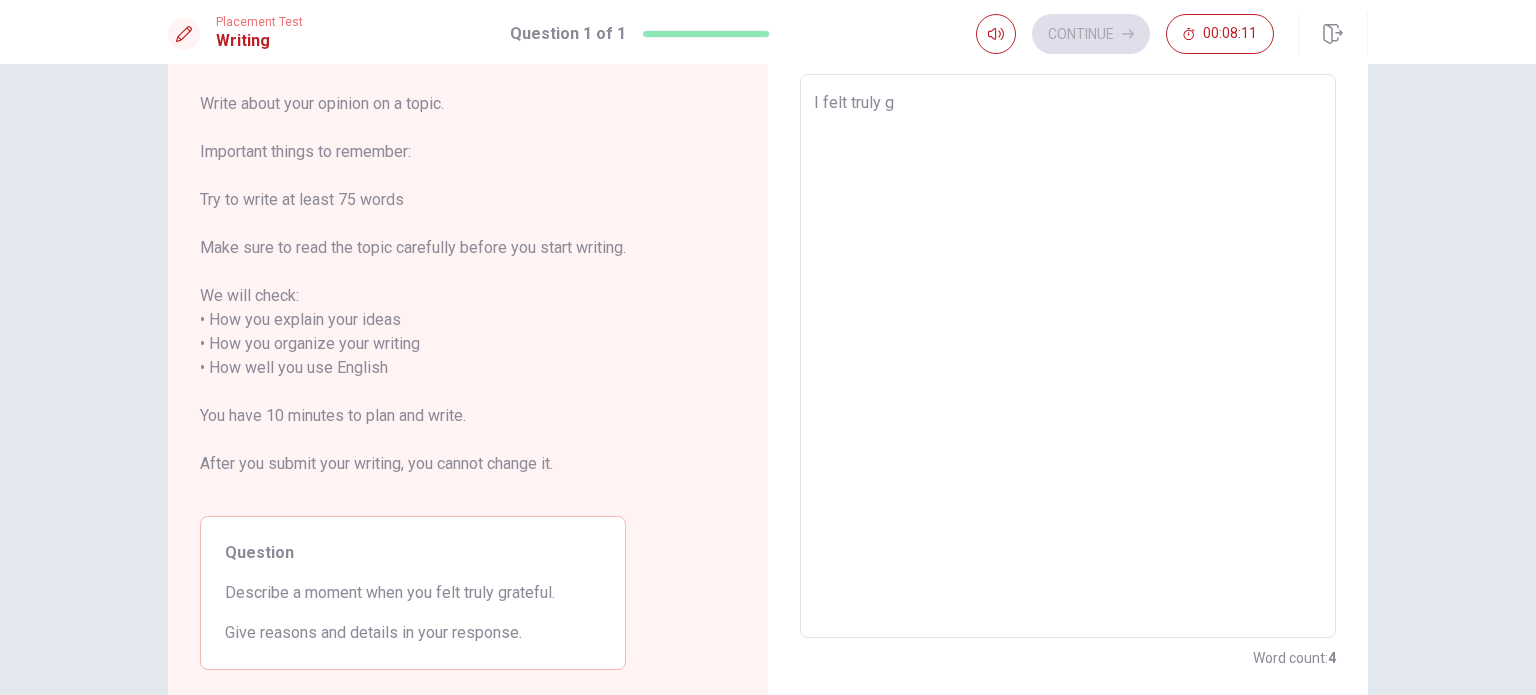 type on "I felt truly gr" 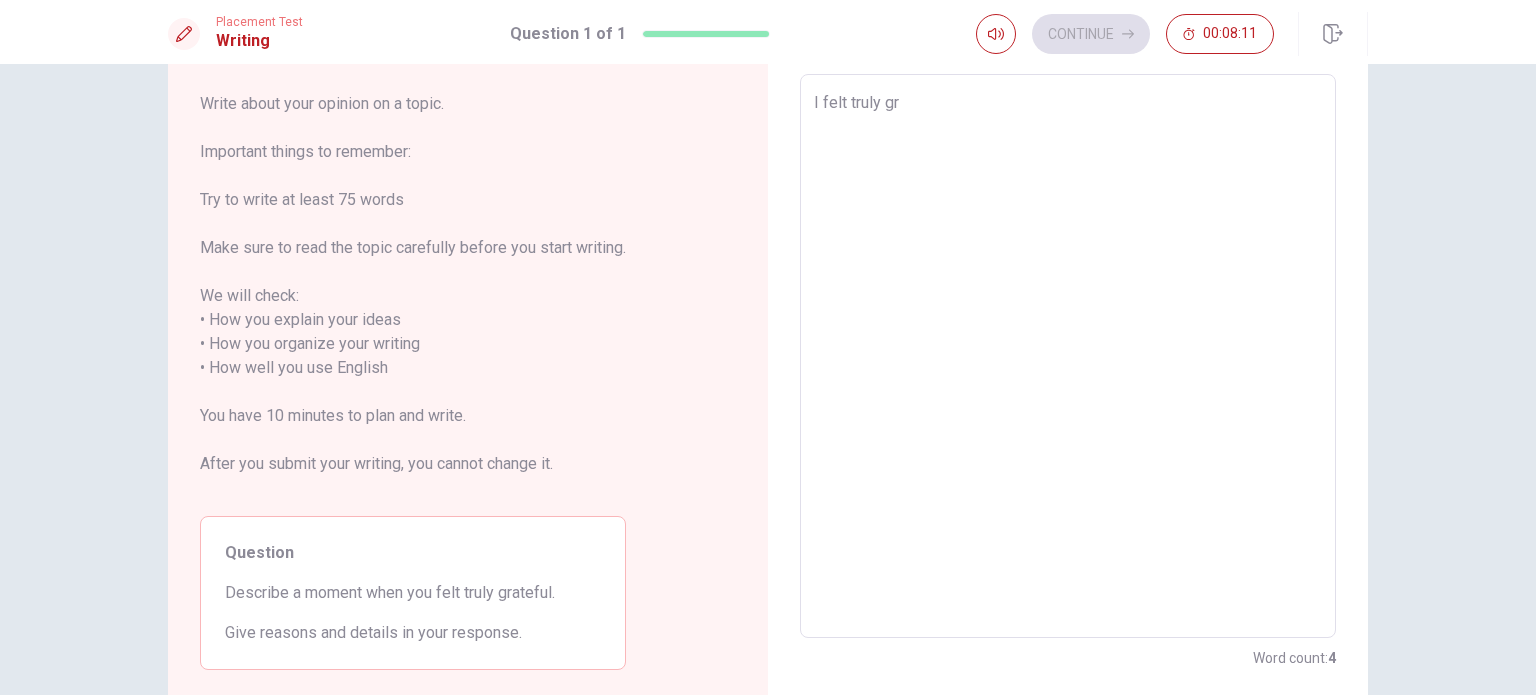 type on "x" 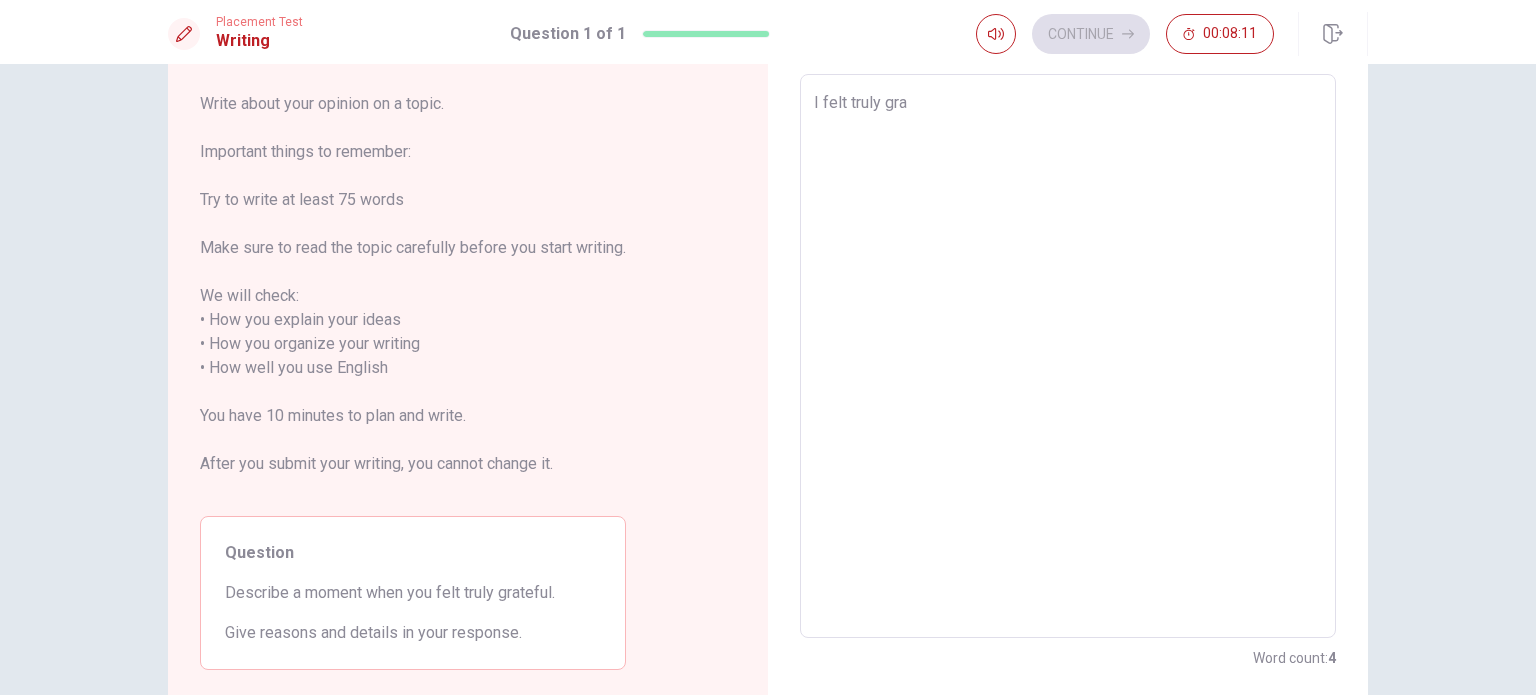 type on "x" 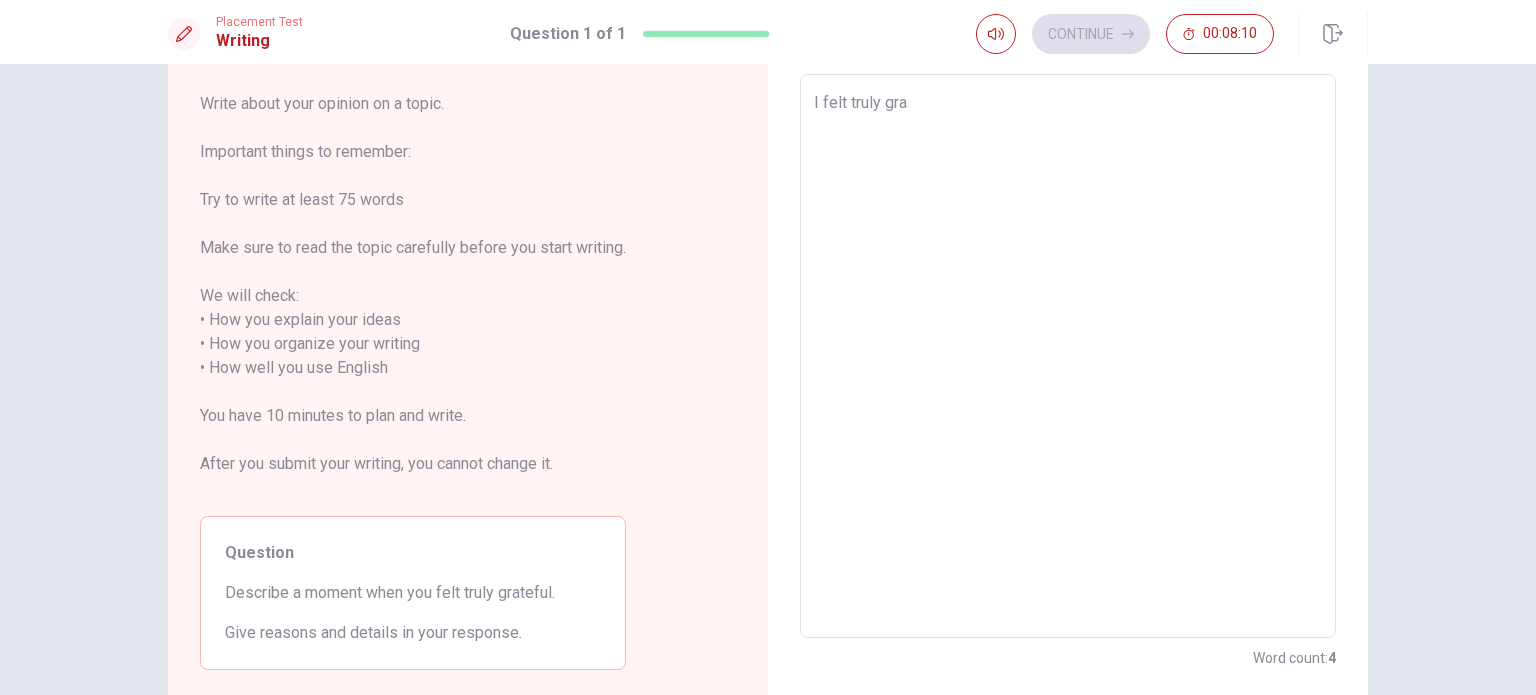 type on "I felt truly grat" 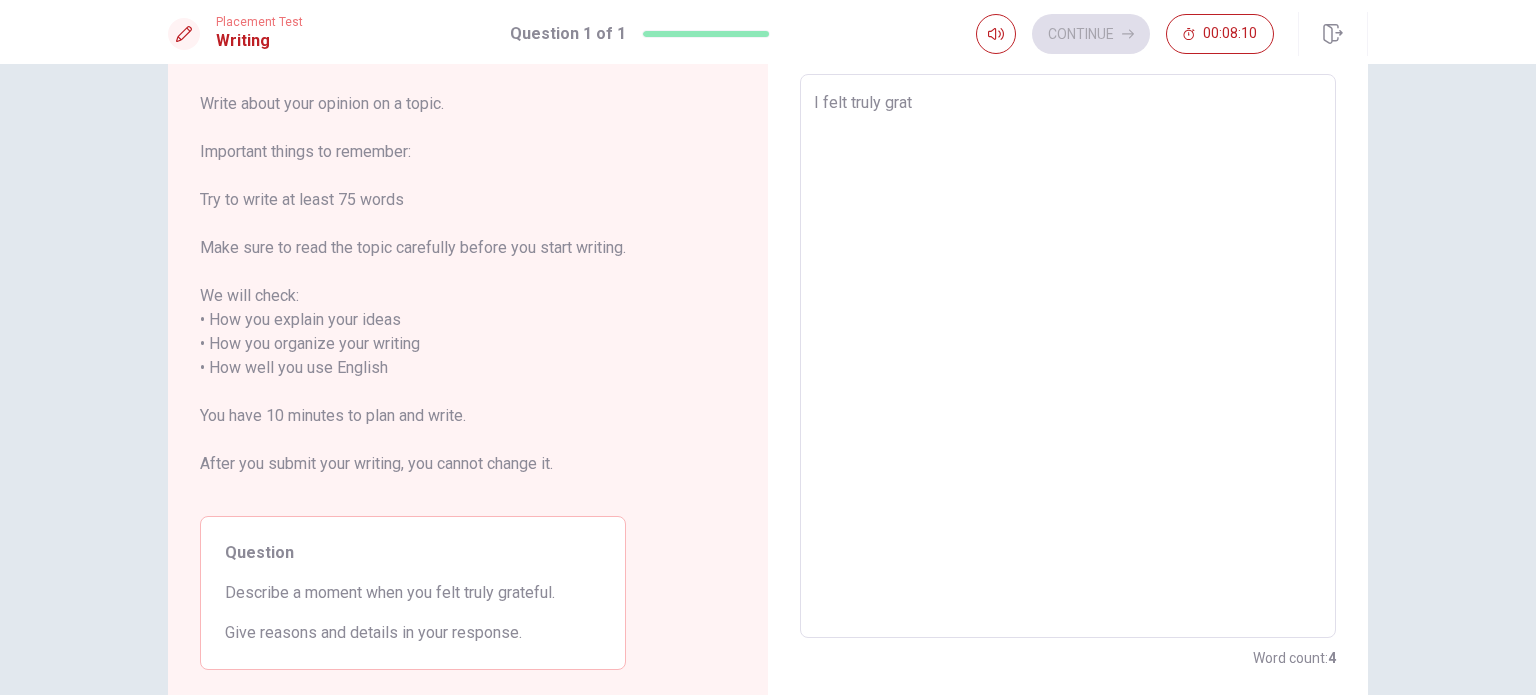 type on "x" 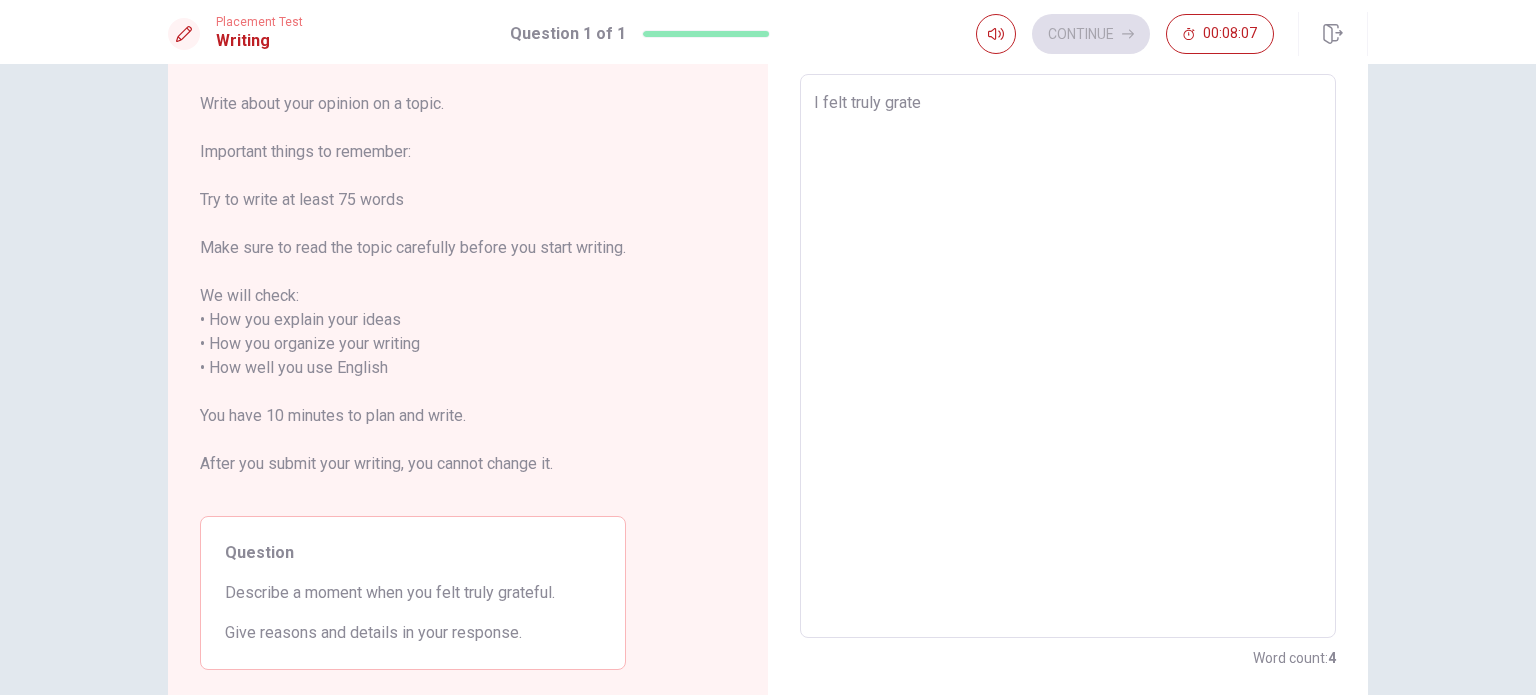type on "x" 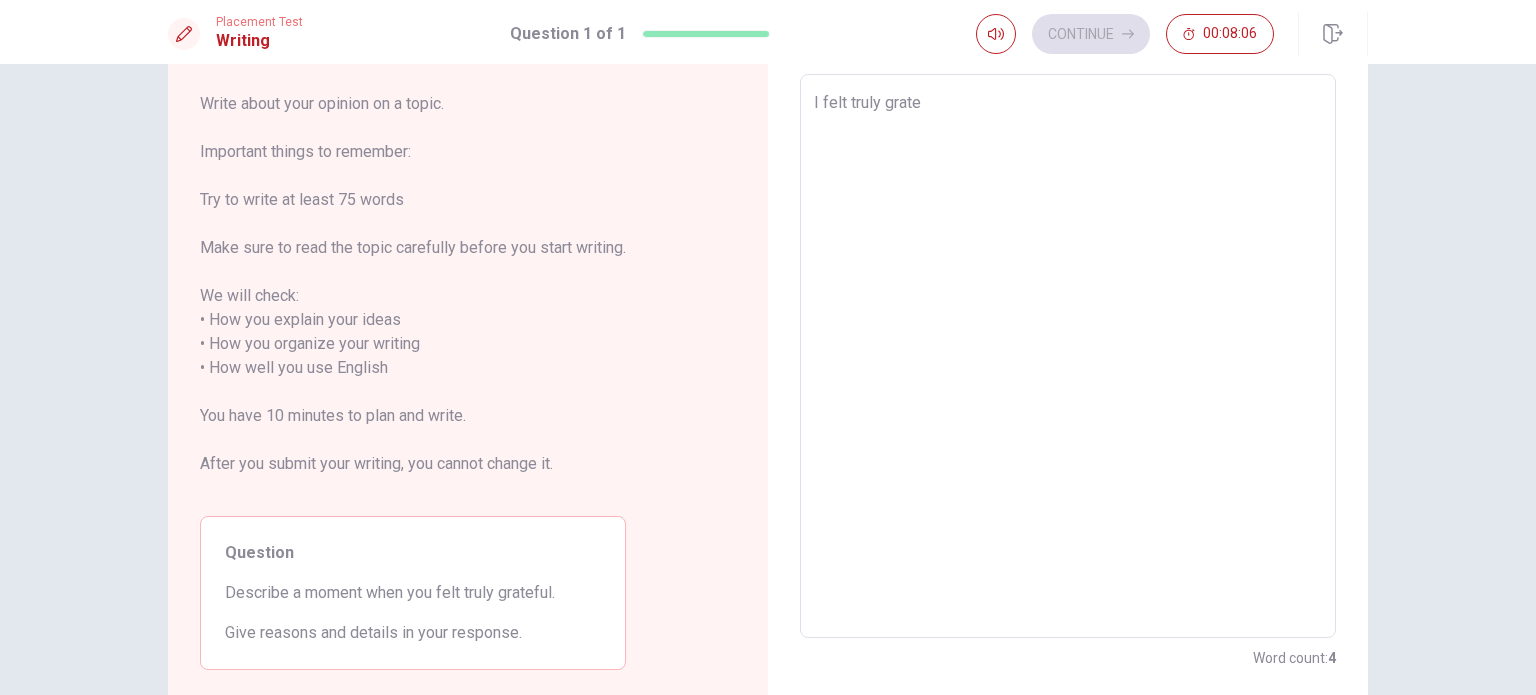 type on "I felt truly gratef" 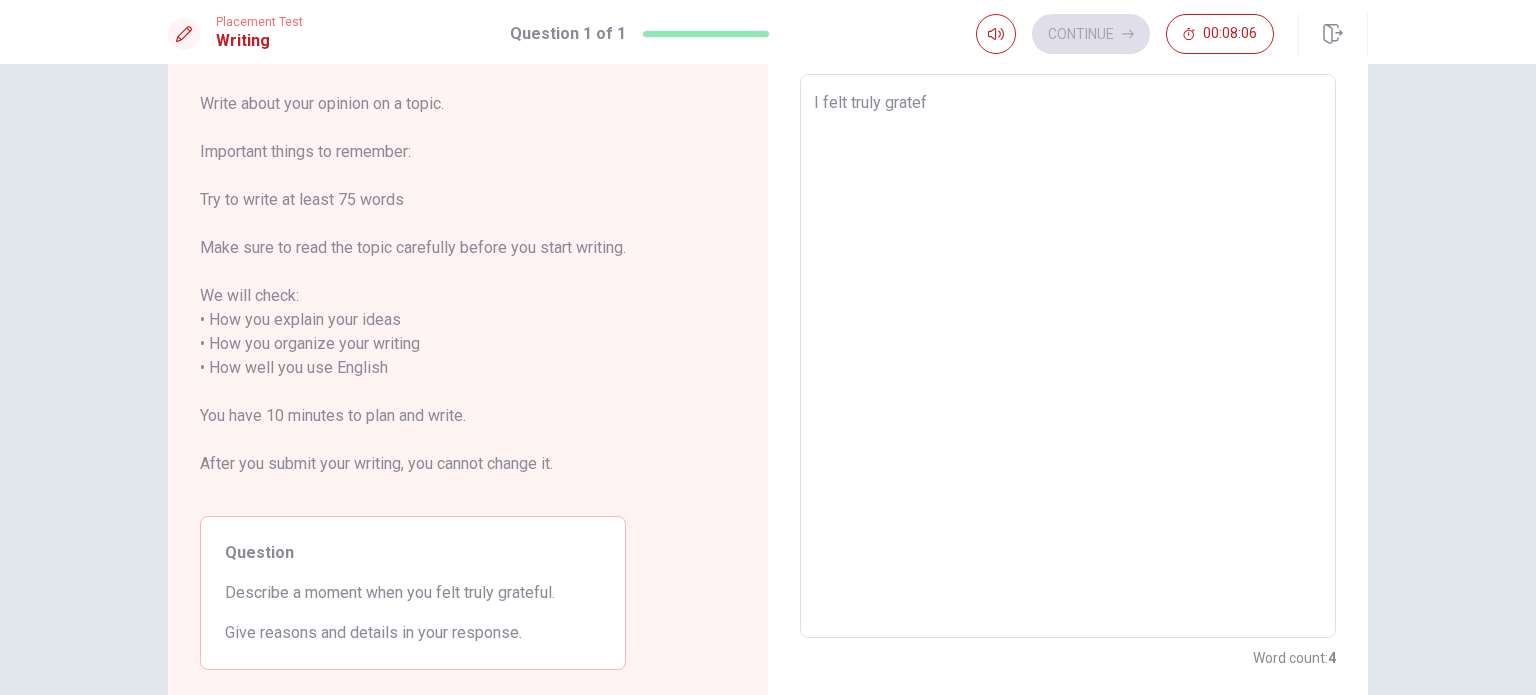 type on "x" 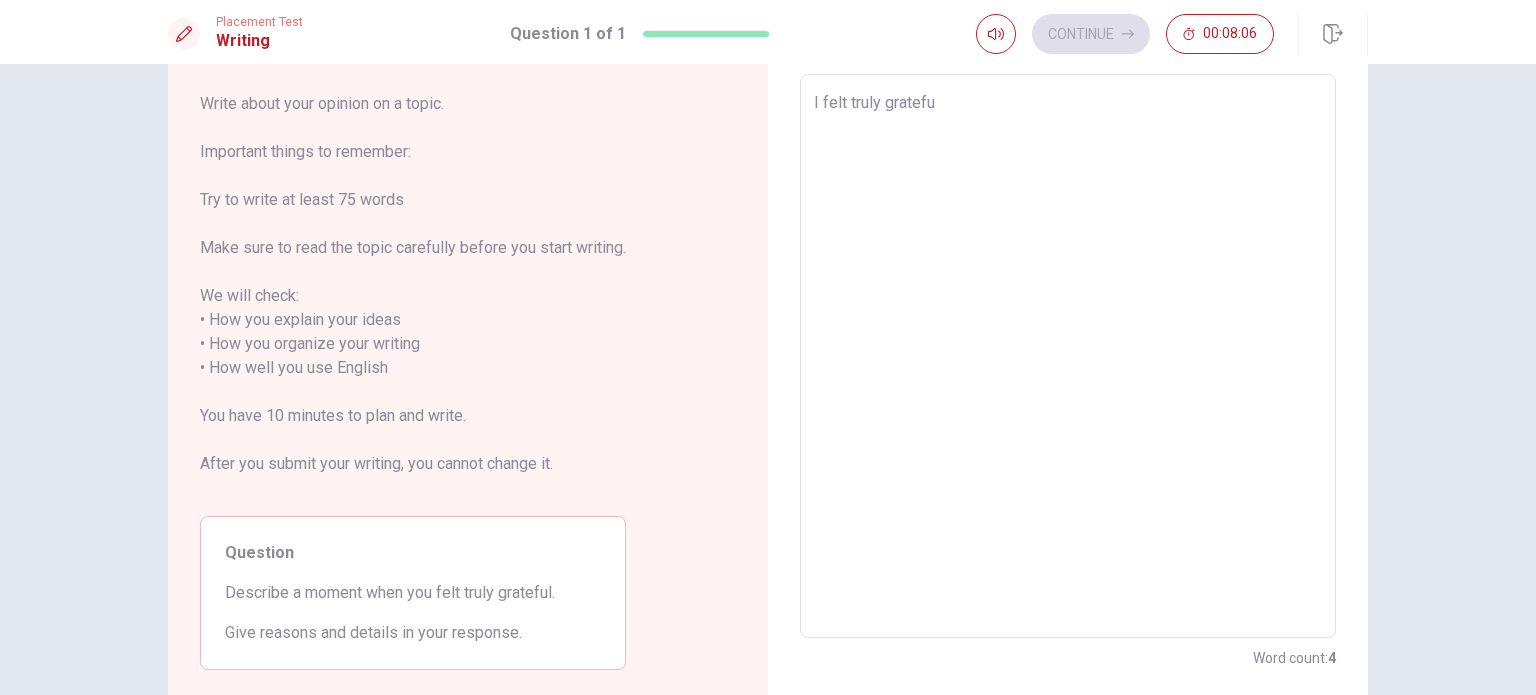 type on "x" 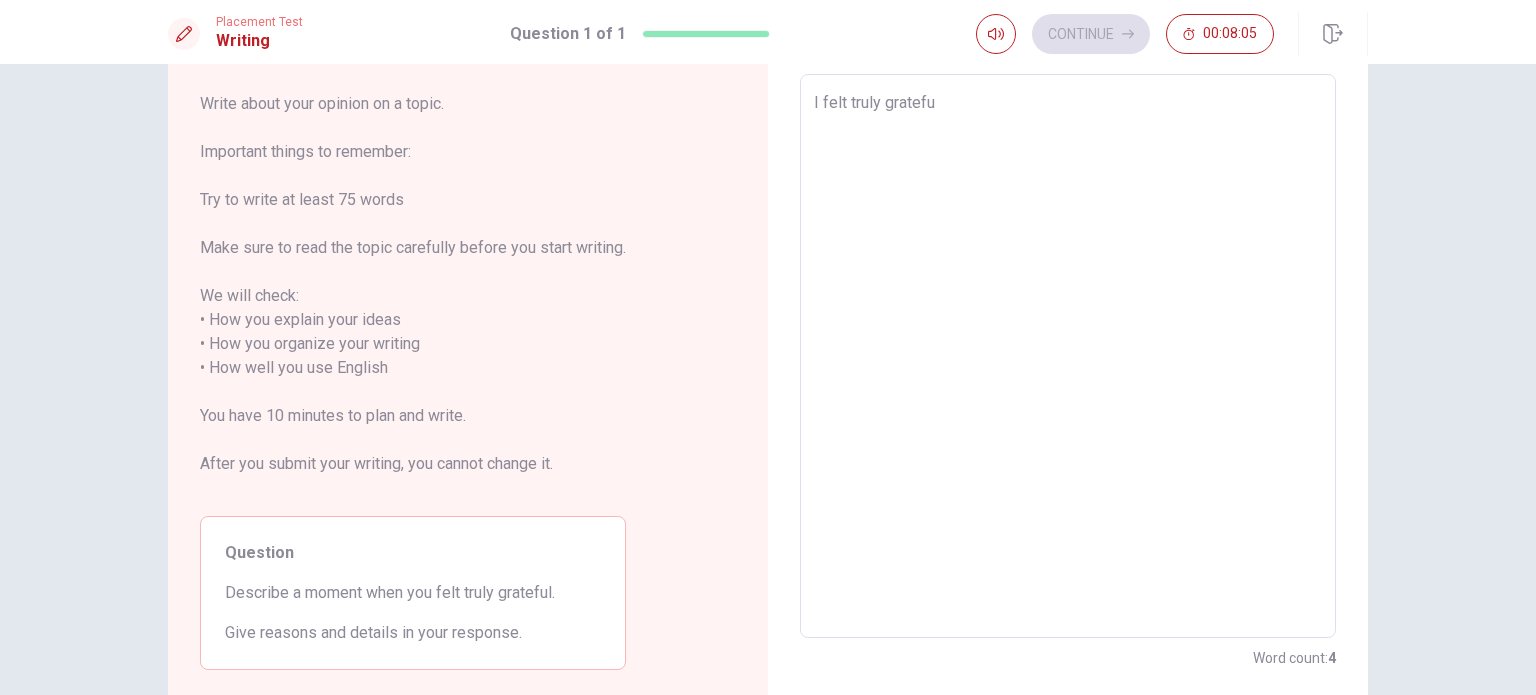 type on "I felt truly grateful" 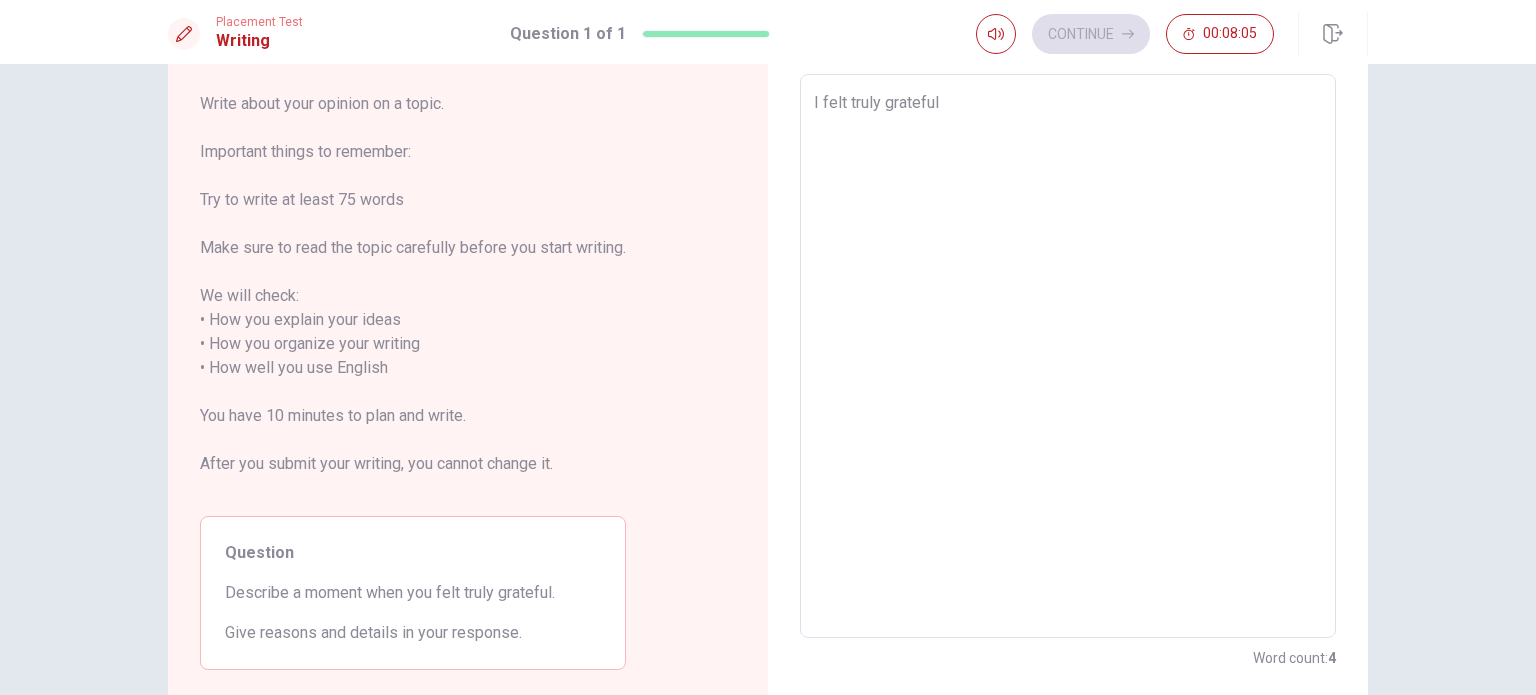 type on "x" 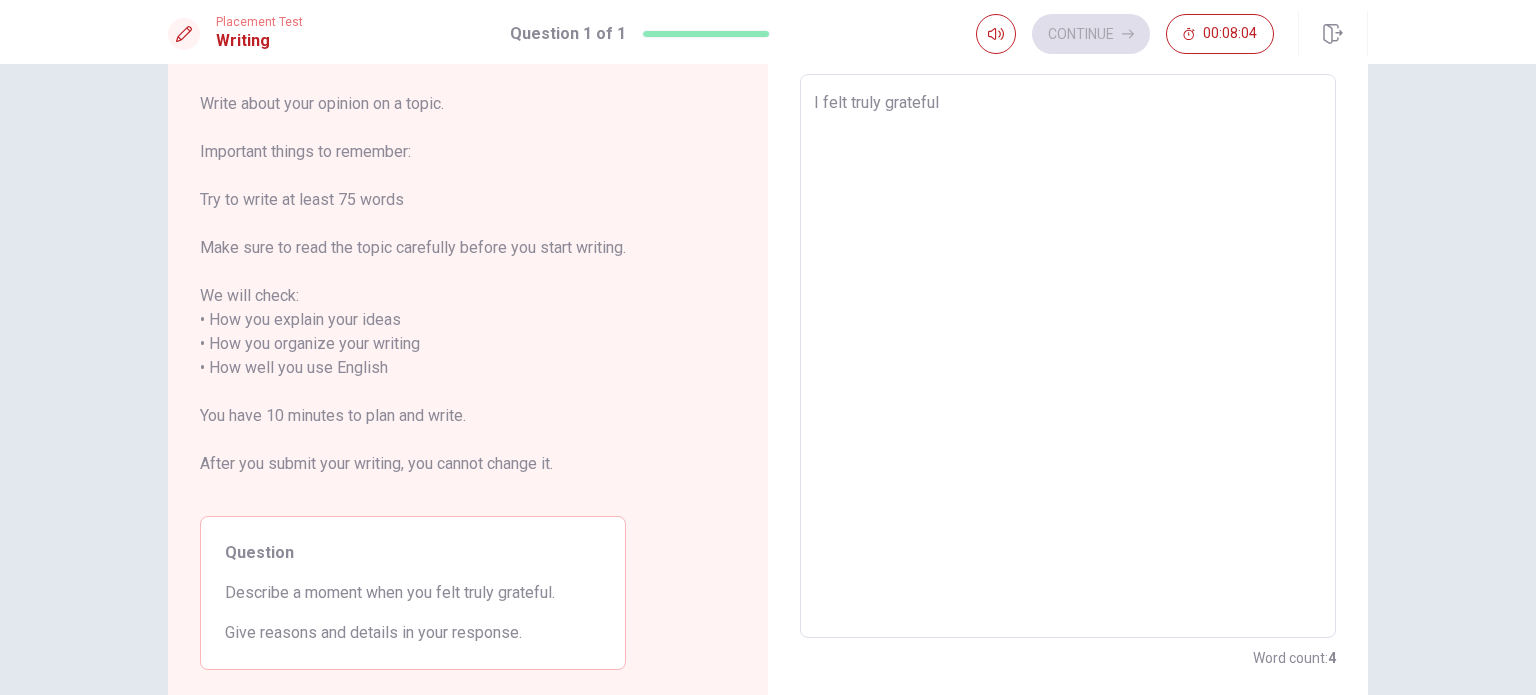 type on "I felt truly grateful" 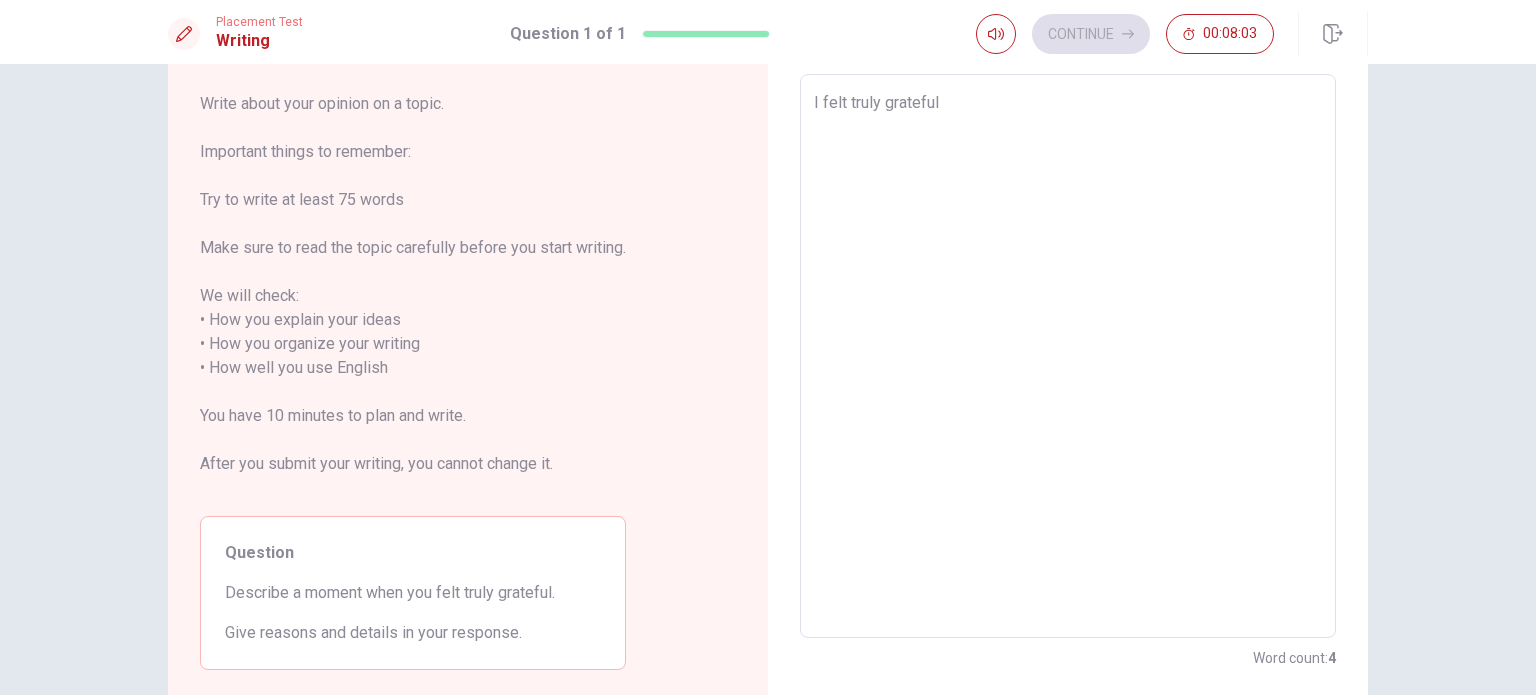 type on "x" 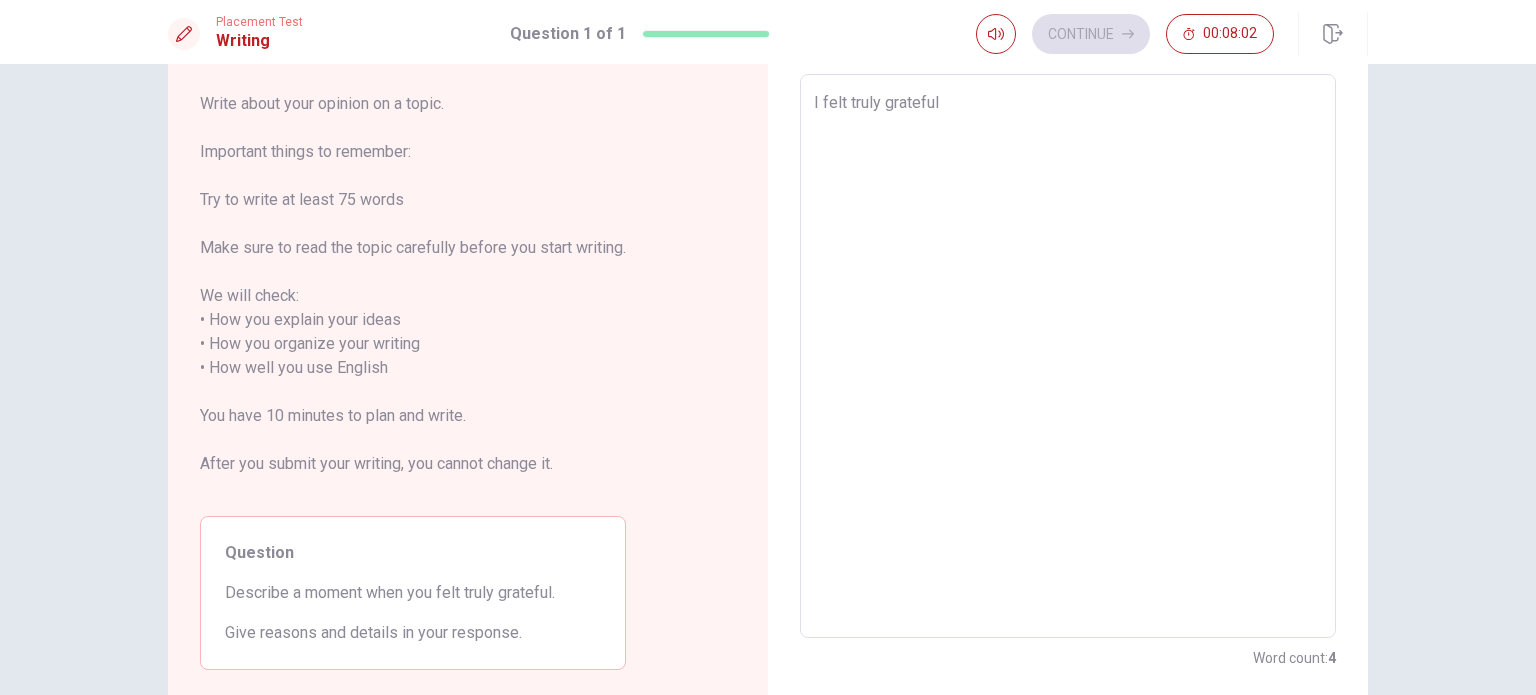 type on "I felt truly grateful w" 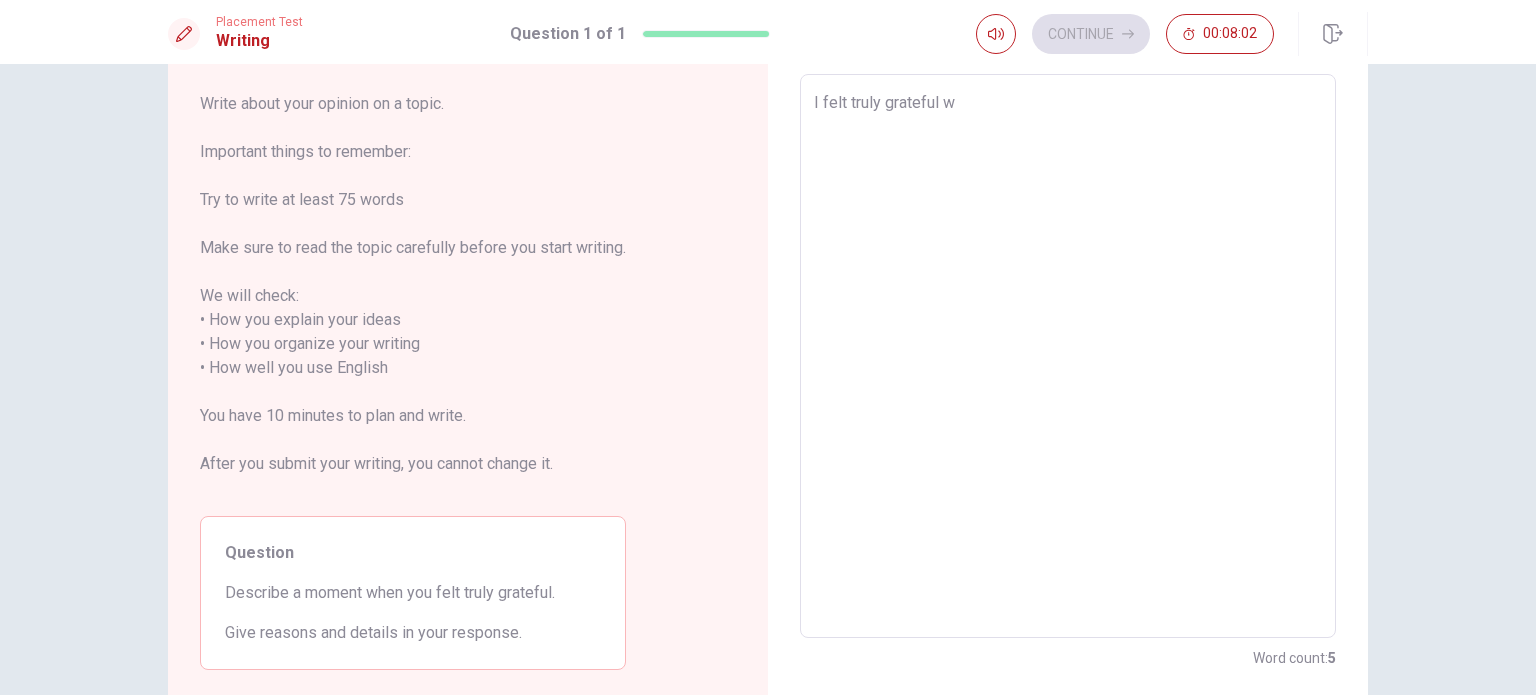type on "x" 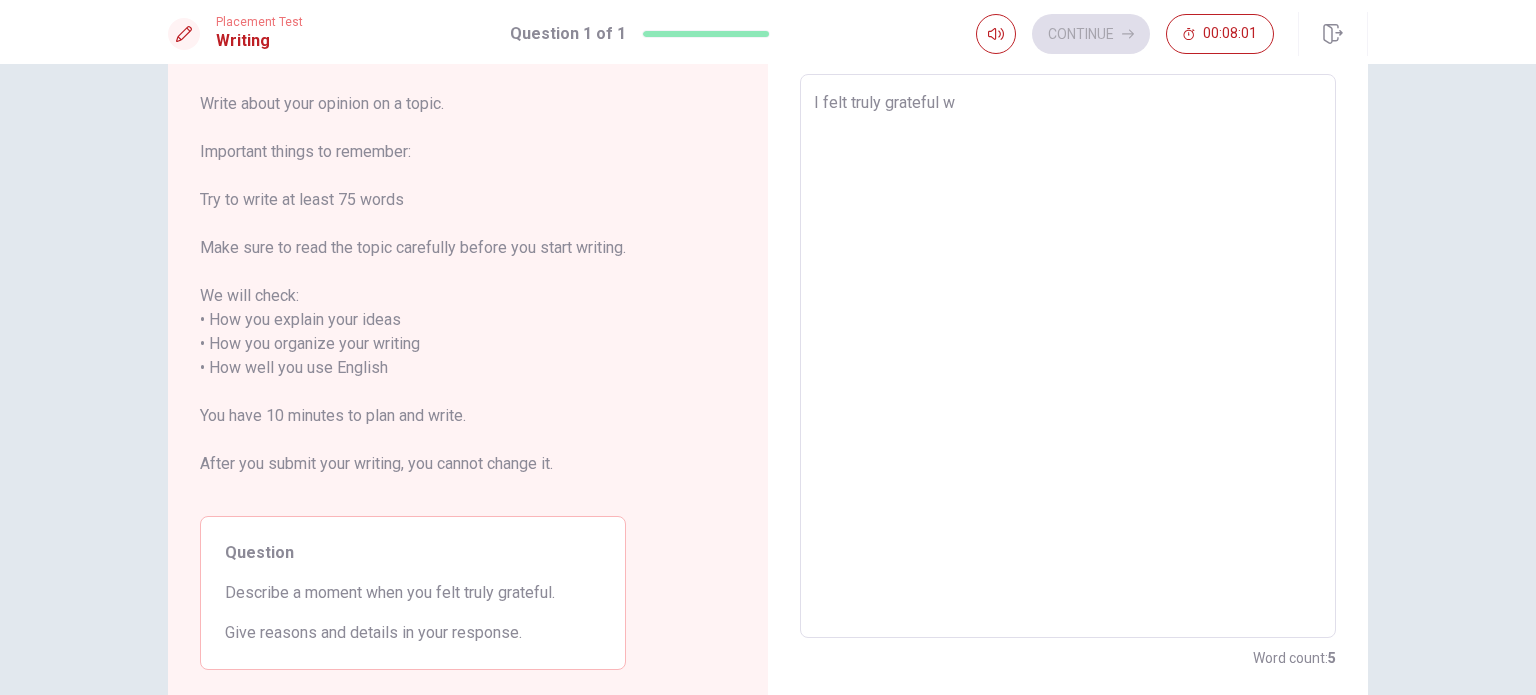 type on "I felt truly grateful wh" 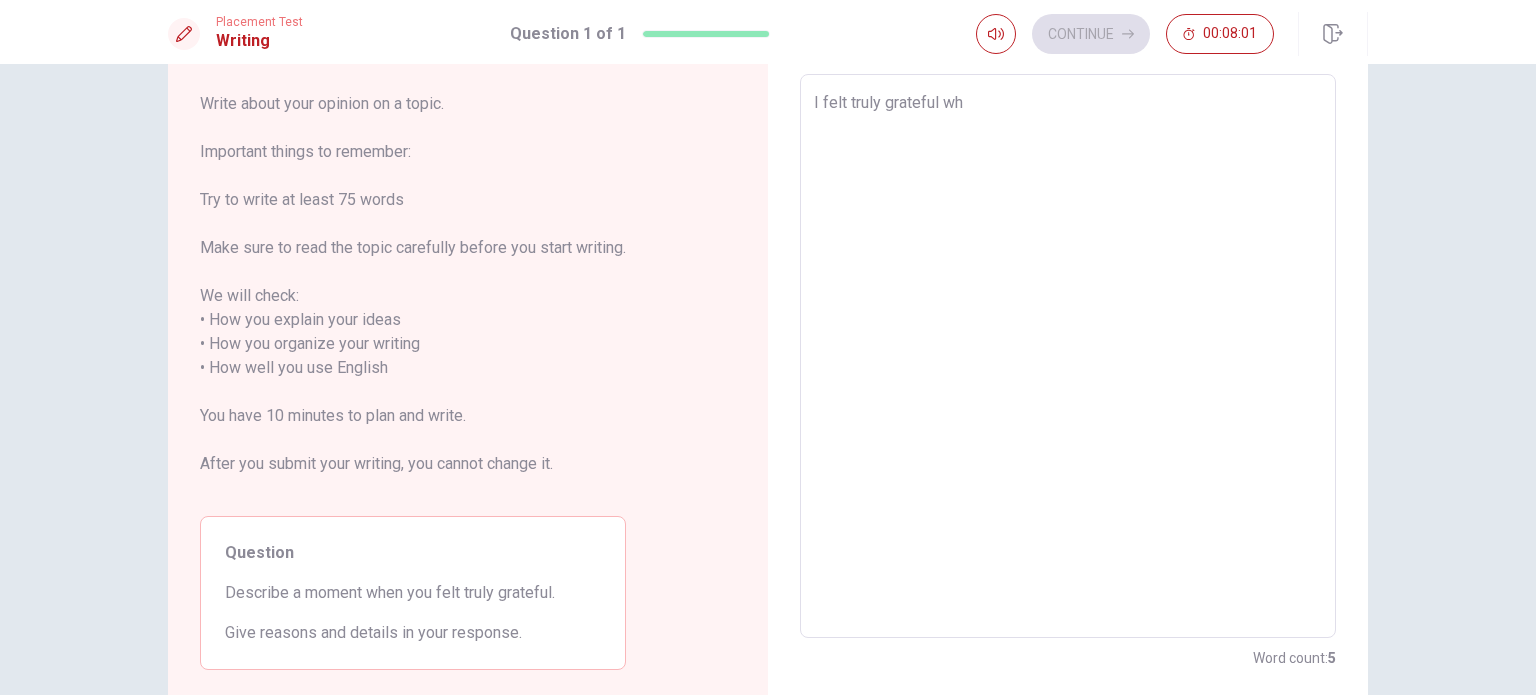 type on "x" 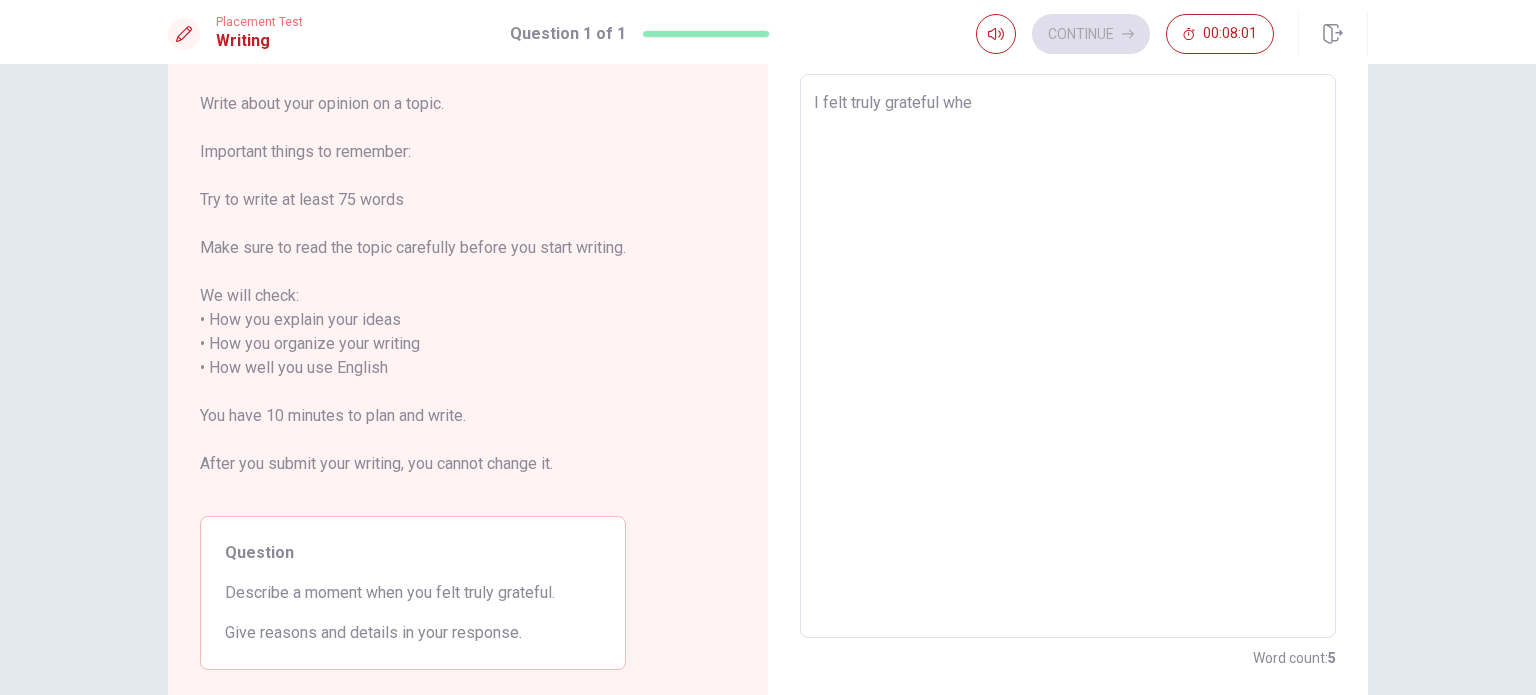 type on "x" 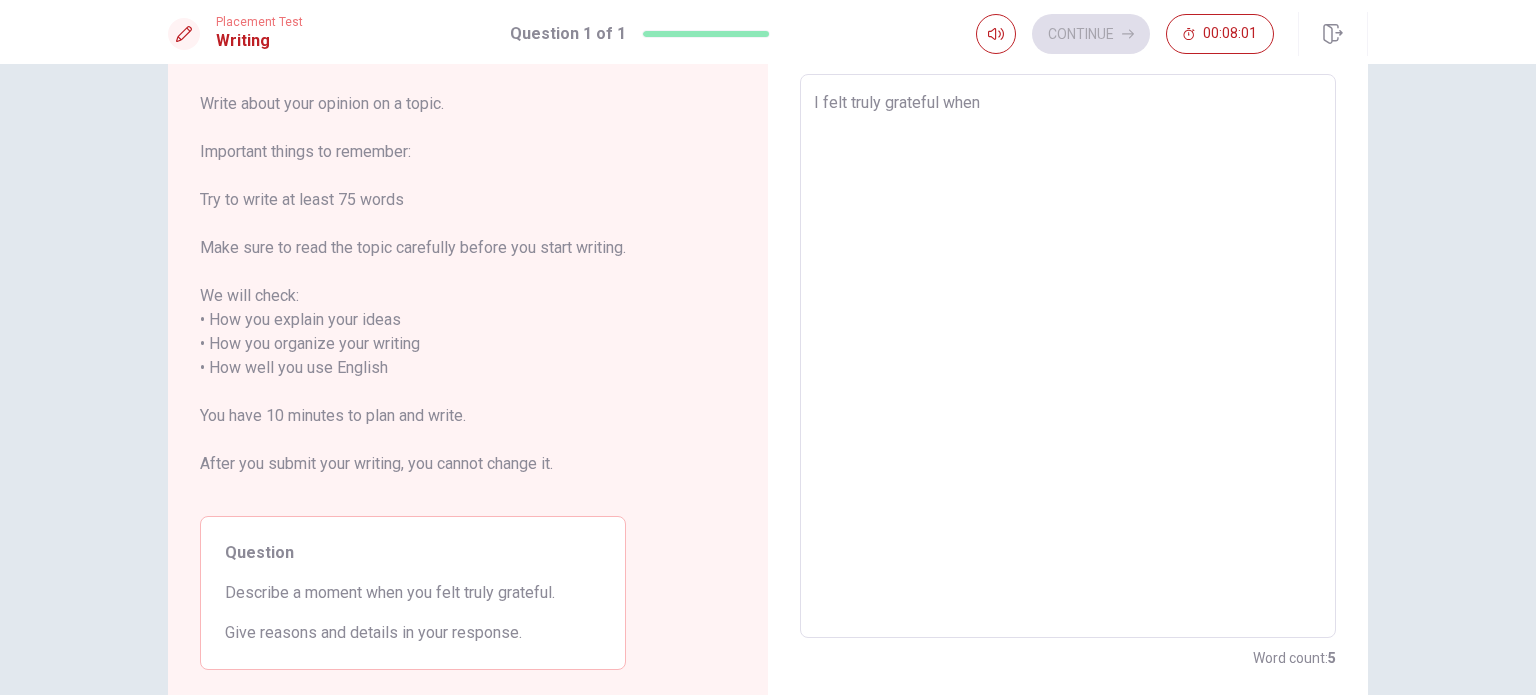 type on "x" 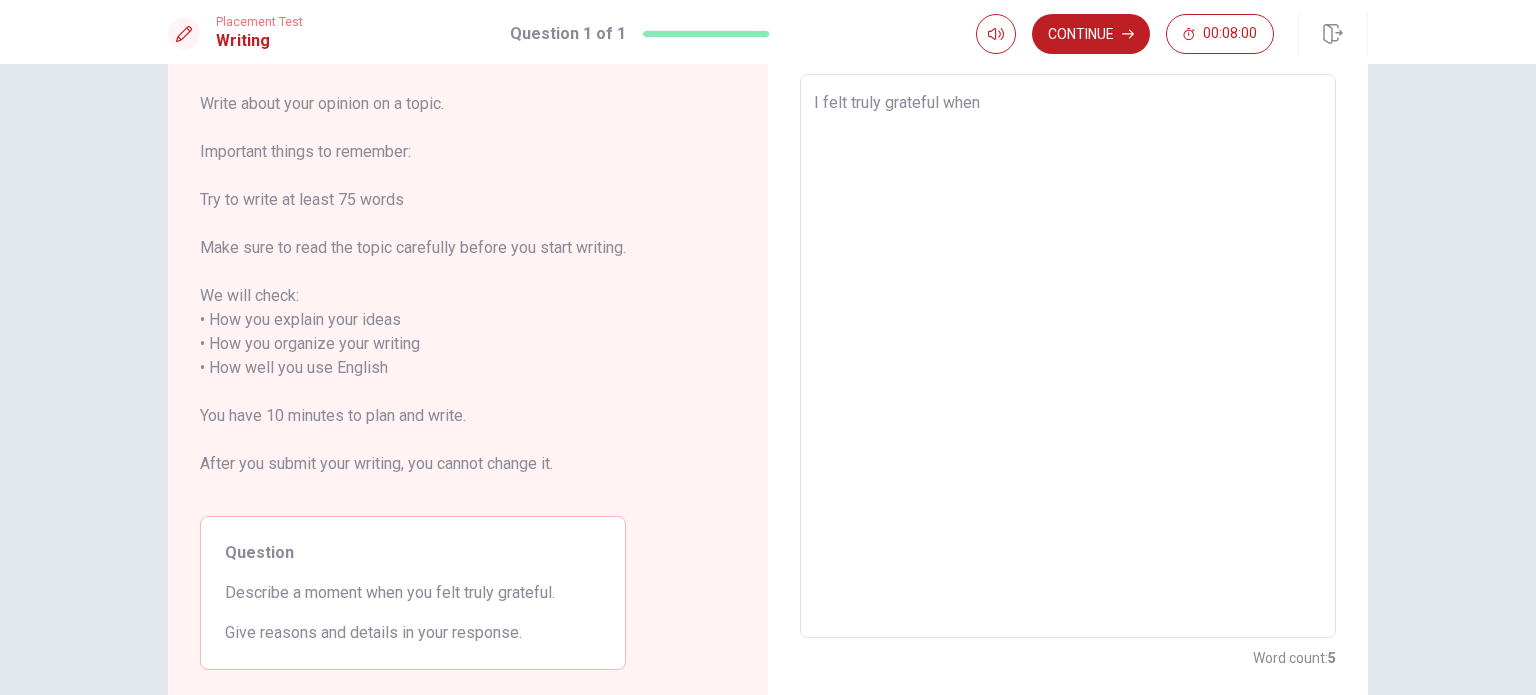 type on "I felt truly grateful when" 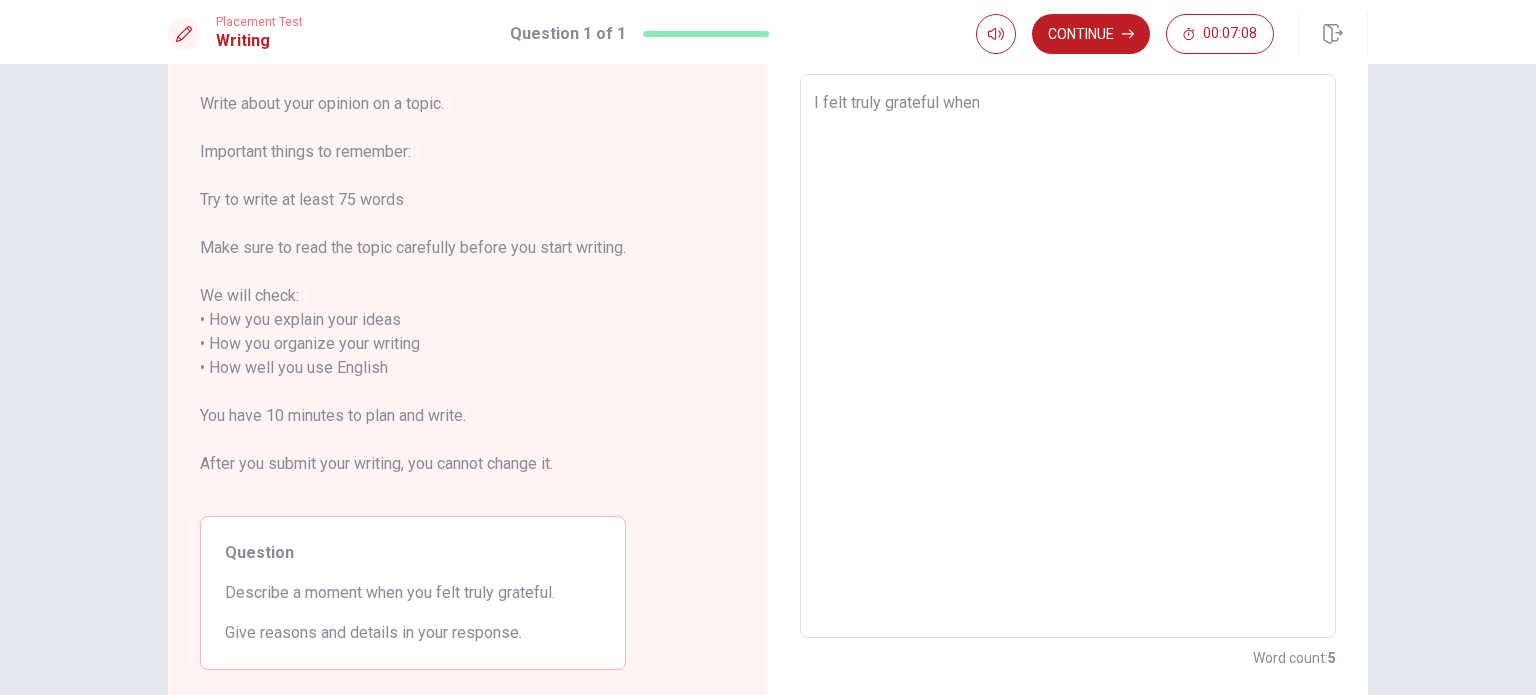type on "x" 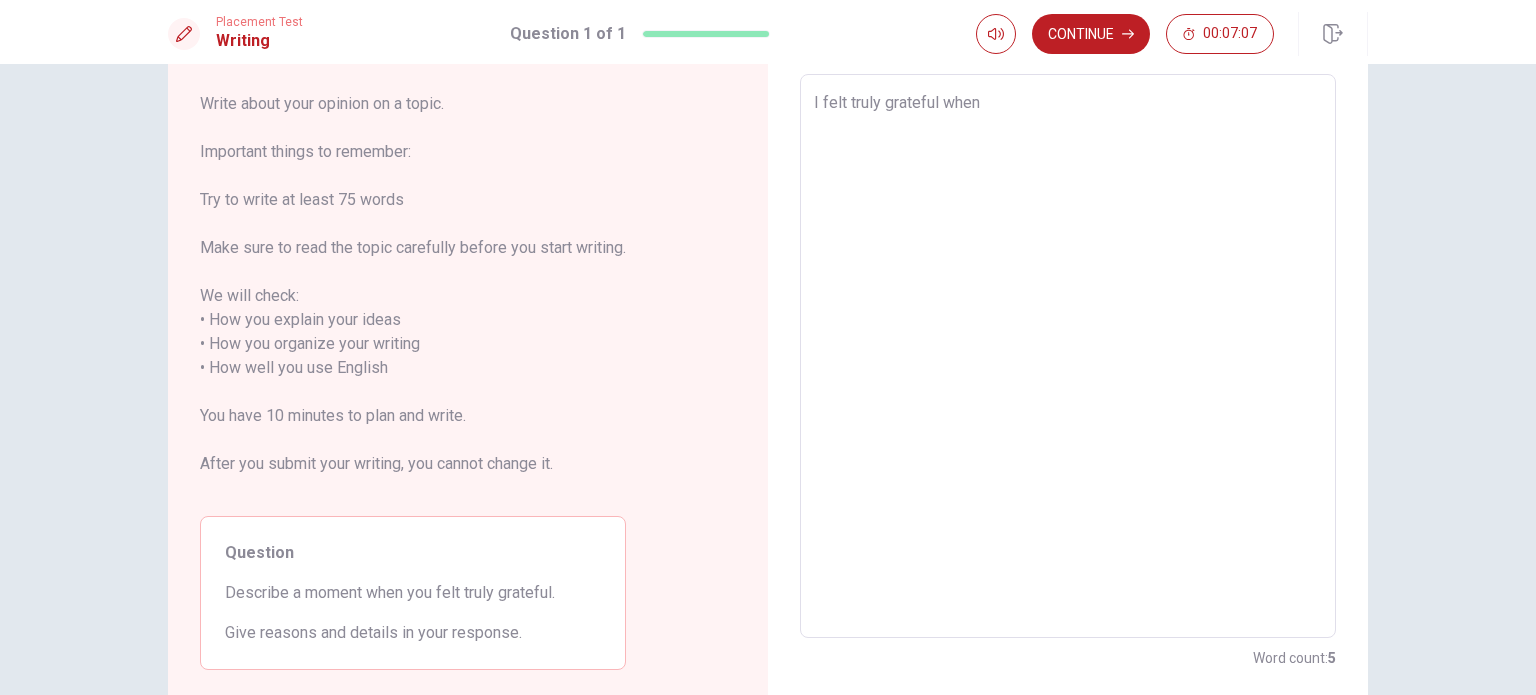 type on "I felt truly grateful when I" 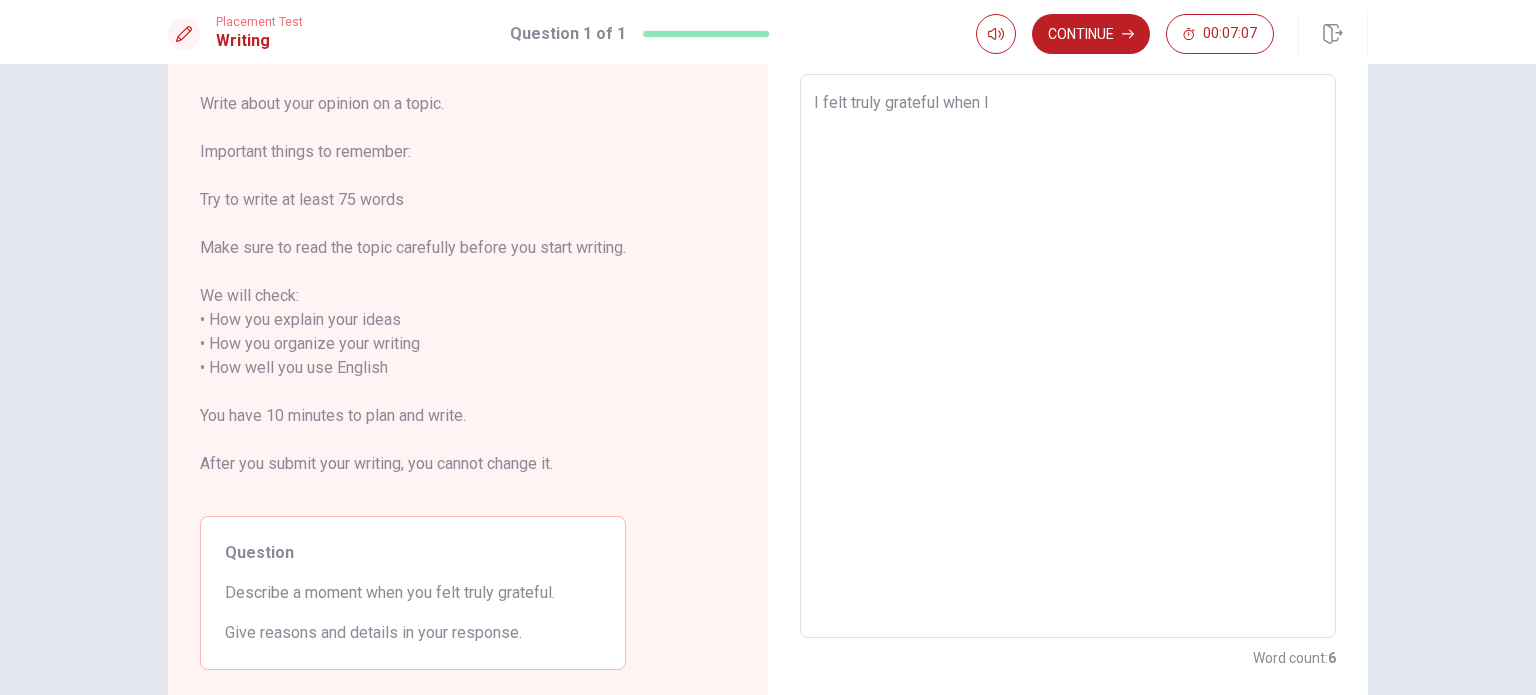 type on "x" 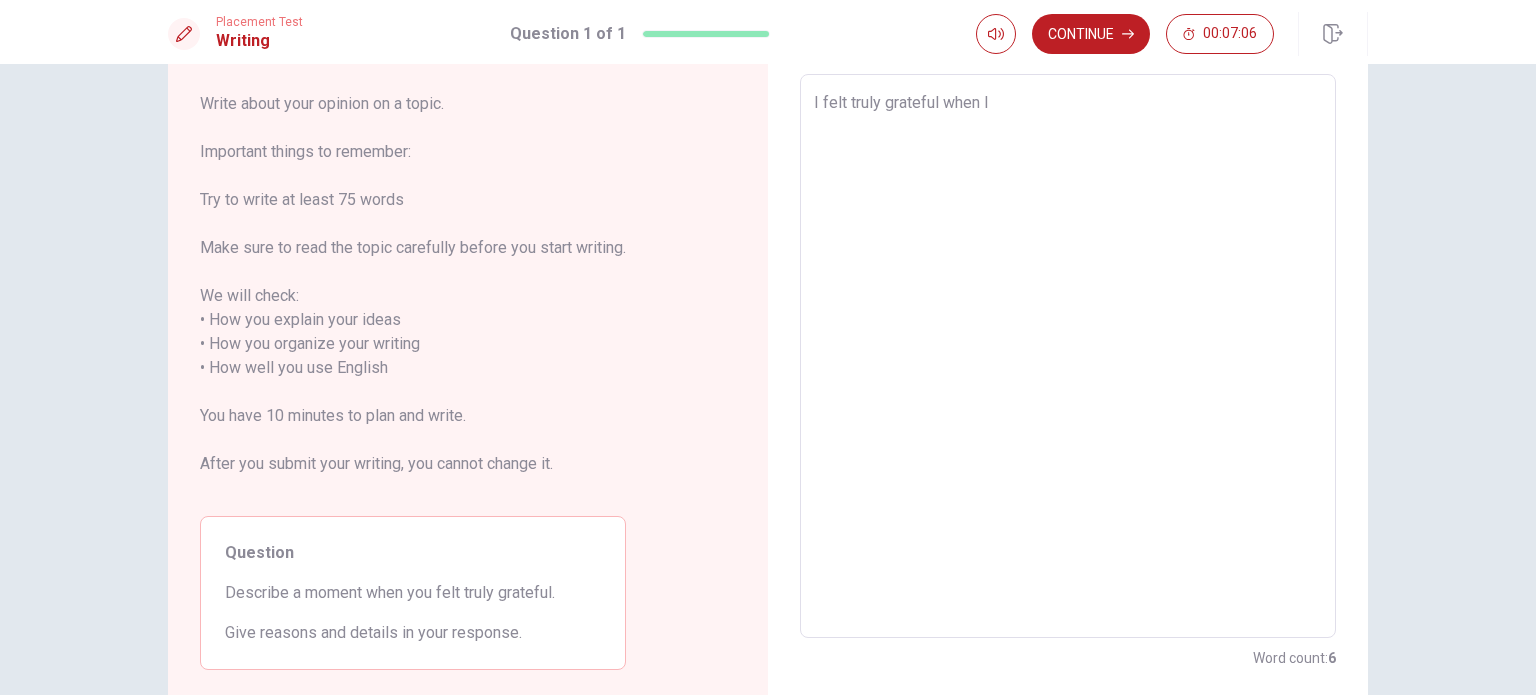 type on "I felt truly grateful when I" 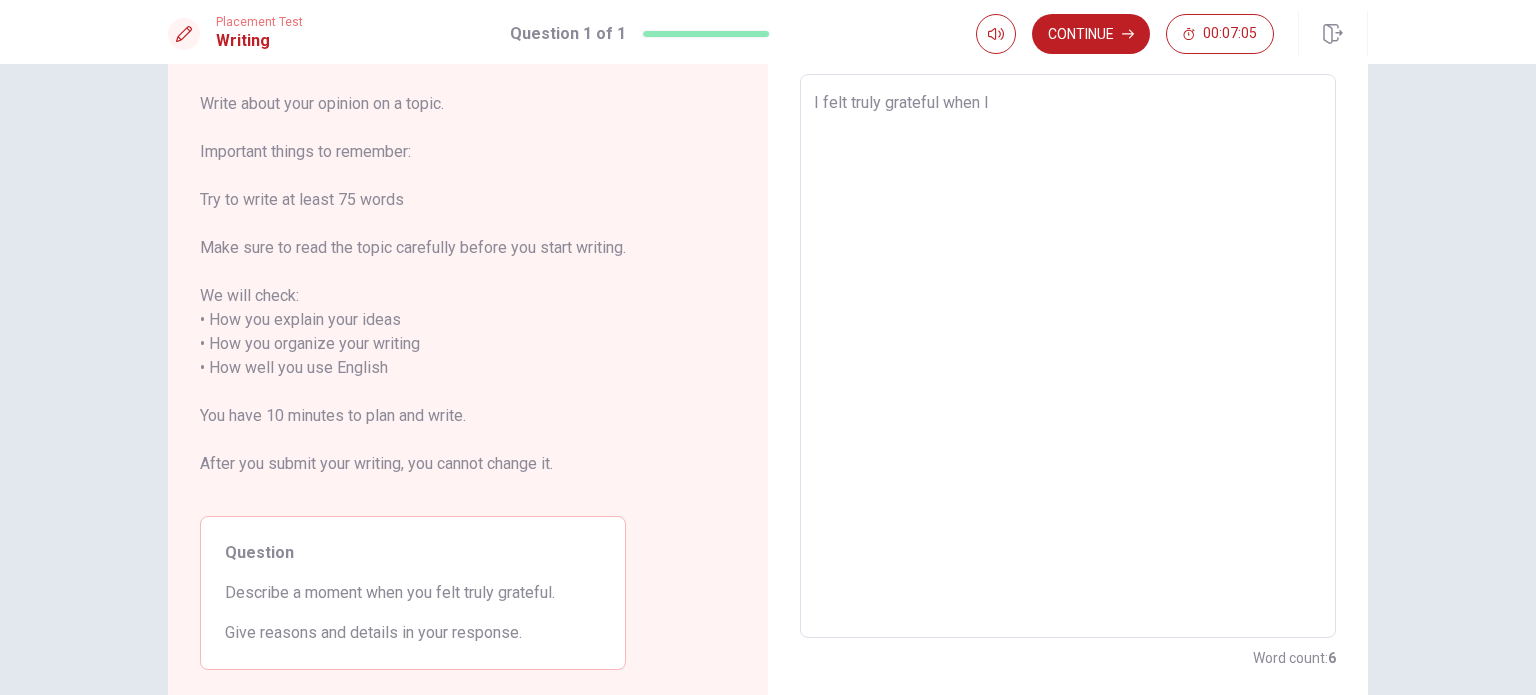 type on "I felt truly grateful when I w" 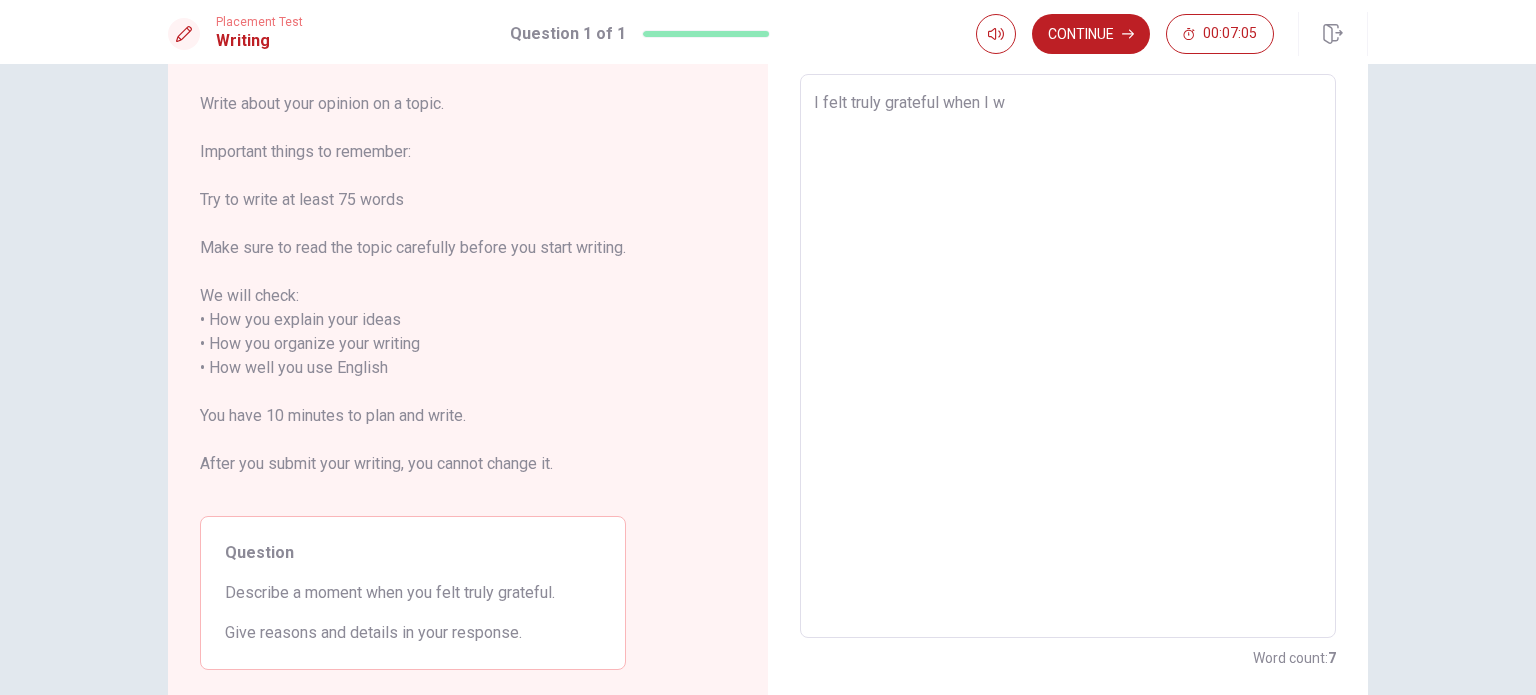 type on "x" 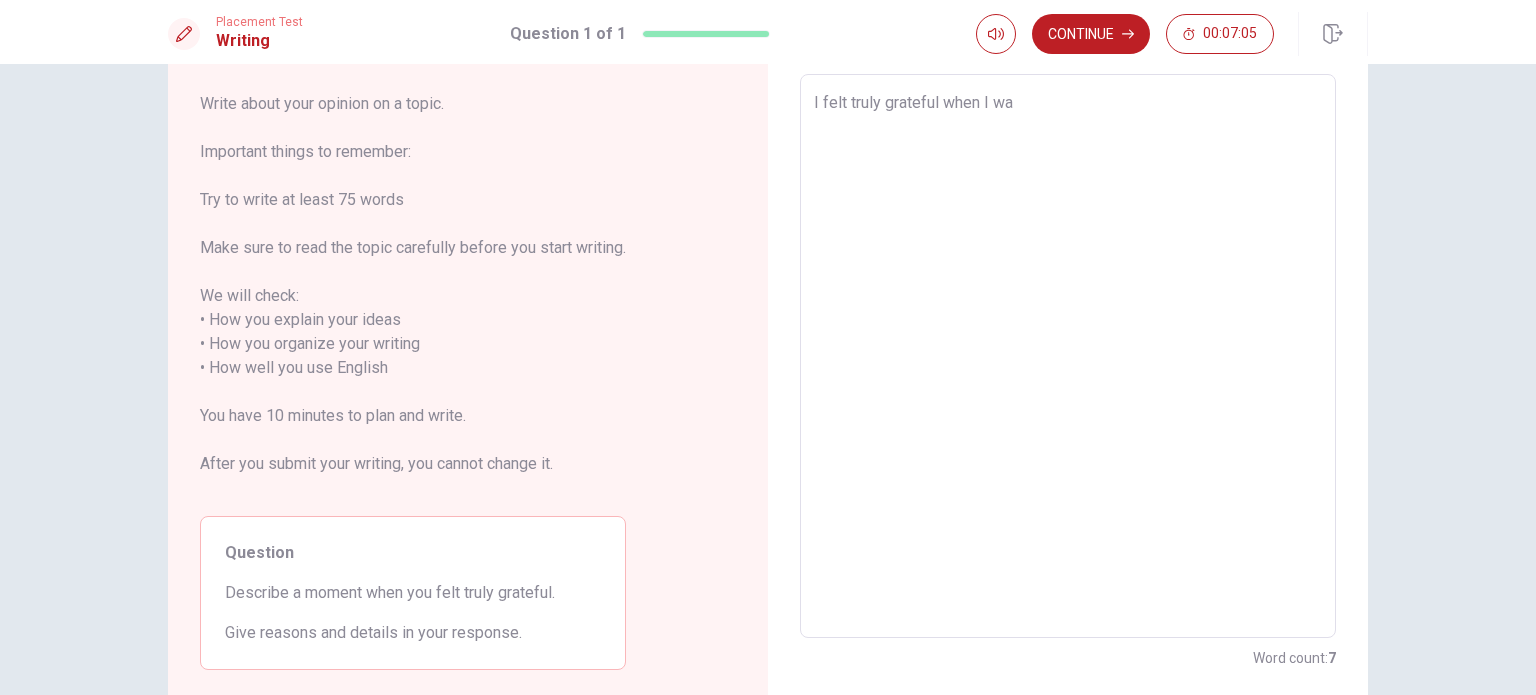 type on "x" 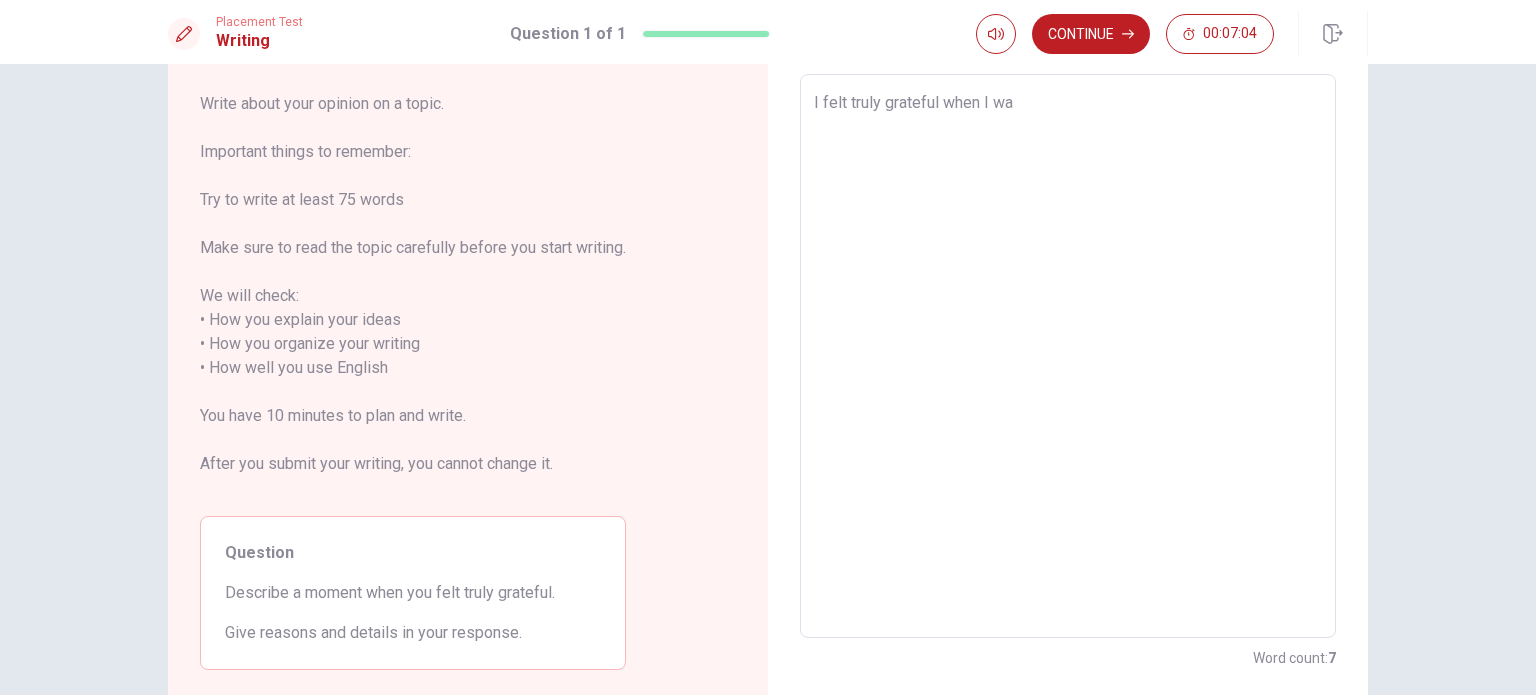 type on "I felt truly grateful when I was" 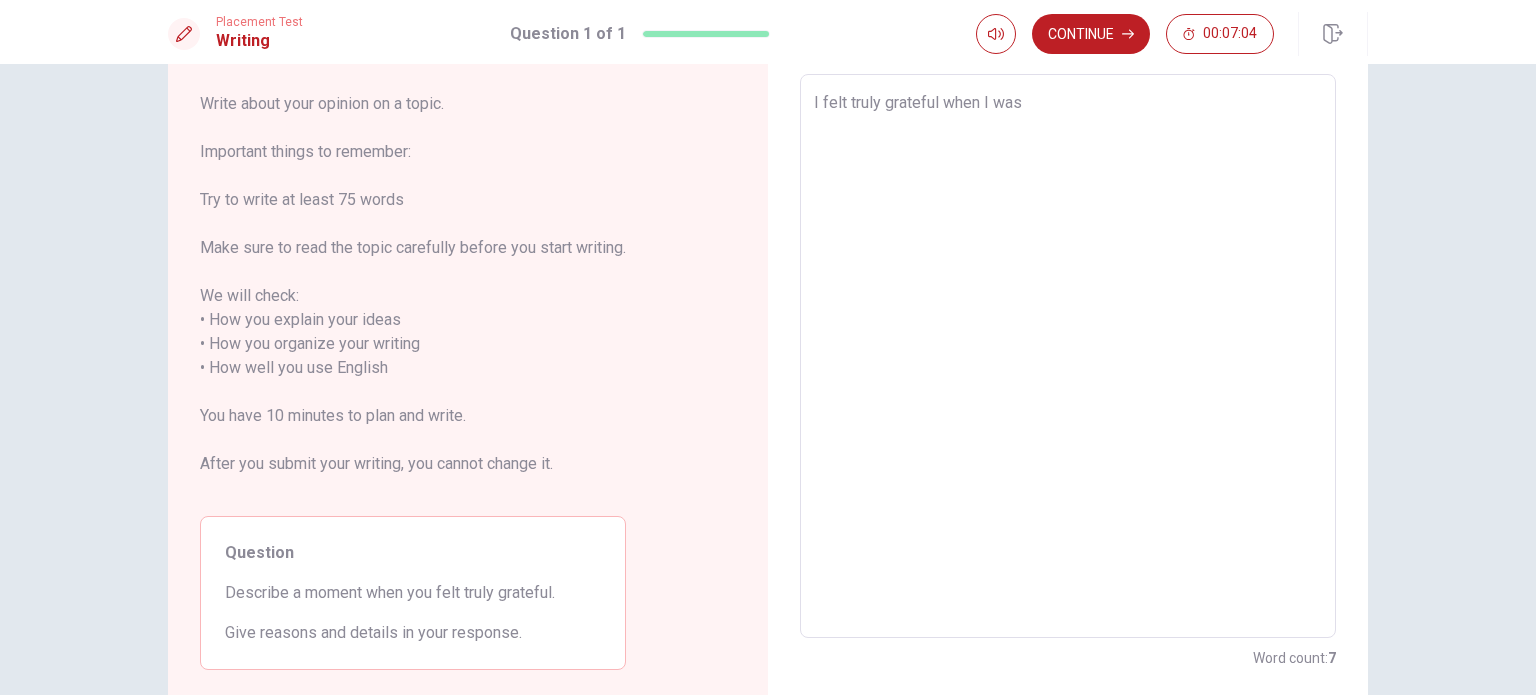 type on "x" 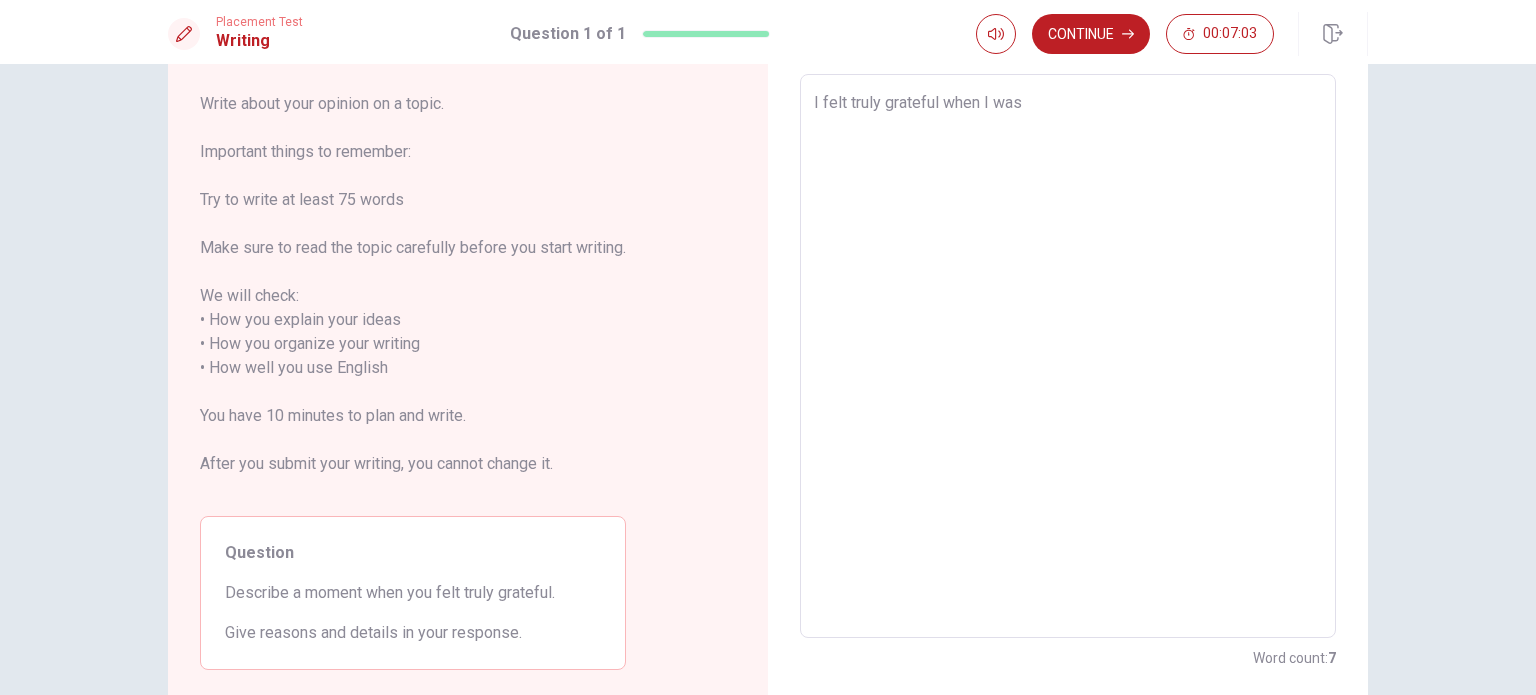 type on "I felt truly grateful when I was y" 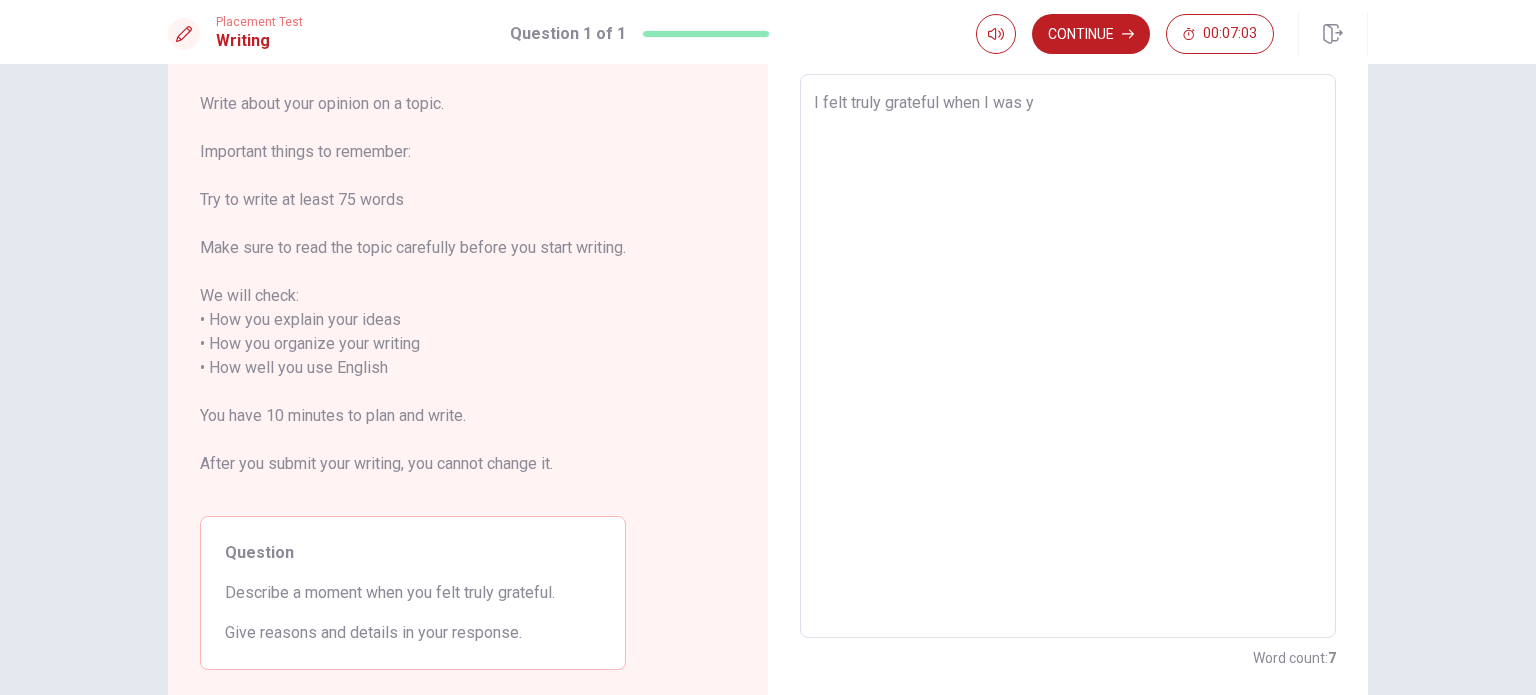 type on "x" 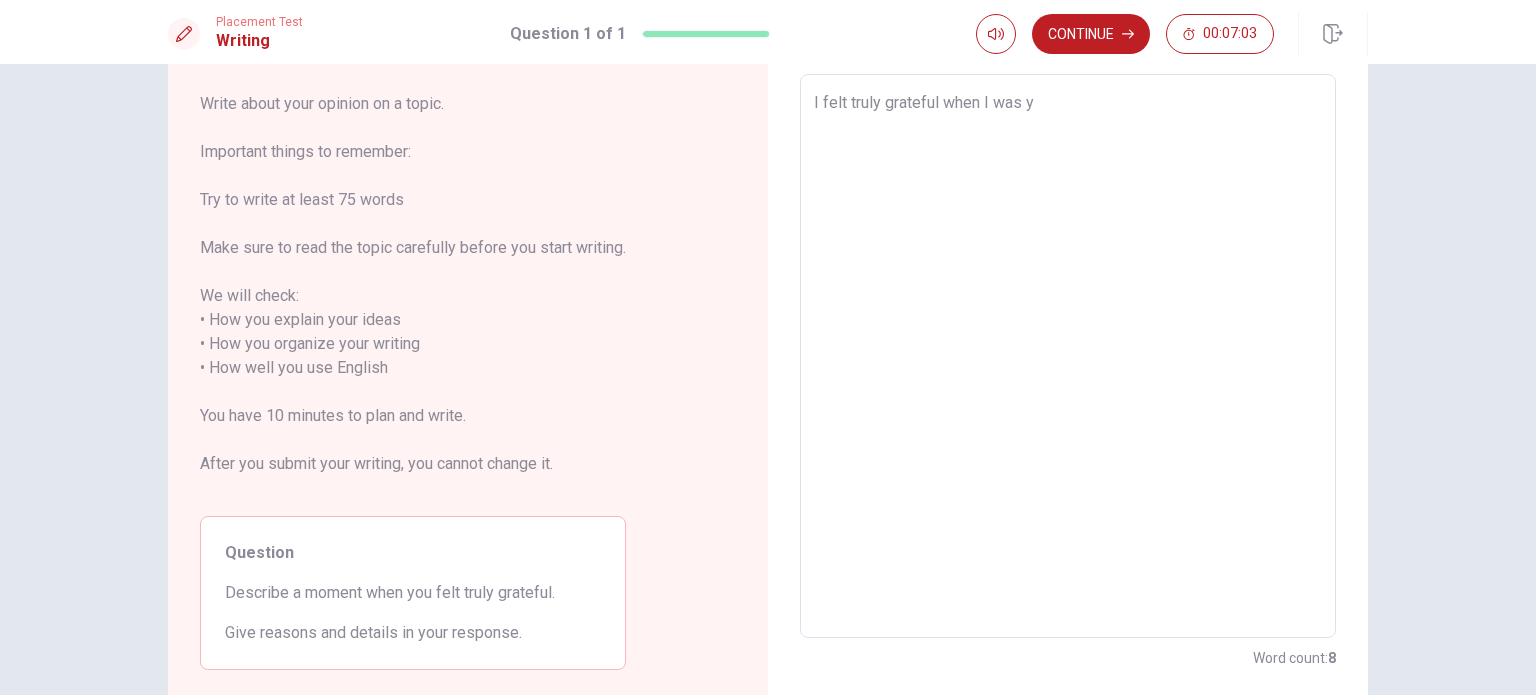type on "I felt truly grateful when I was yo" 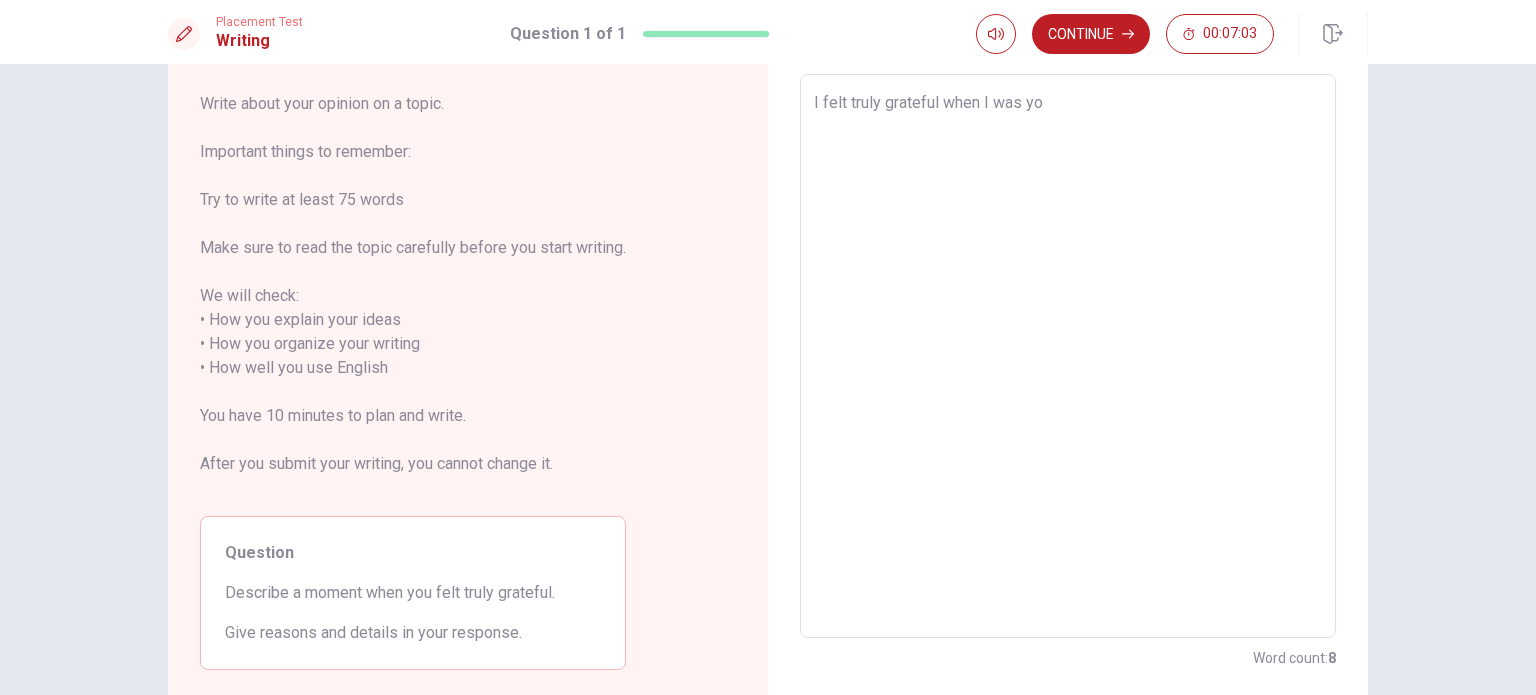 type on "x" 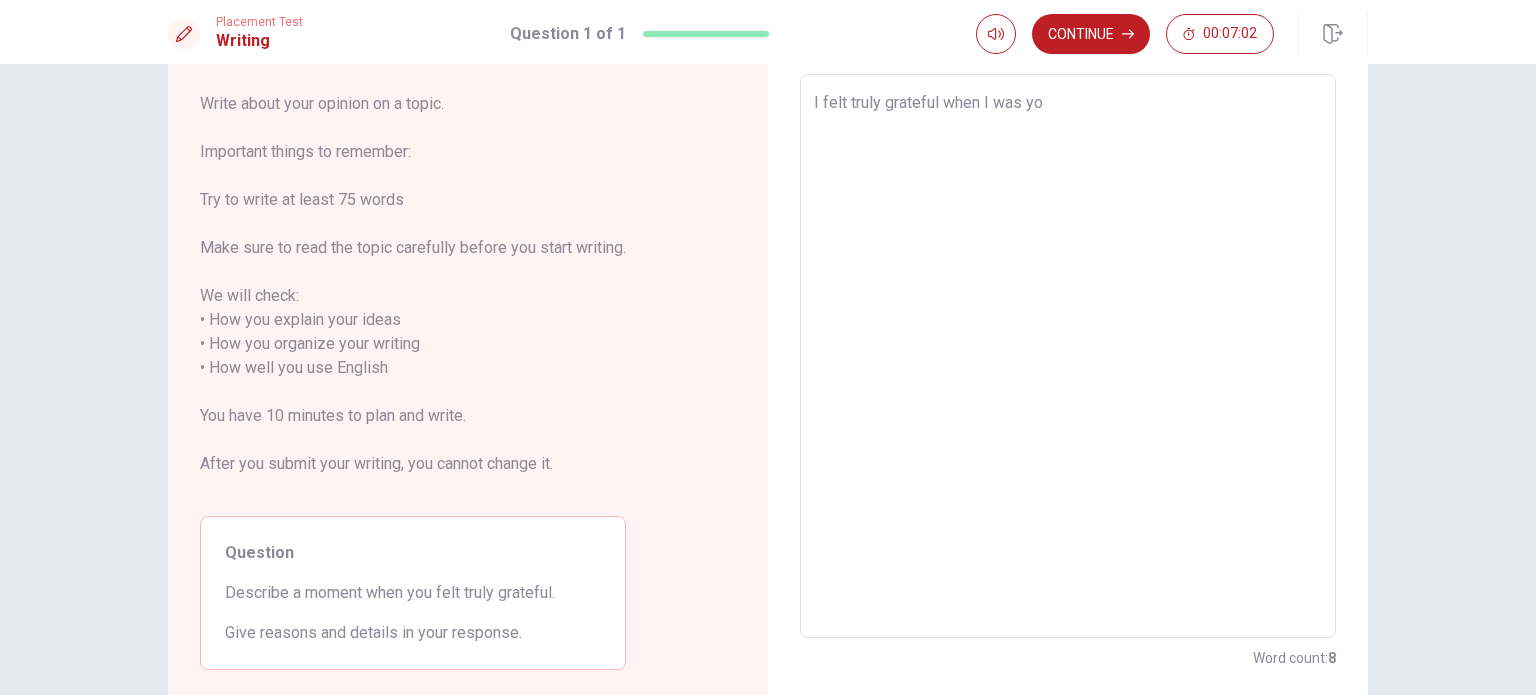 type on "I felt truly grateful when I was you" 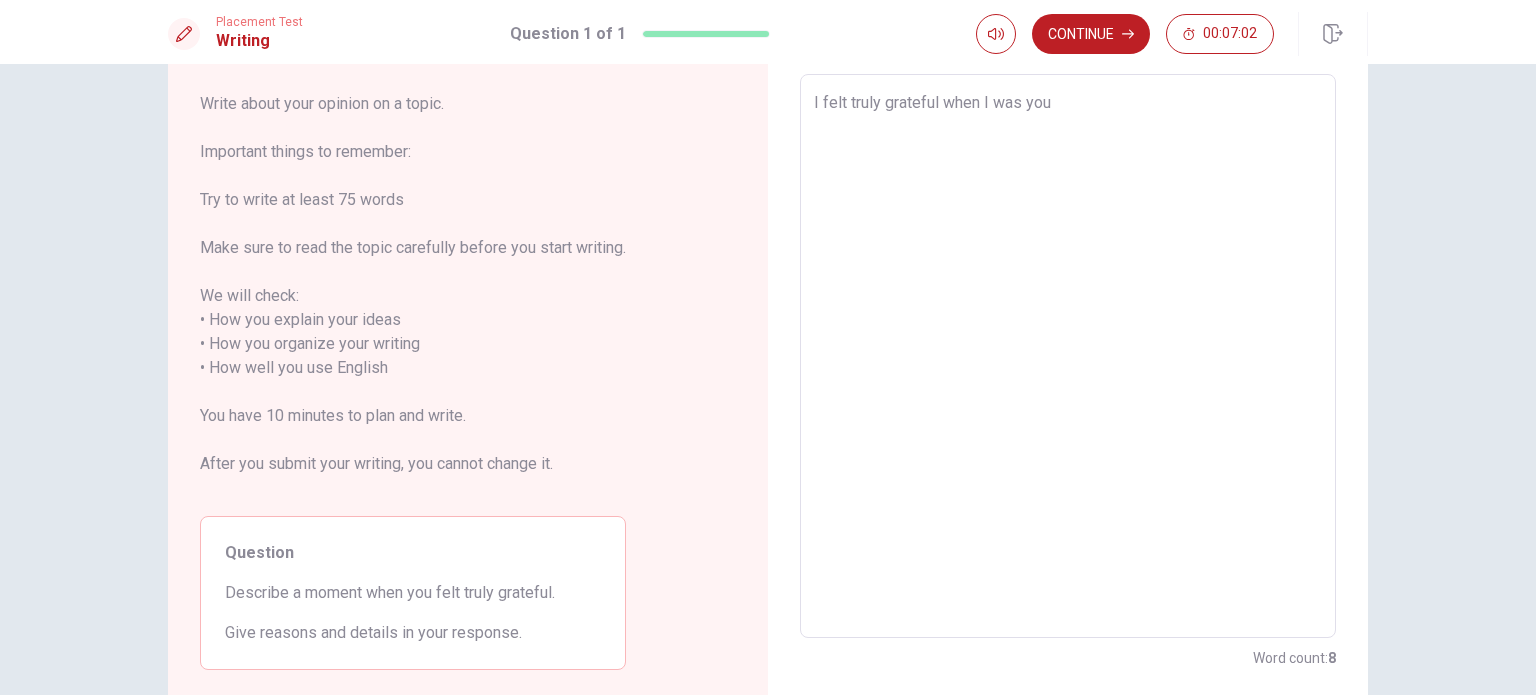 type on "x" 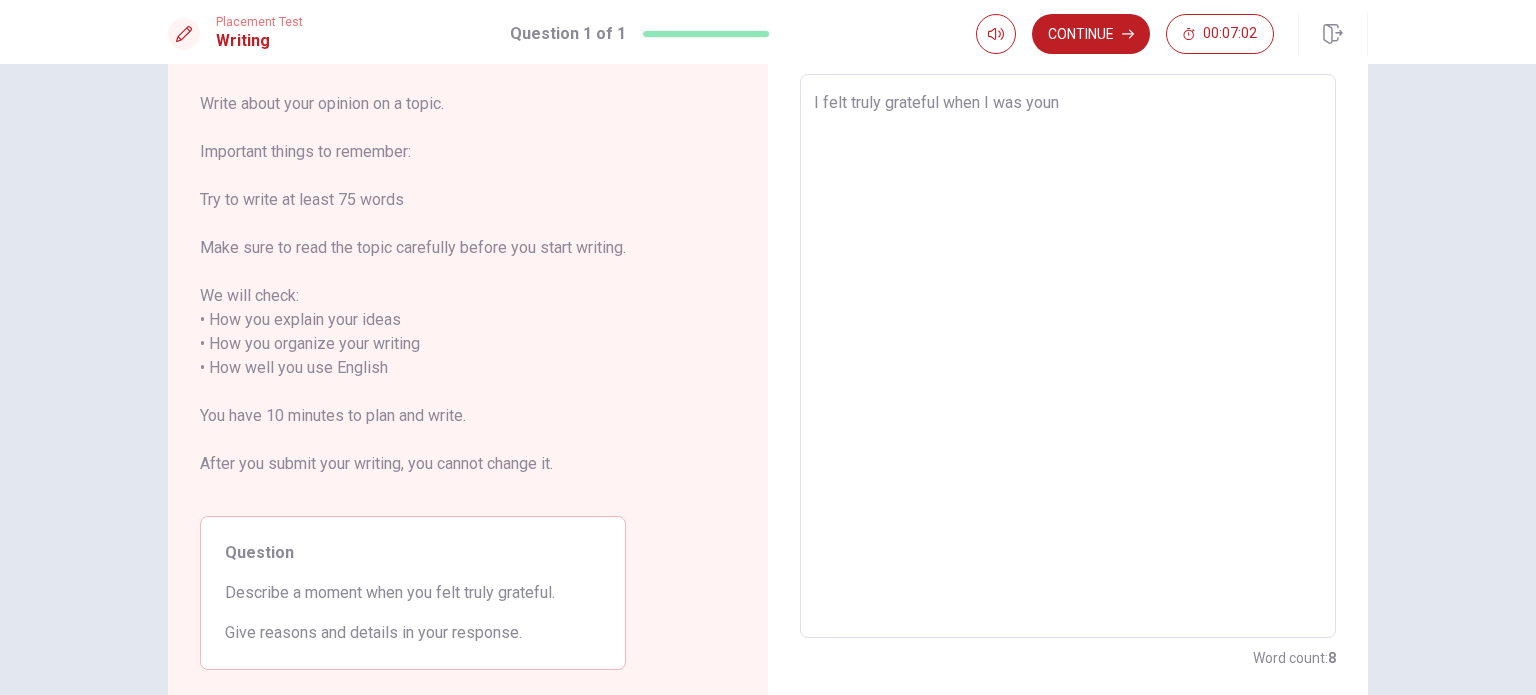 type on "x" 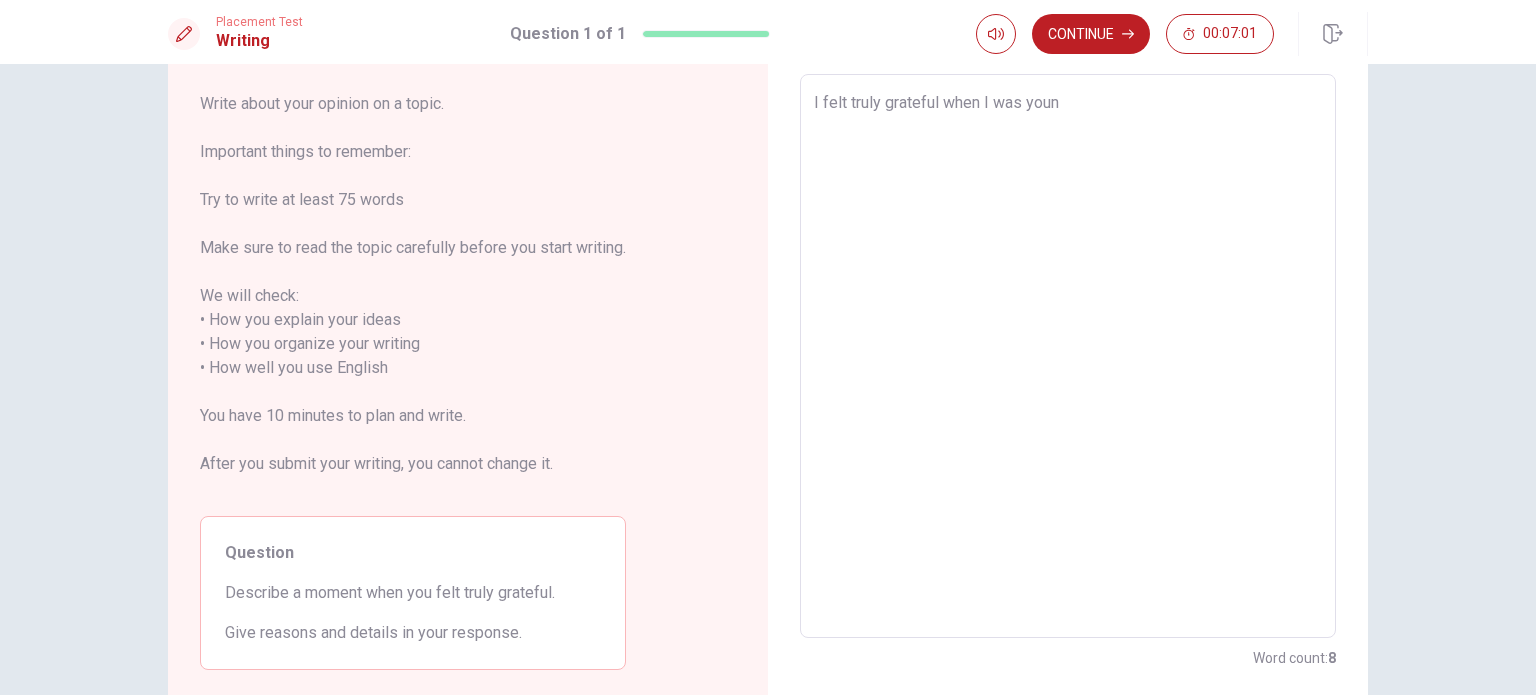 type on "I felt truly grateful when I was young" 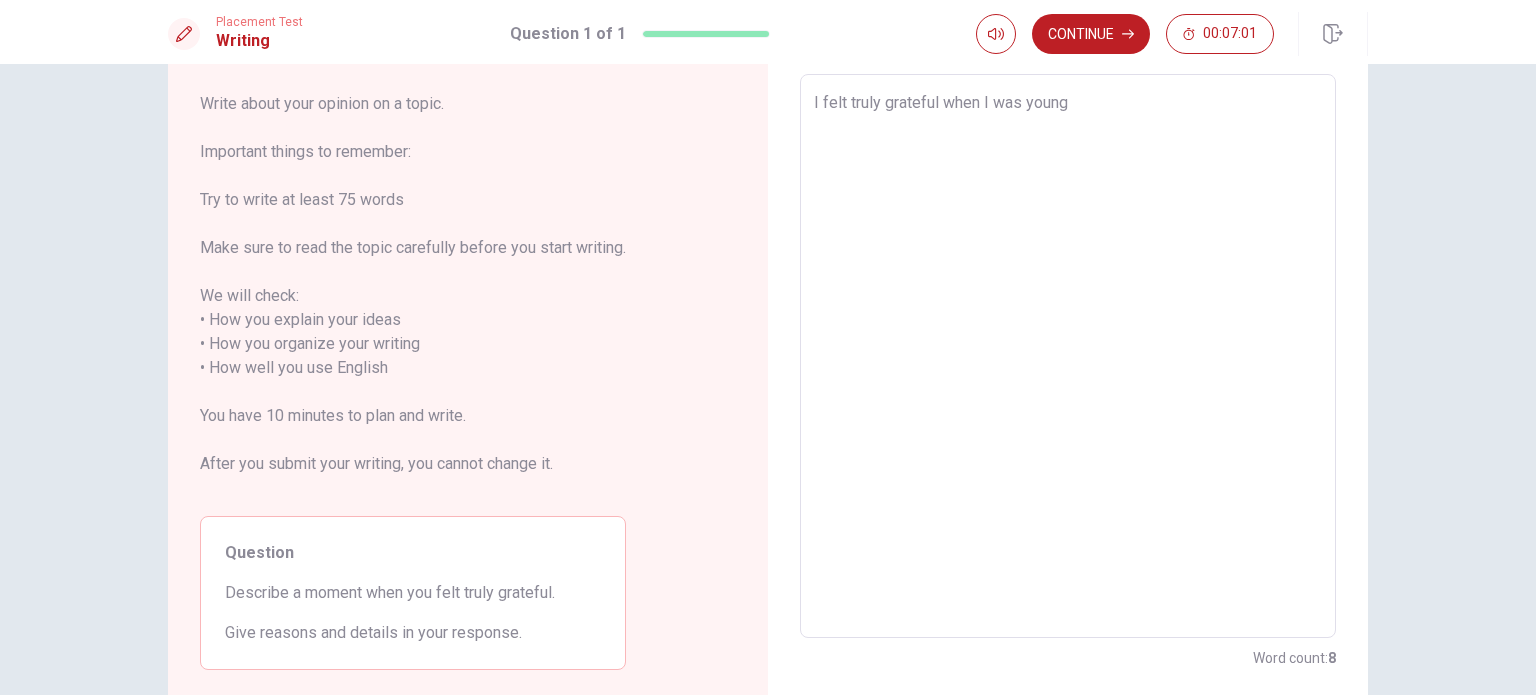type on "x" 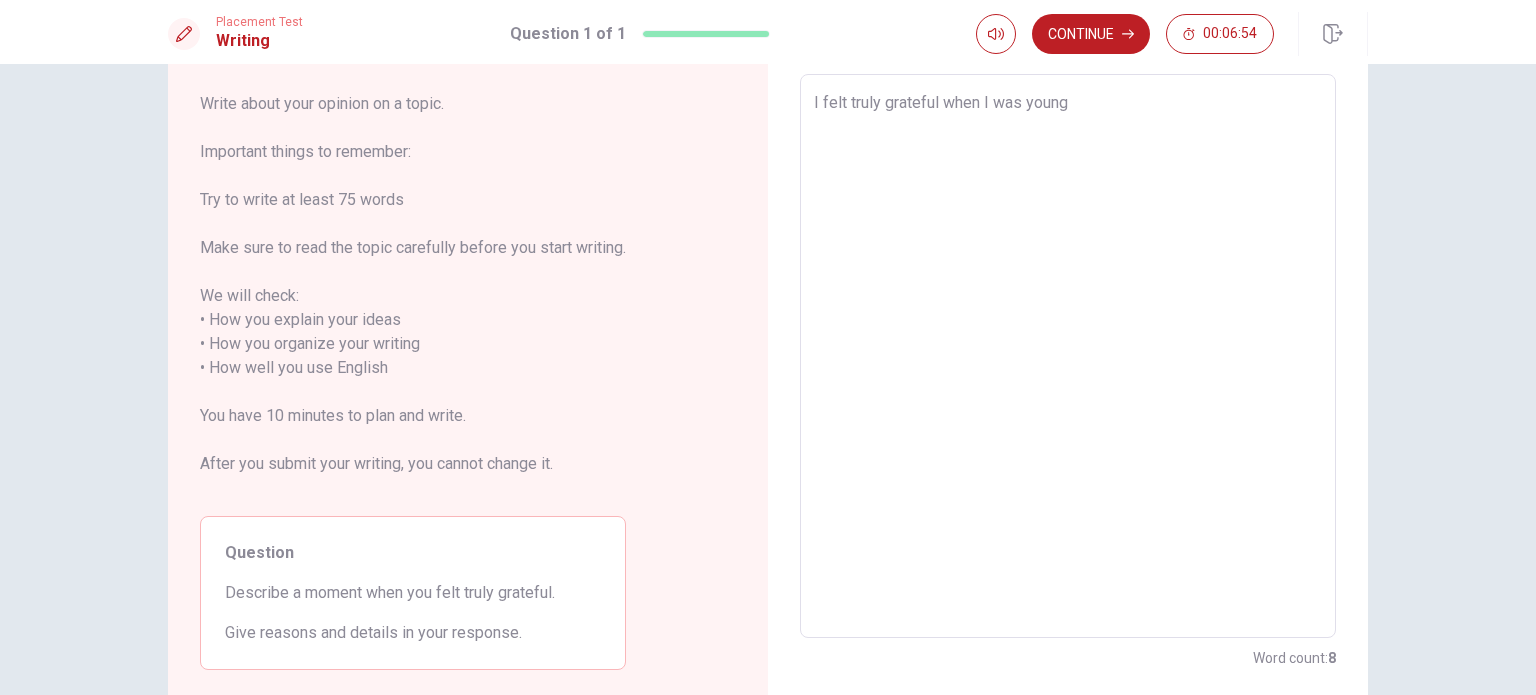 type on "x" 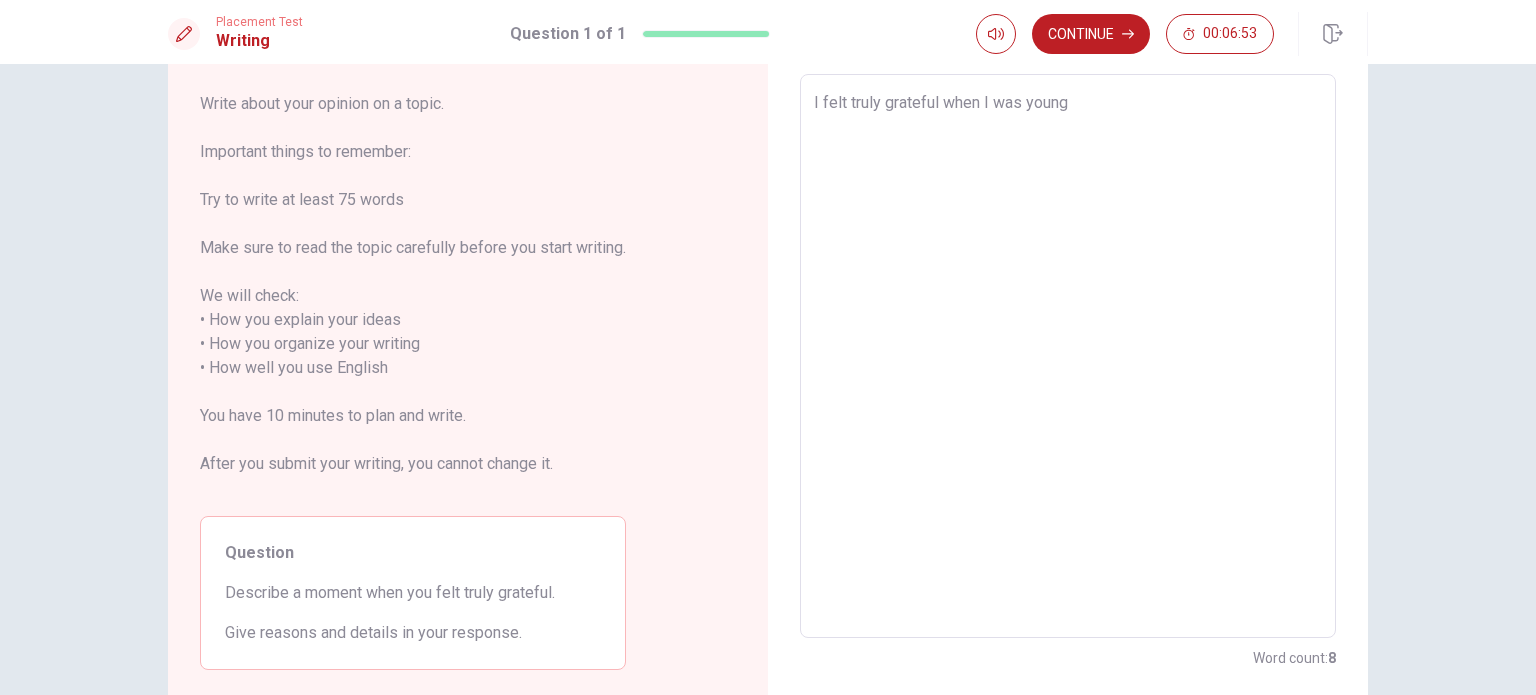 type on "I felt truly grateful when I was young" 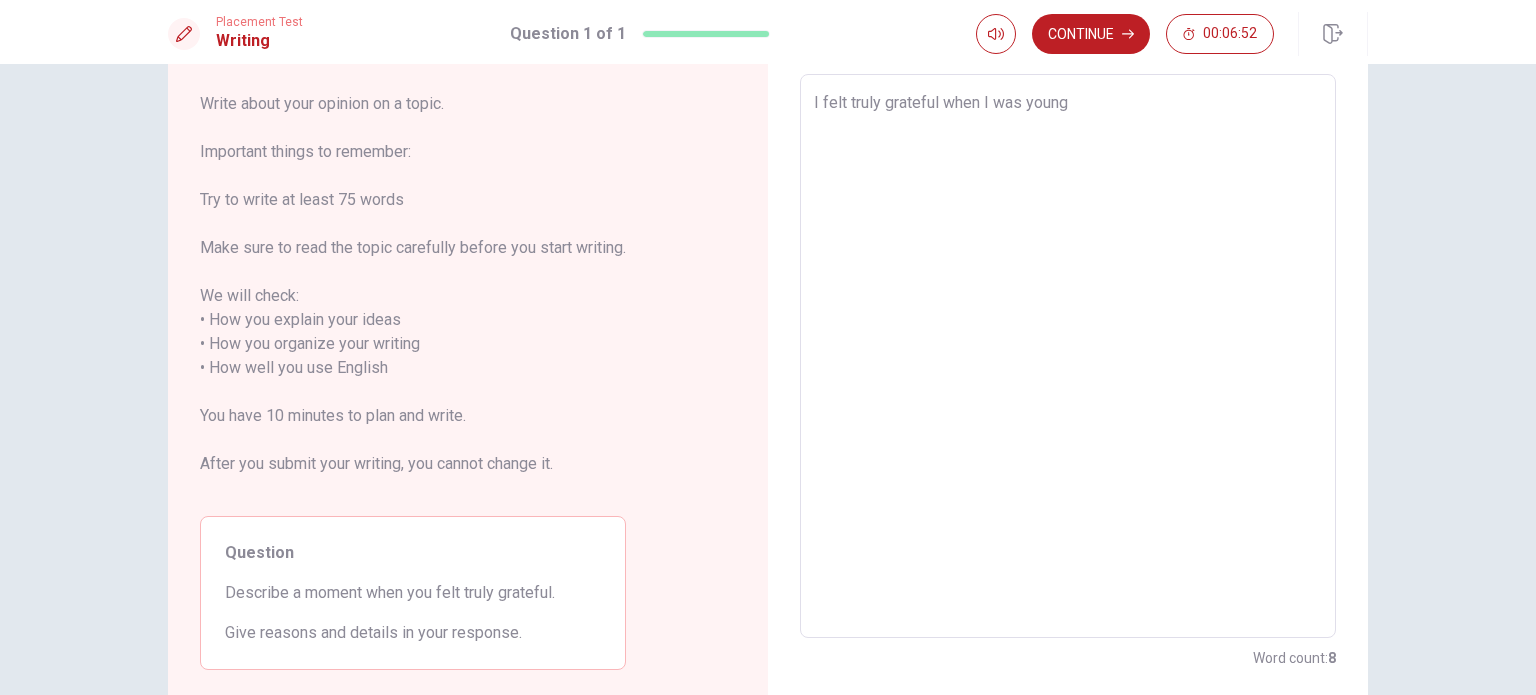 type on "I felt truly grateful when I was young," 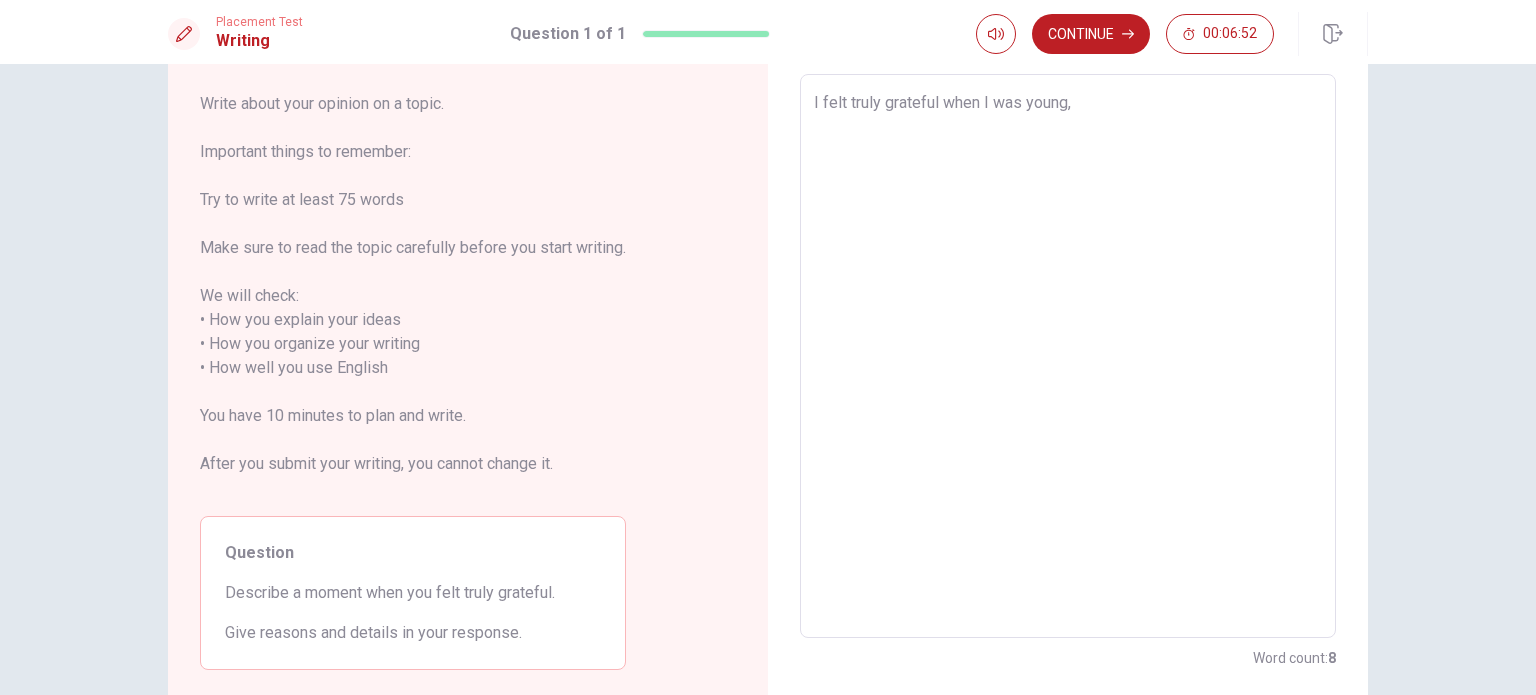 type on "x" 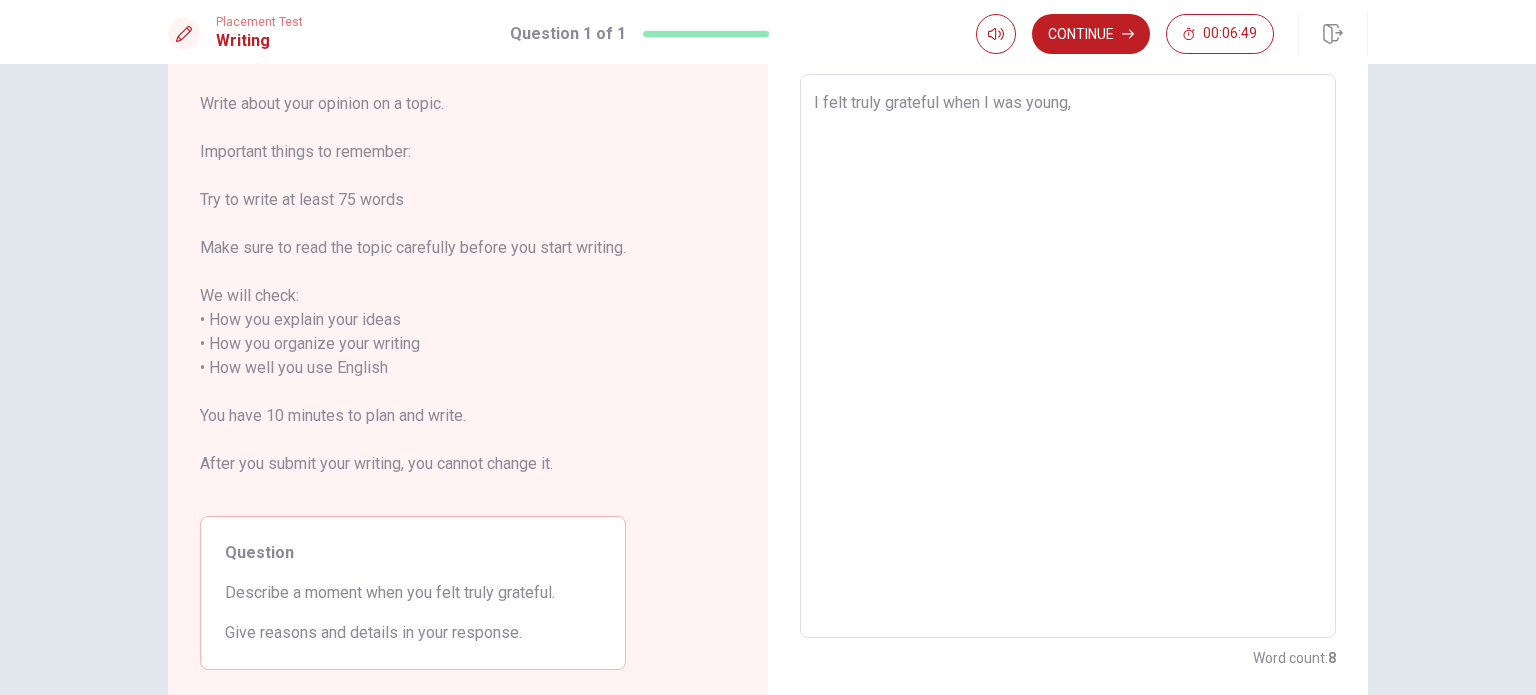 type on "x" 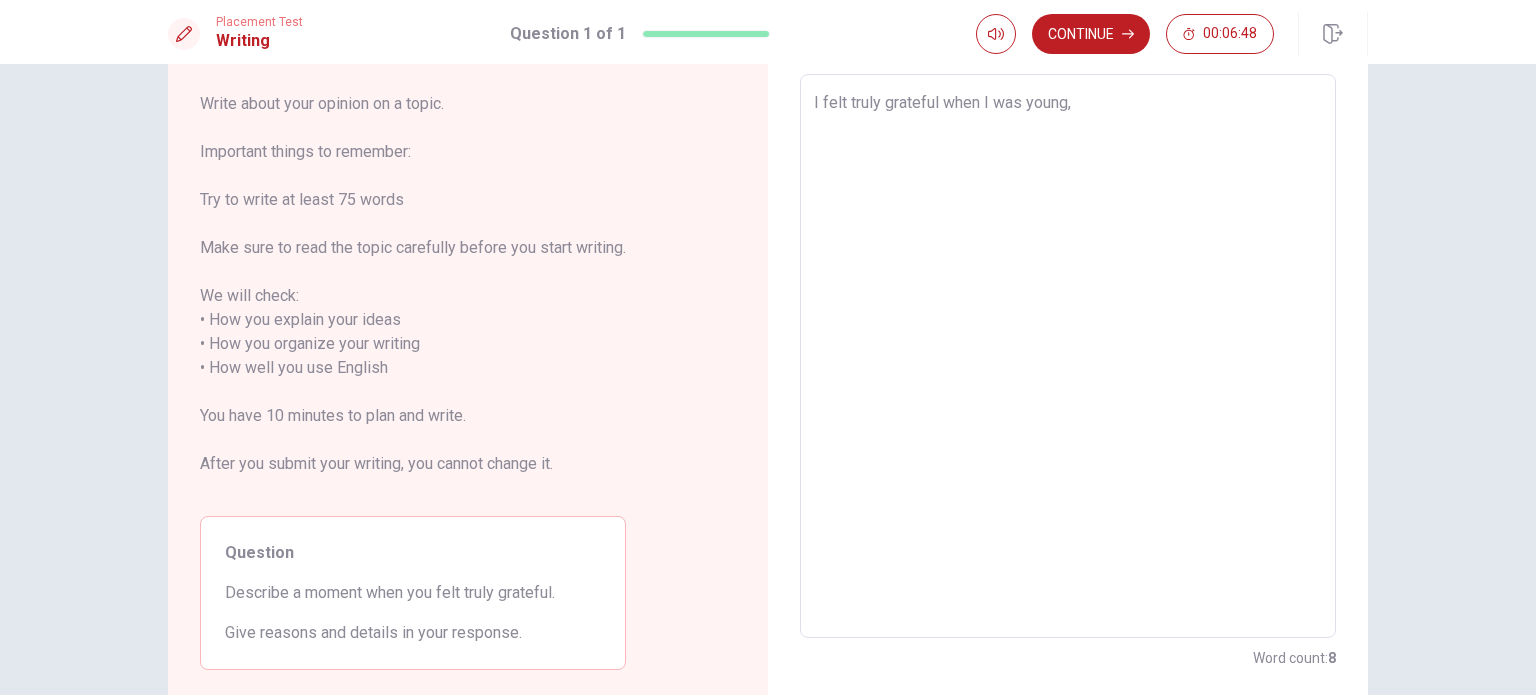 type on "I felt truly grateful when I was young, a" 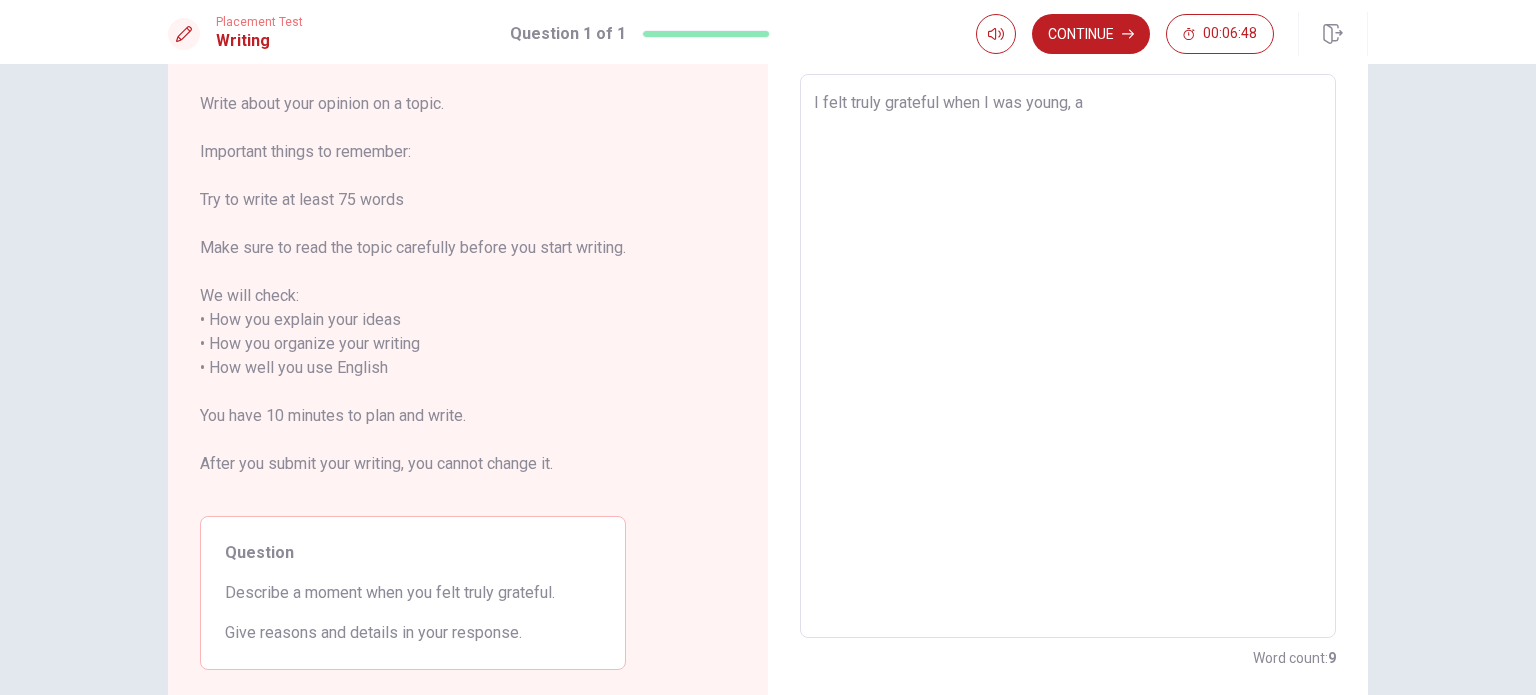 type on "x" 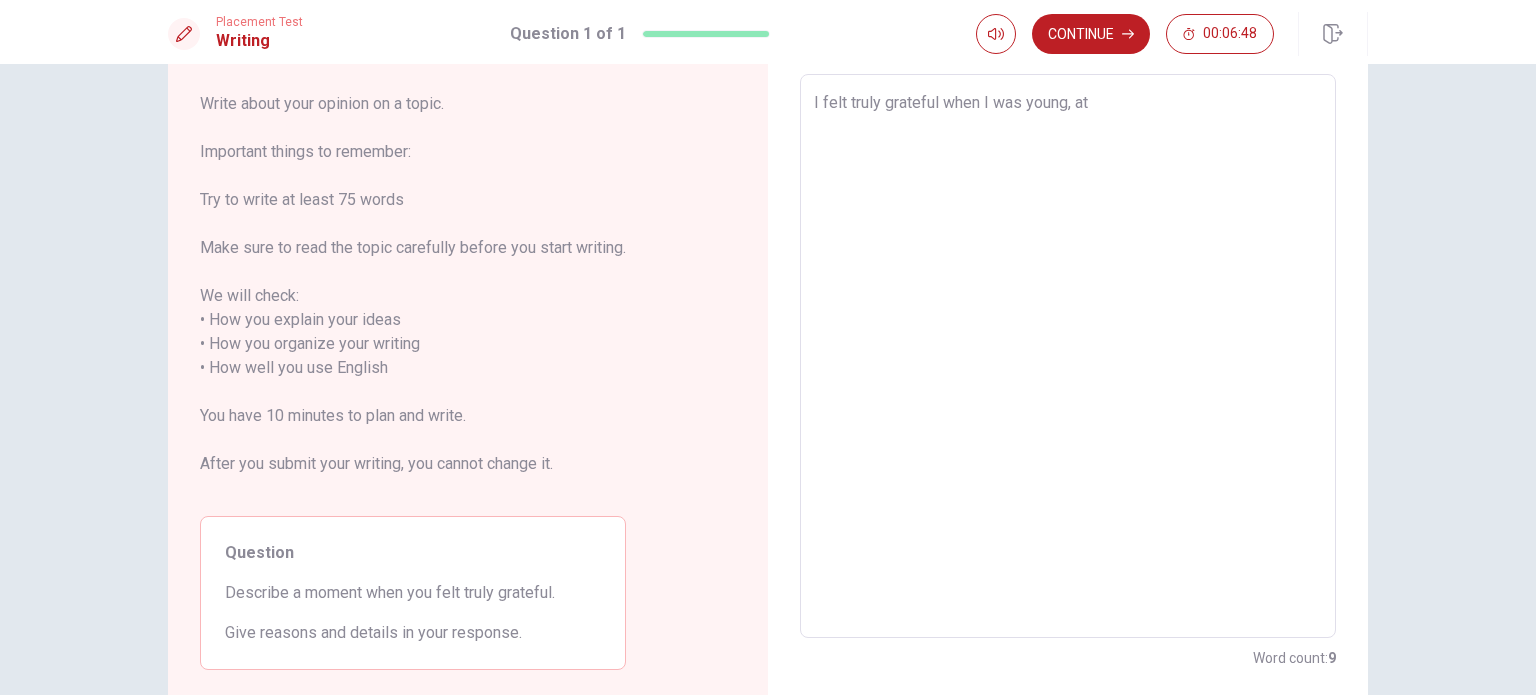 type on "x" 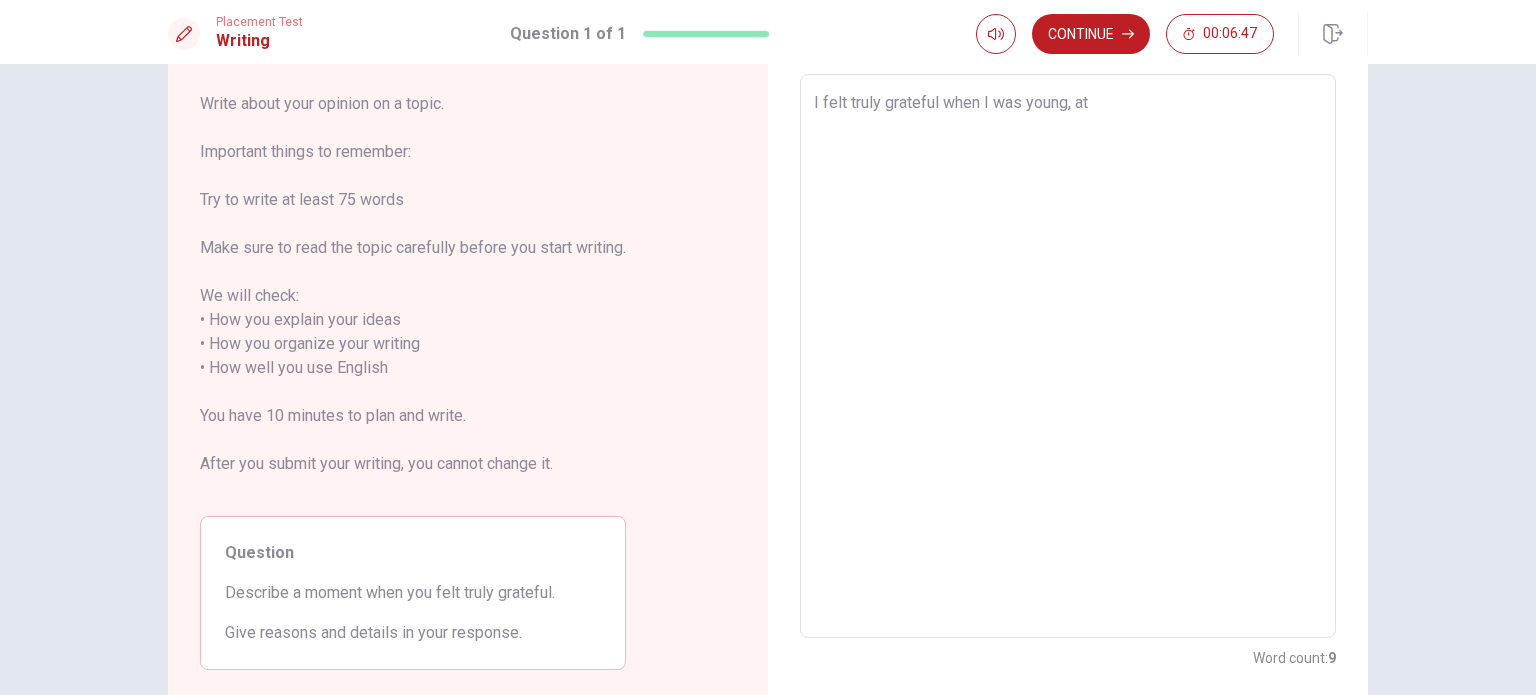 type on "I felt truly grateful when I was young, at" 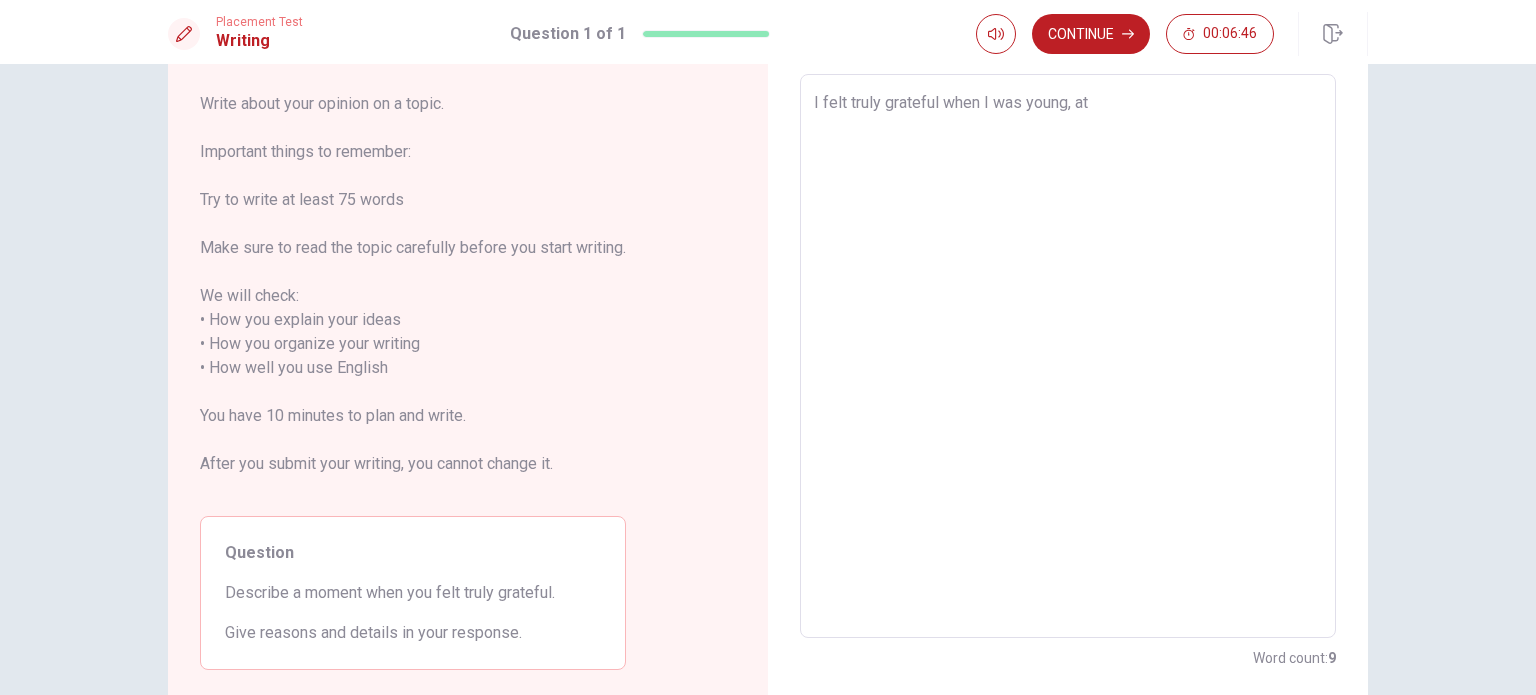 type on "I felt truly grateful when I was young, at s" 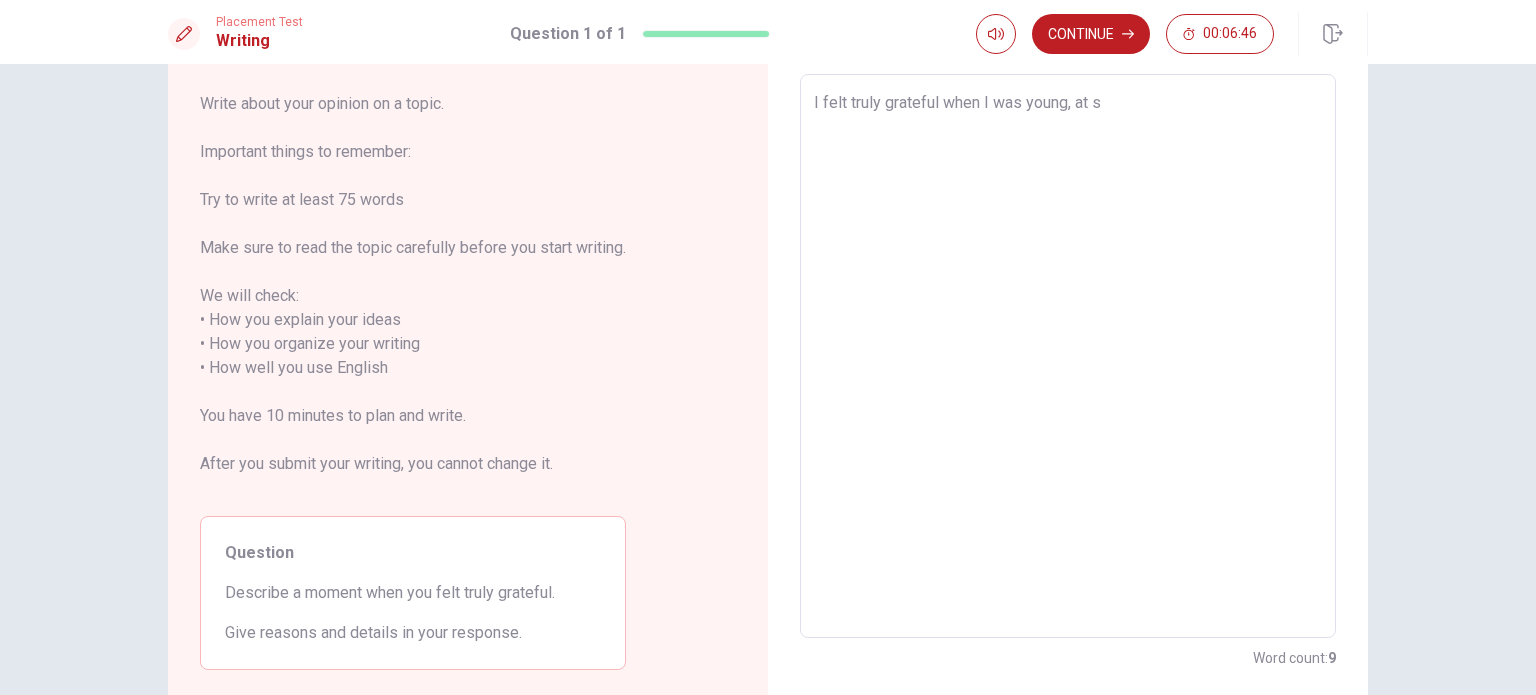 type on "x" 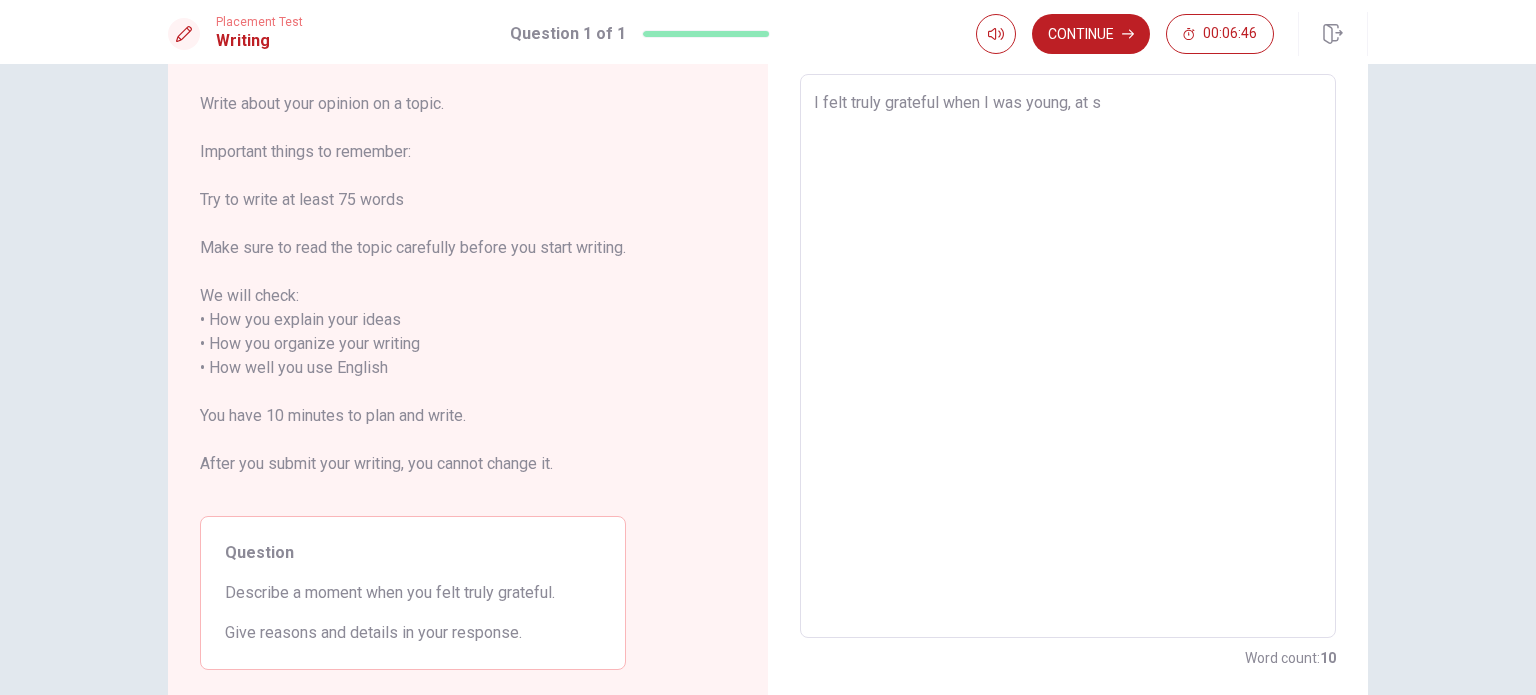 type on "I felt truly grateful when I was young, at sc" 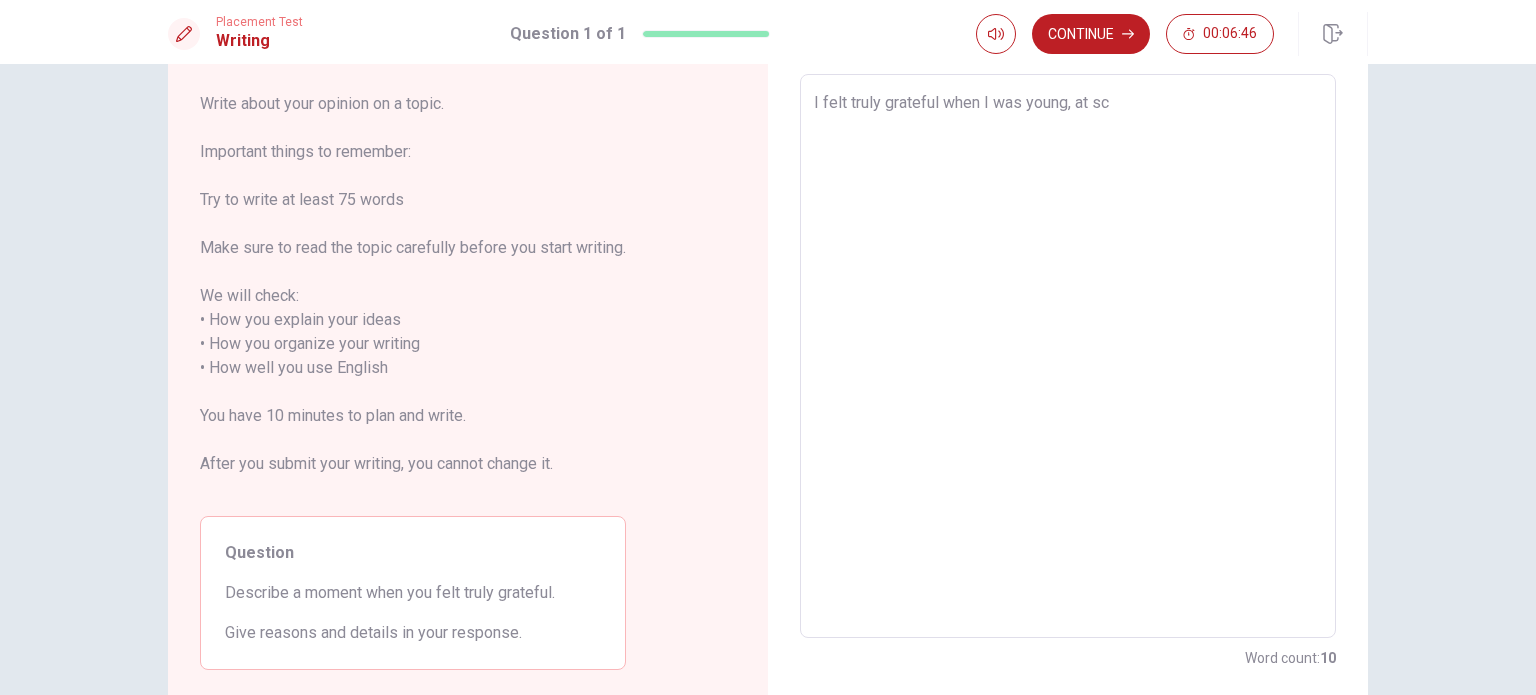 type on "x" 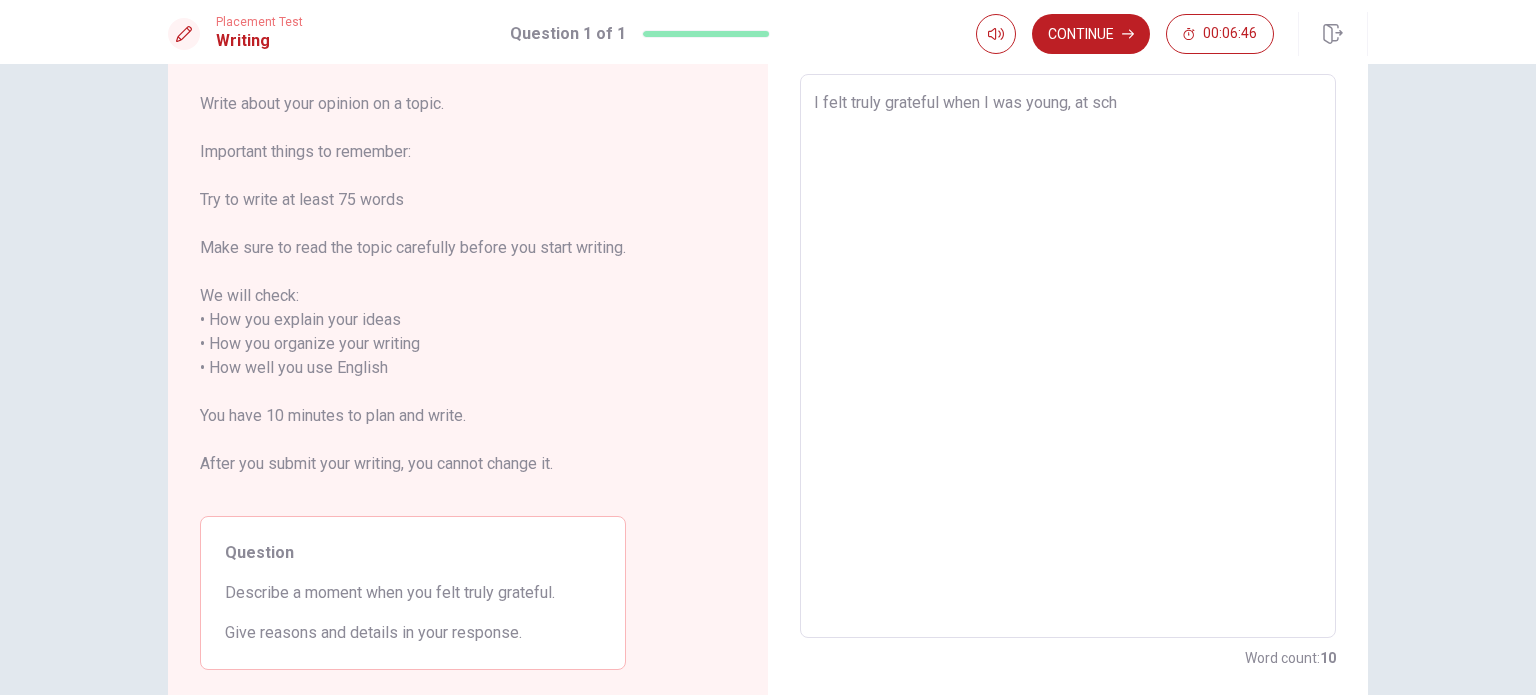 type on "x" 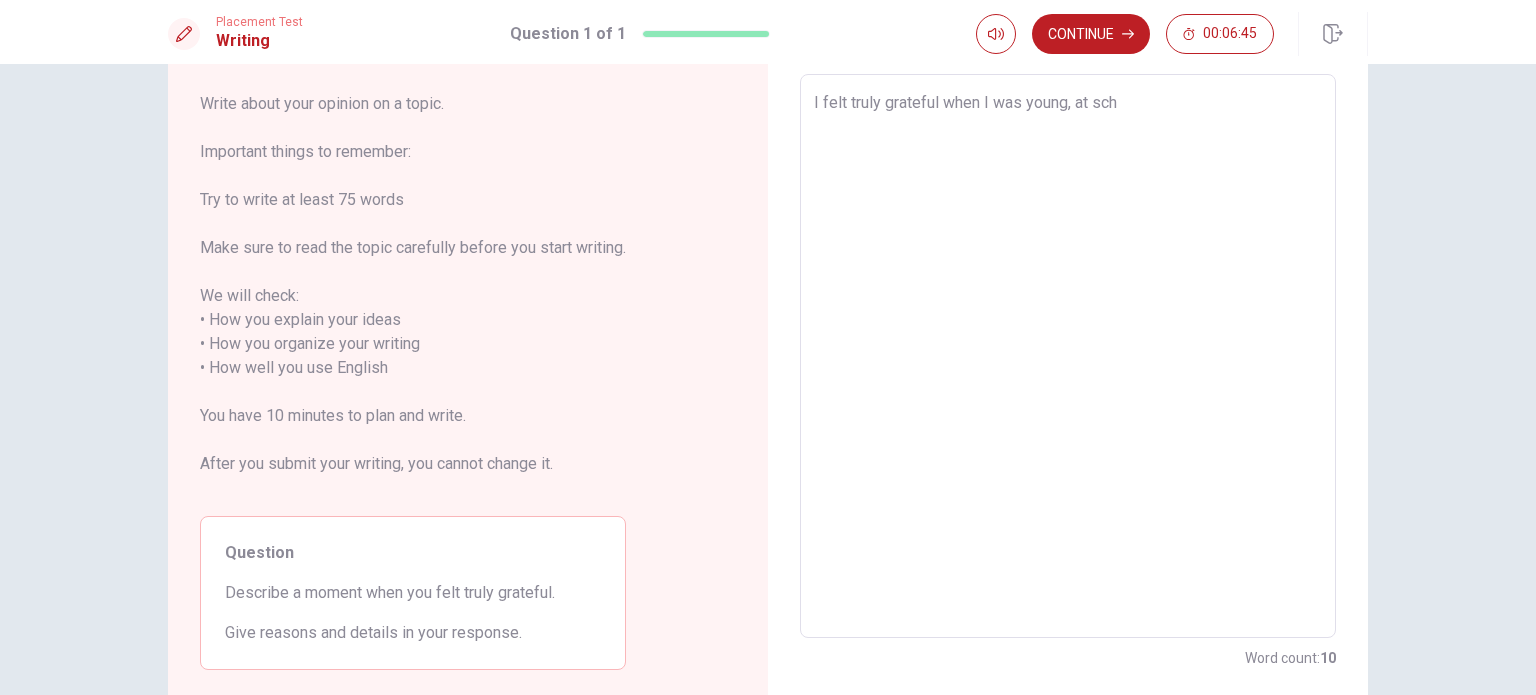 type on "I felt truly grateful when I was young, at scho" 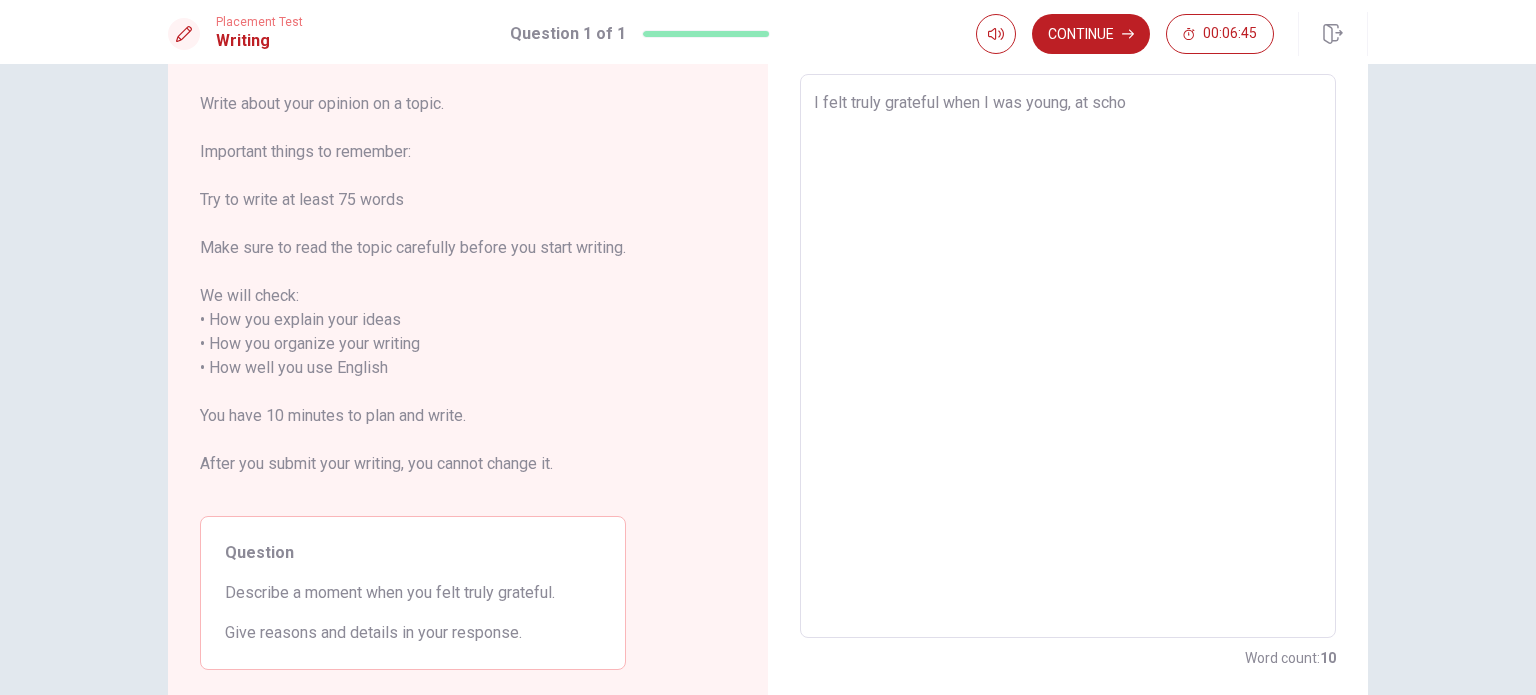 type on "x" 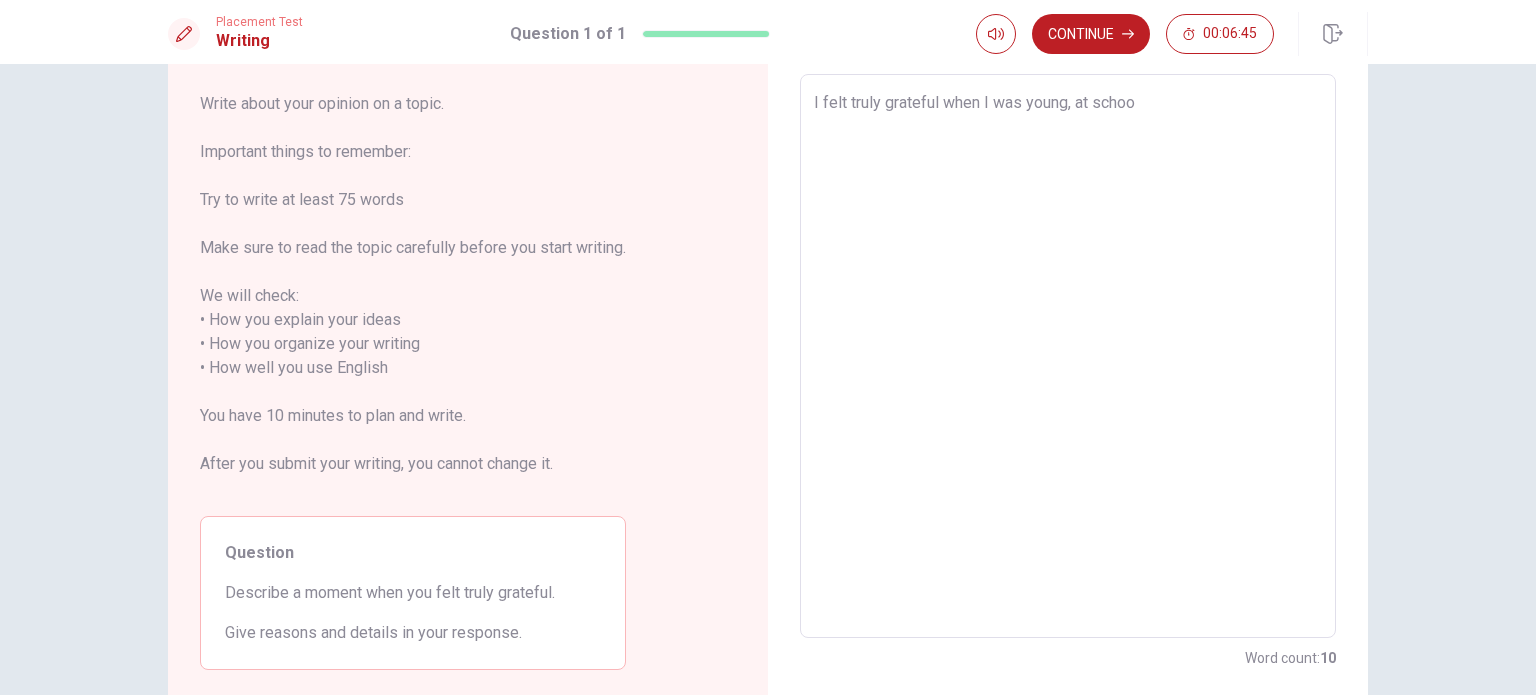type on "x" 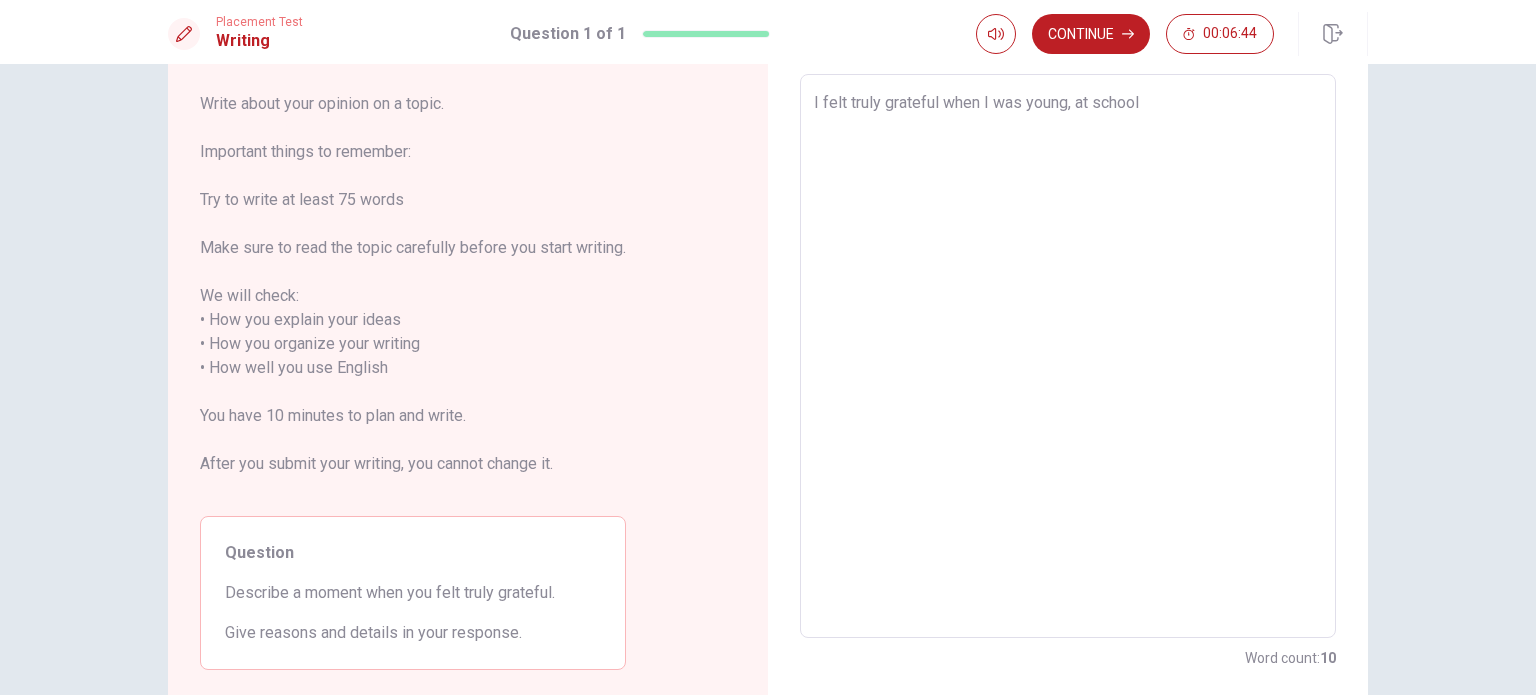 type on "x" 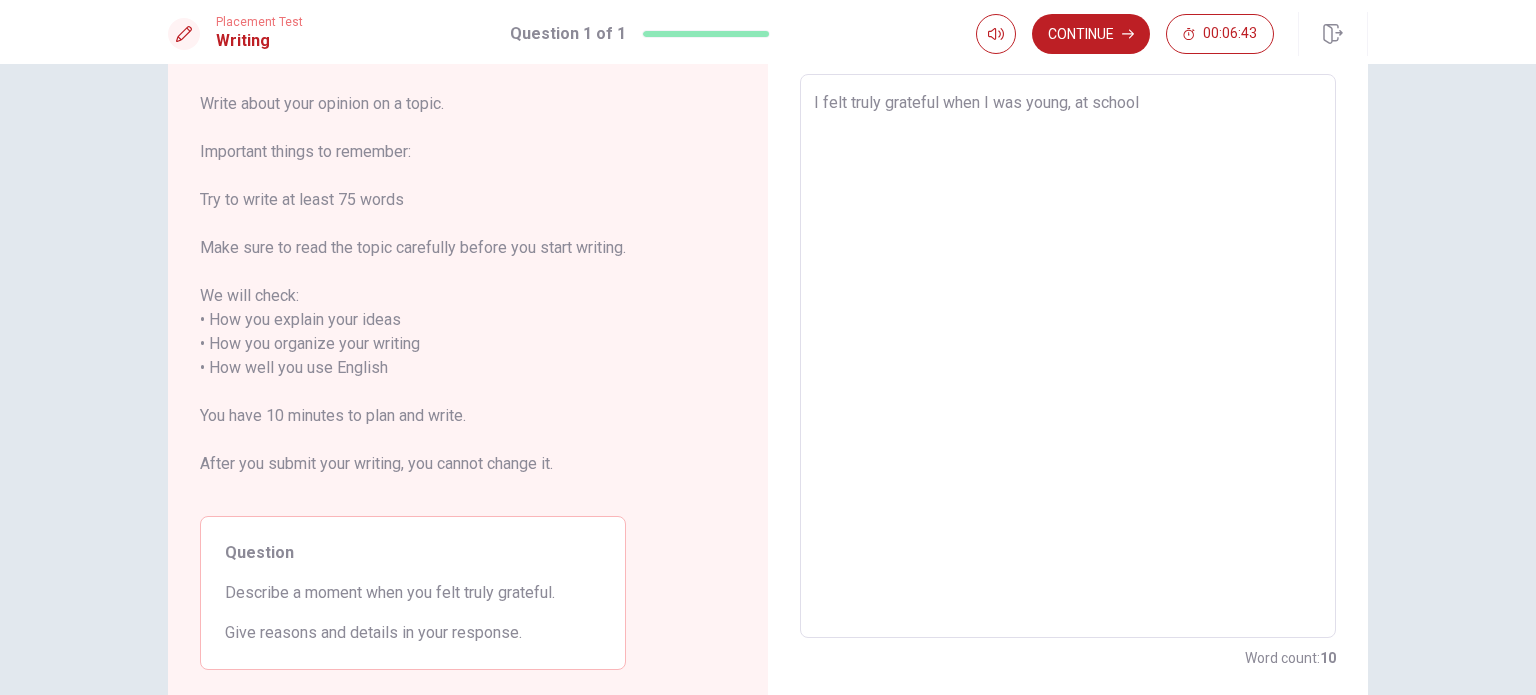 type on "I felt truly grateful when I was young, at school" 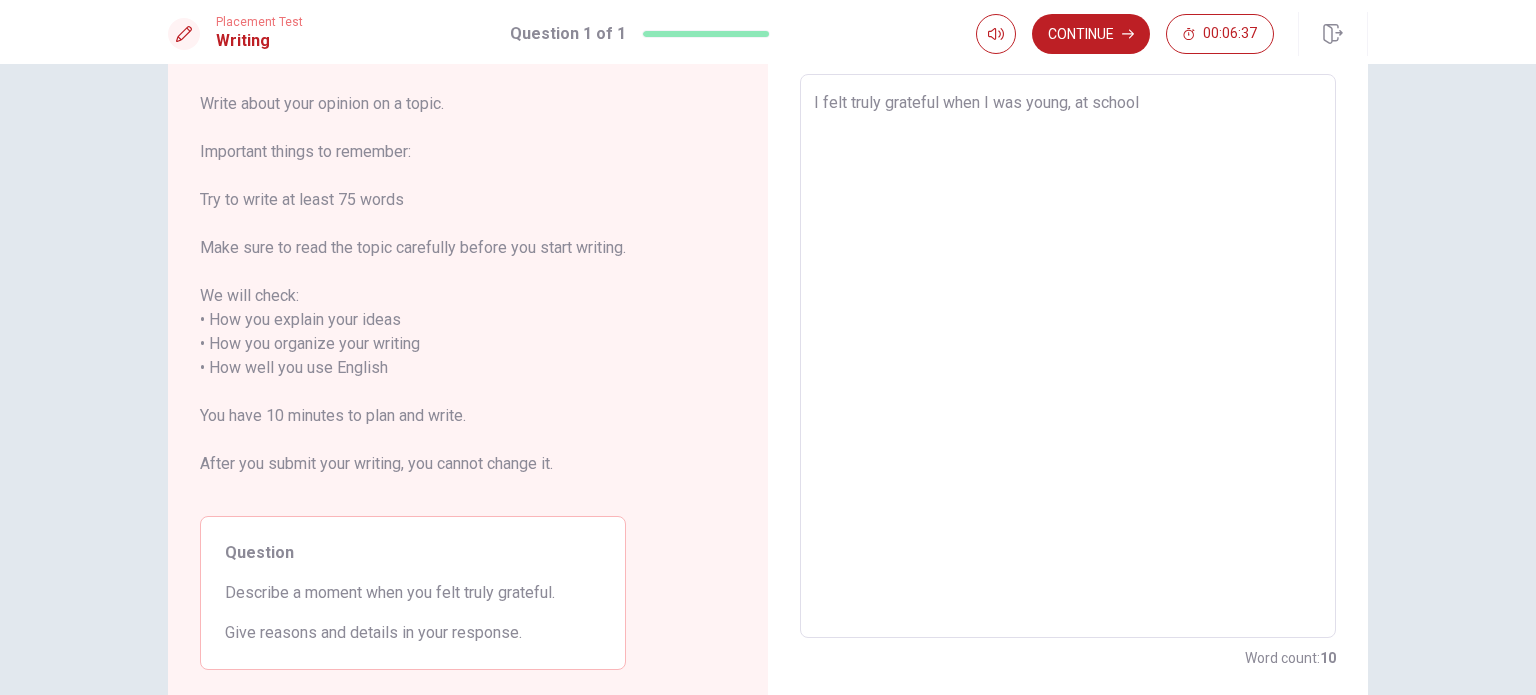 type on "x" 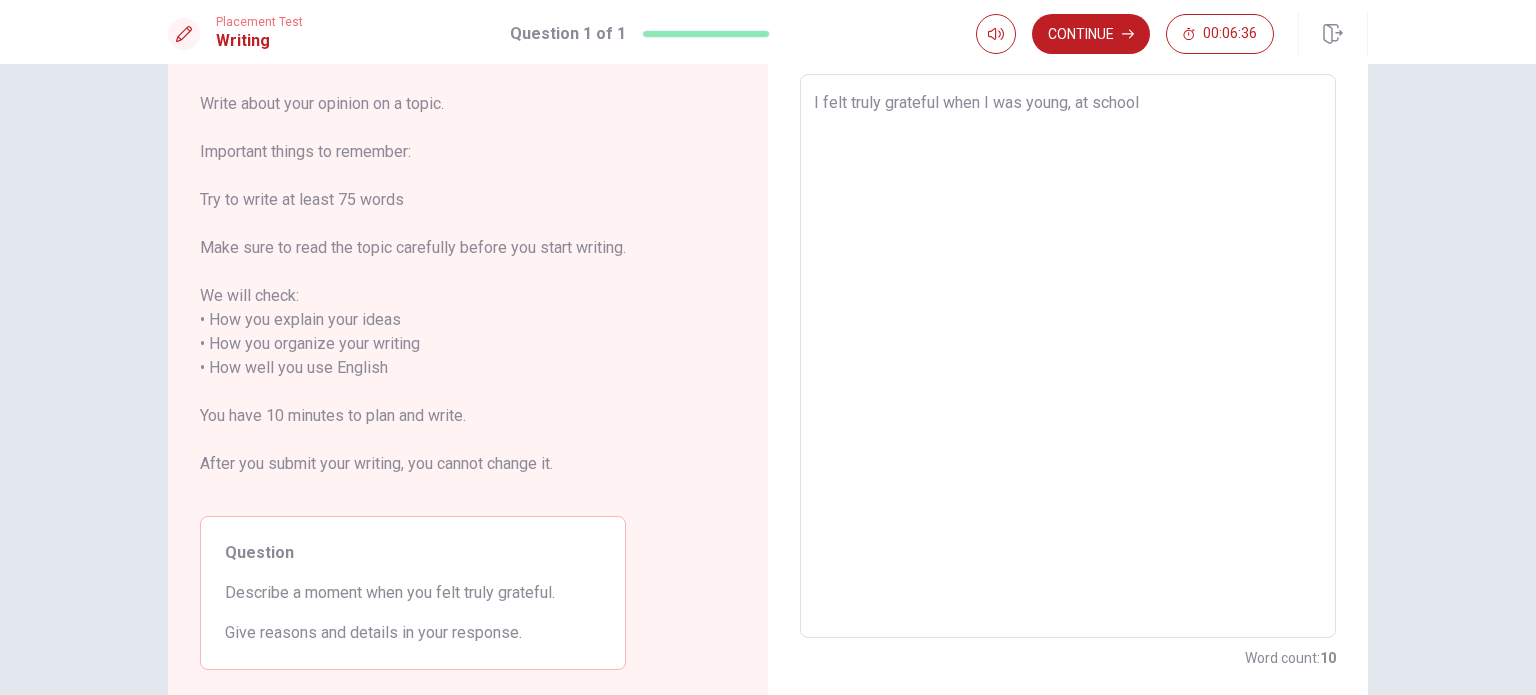 type on "I felt truly grateful when I was young, at school m" 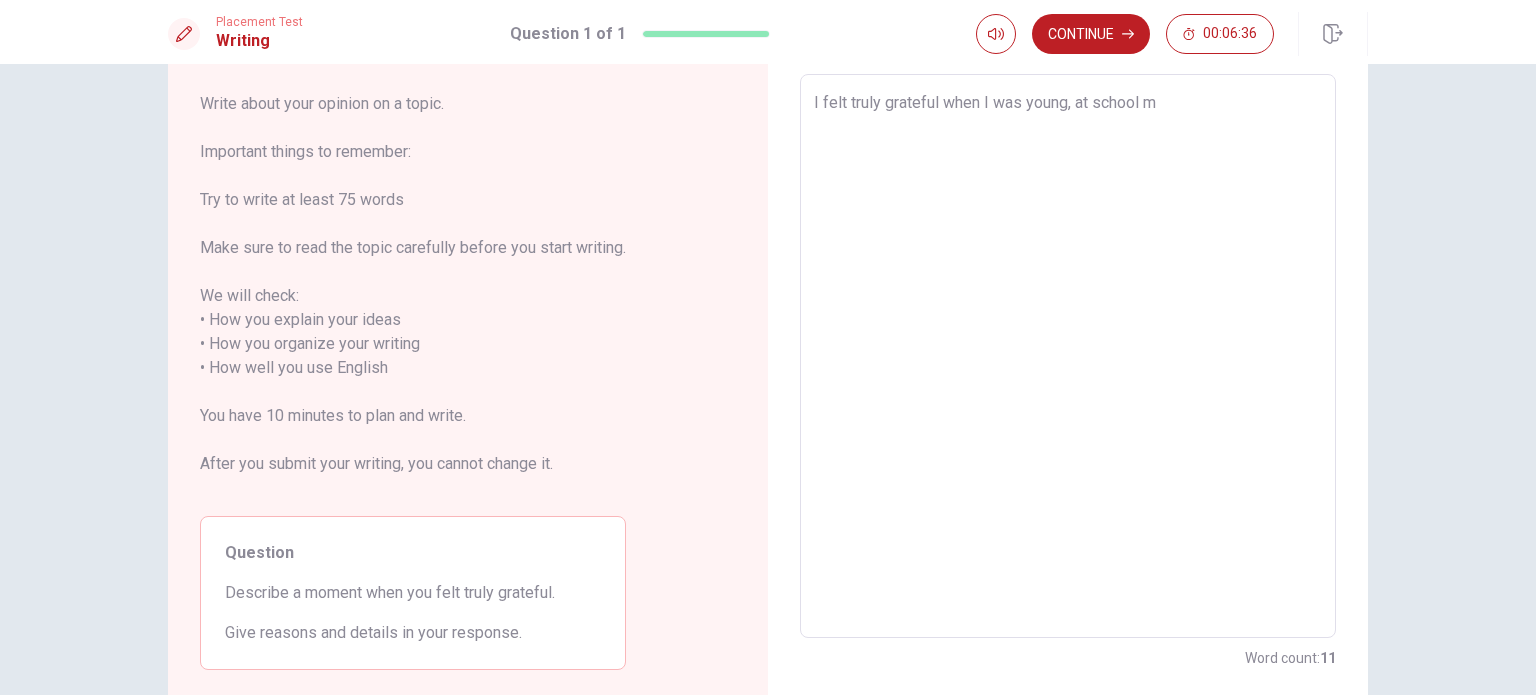 type on "x" 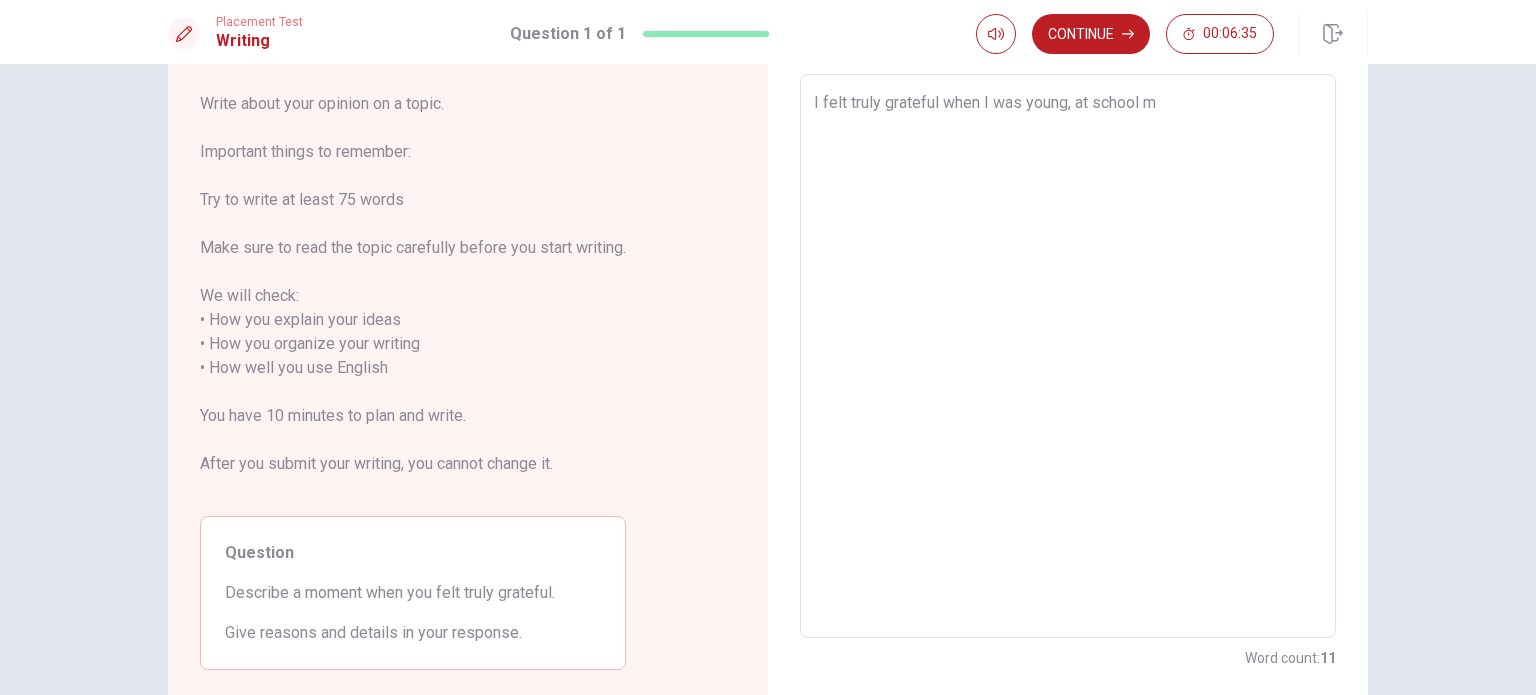 type on "I felt truly grateful when I was young, at school my" 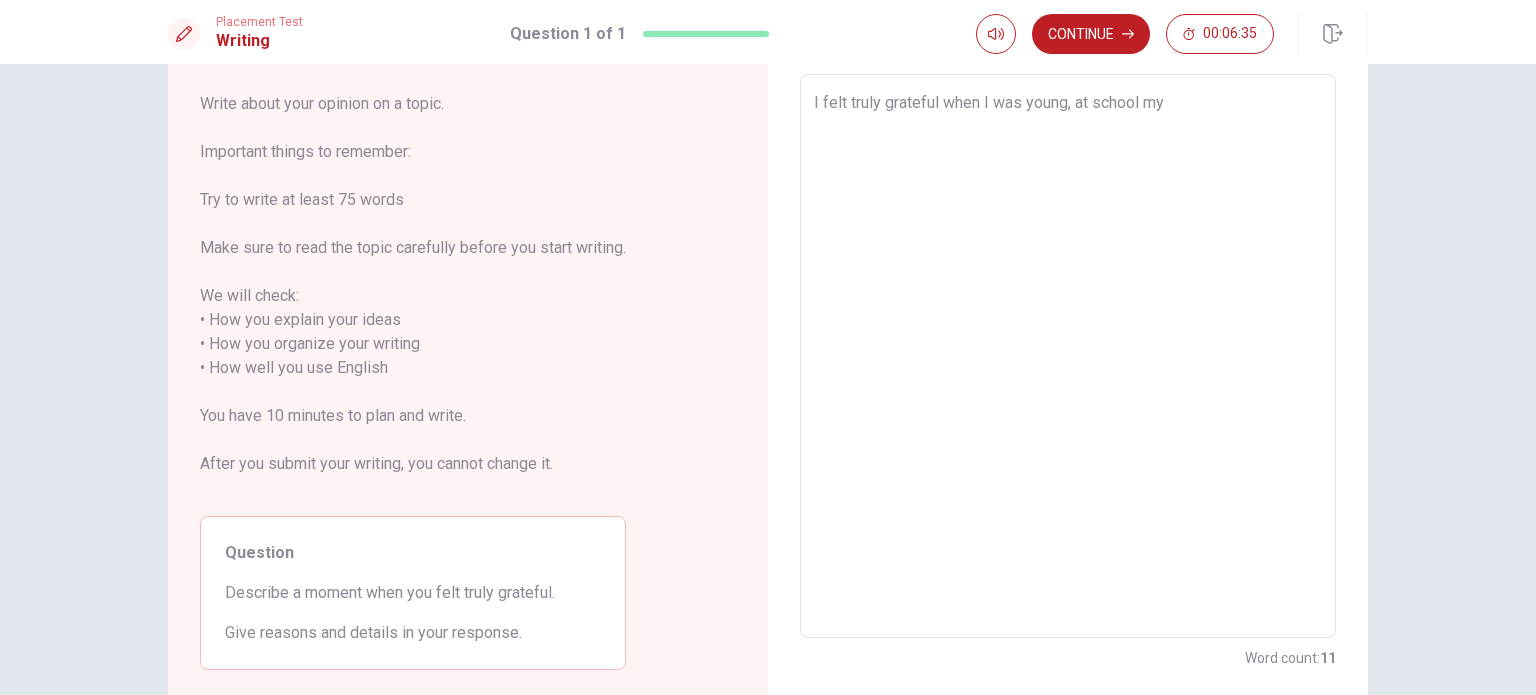 type on "x" 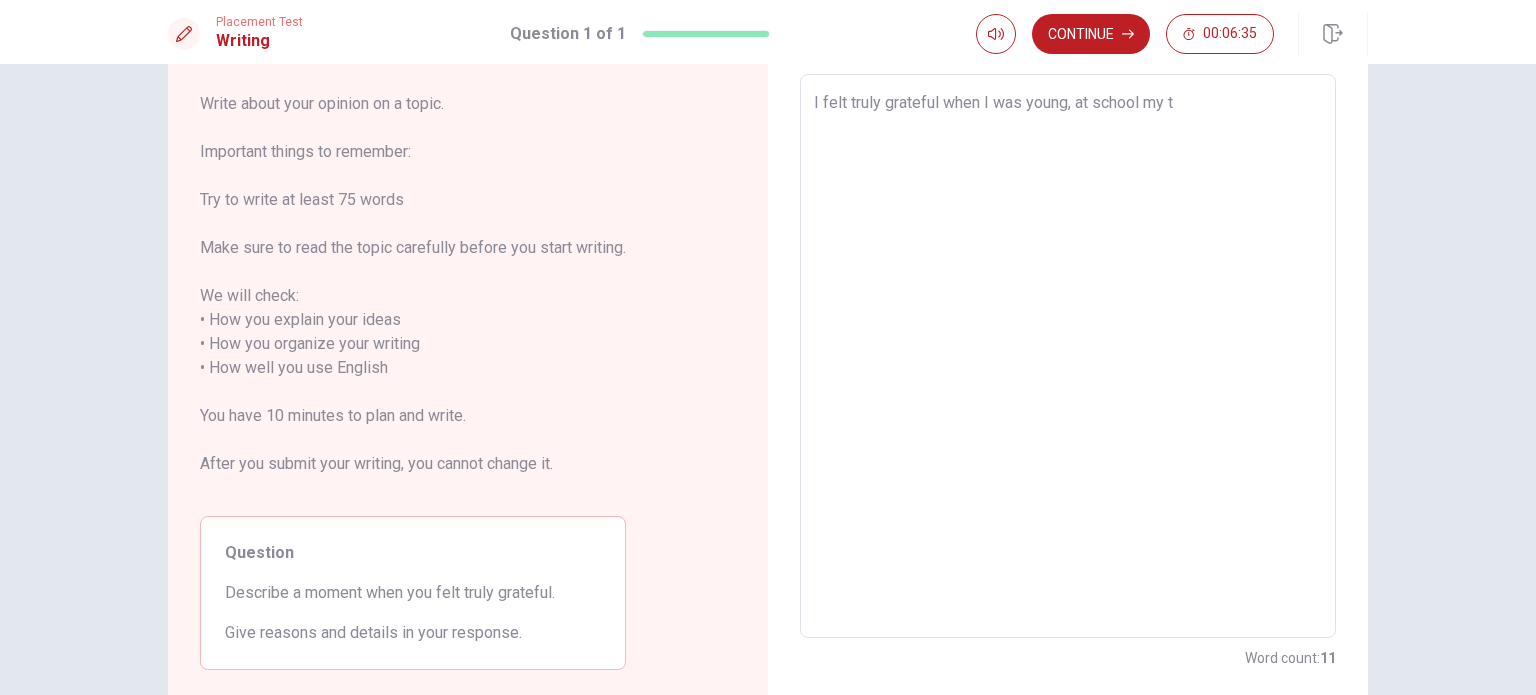 type on "x" 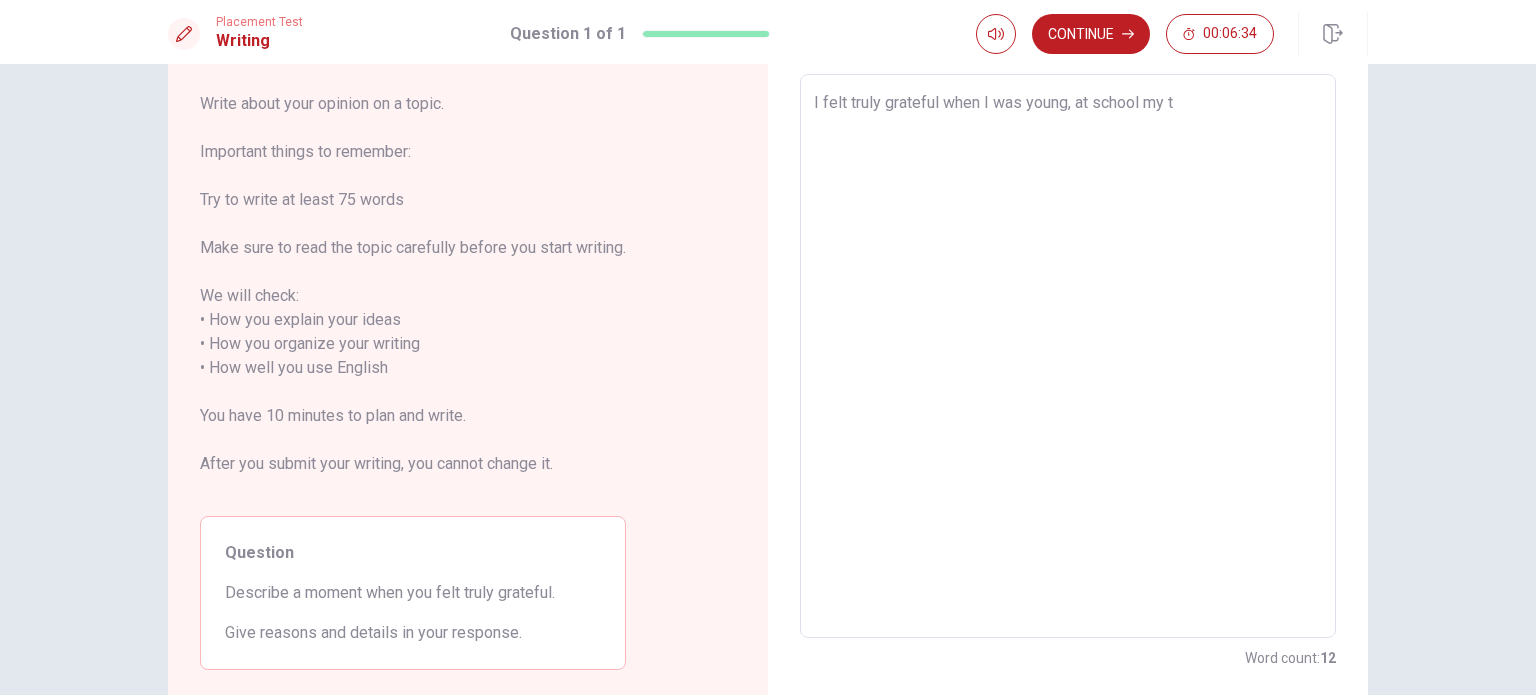 type on "I felt truly grateful when I was young, at school my te" 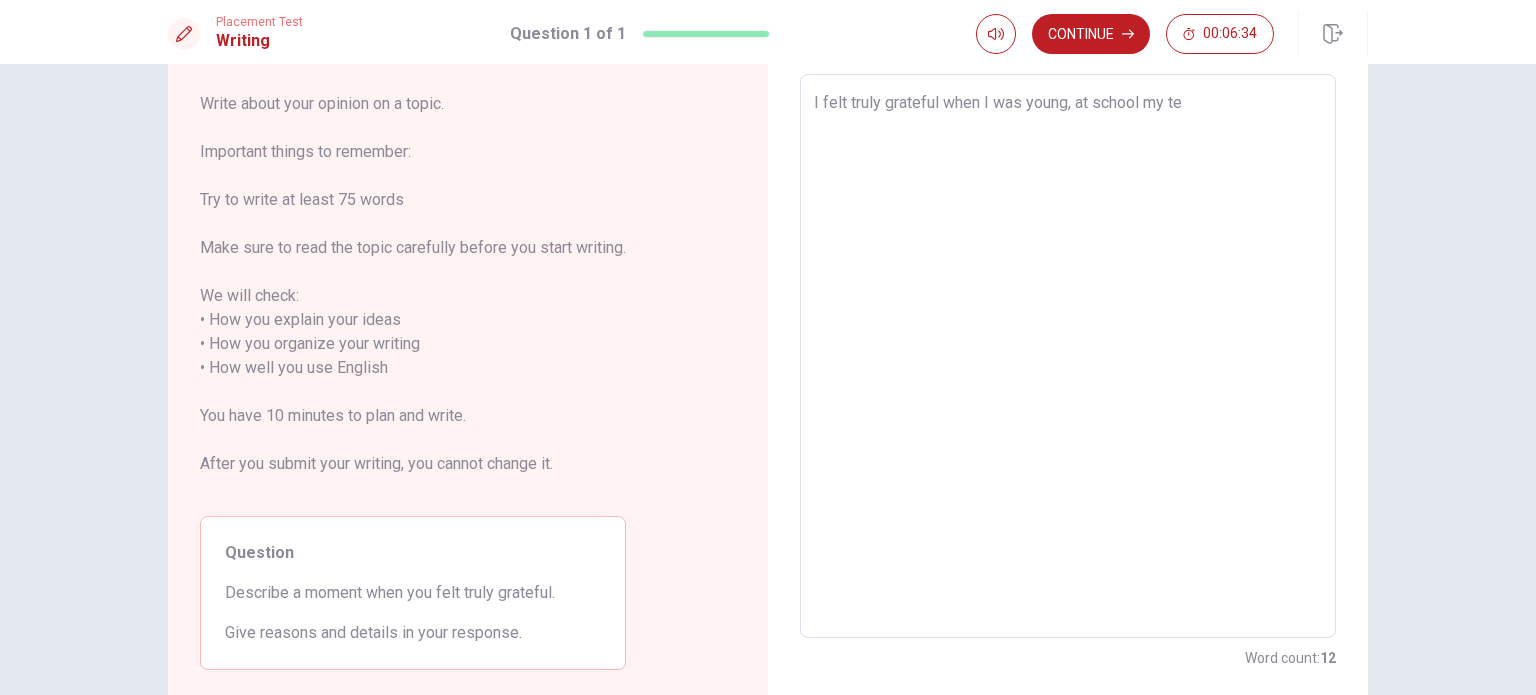 type on "x" 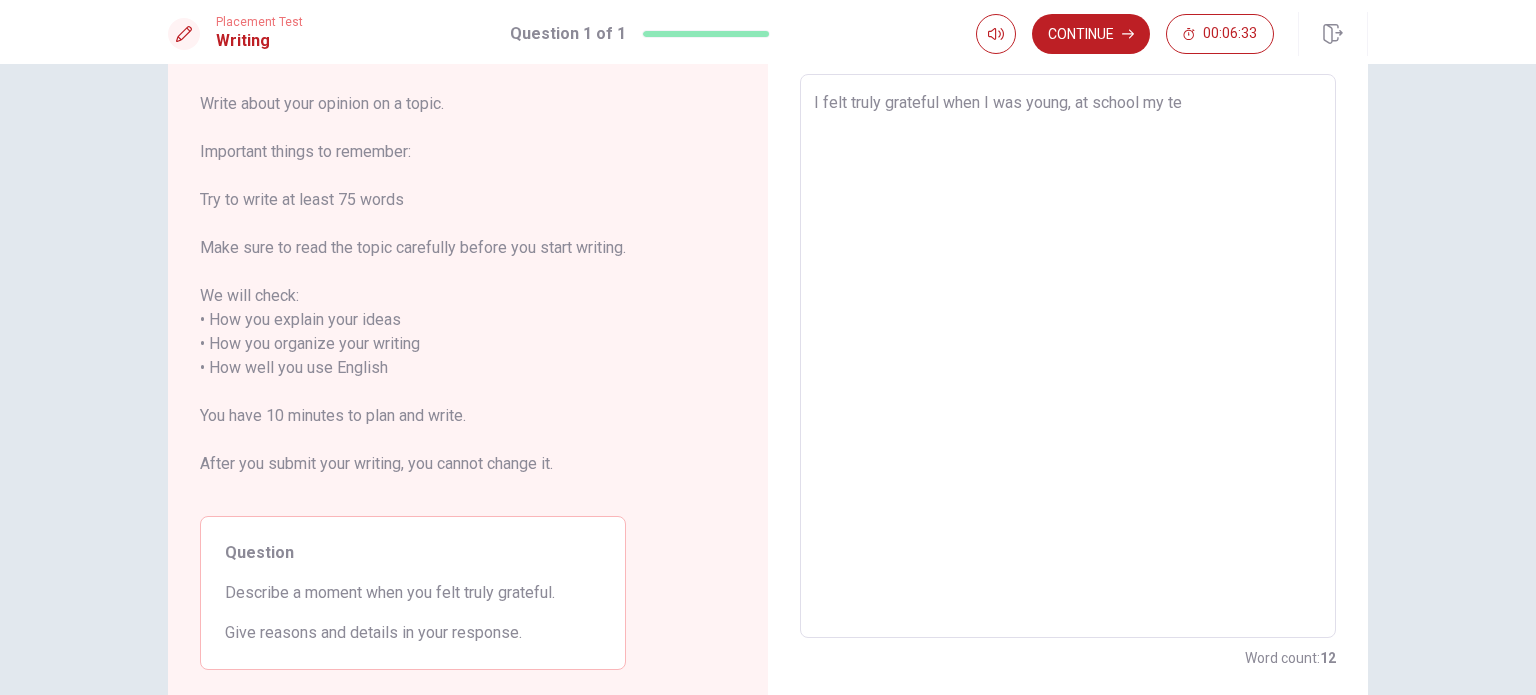 type on "I felt truly grateful when I was young, at school my tec" 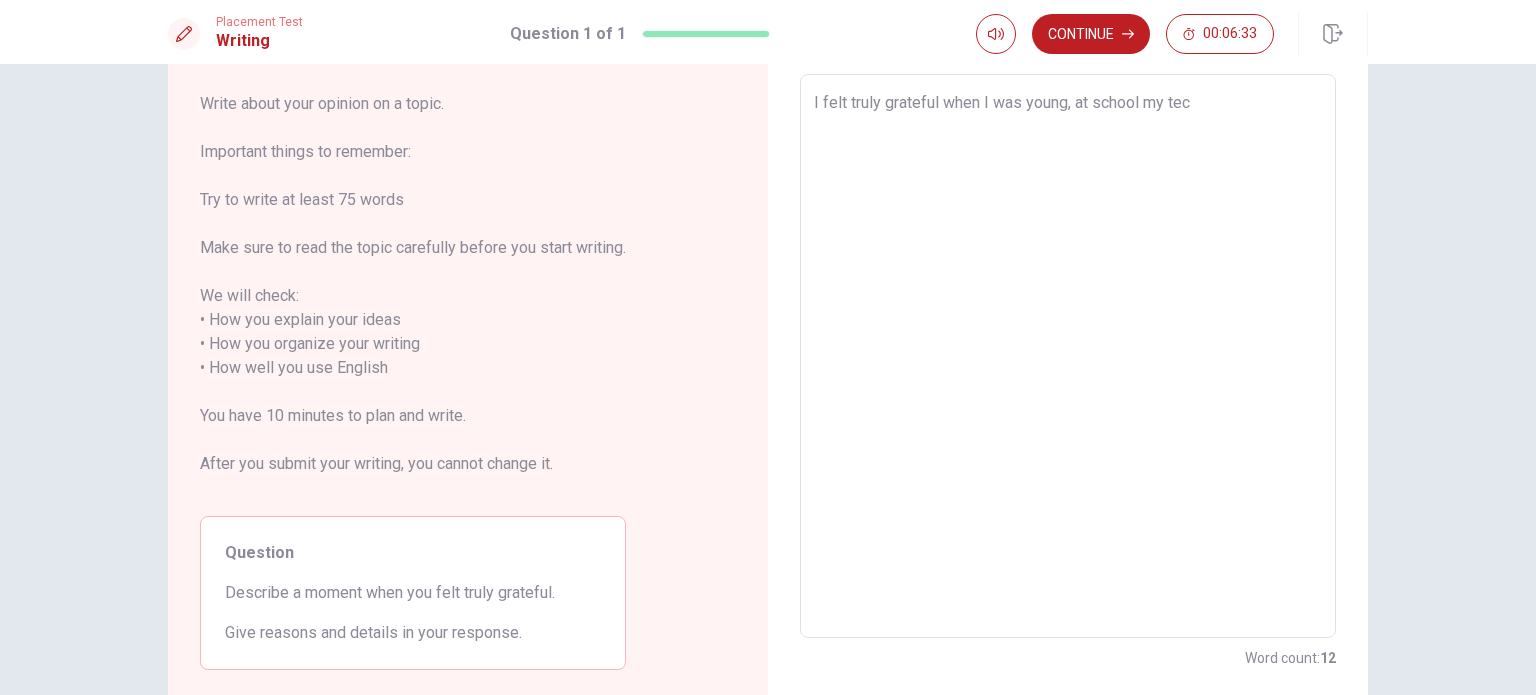 type on "x" 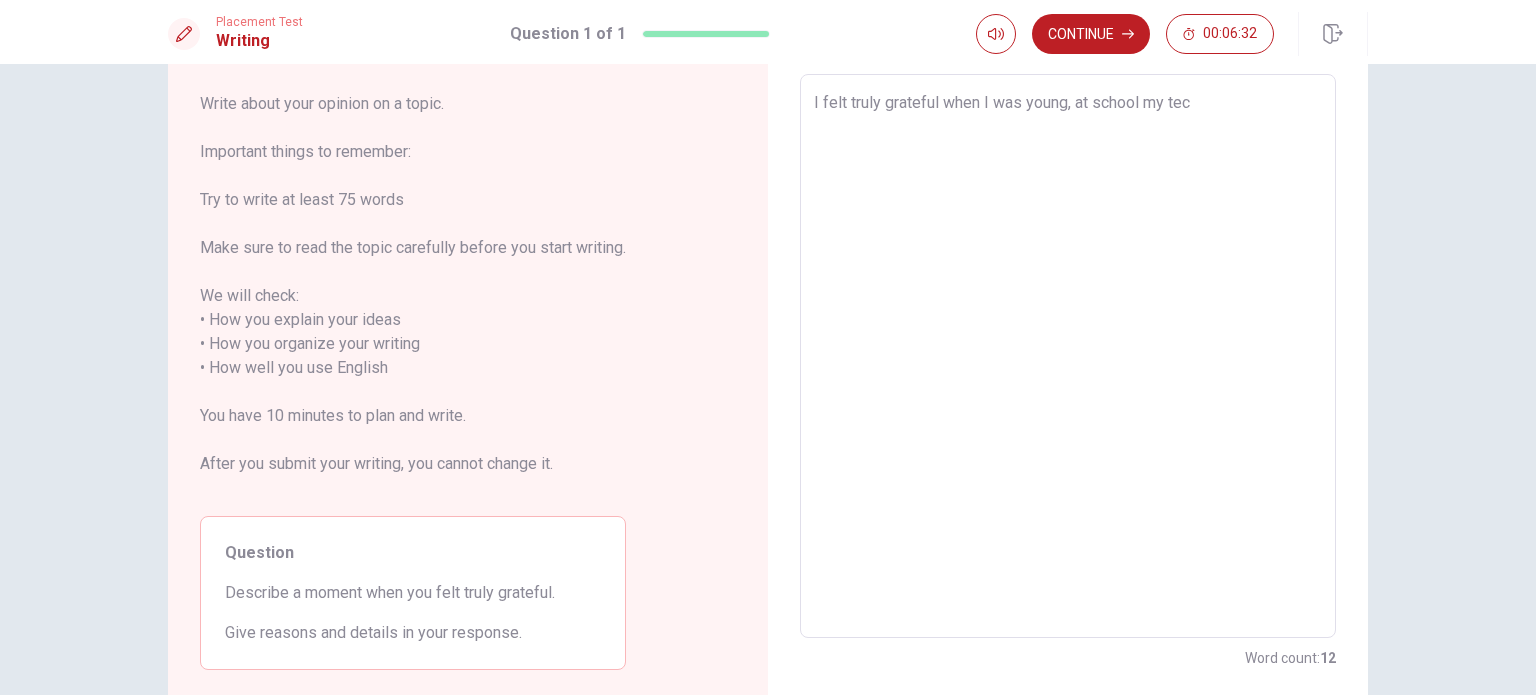 type on "I felt truly grateful when I was young, at school my tech" 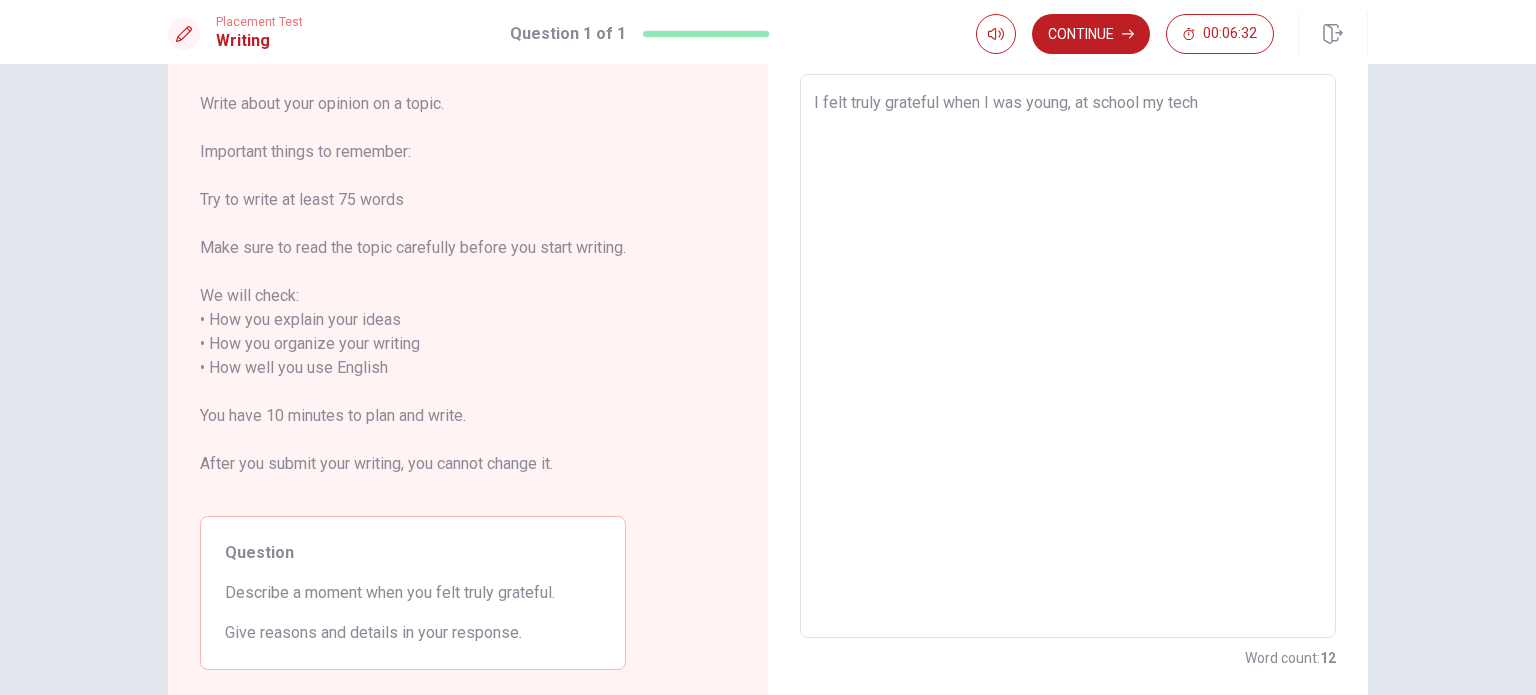 type on "x" 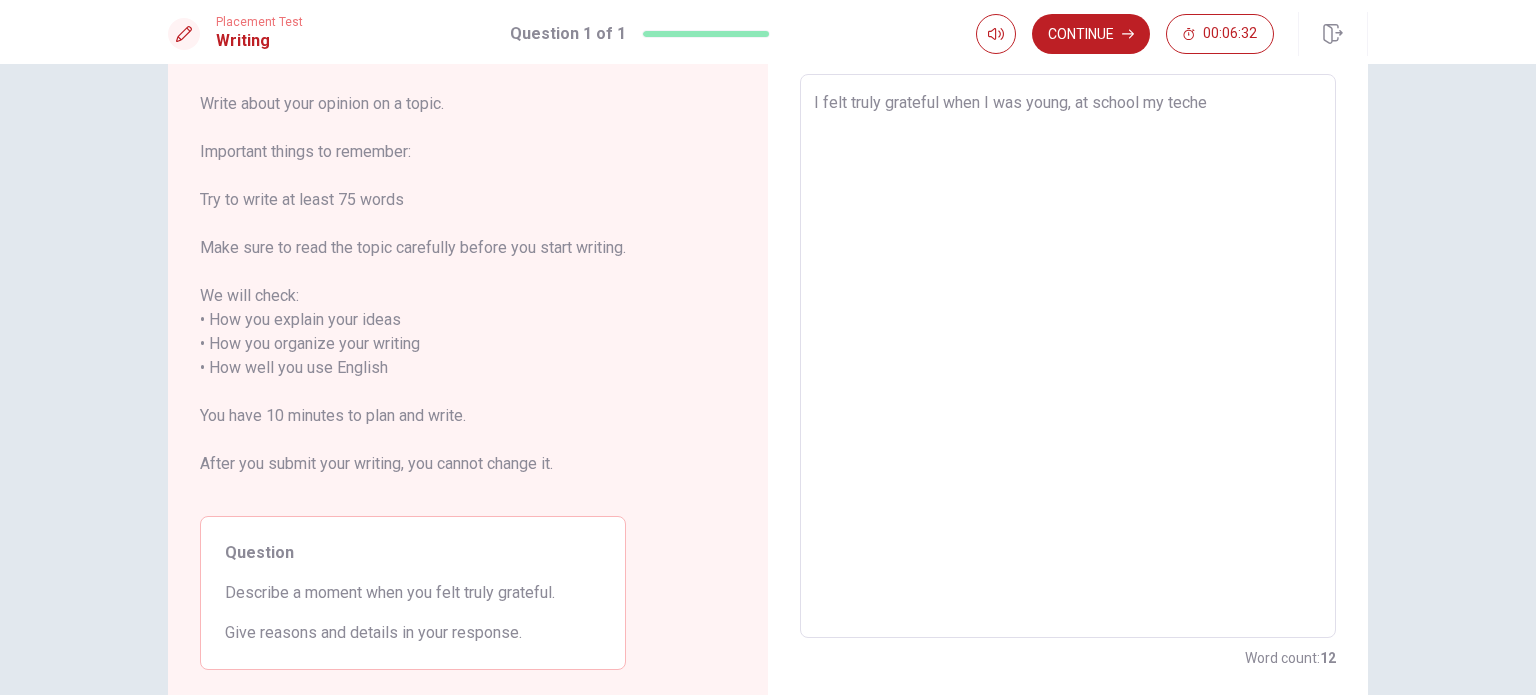 type on "x" 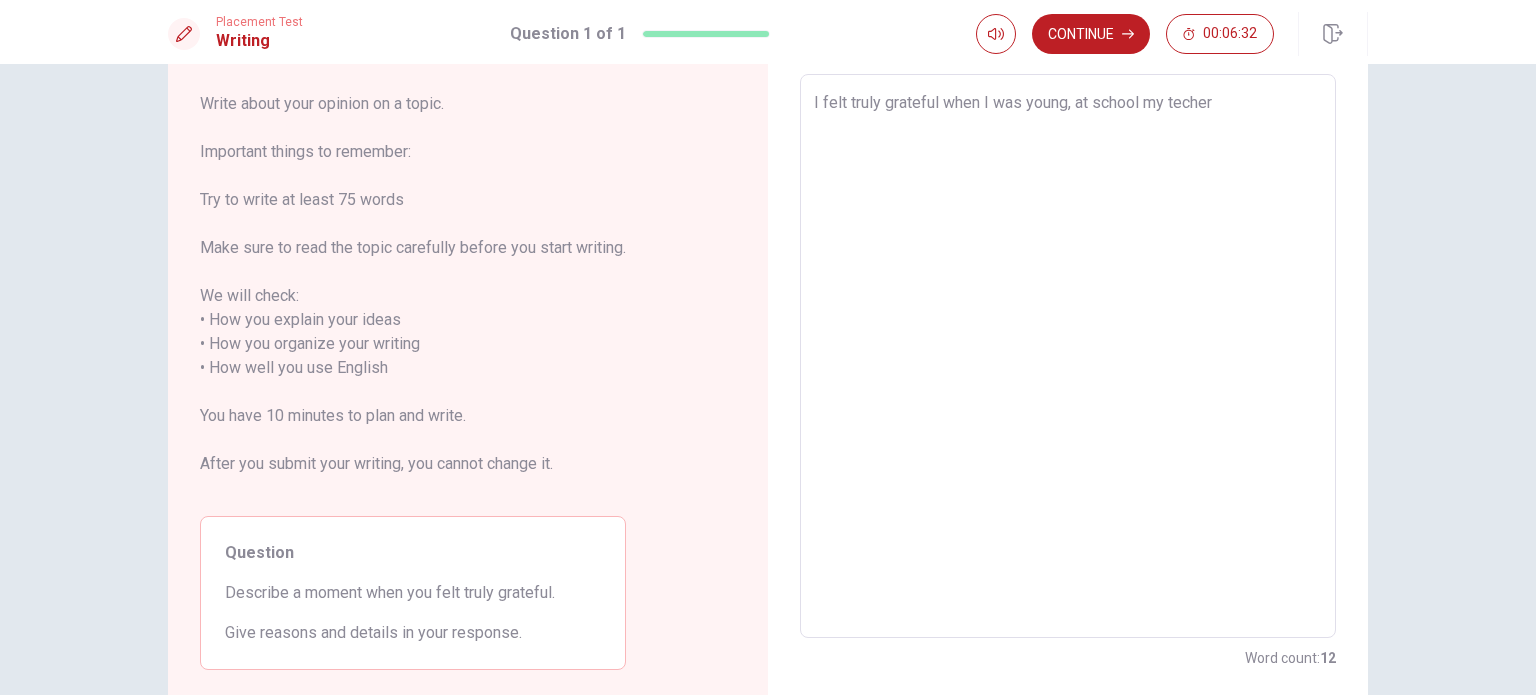 type on "x" 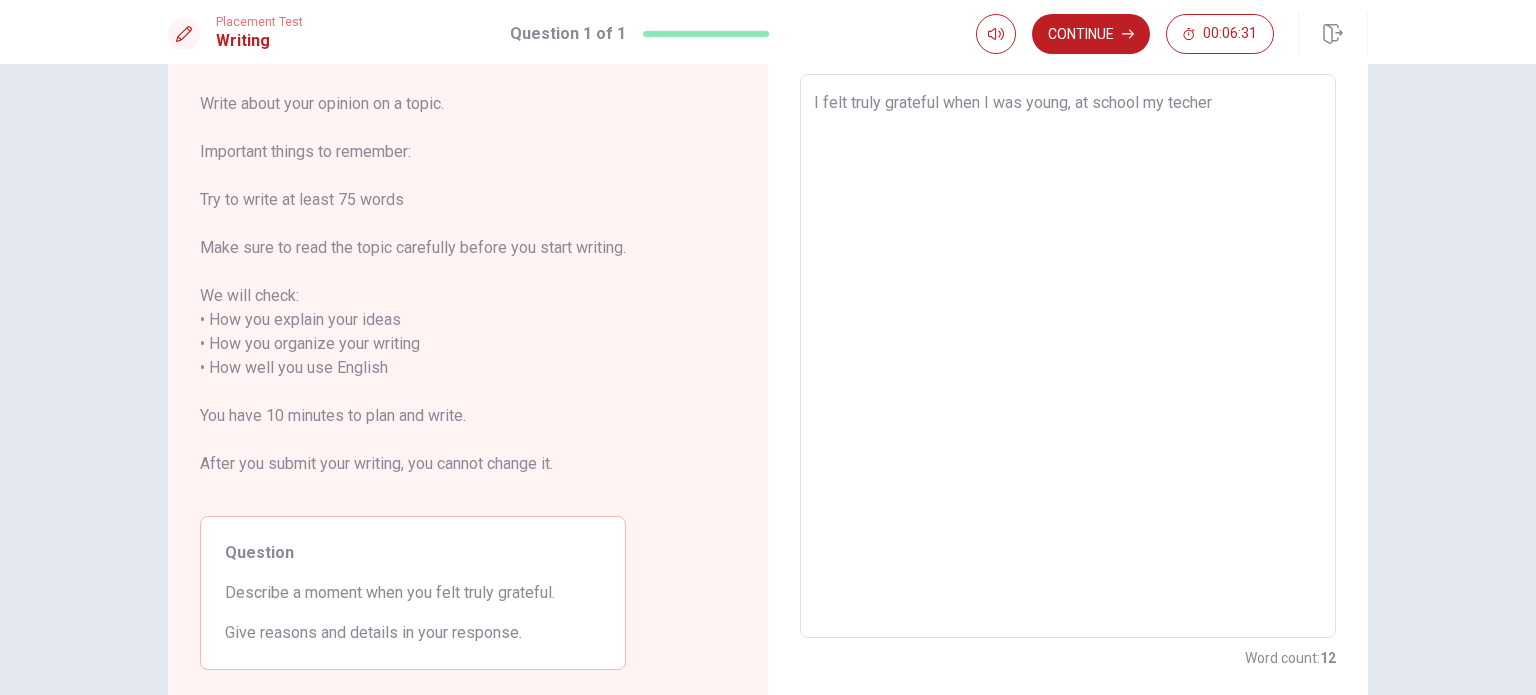 type on "I felt truly grateful when I was young, at school my techer" 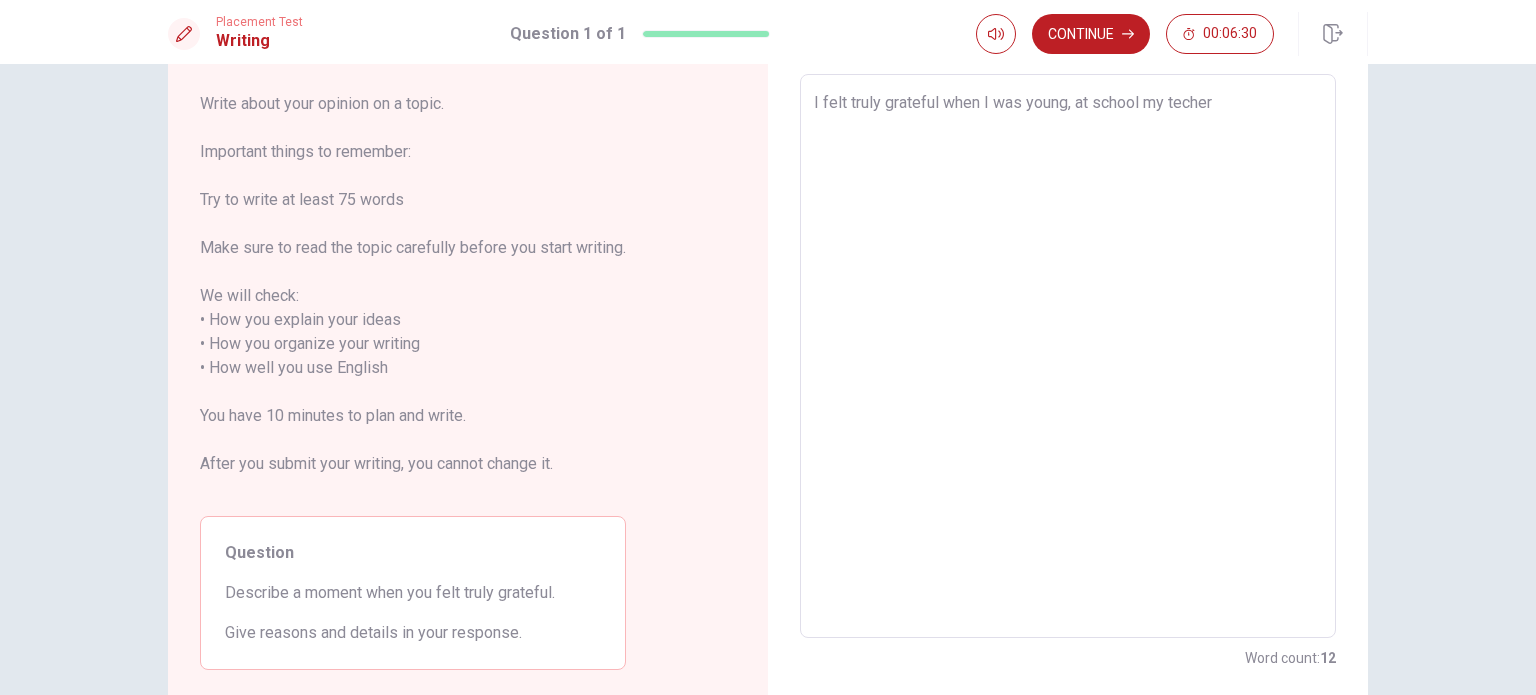 type on "I felt truly grateful when I was young, at school my techer" 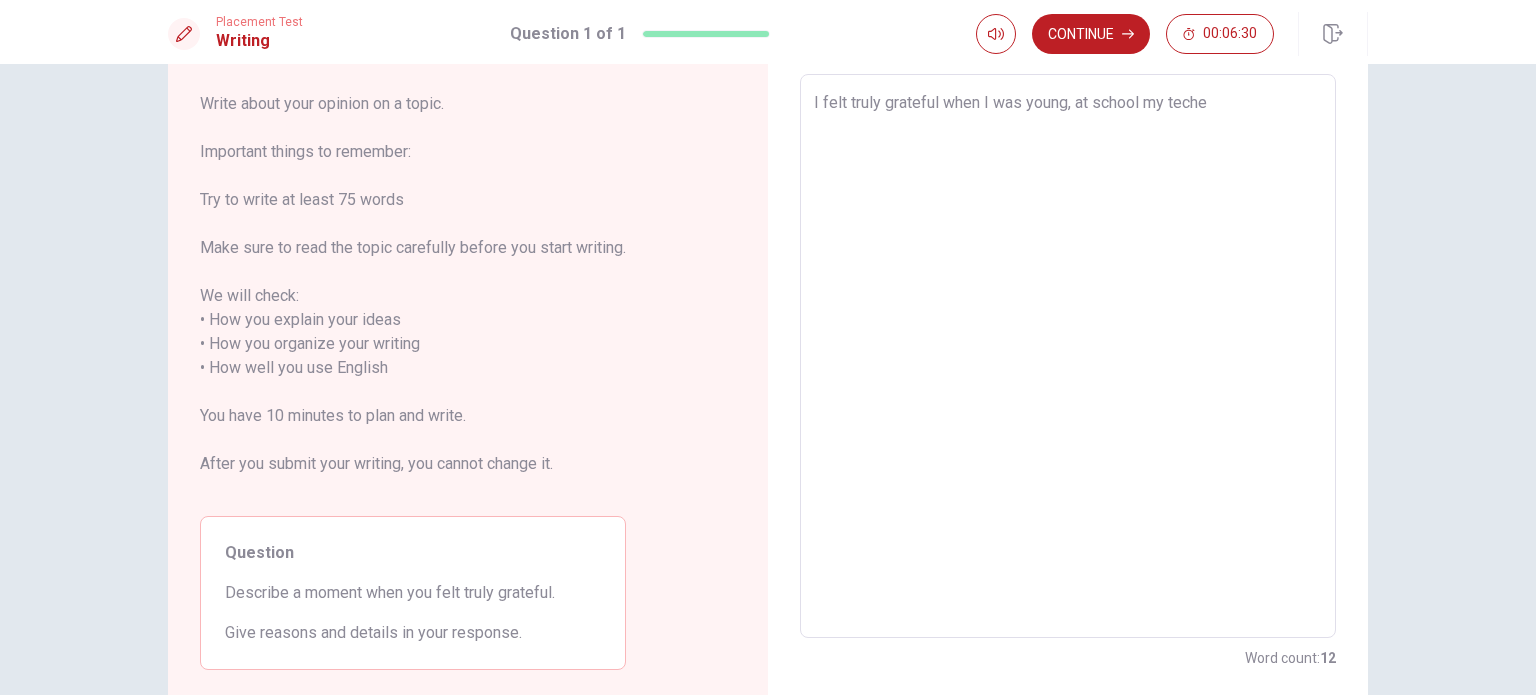 type on "x" 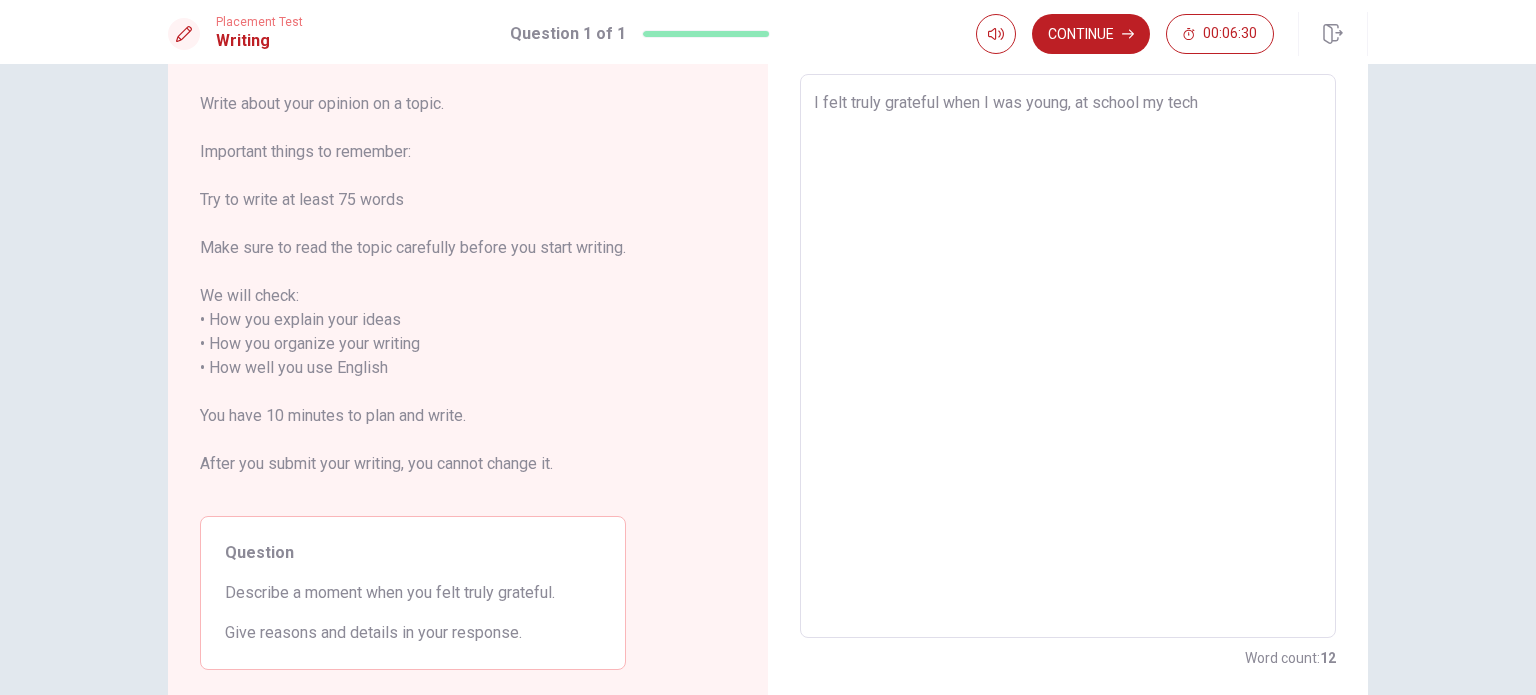 type on "x" 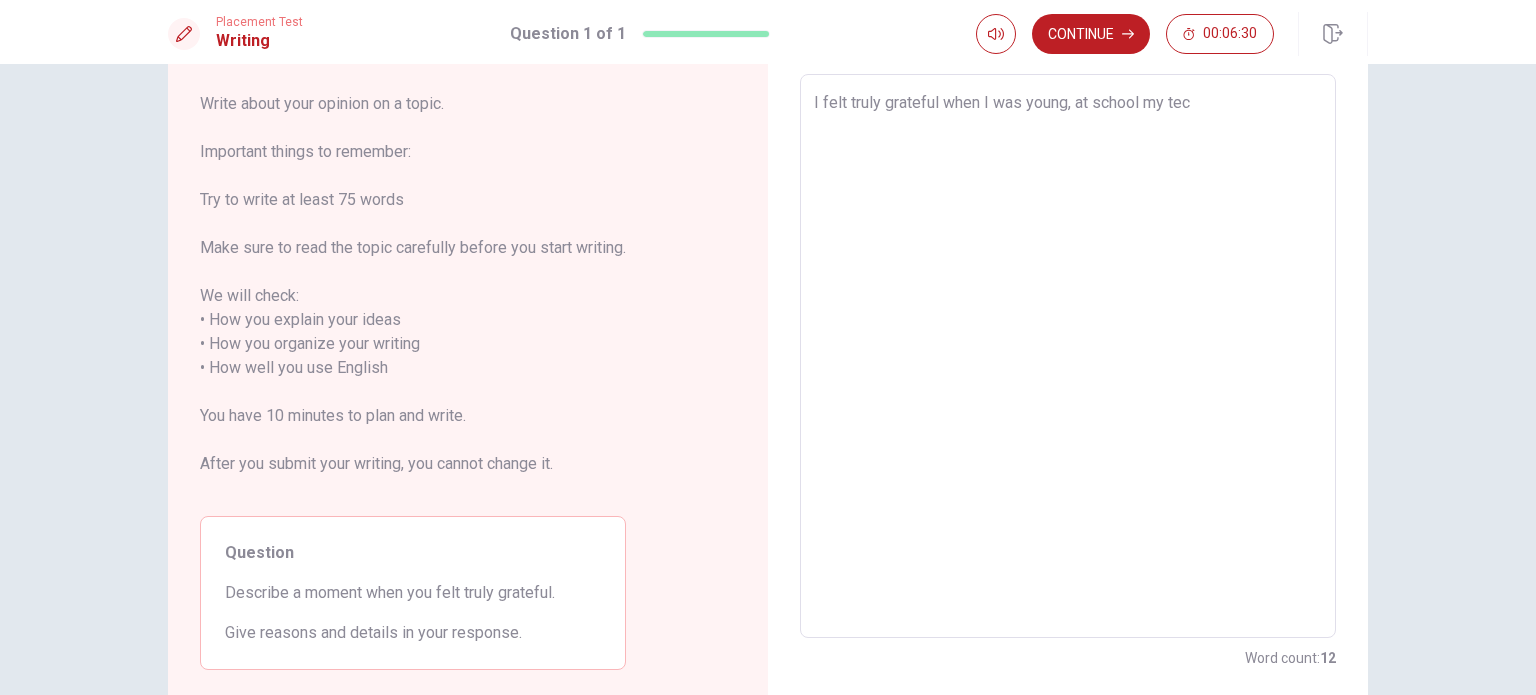 type on "x" 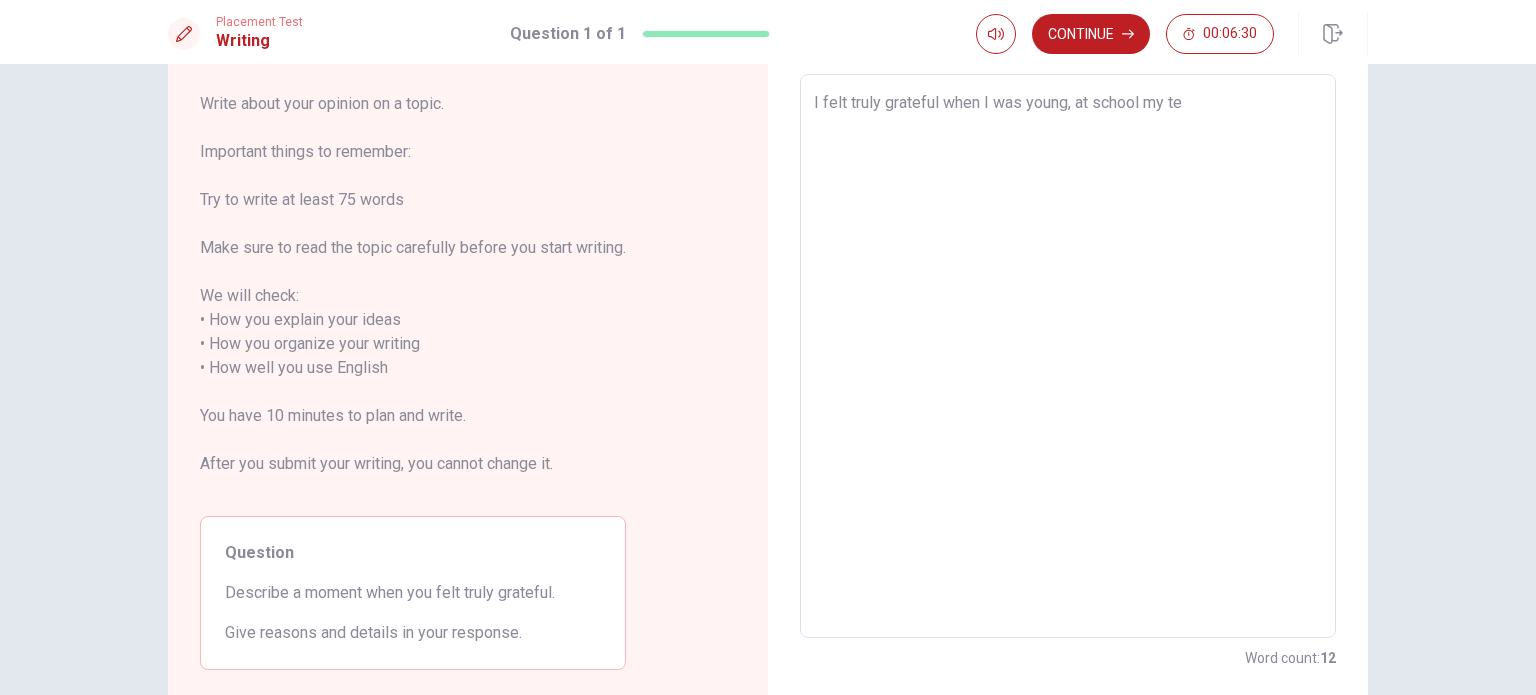 type on "x" 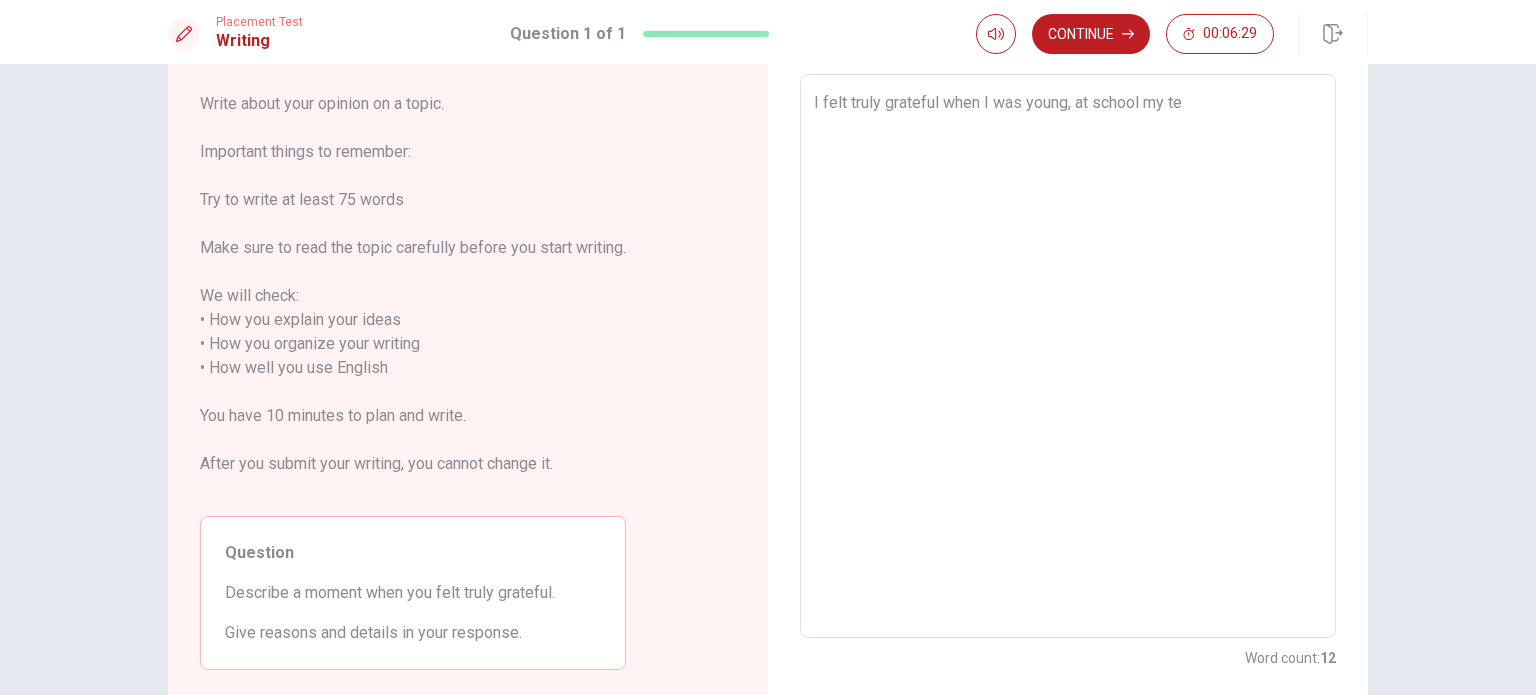 type on "I felt truly grateful when I was young, at school my tea" 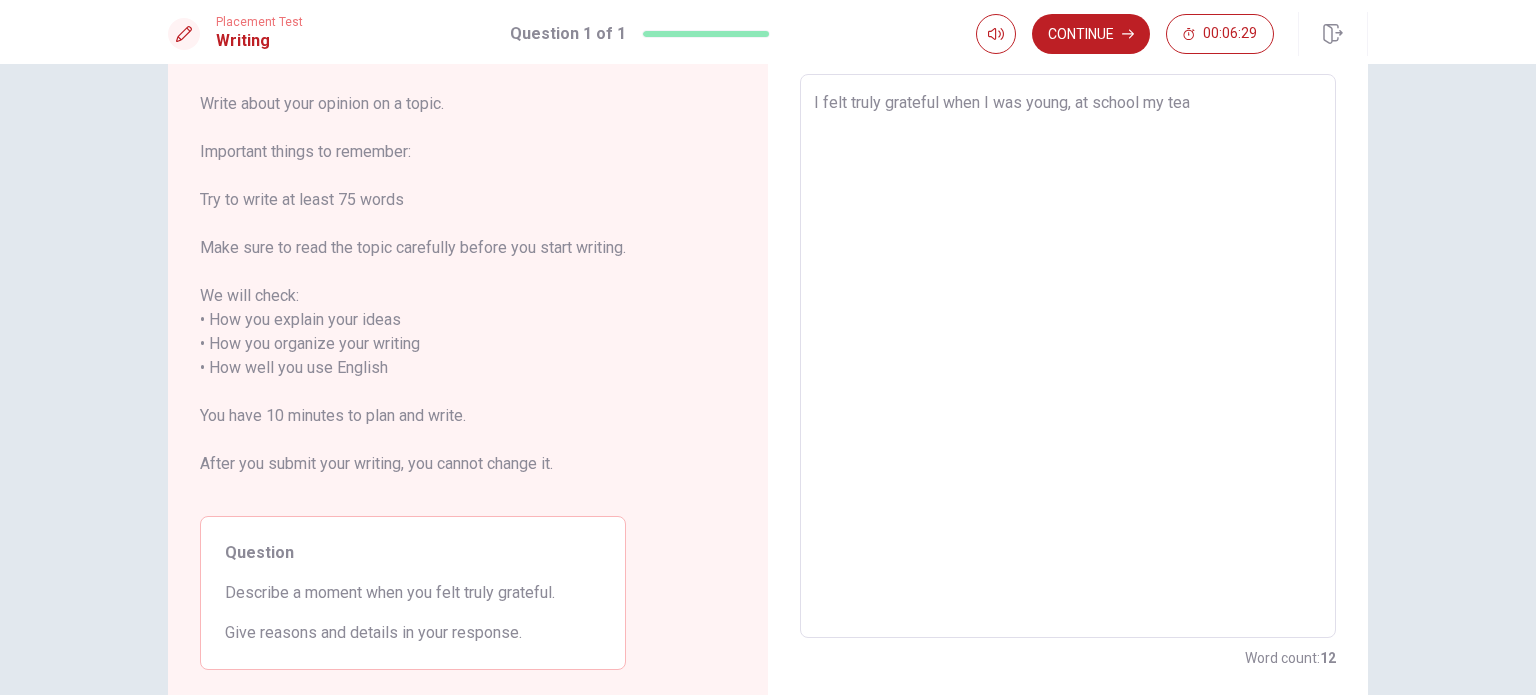 type on "x" 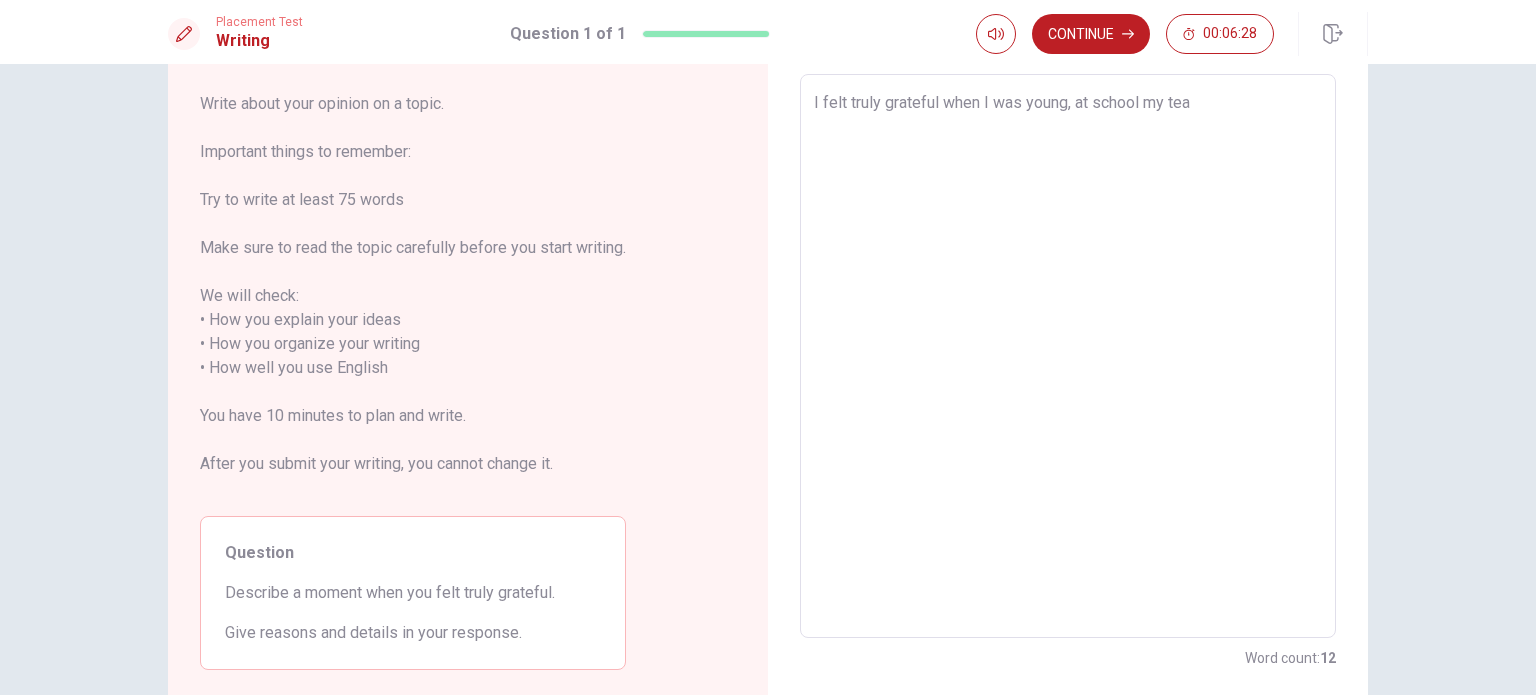 type on "I felt truly grateful when I was young, at school my teac" 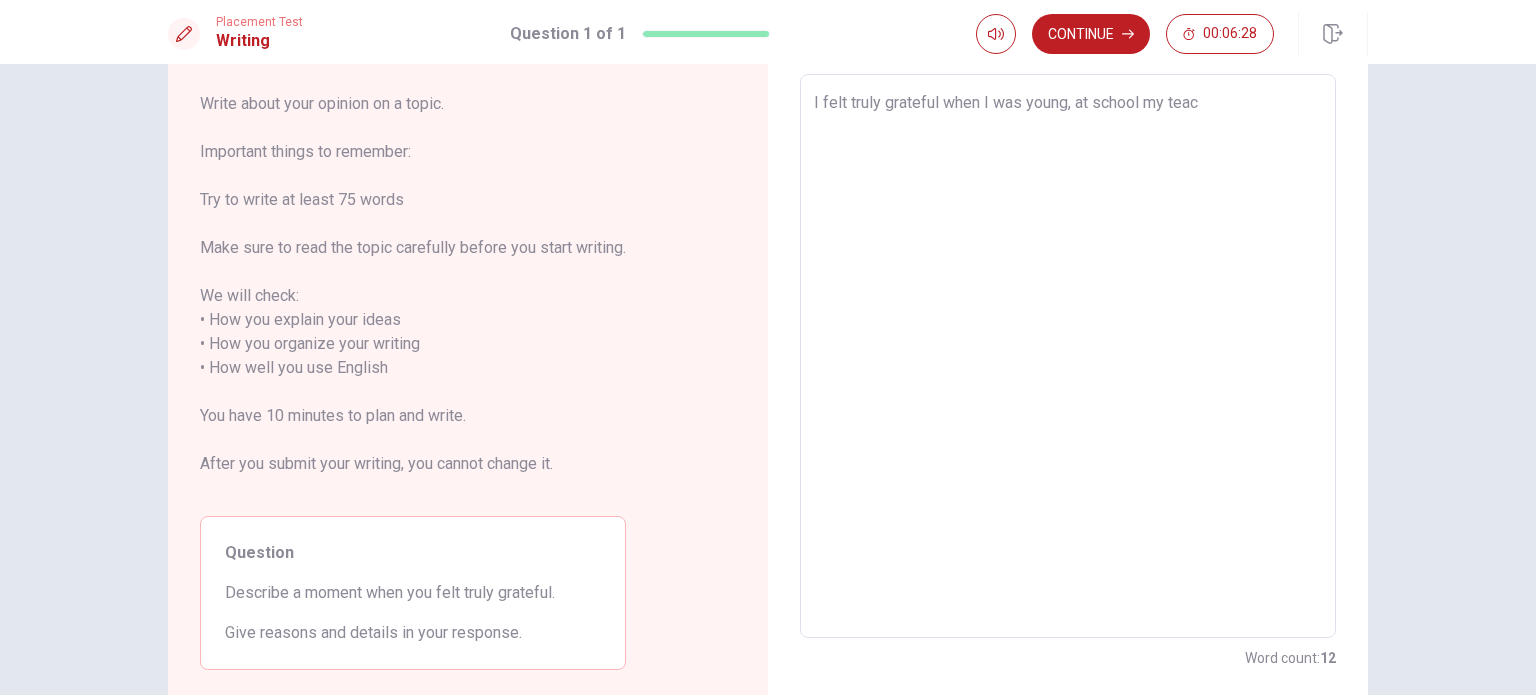 type on "x" 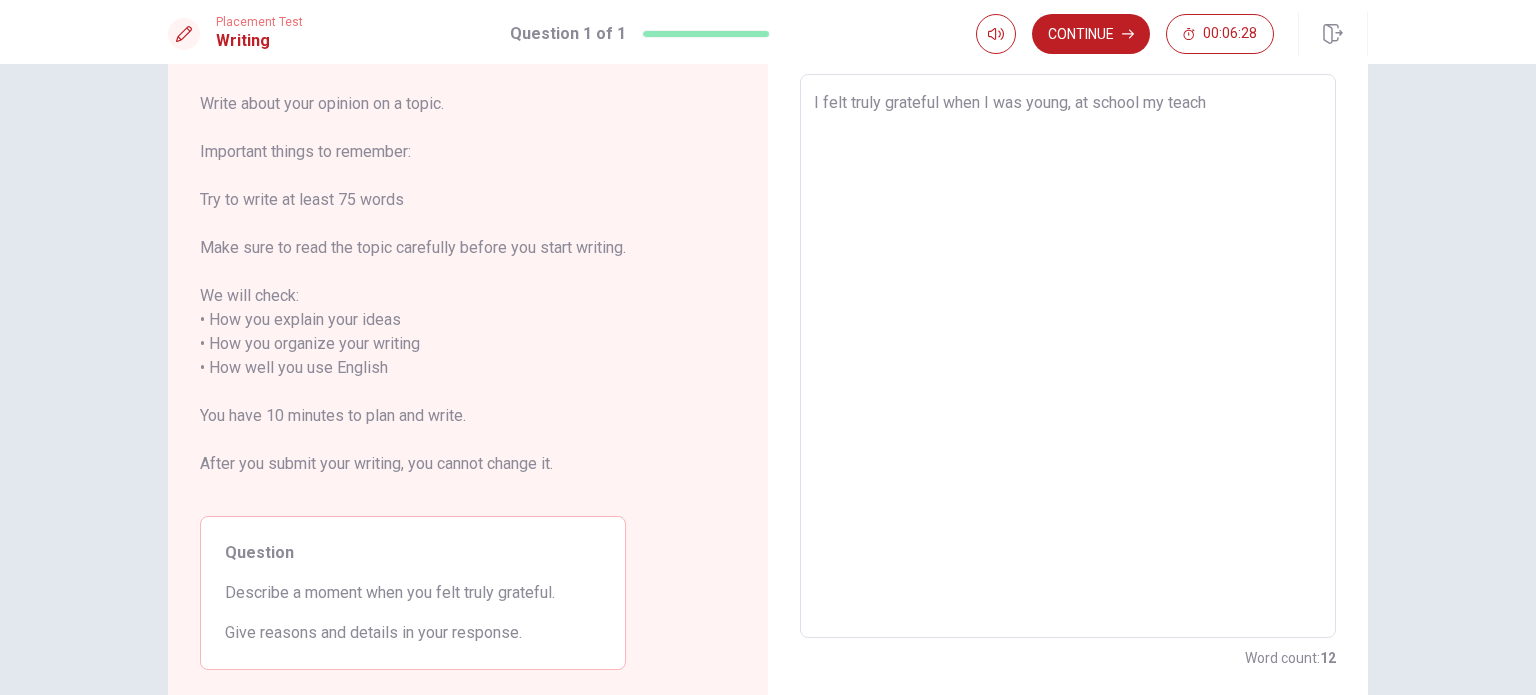 type on "x" 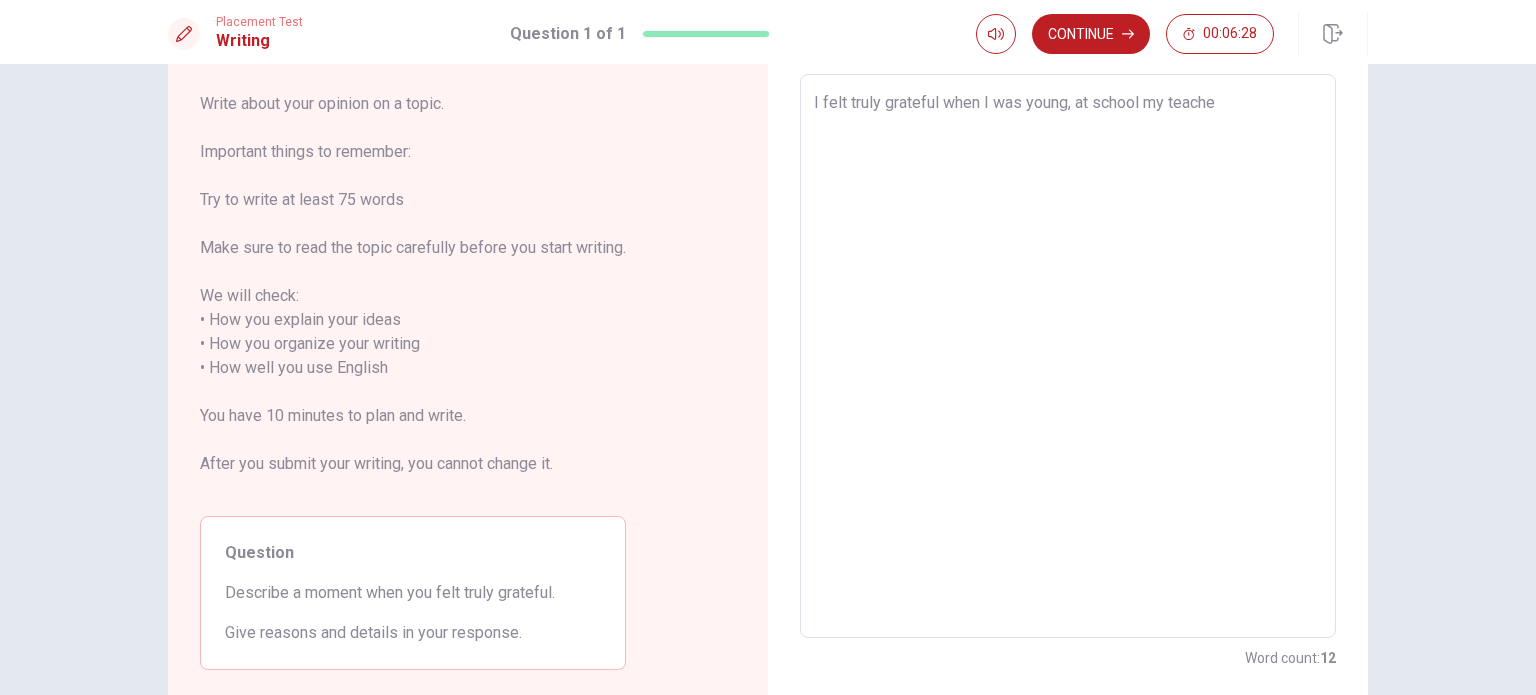 type on "x" 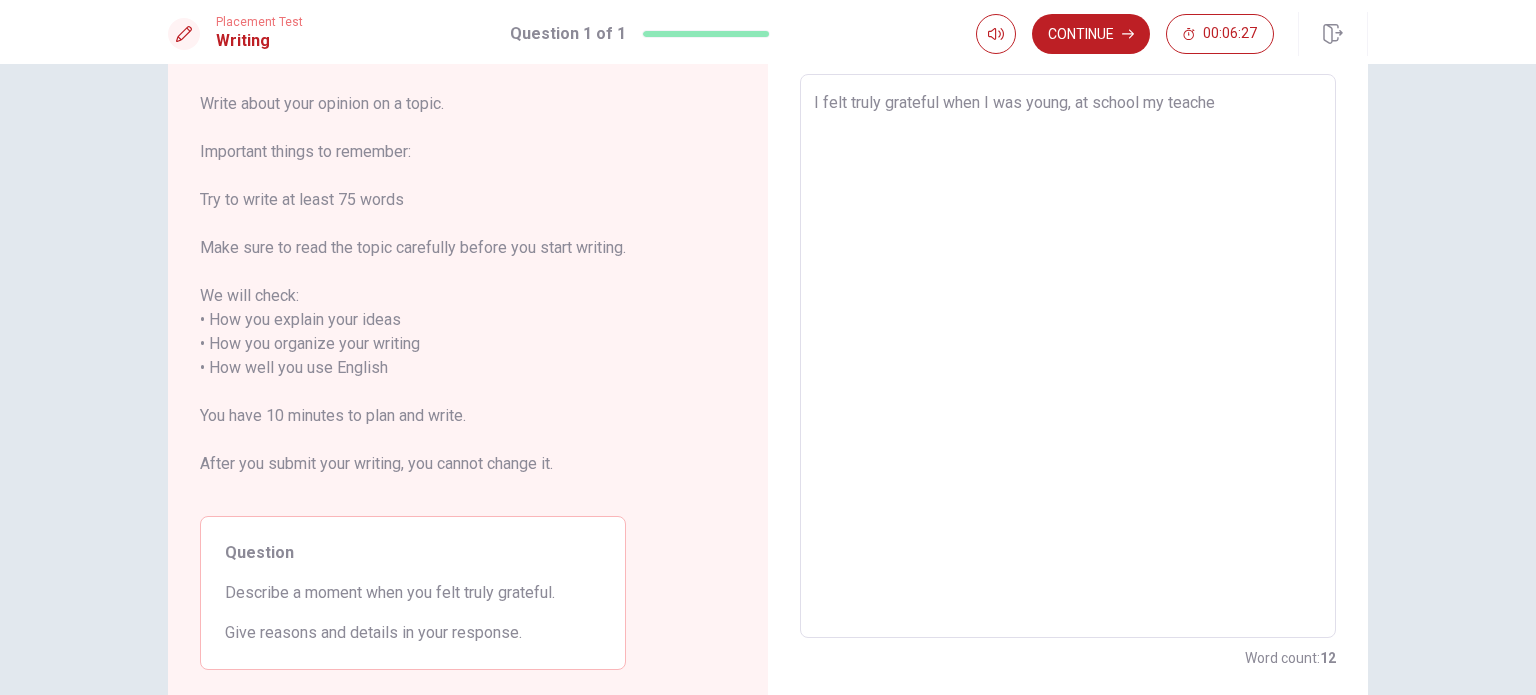 type on "I felt truly grateful when I was young, at school my teacher" 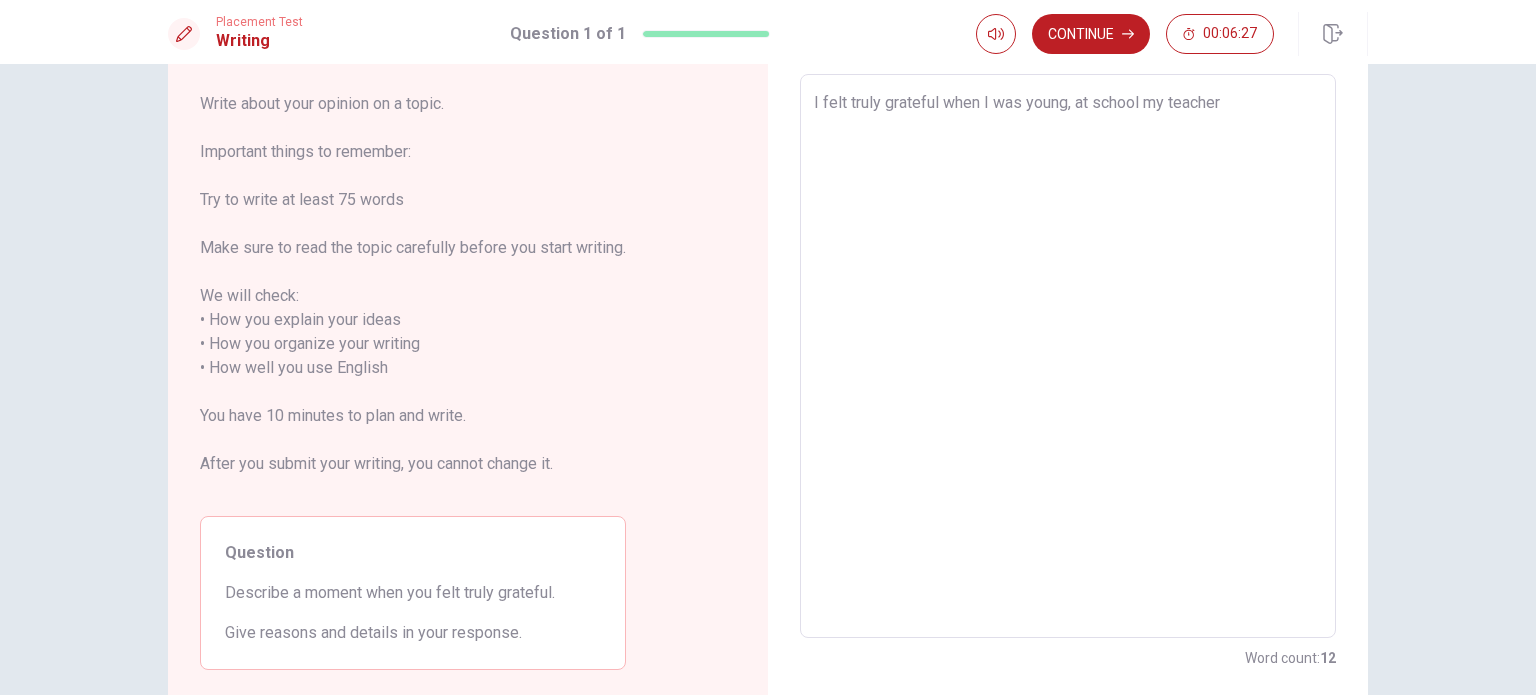 type on "x" 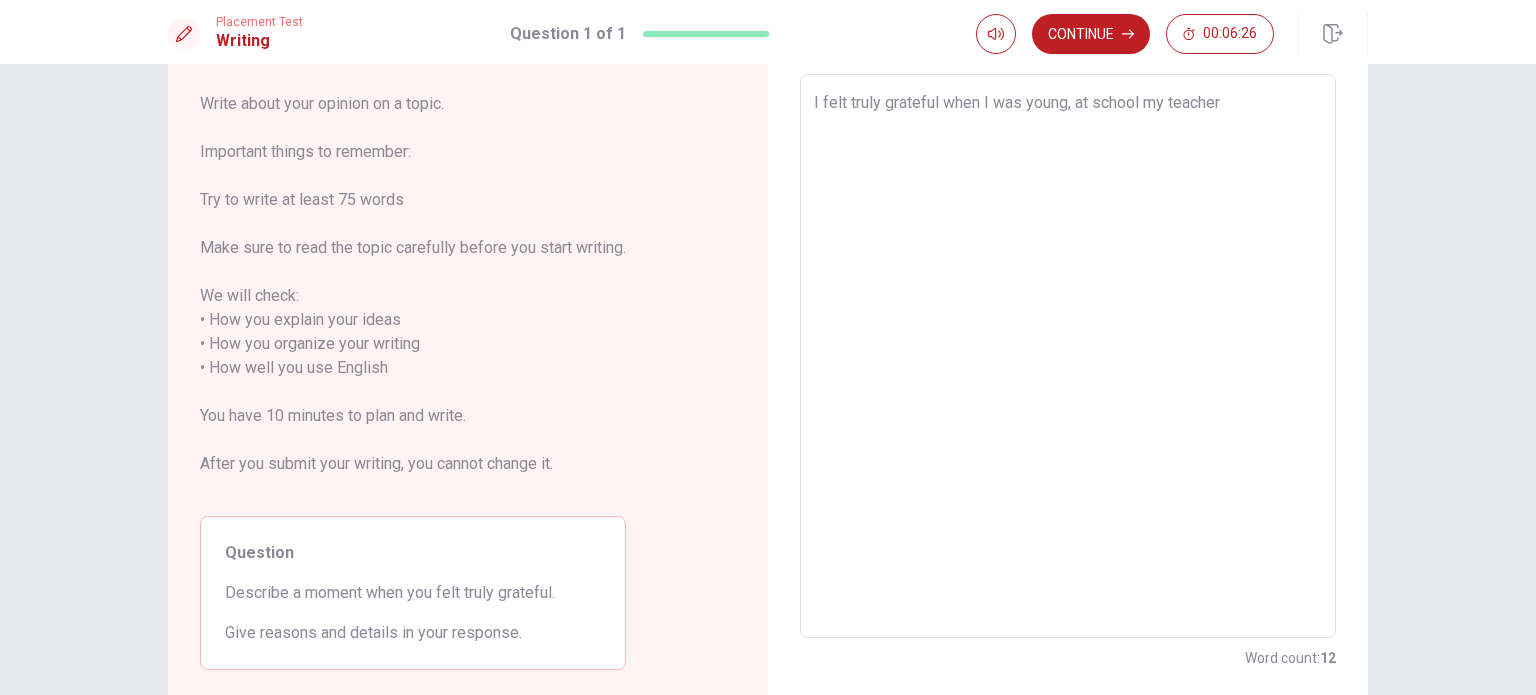type on "x" 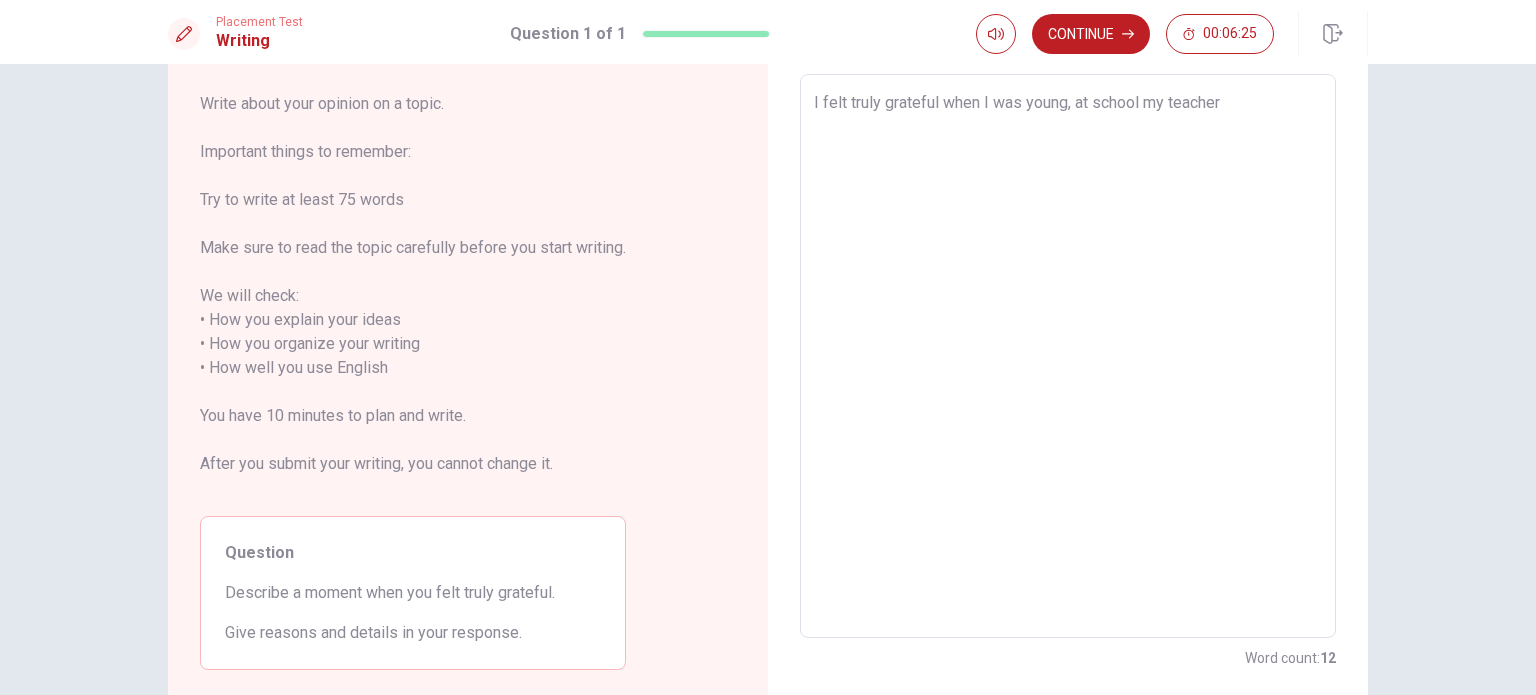 type on "I felt truly grateful when I was young, at school my teacher e" 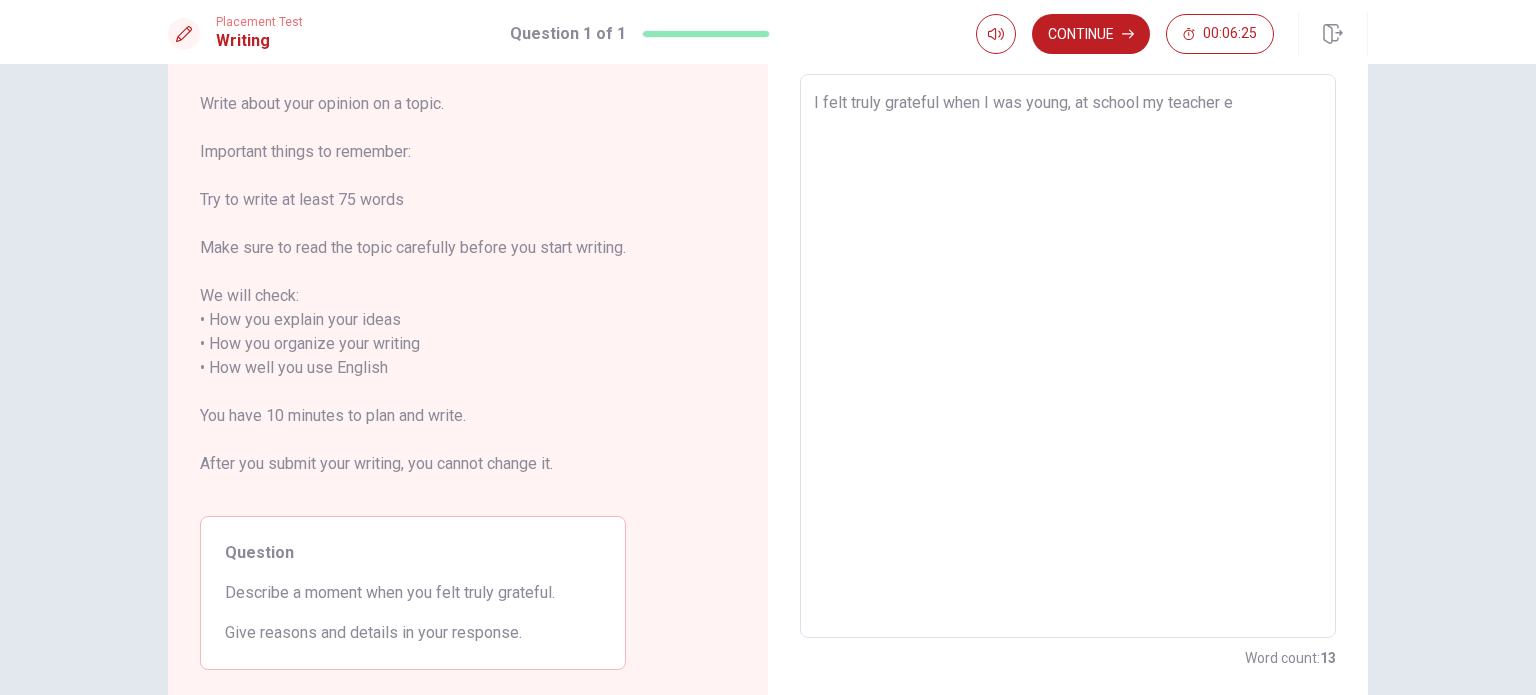 type on "x" 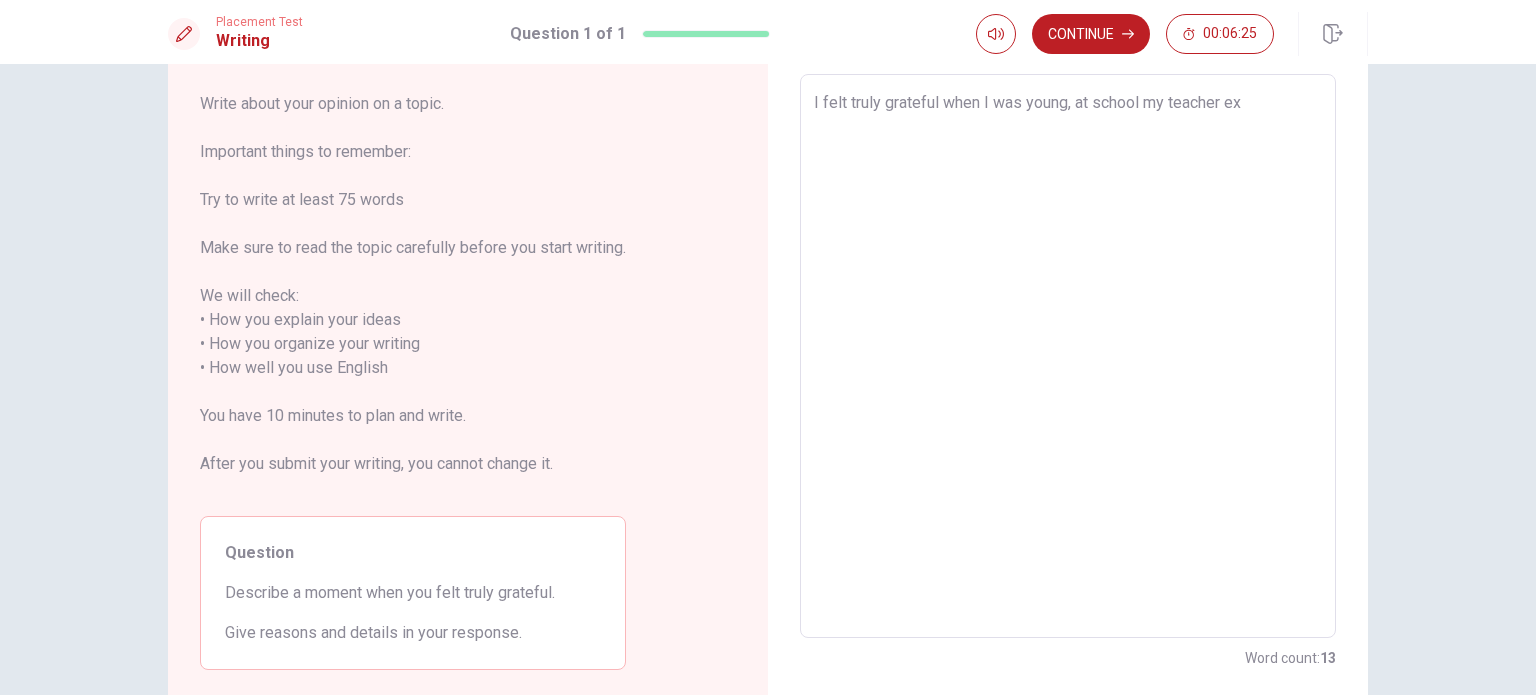 type on "x" 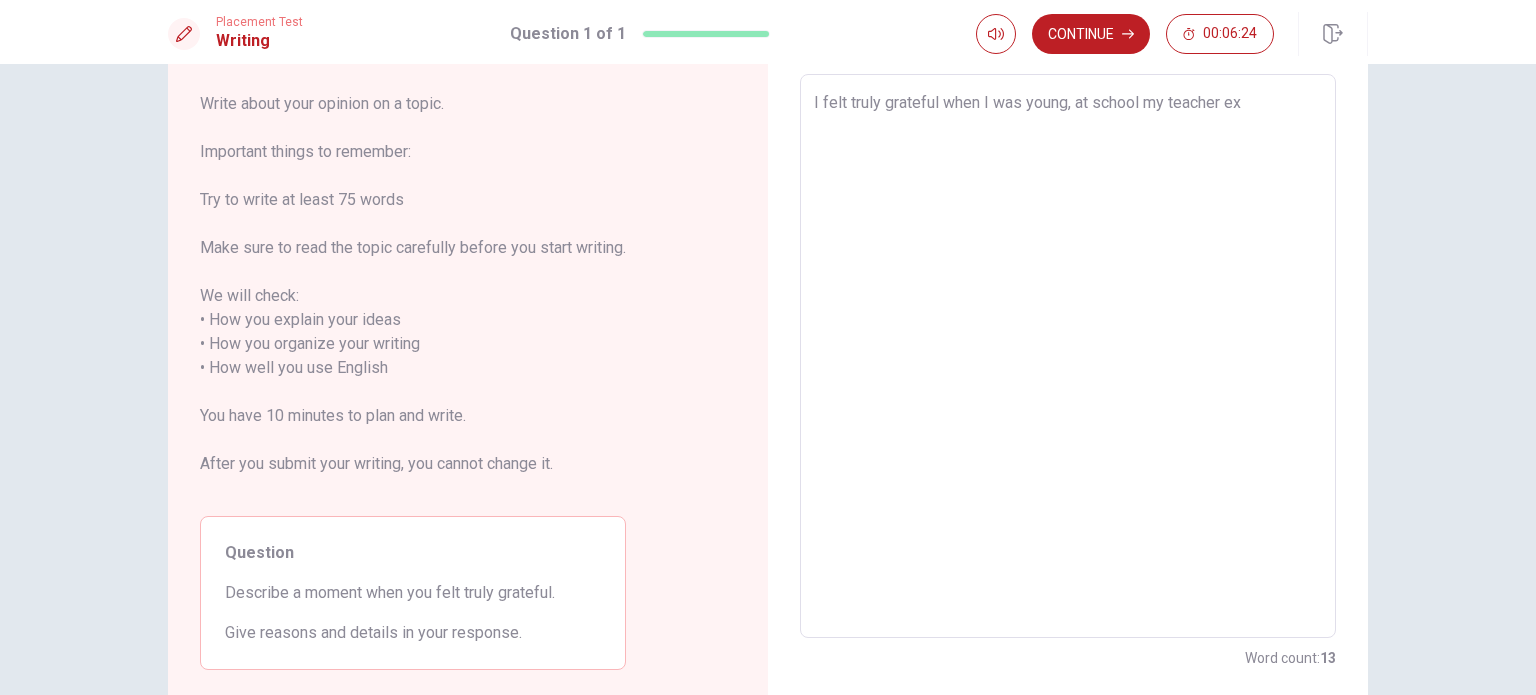 type on "I felt truly grateful when I was young, at school my teacher exp" 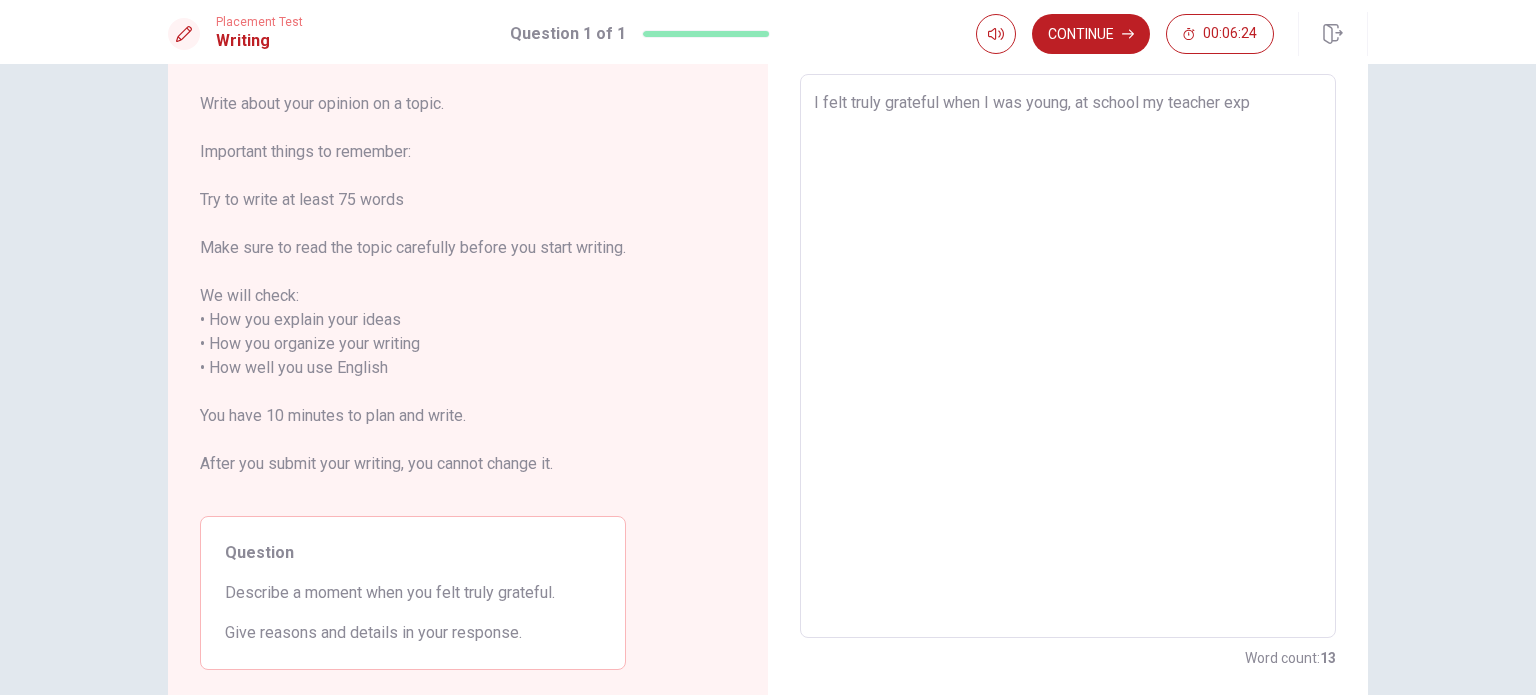 type on "x" 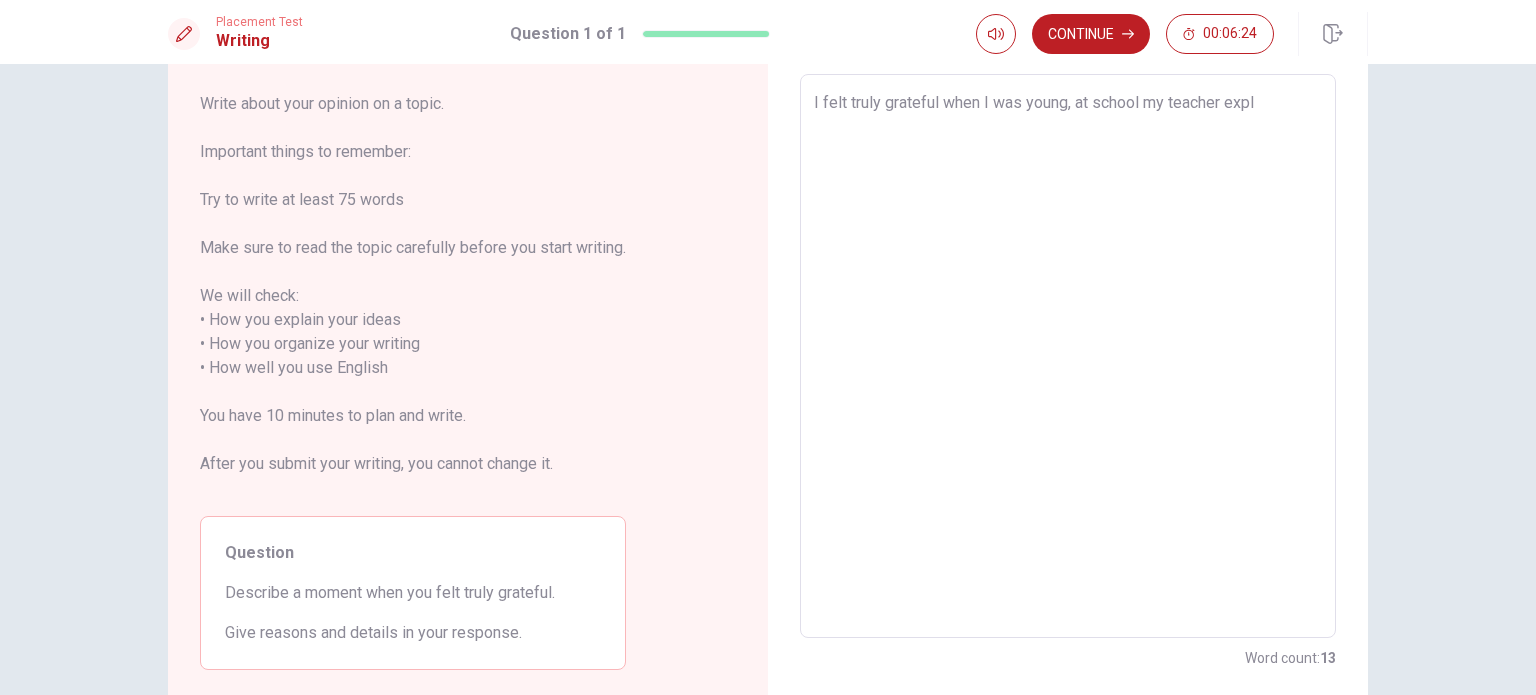 type on "x" 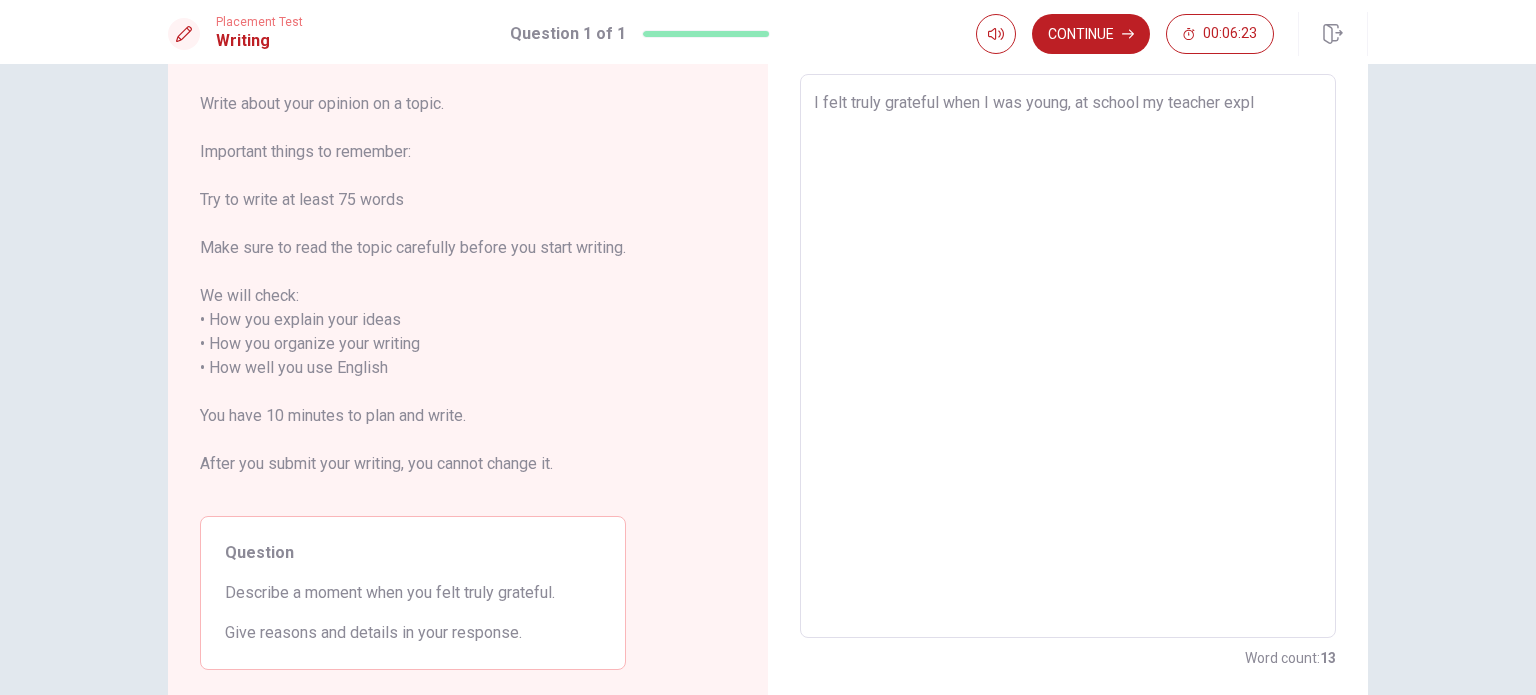 type on "I felt truly grateful when I was young, at school my teacher expli" 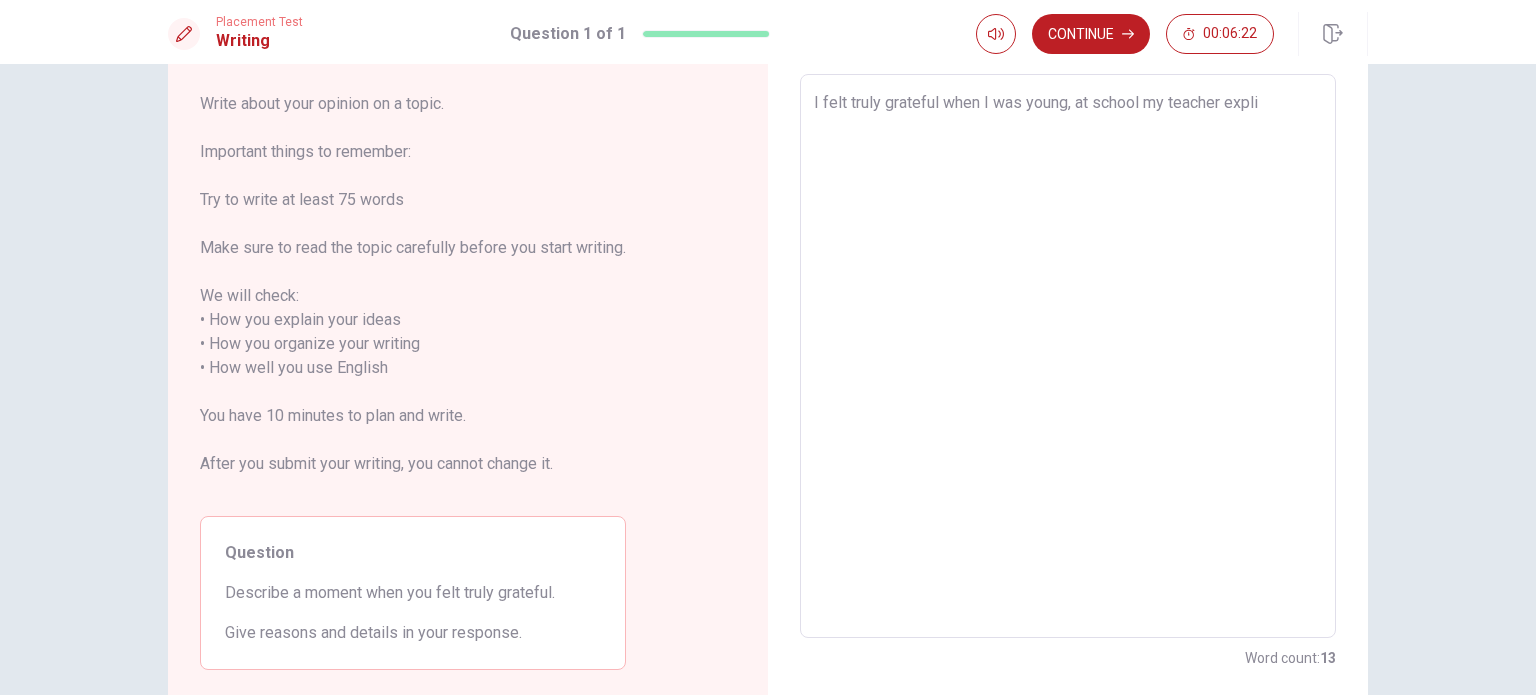 type on "x" 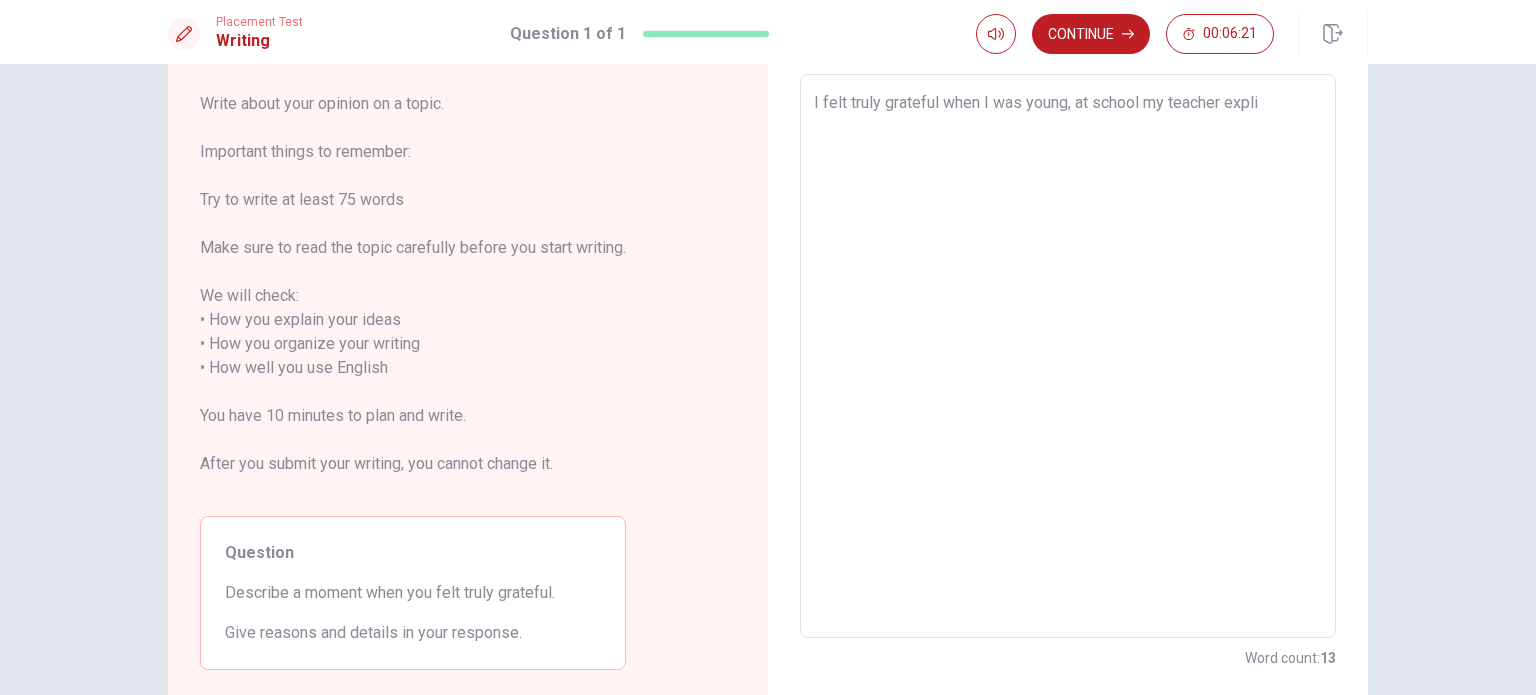 type on "I felt truly grateful when I was young, at school my teacher [PERSON_NAME]" 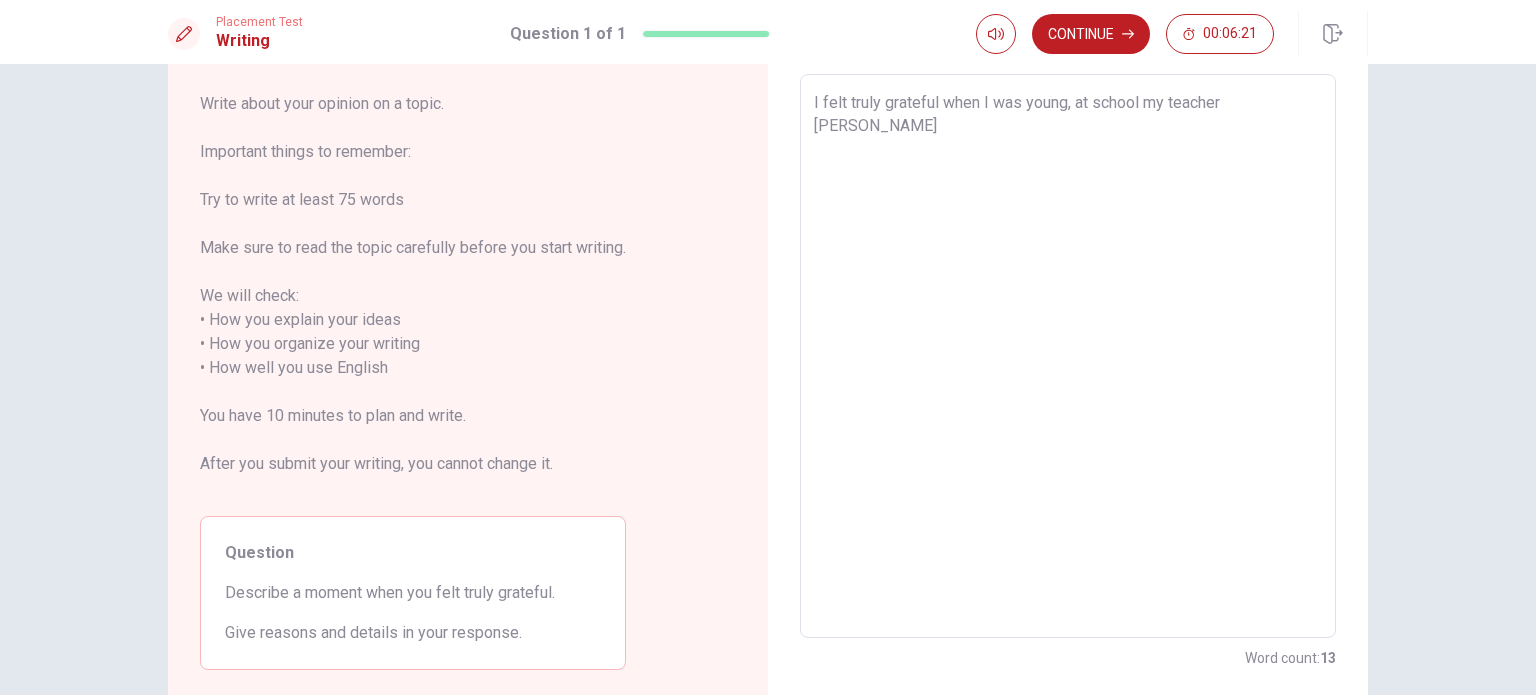 type on "x" 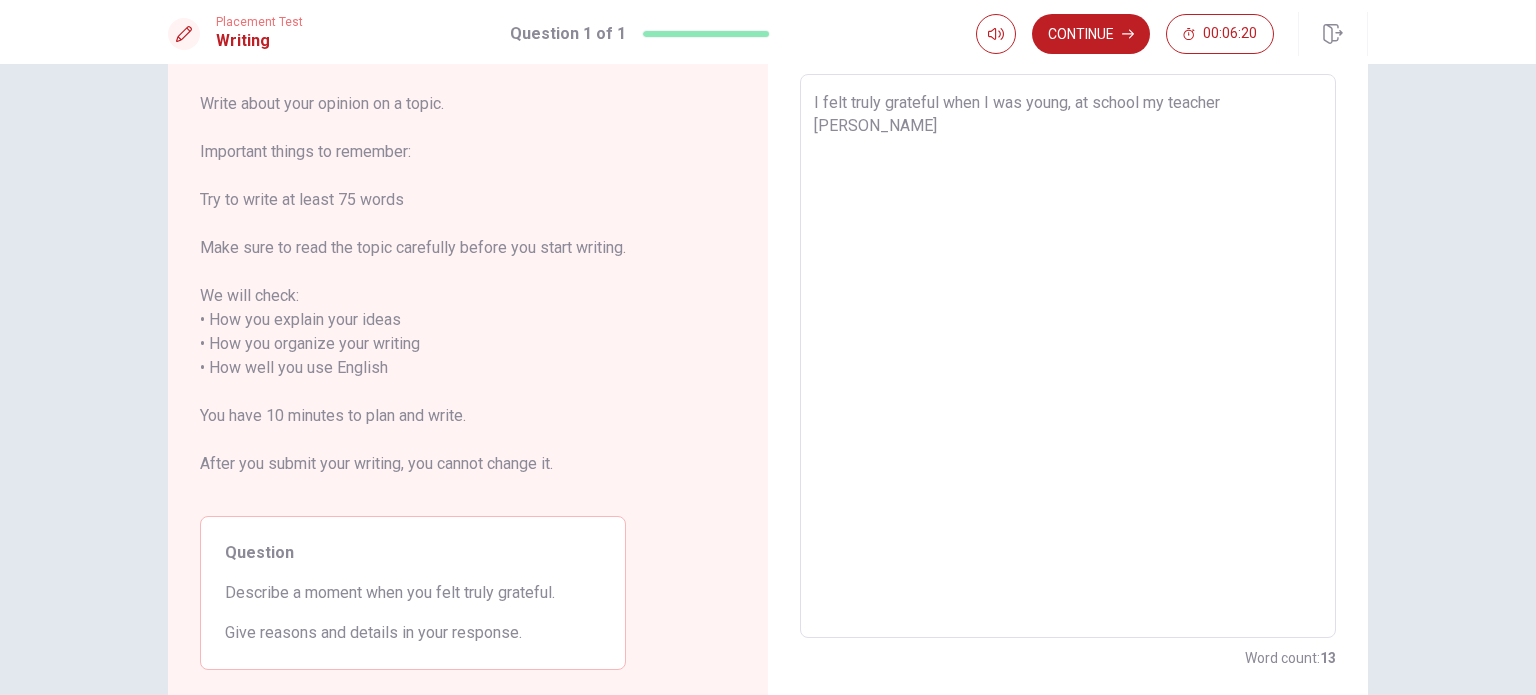 type on "I felt truly grateful when I was young, at school my teacher expline" 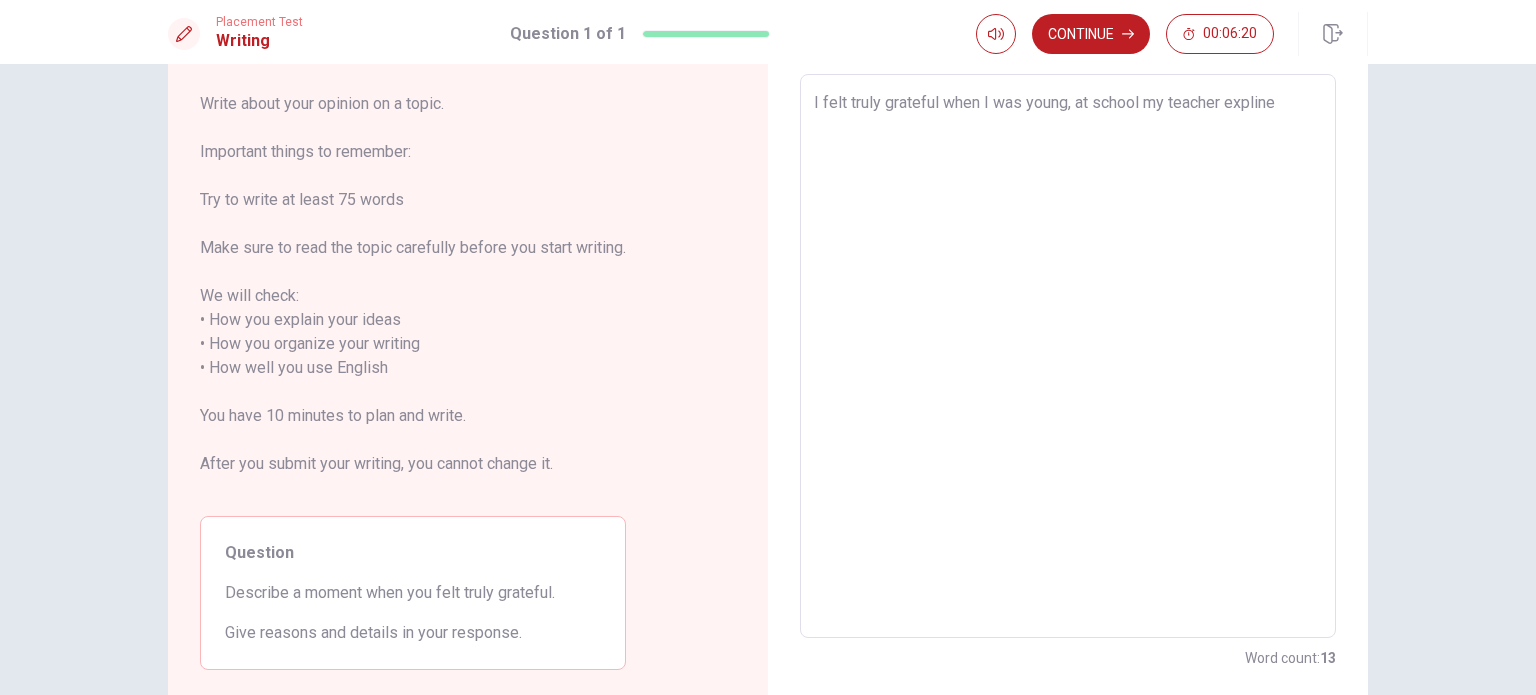 type on "x" 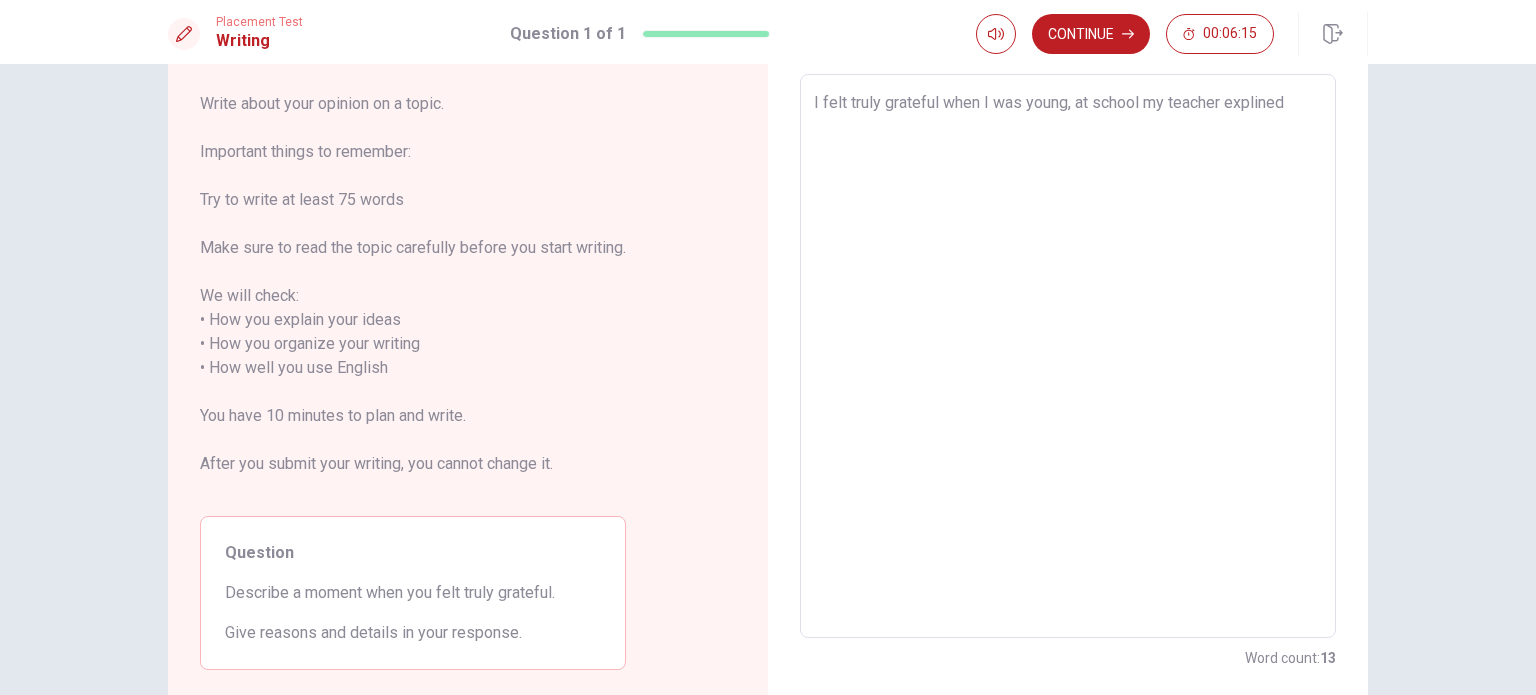 type on "x" 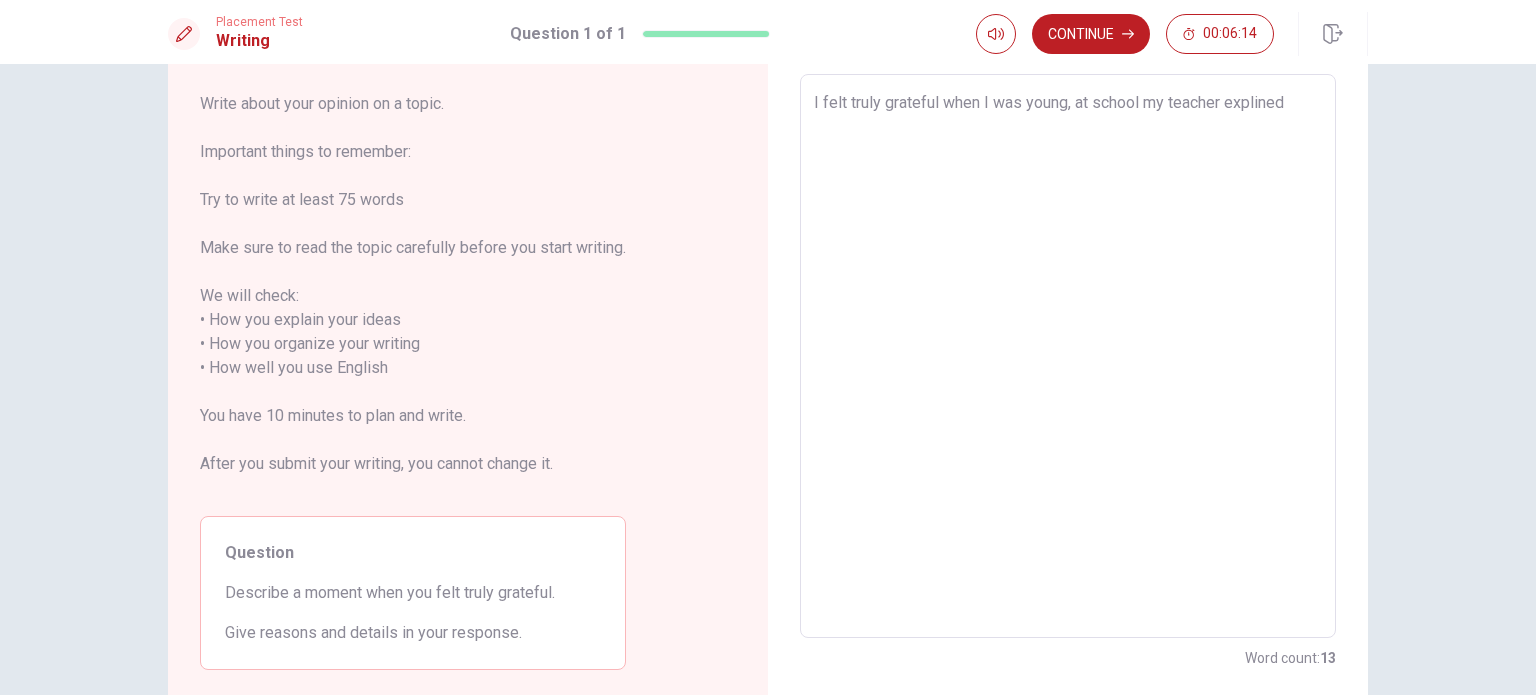 type on "I felt truly grateful when I was young, at school my teacher explained" 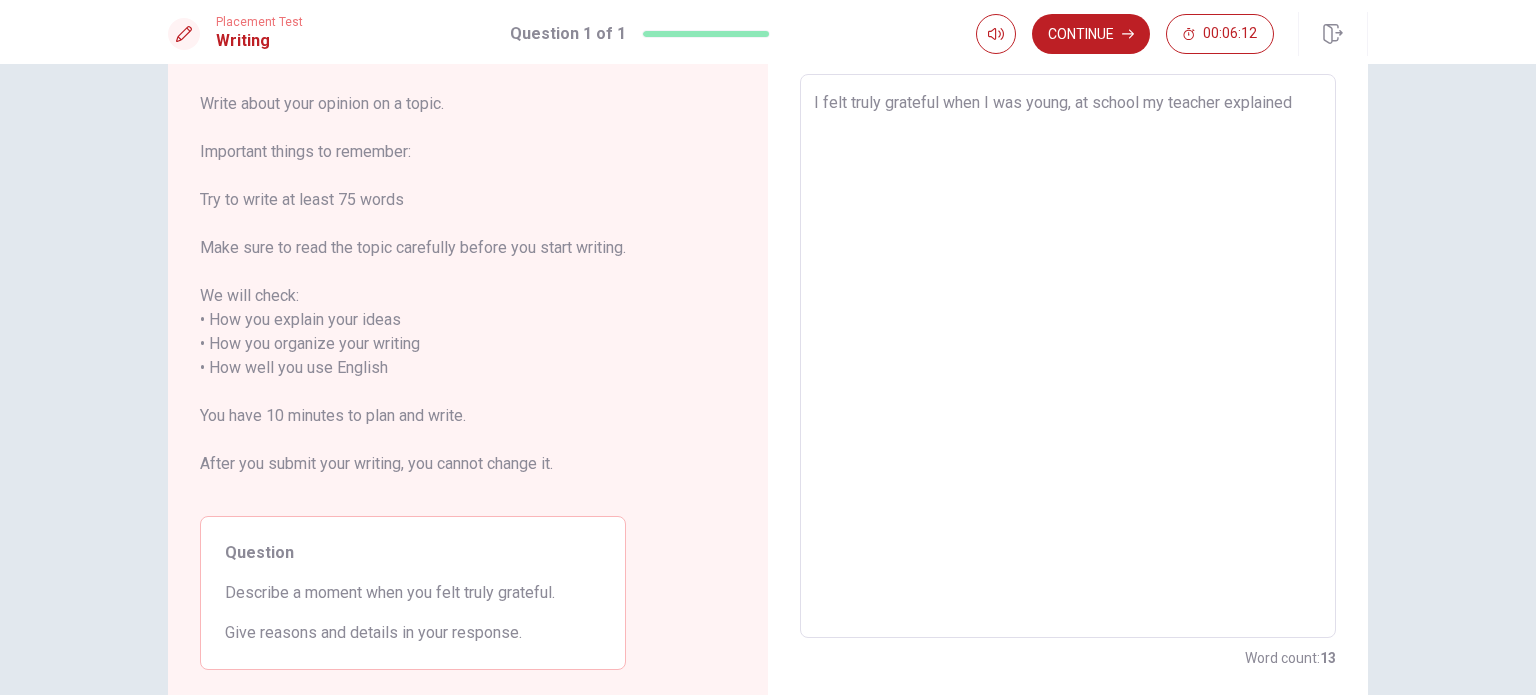 type on "x" 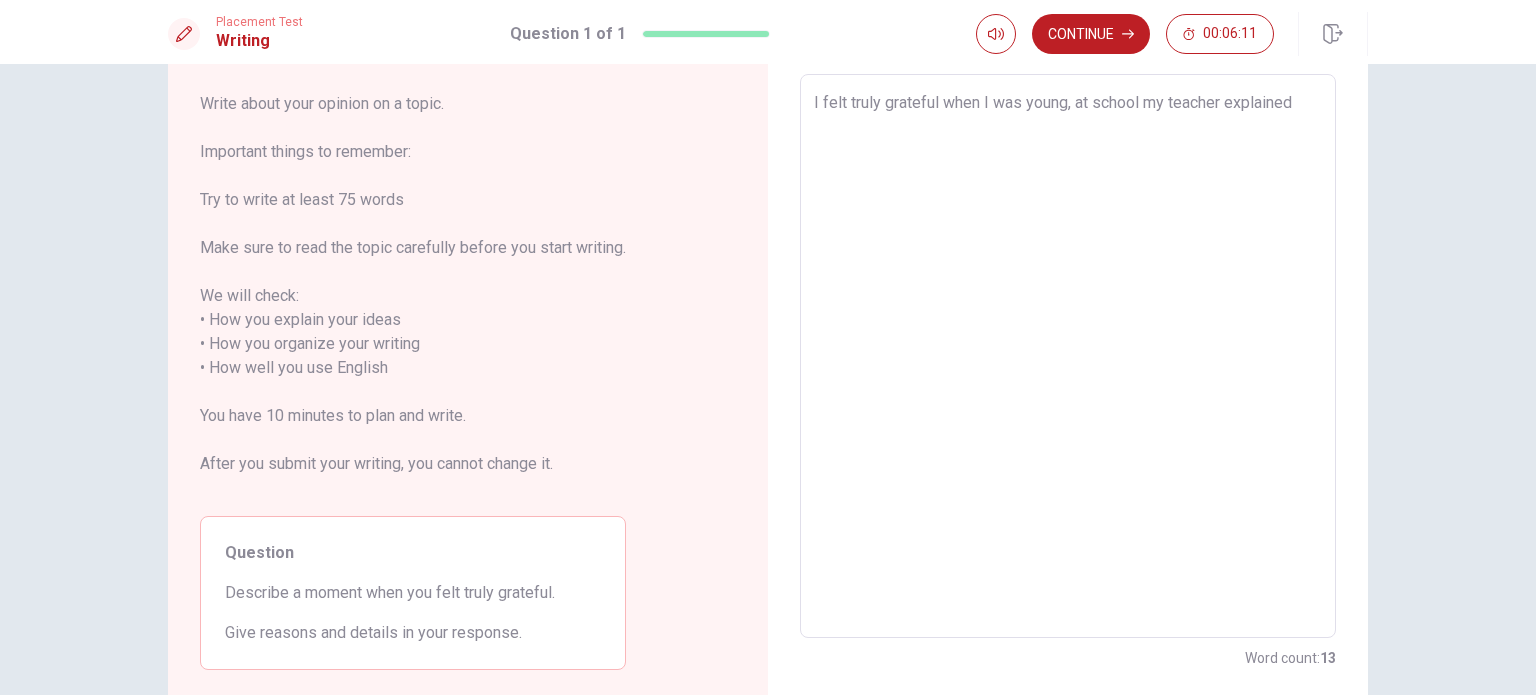 type on "I felt truly grateful when I was young, at school my teacher explained" 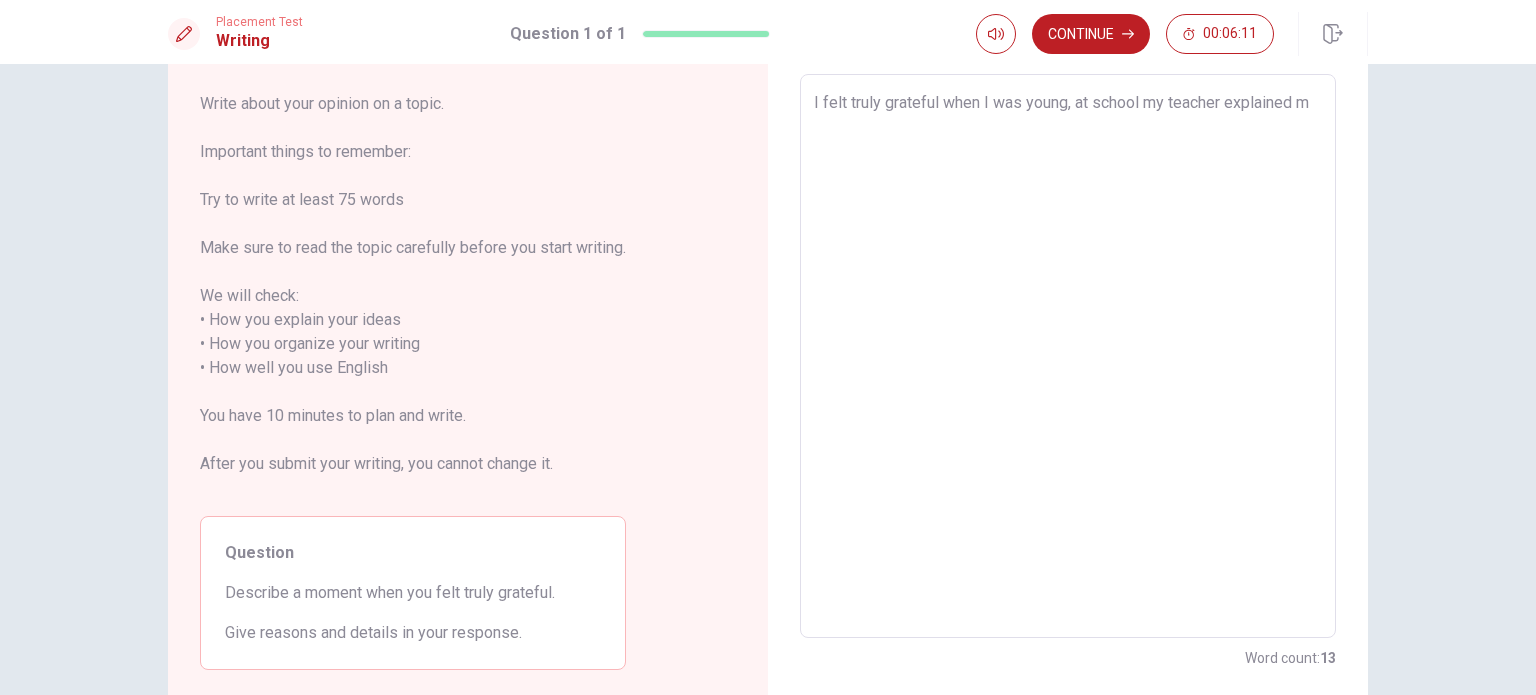 type on "x" 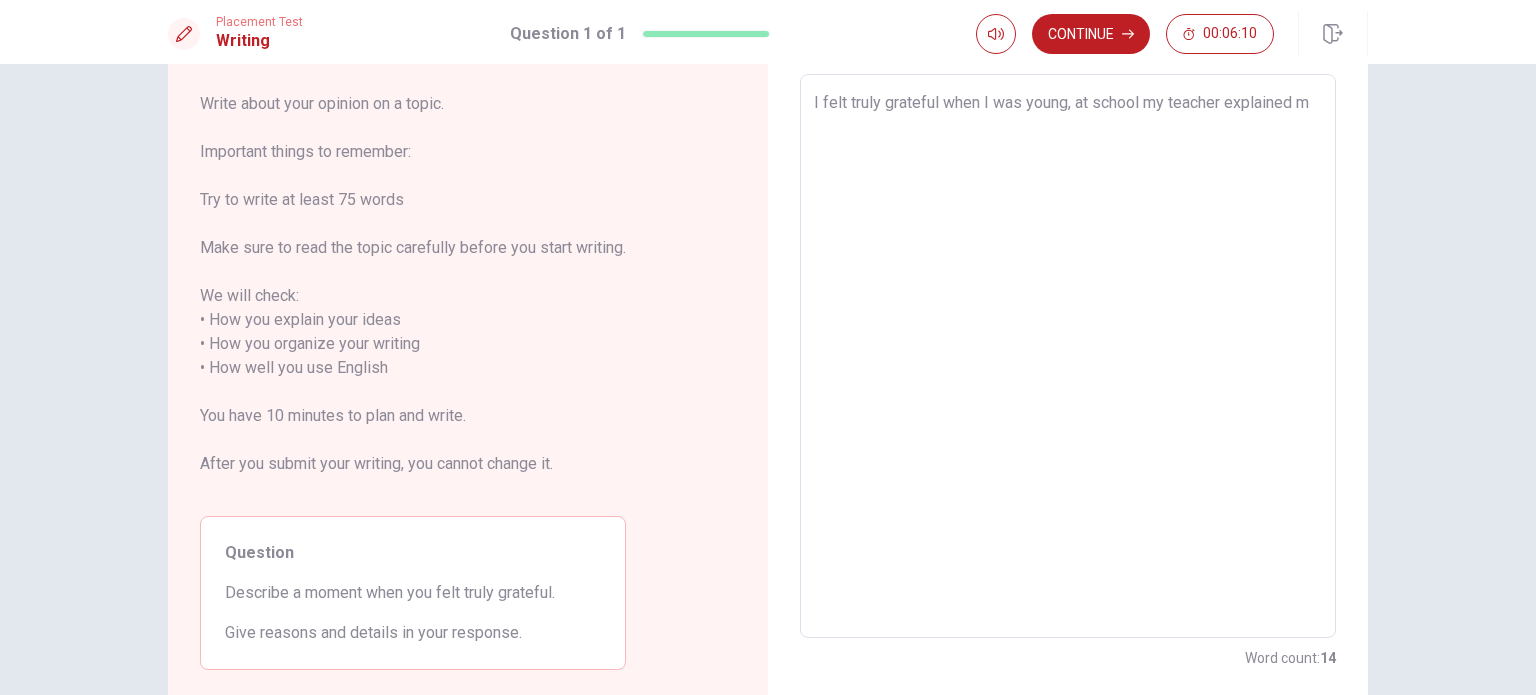 type on "I felt truly grateful when I was young, at school my teacher explained me" 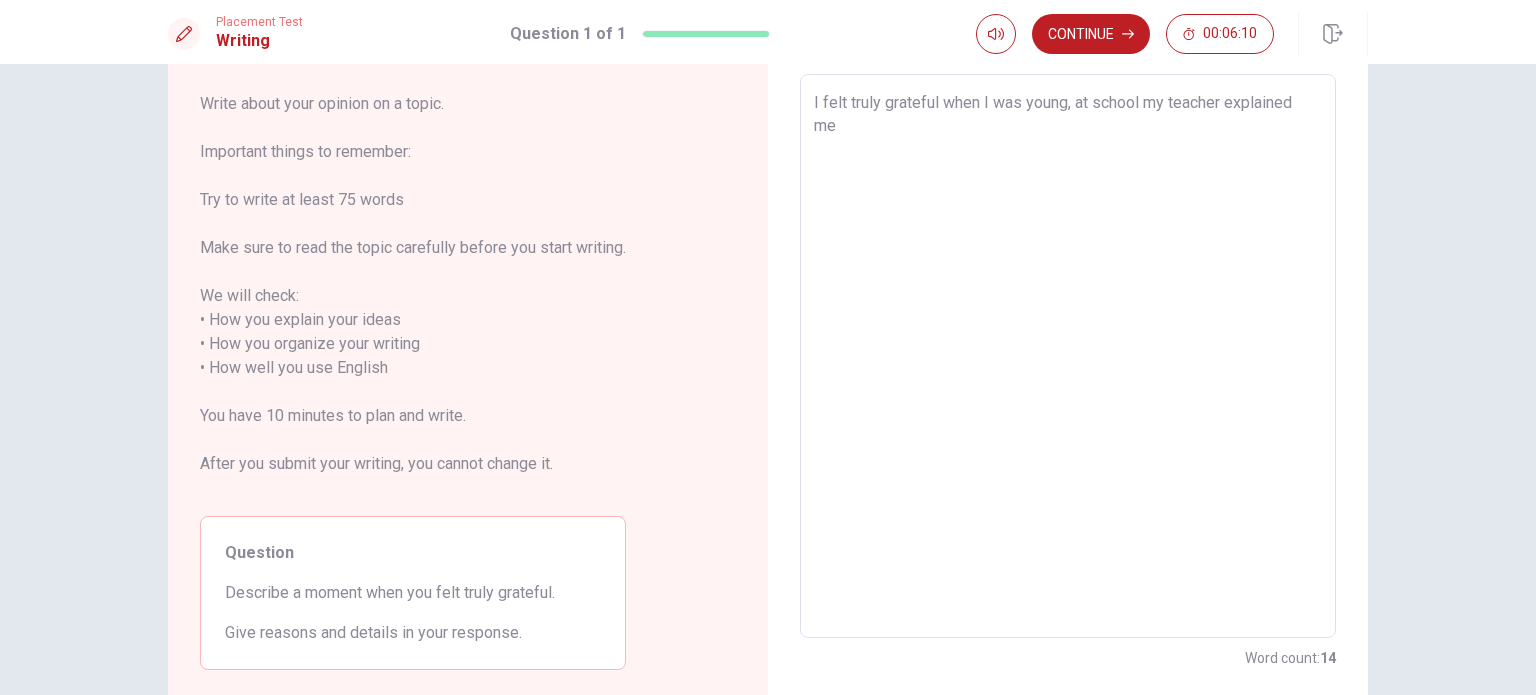 type on "x" 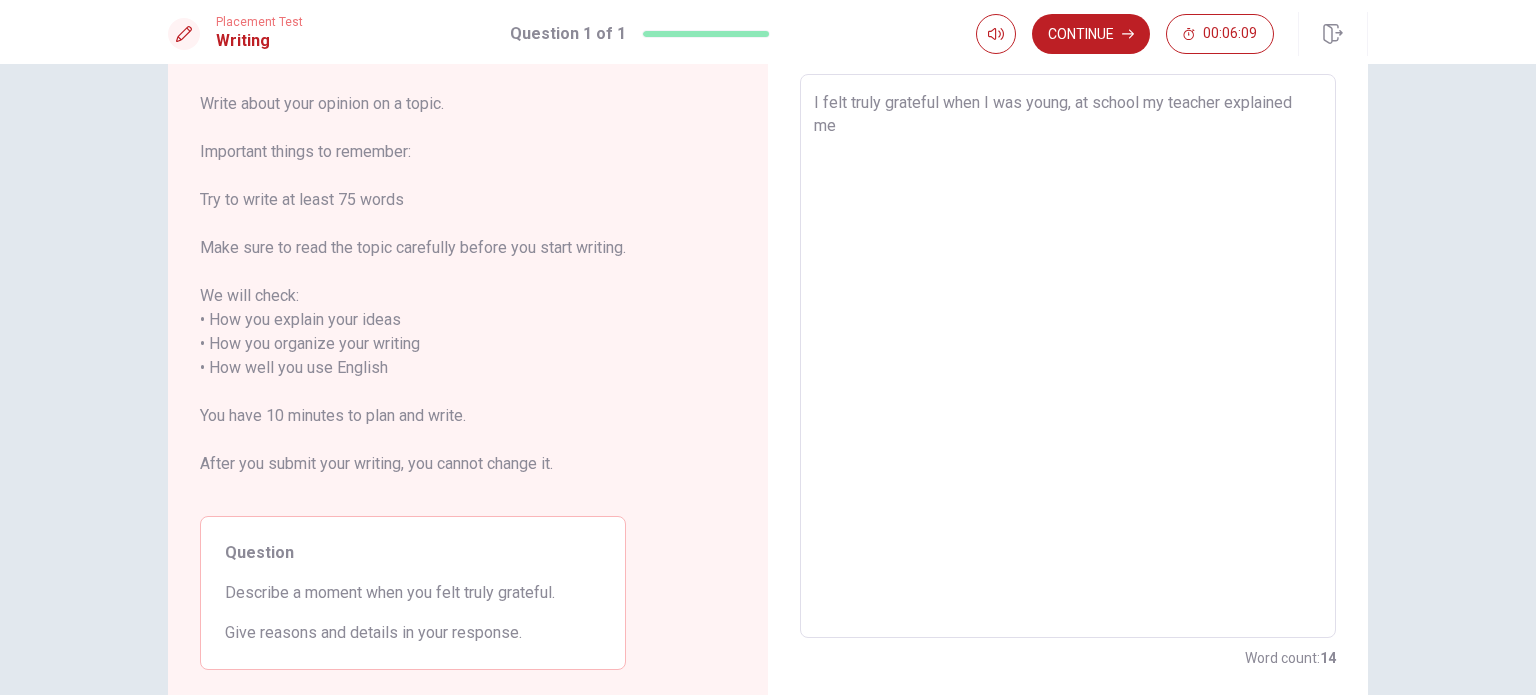 type on "x" 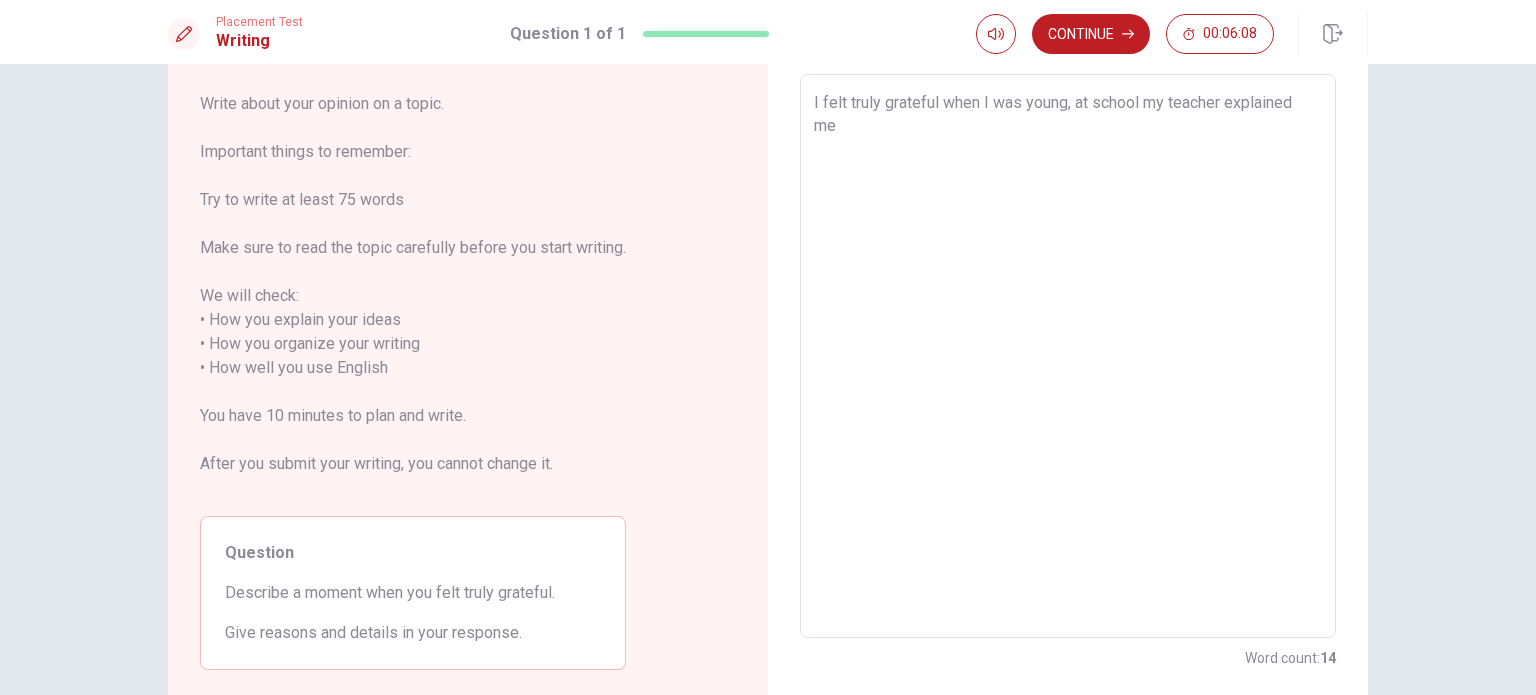 type on "I felt truly grateful when I was young, at school my teacher explained me a" 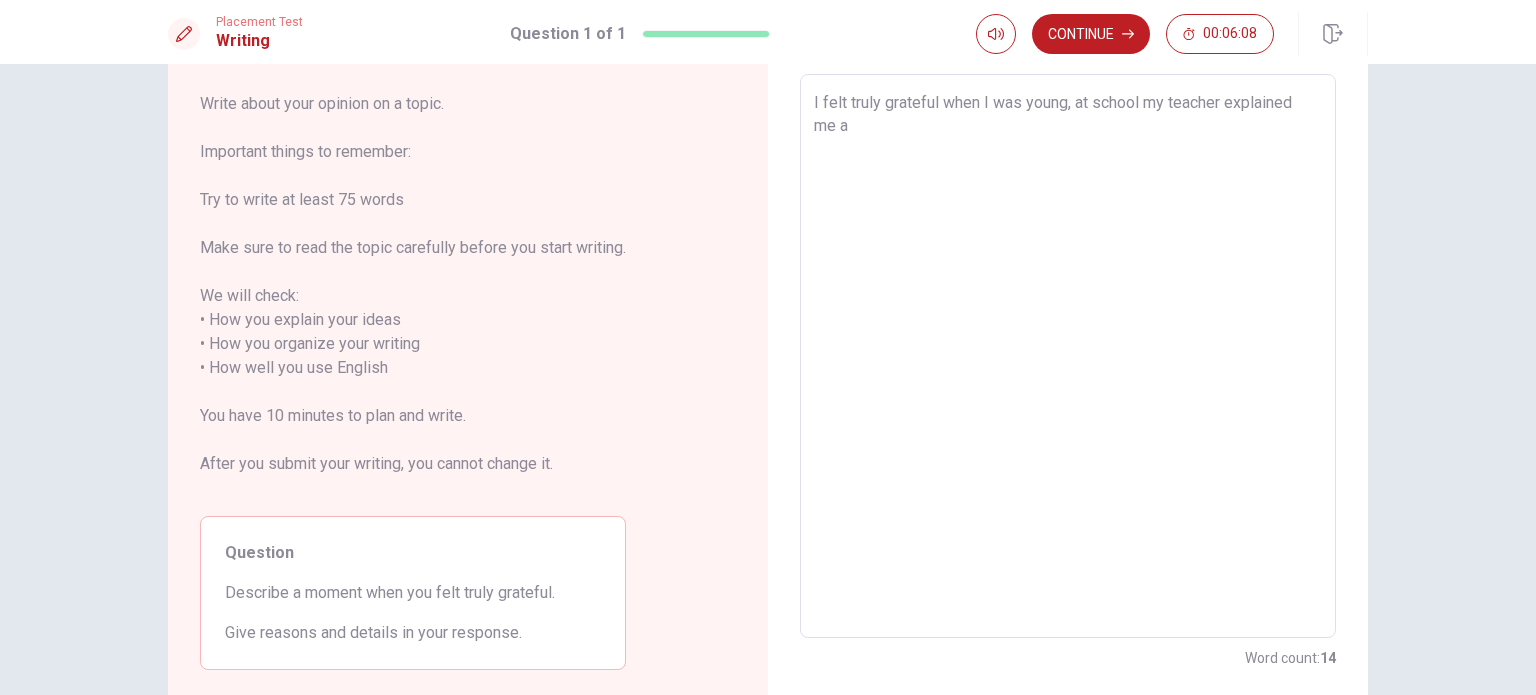type on "x" 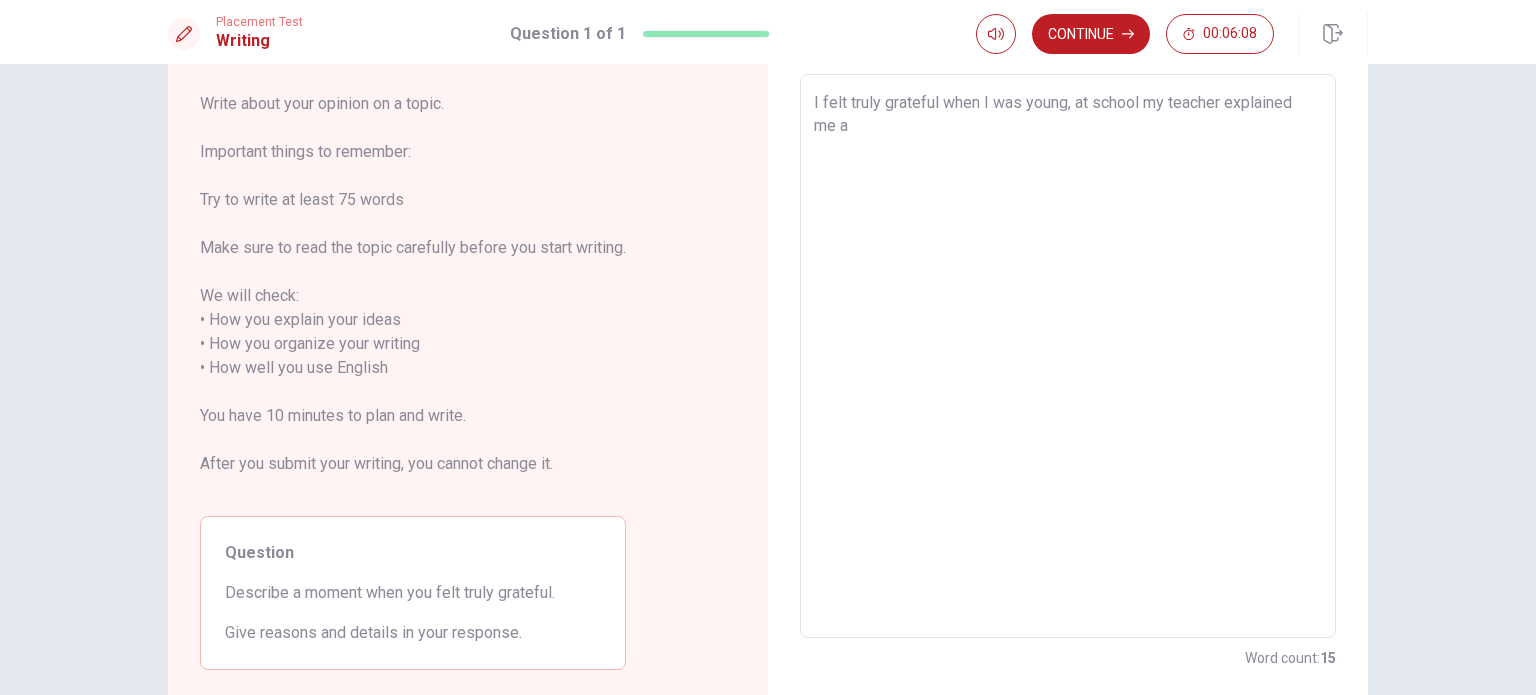 type on "I felt truly grateful when I was young, at school my teacher explained me a" 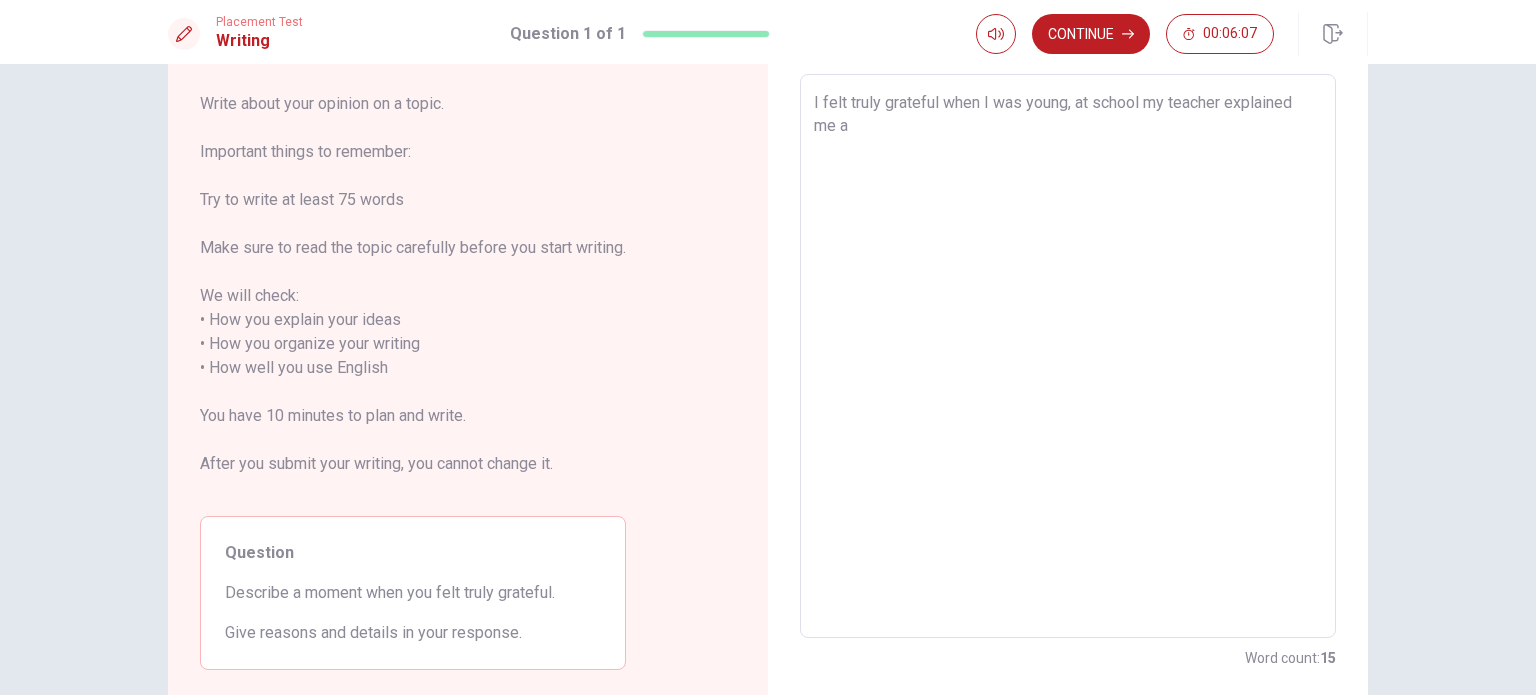 type on "x" 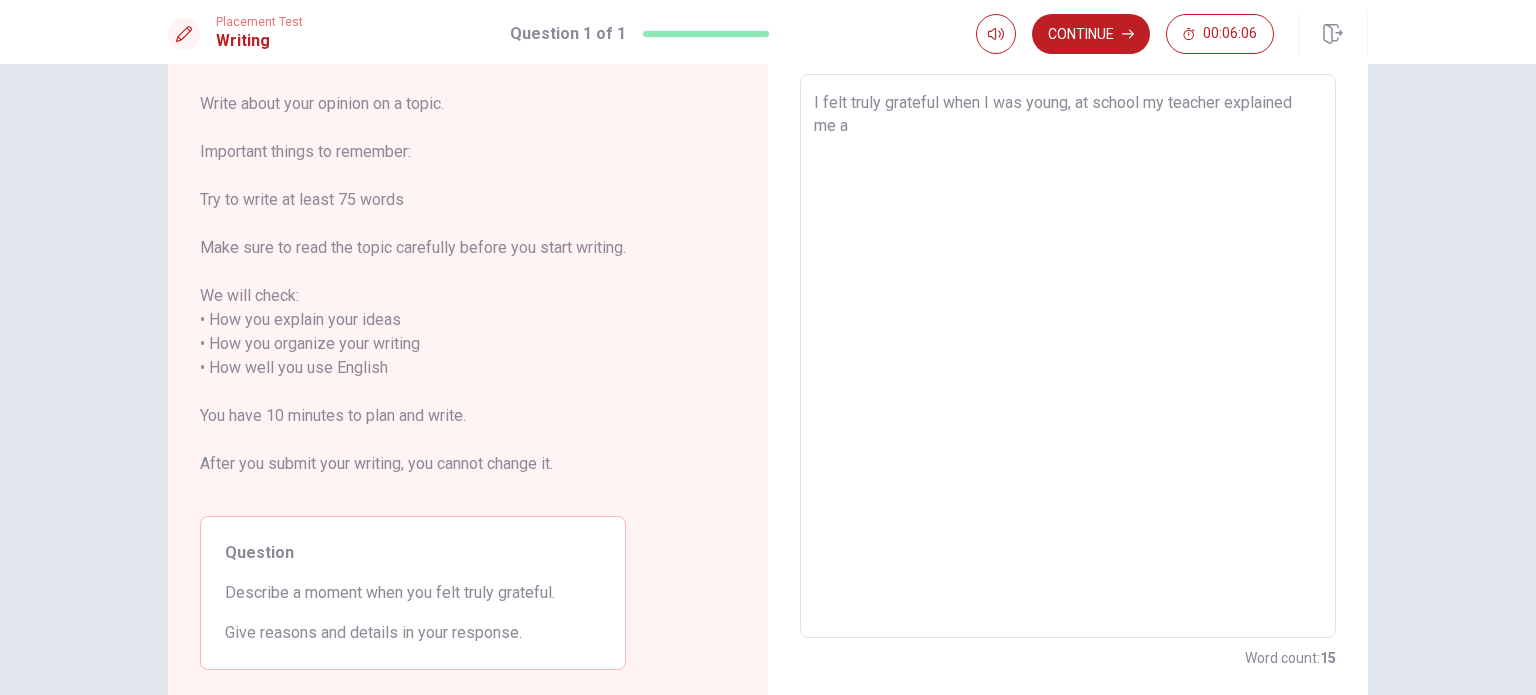 type on "I felt truly grateful when I was young, at school my teacher explained me a d" 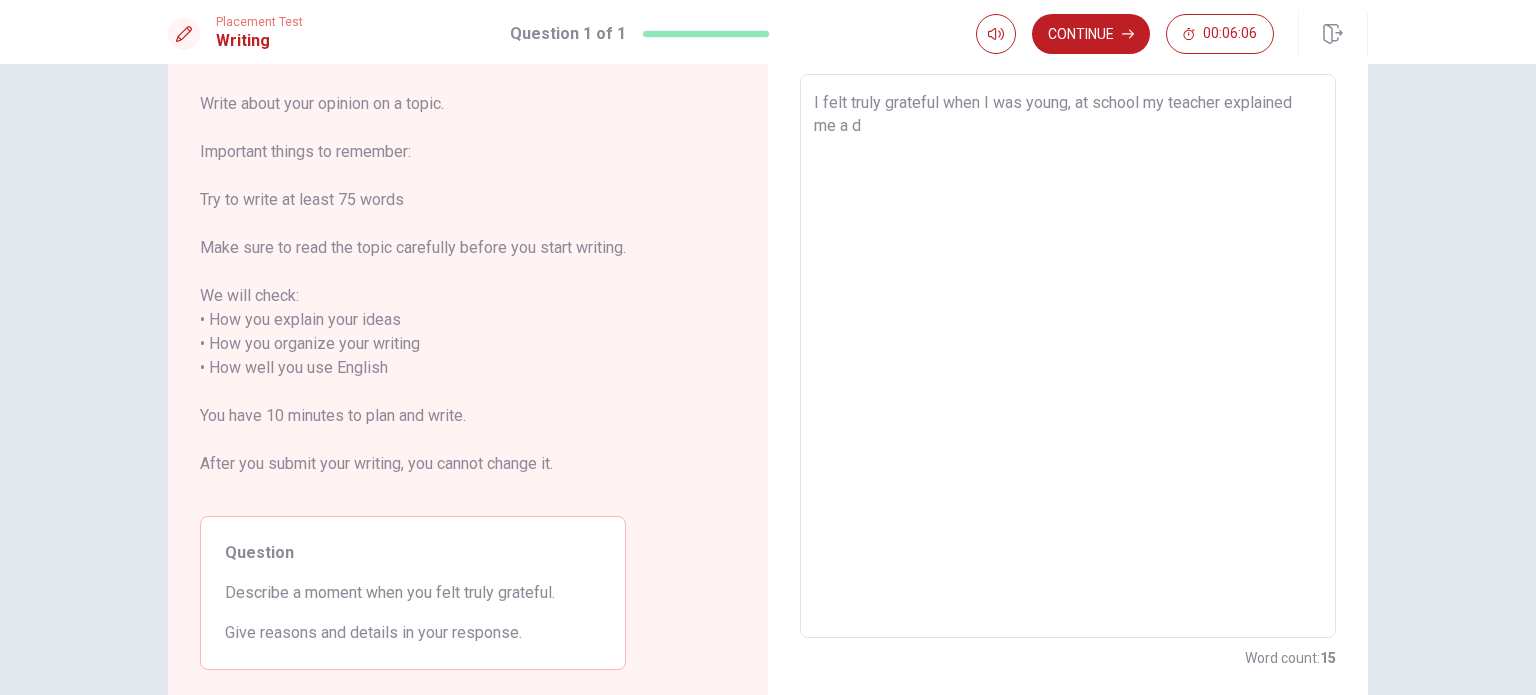type on "x" 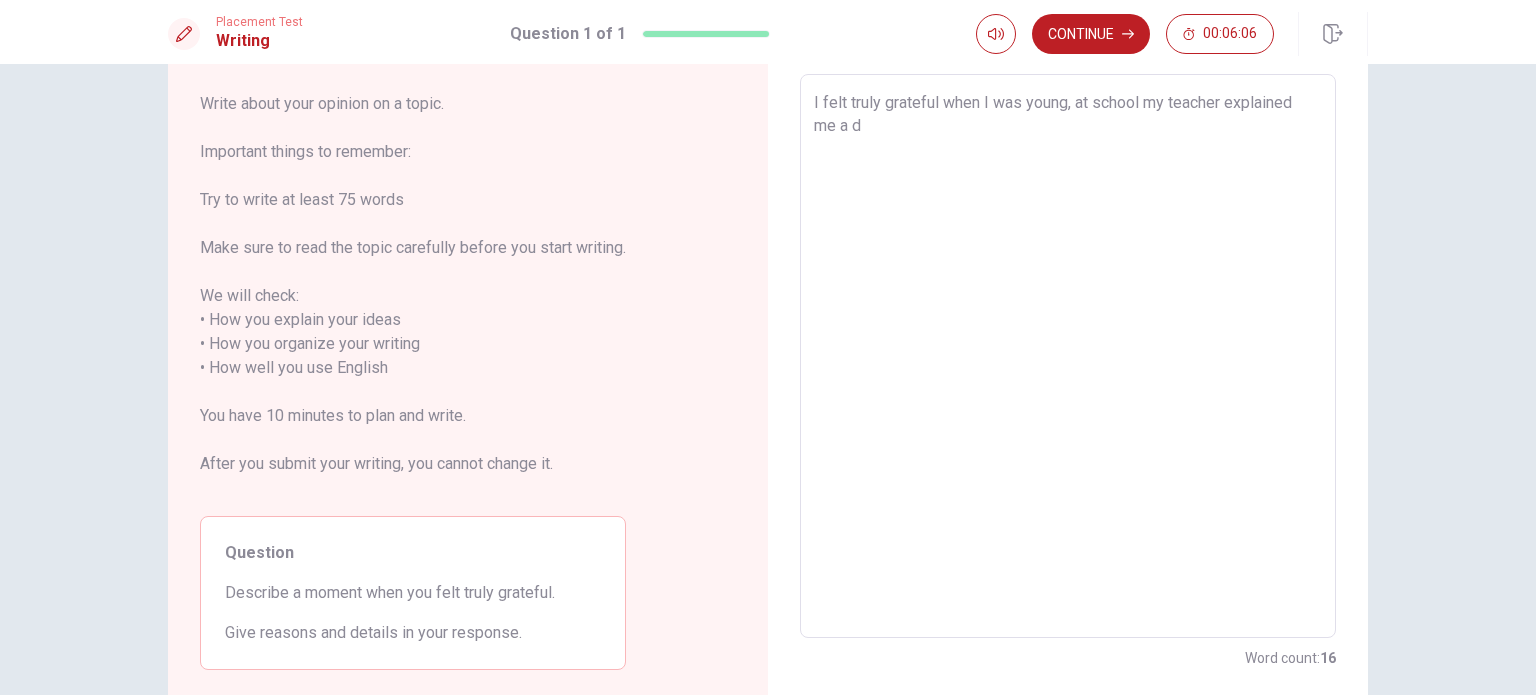 type on "I felt truly grateful when I was young, at school my teacher explained me a di" 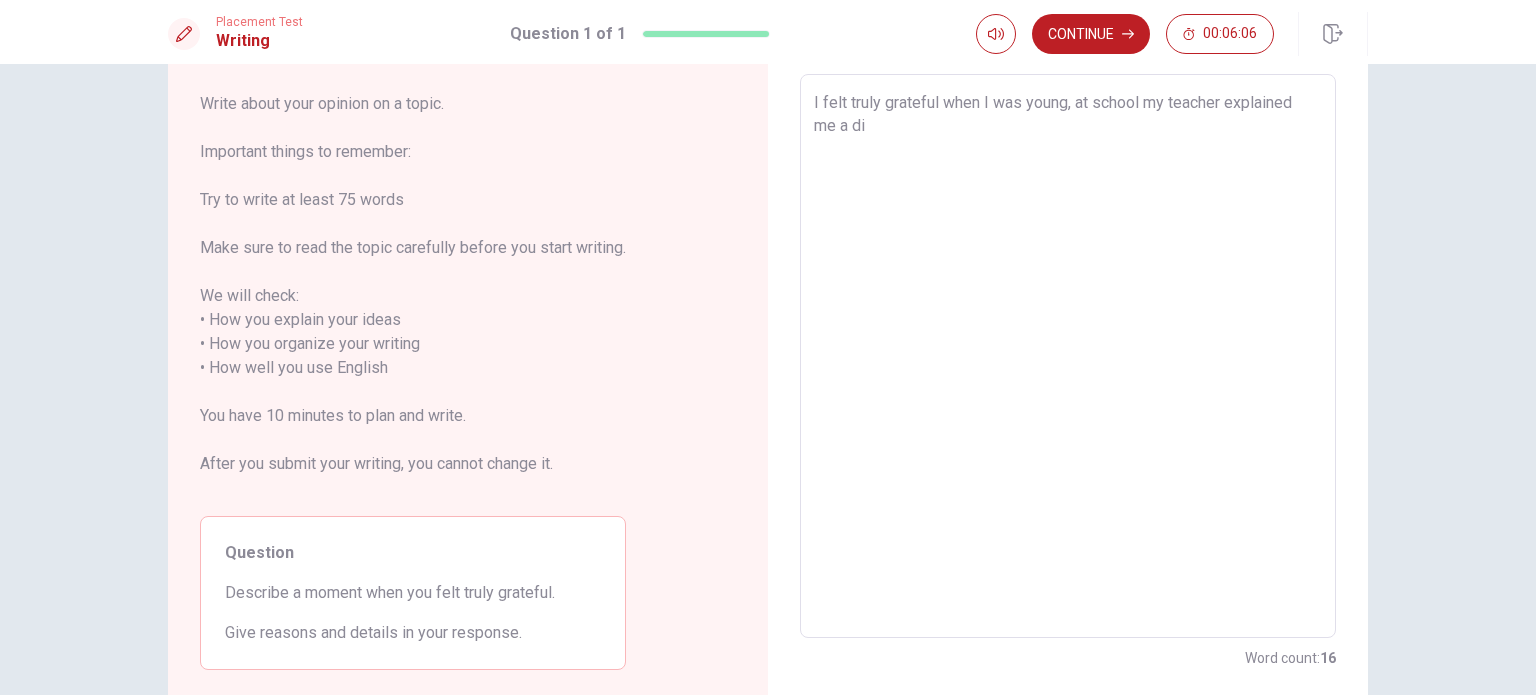 type on "x" 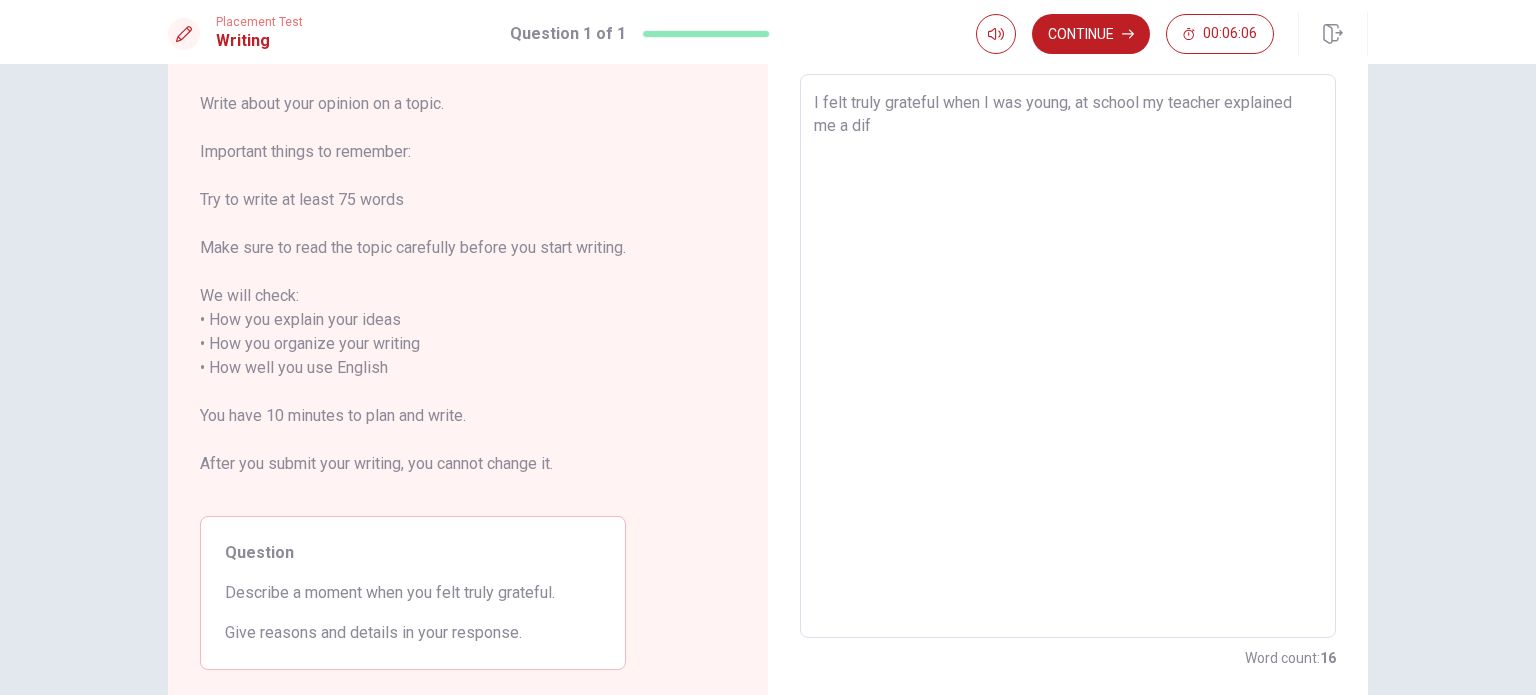type on "x" 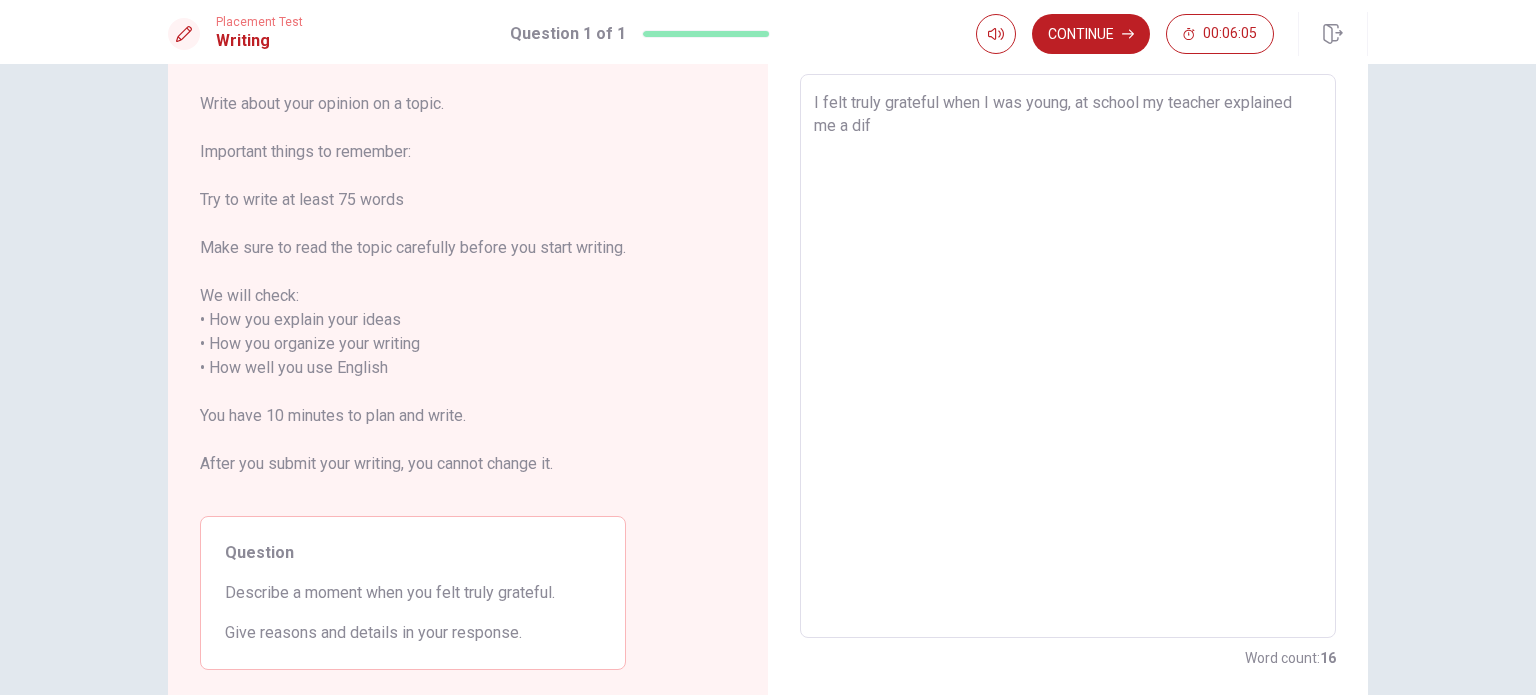 type on "I felt truly grateful when I was young, at school my teacher explained me a diff" 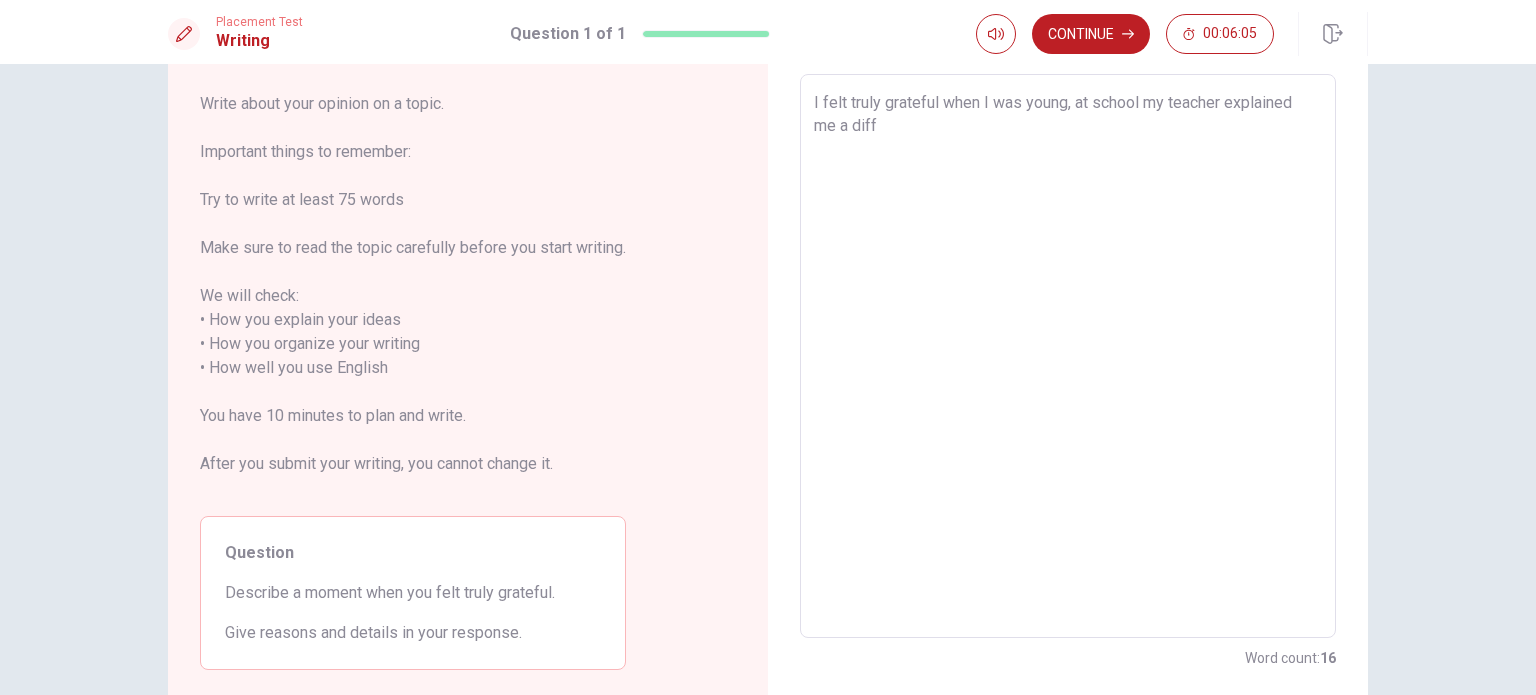 type on "x" 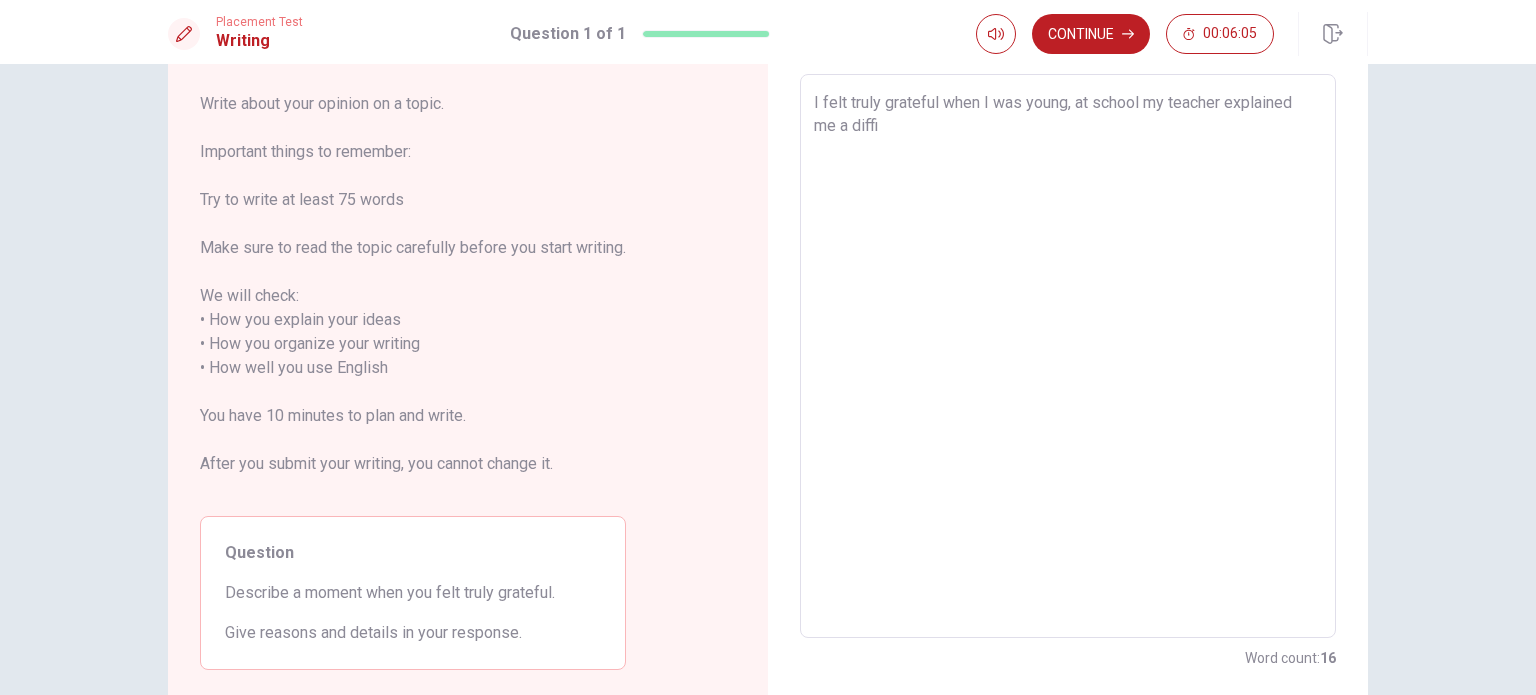 type on "x" 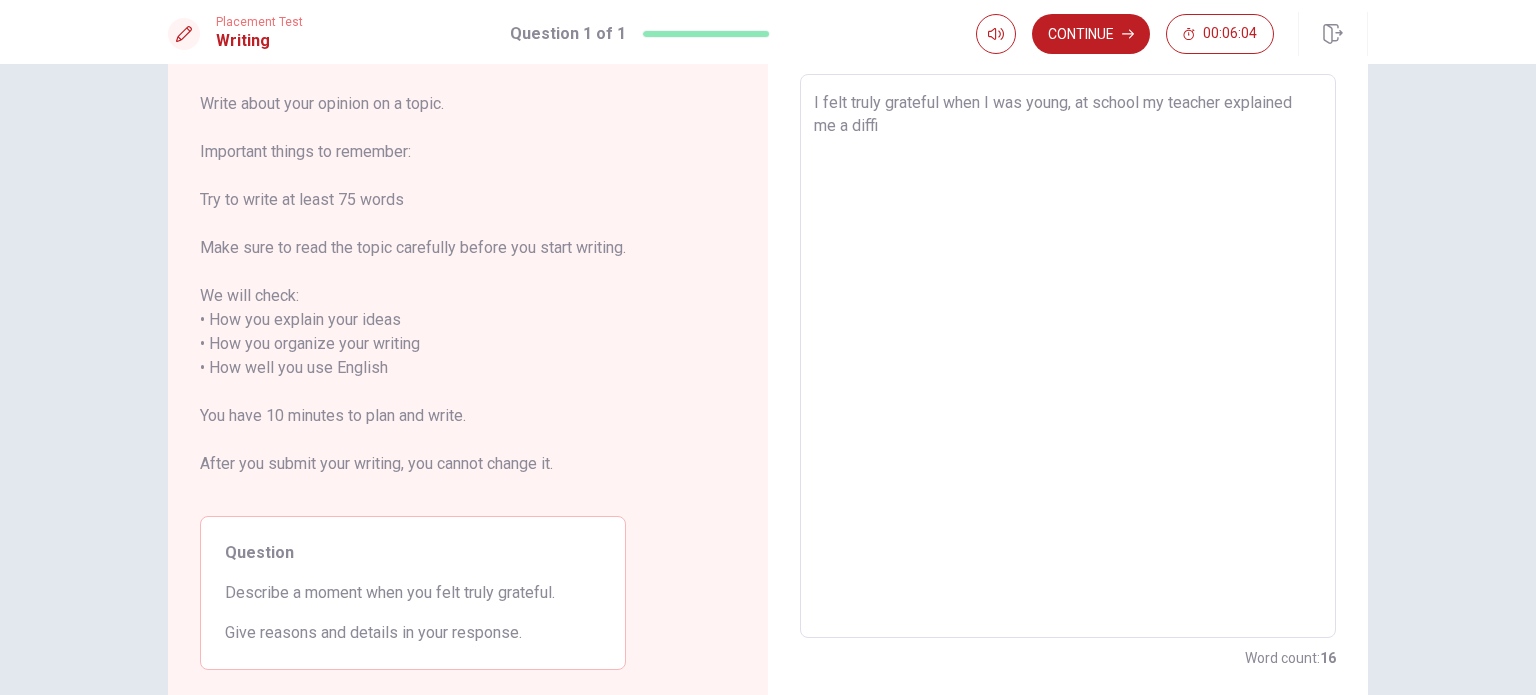 type on "I felt truly grateful when I was young, at school my teacher explained me a diffic" 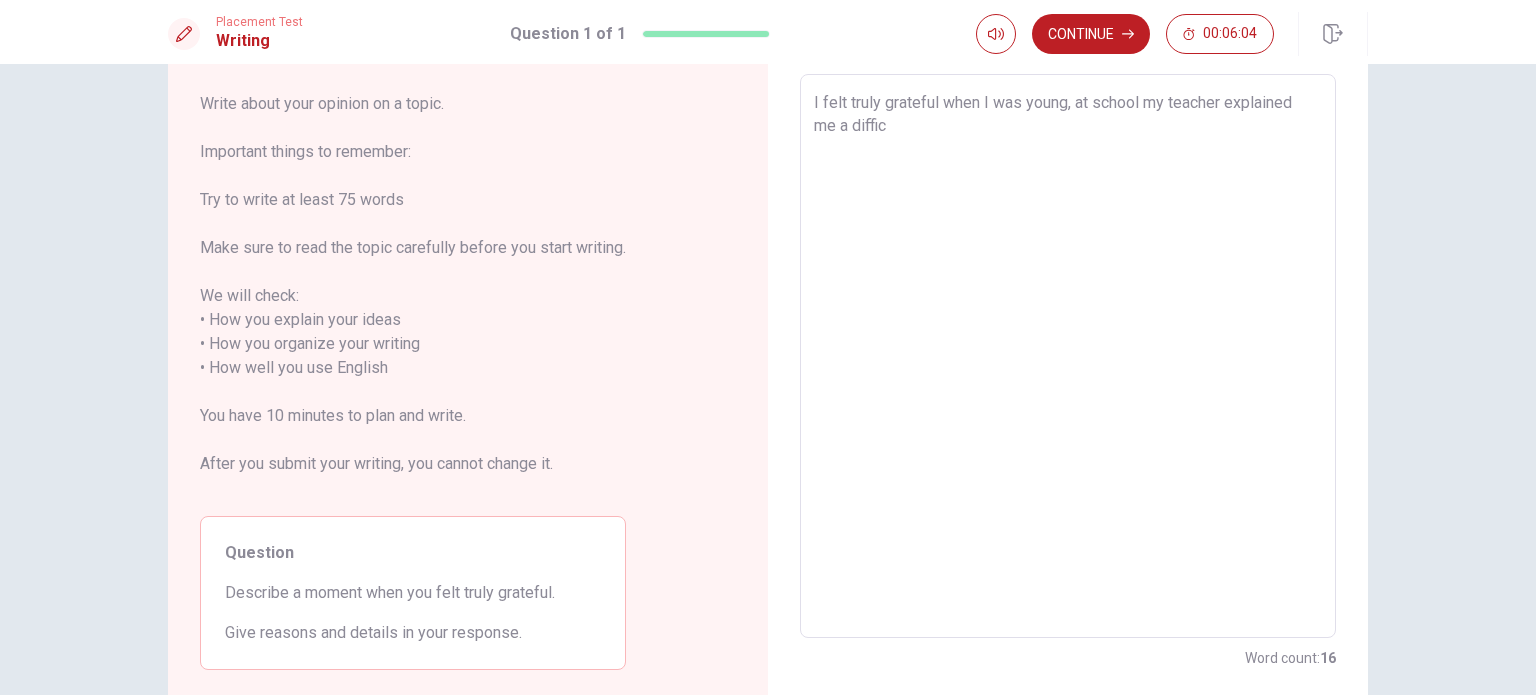 type on "x" 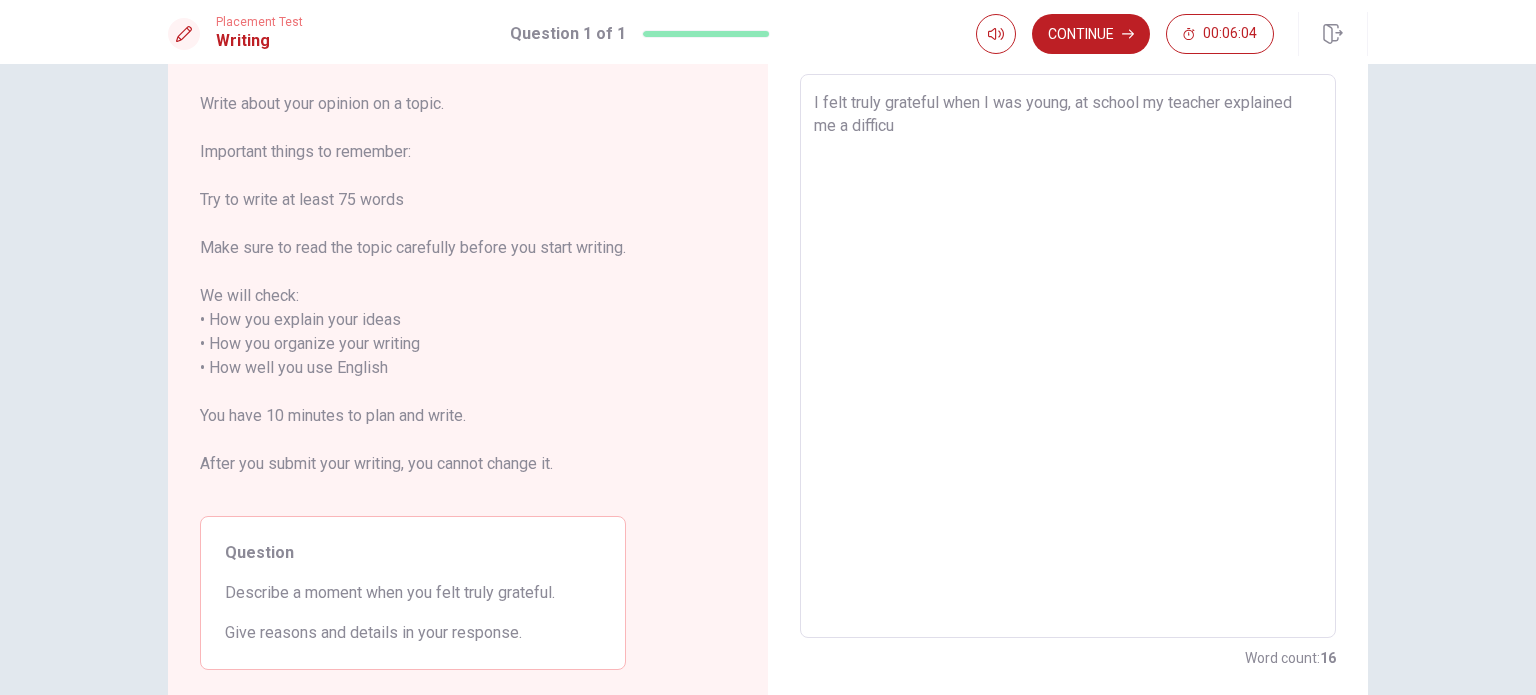 type on "x" 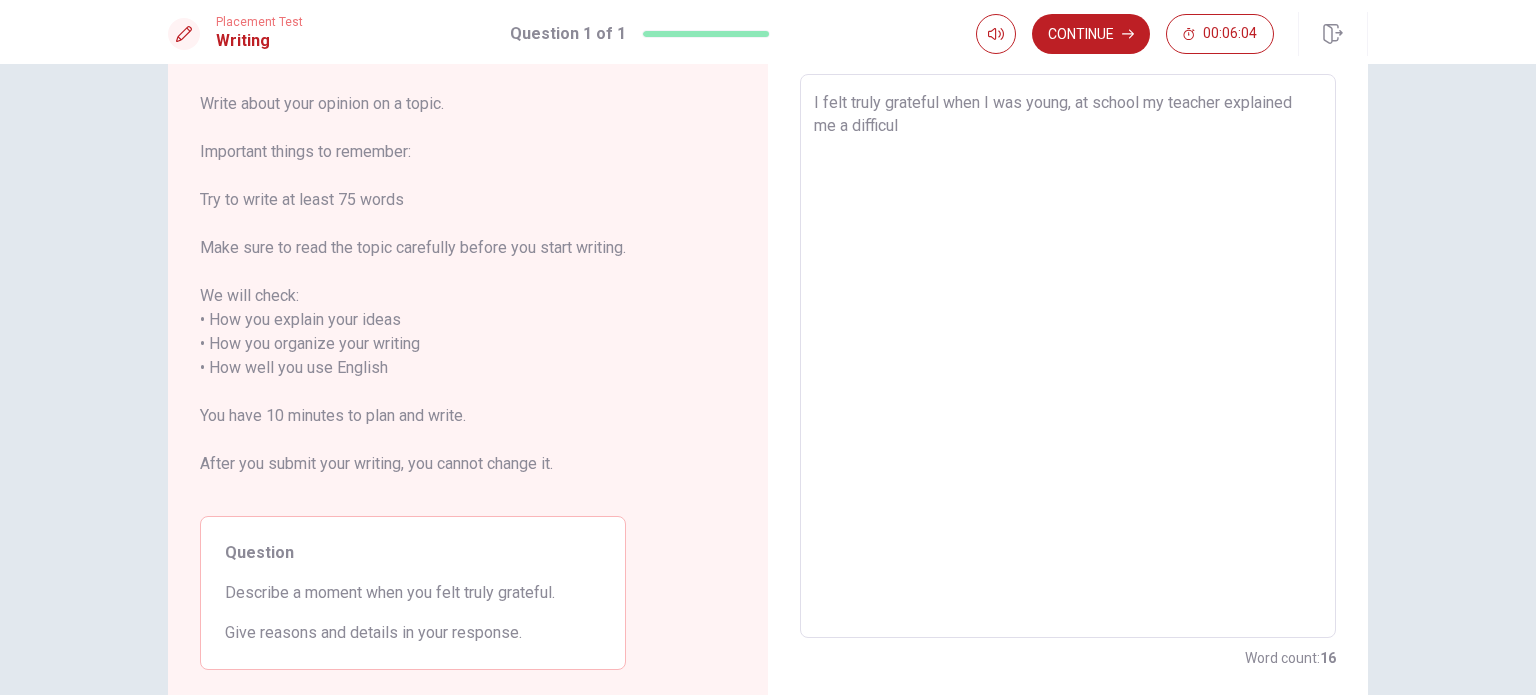 type on "x" 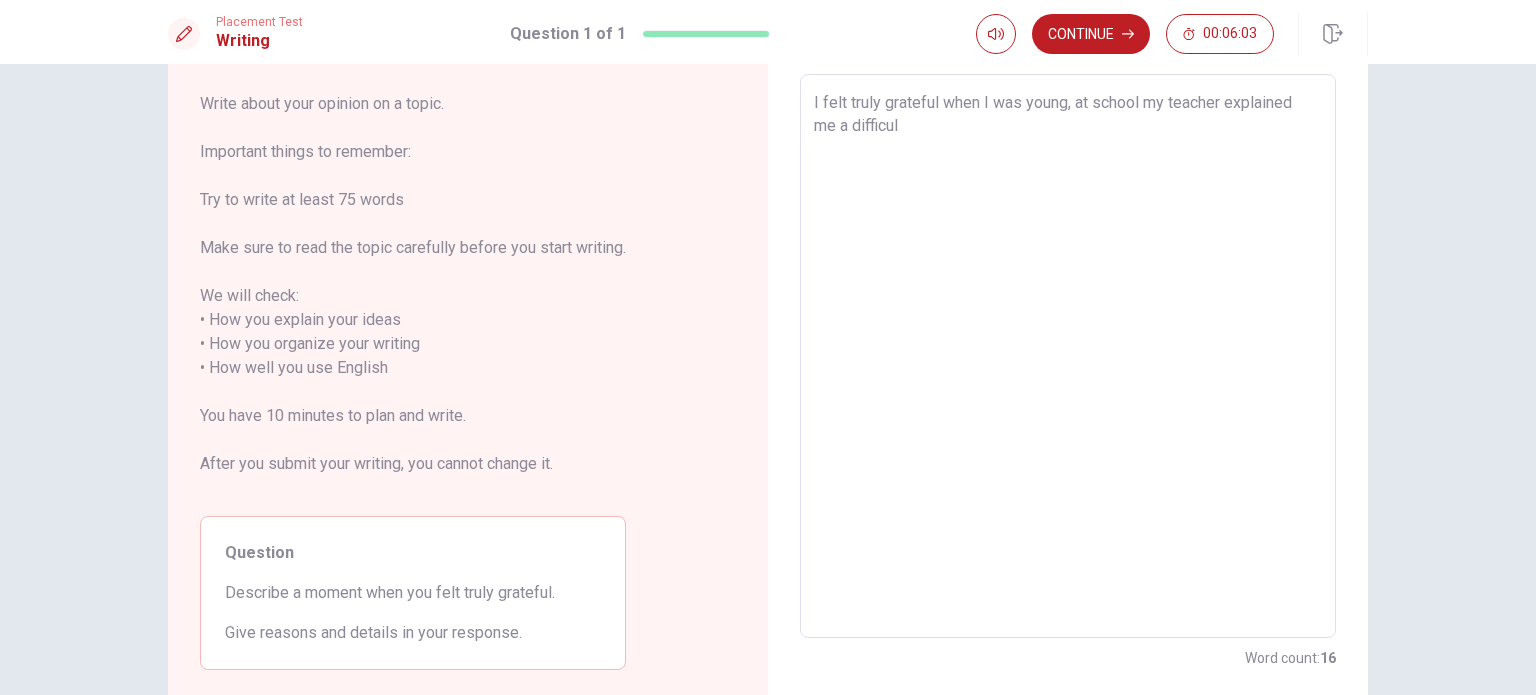type on "I felt truly grateful when I was young, at school my teacher explained me a difficult" 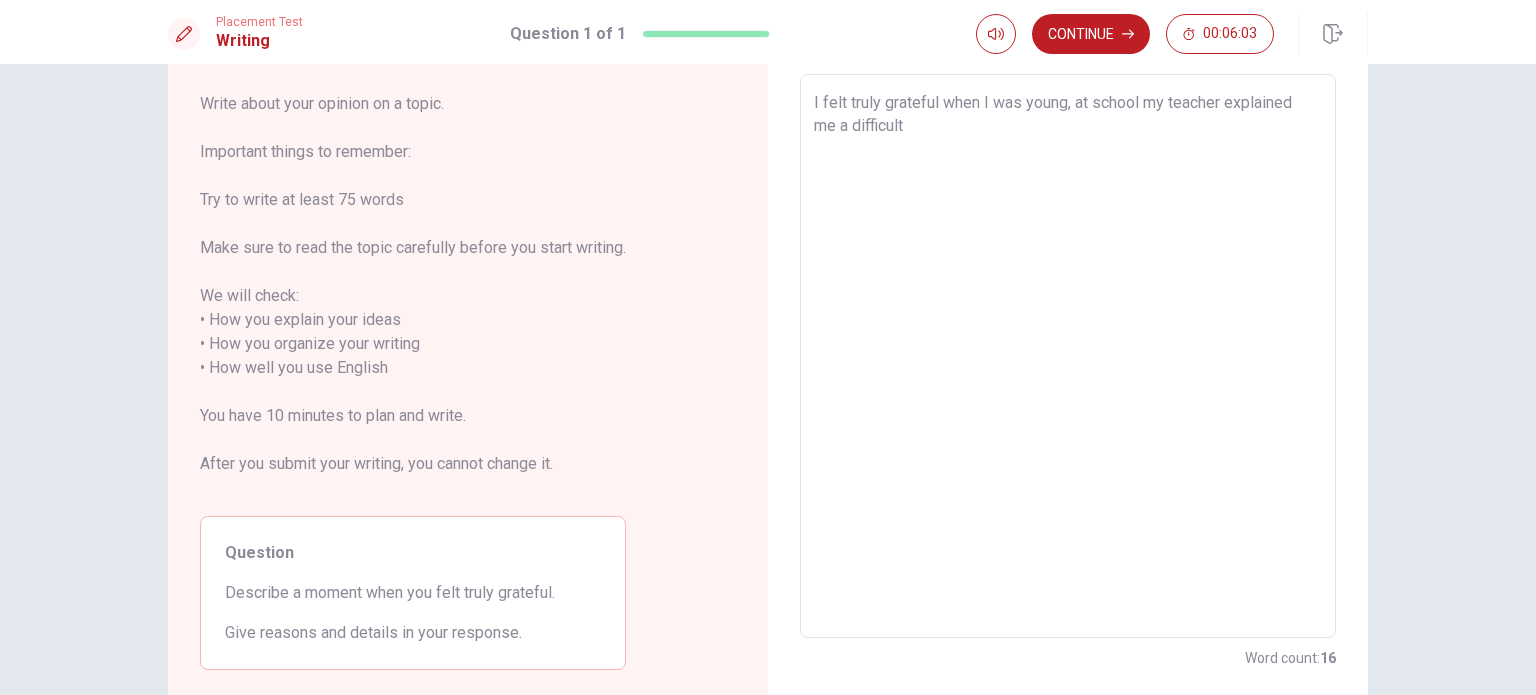 type on "x" 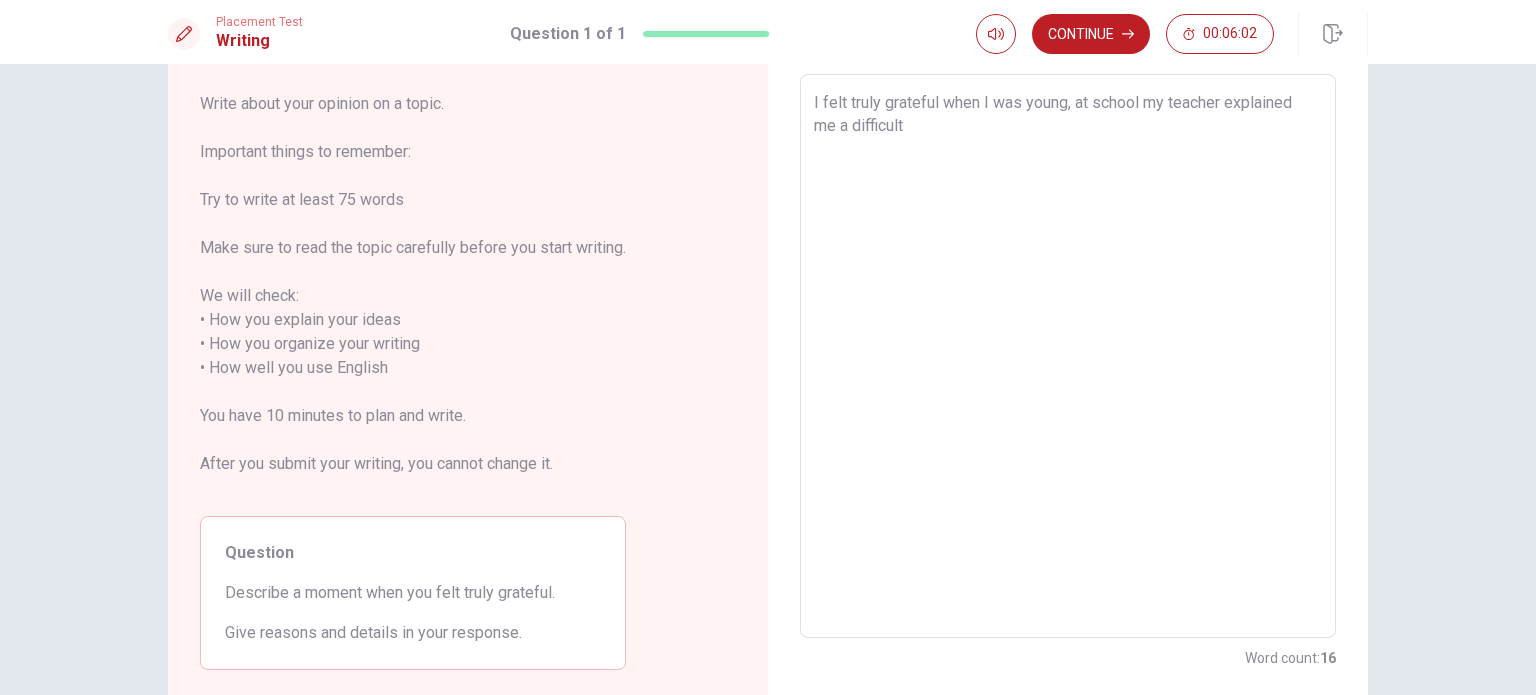 type on "I felt truly grateful when I was young, at school my teacher explained me a difficult l" 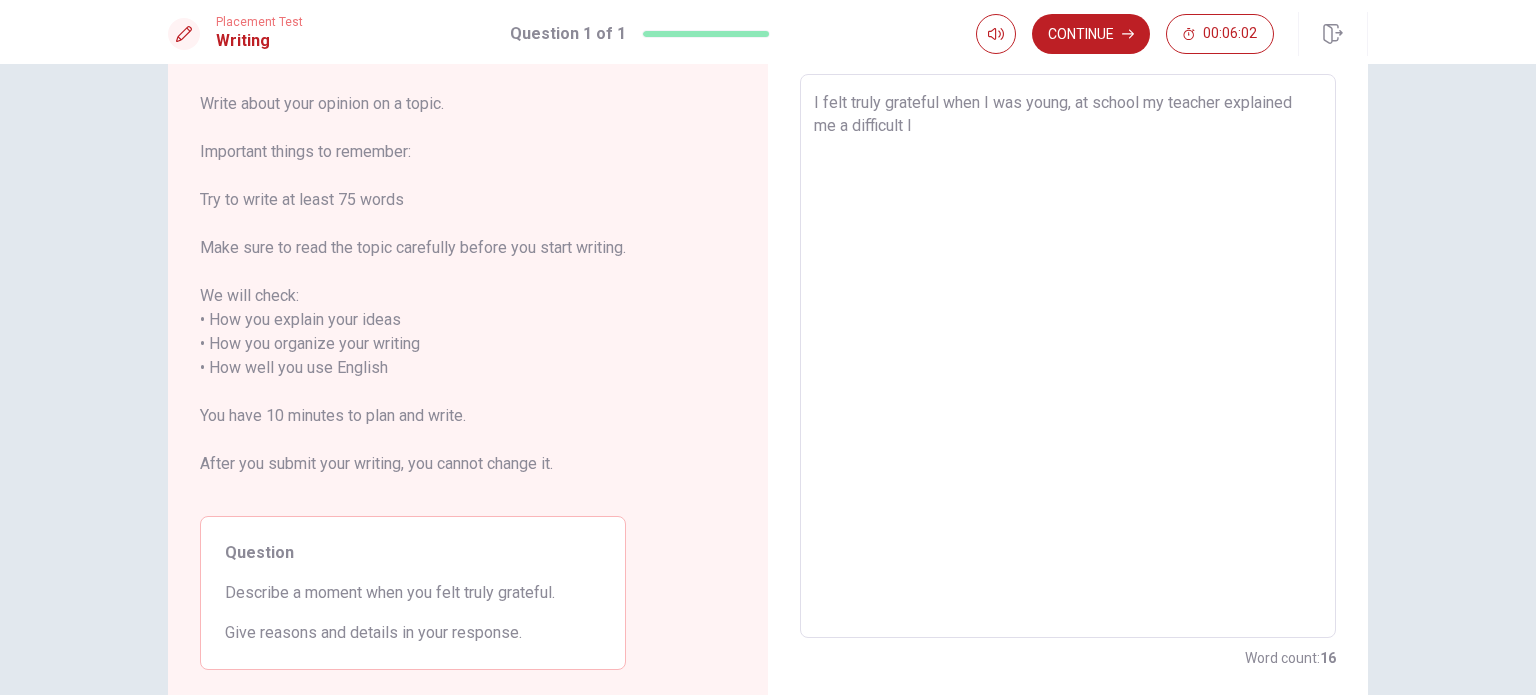 type 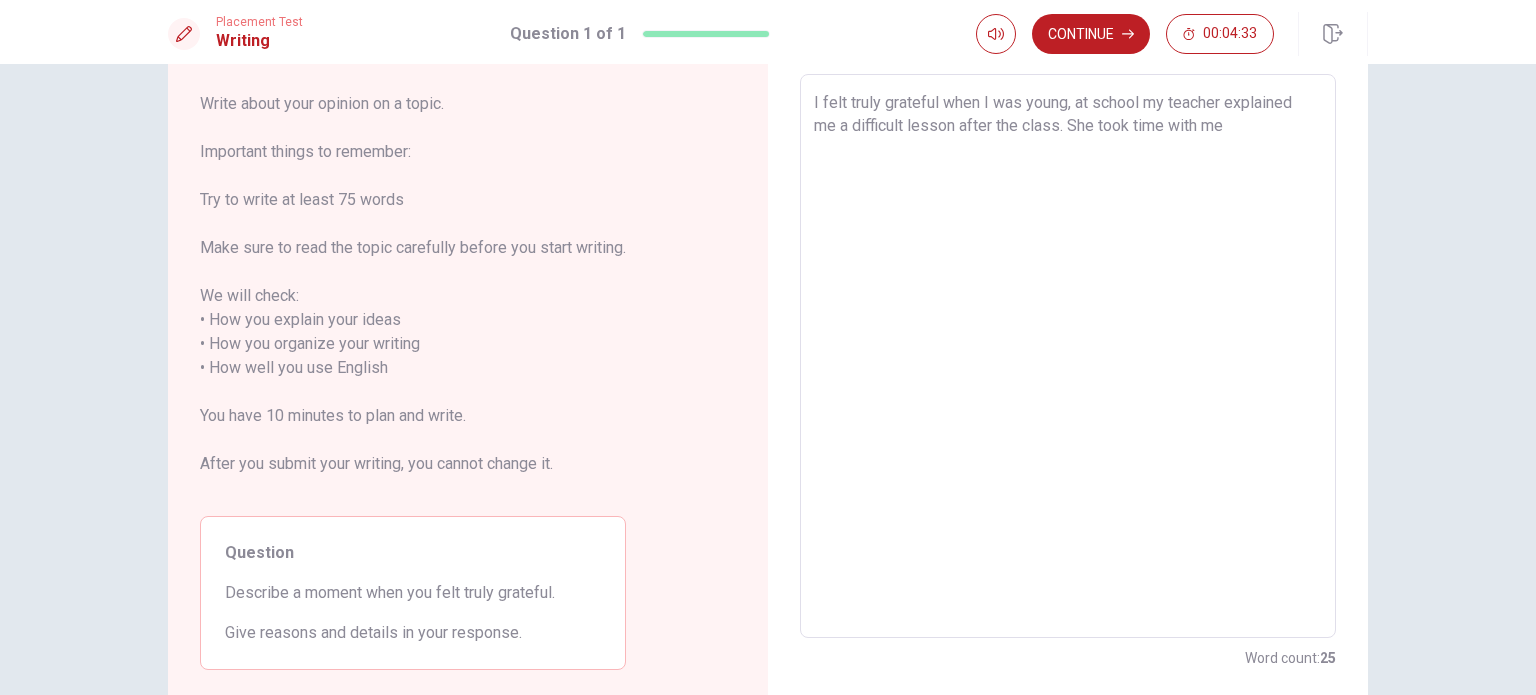 click on "I felt truly grateful when I was young, at school my teacher explained me a difficult lesson after the class. She took time with me" at bounding box center [1068, 356] 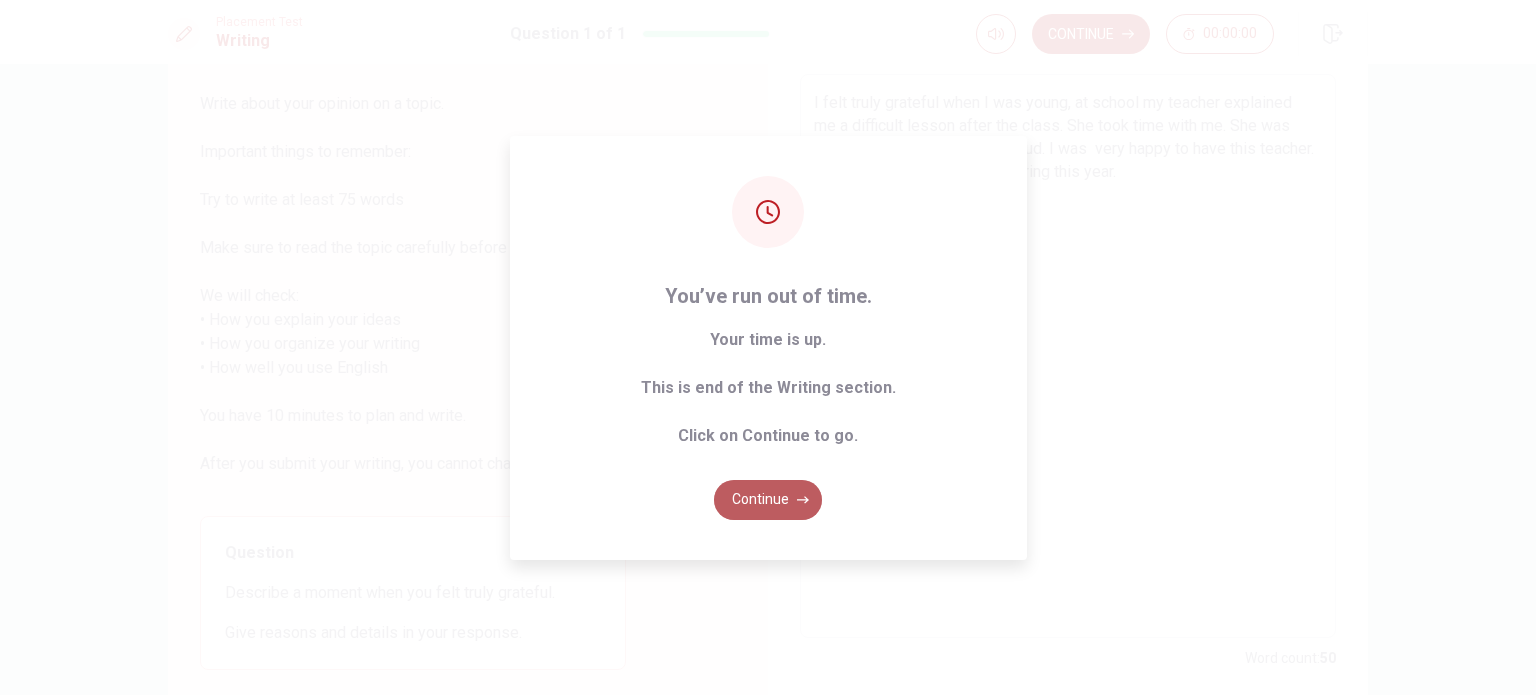 click on "Continue" at bounding box center [768, 500] 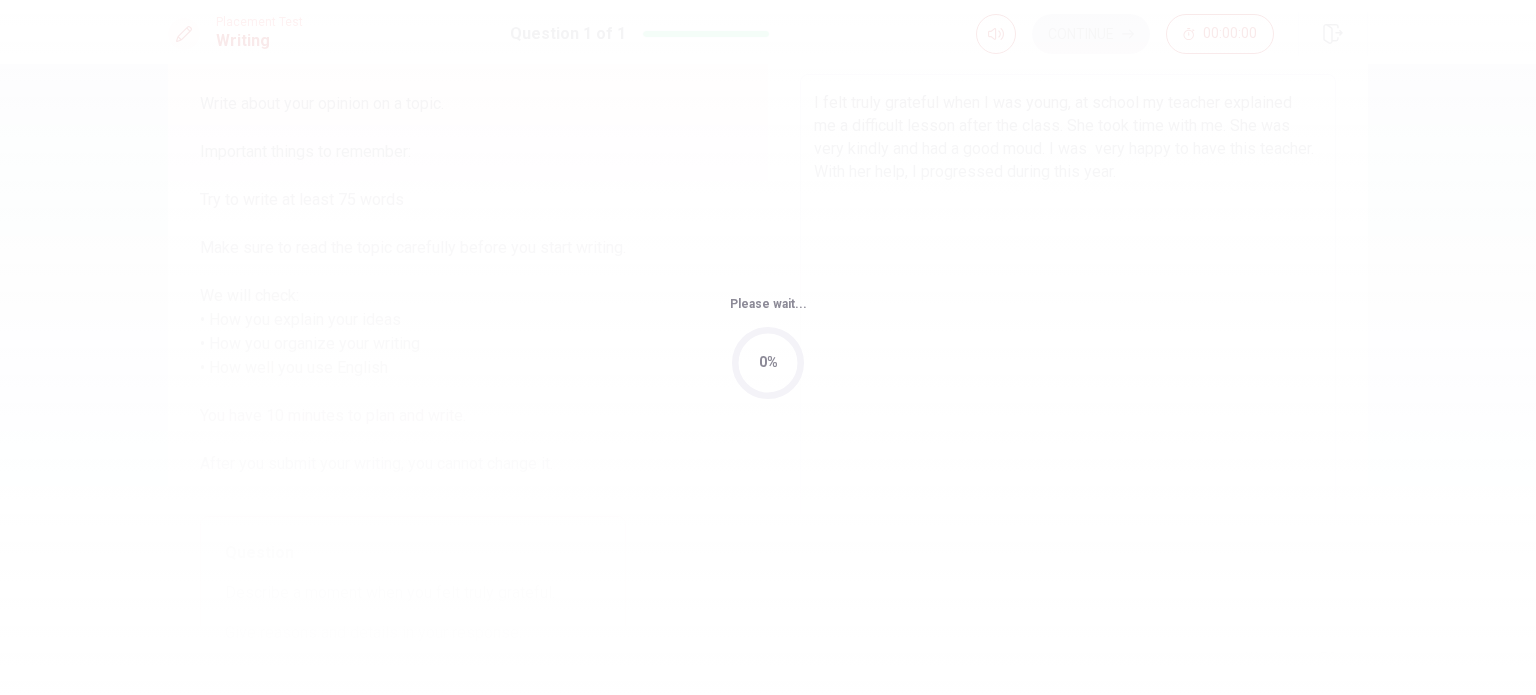 scroll, scrollTop: 0, scrollLeft: 0, axis: both 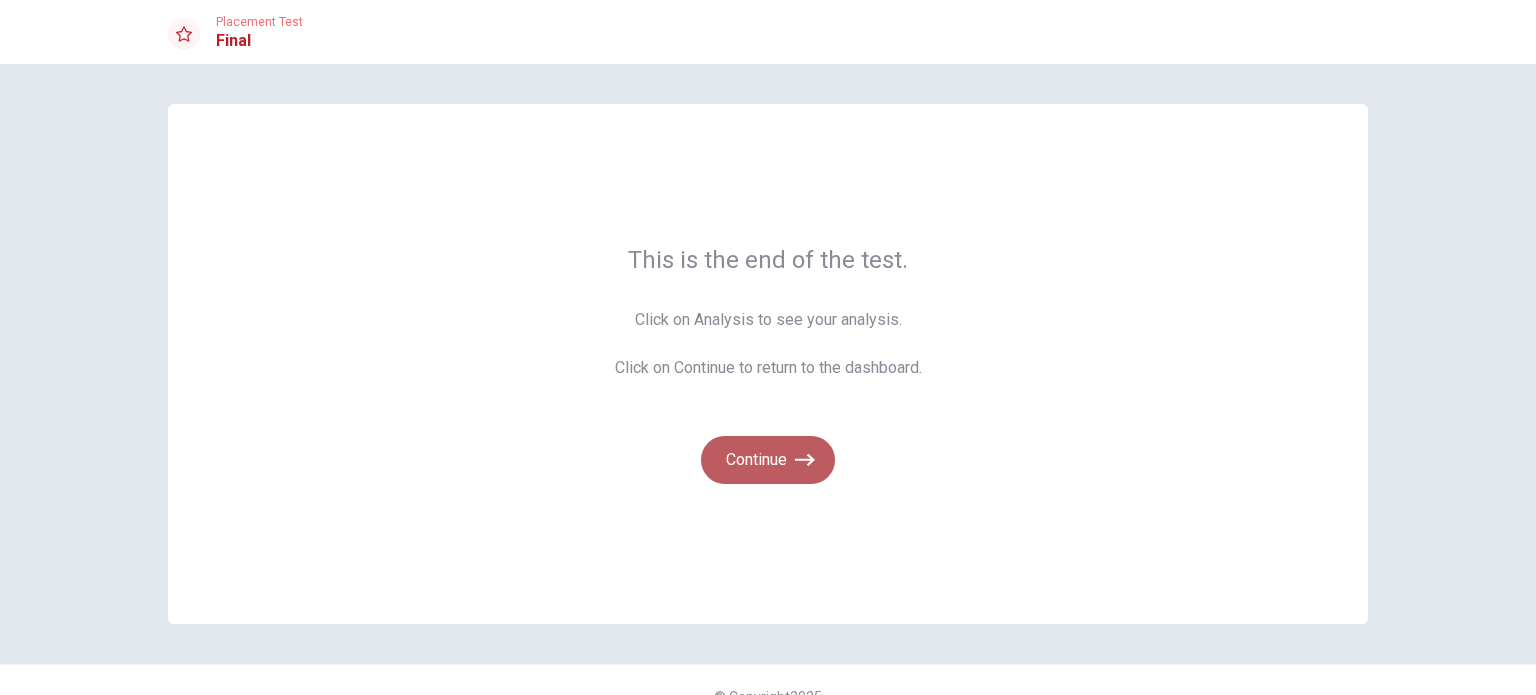 click on "Continue" at bounding box center [768, 460] 